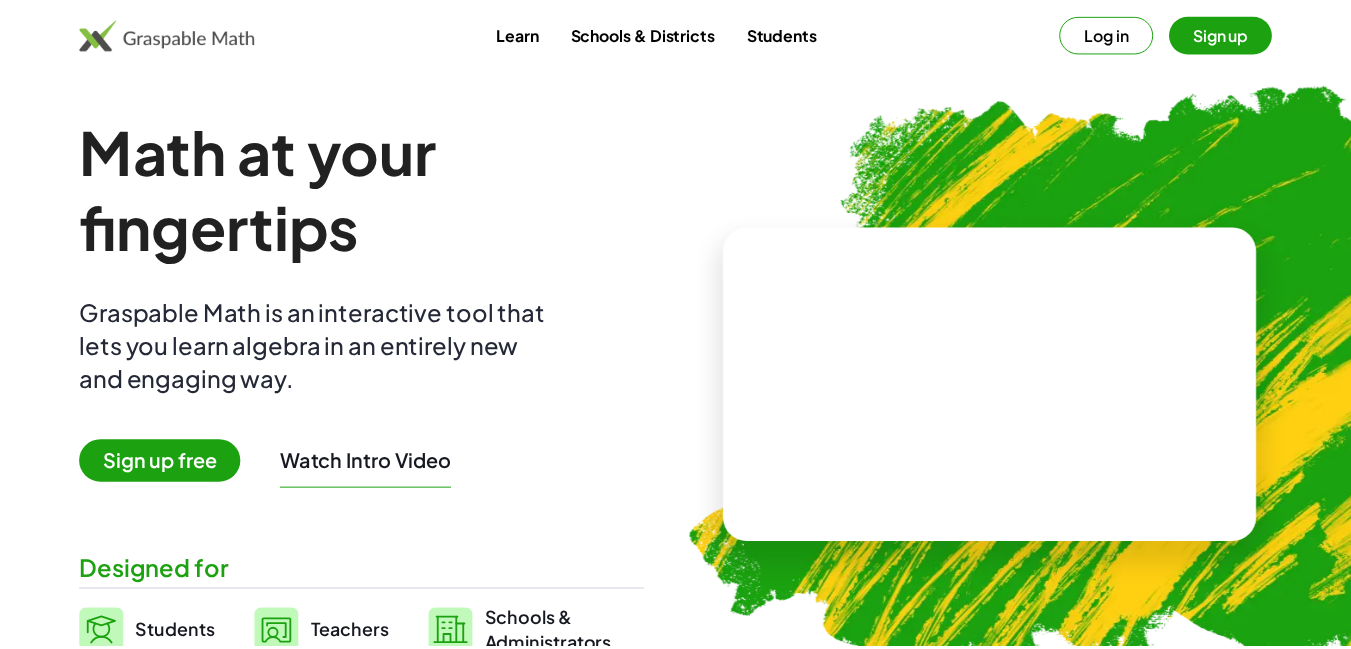 scroll, scrollTop: 0, scrollLeft: 0, axis: both 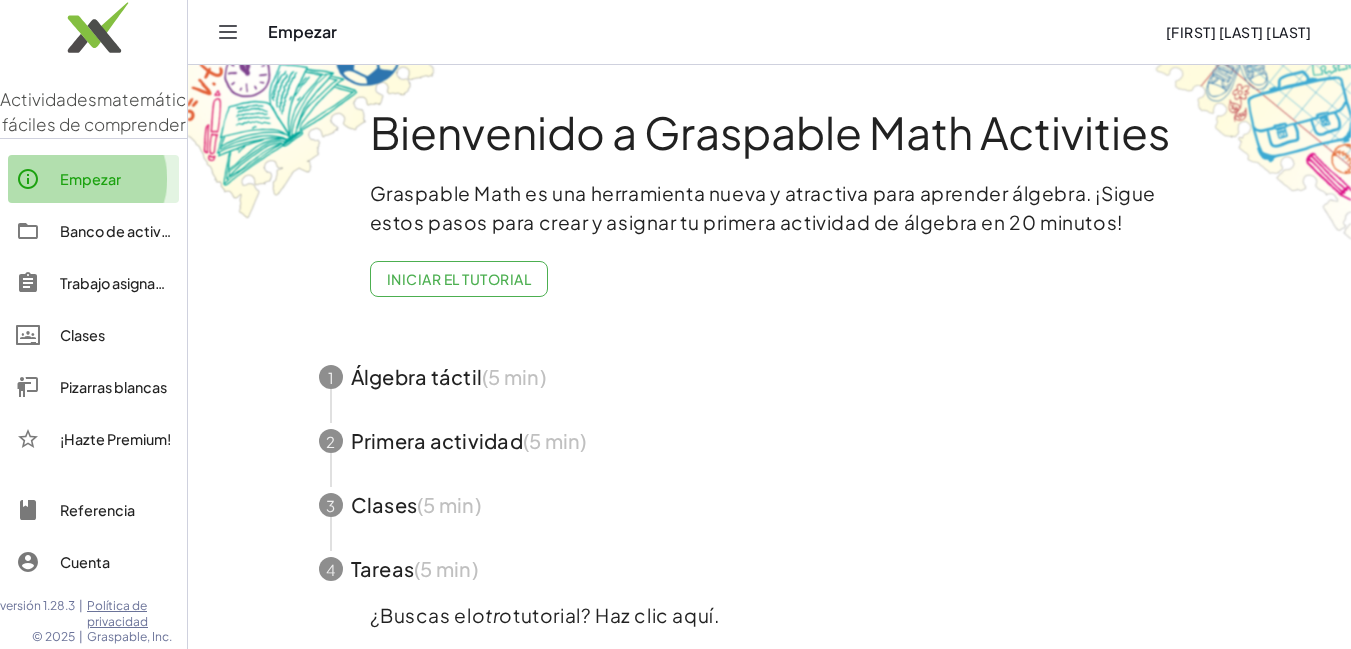 click on "Empezar" at bounding box center (90, 179) 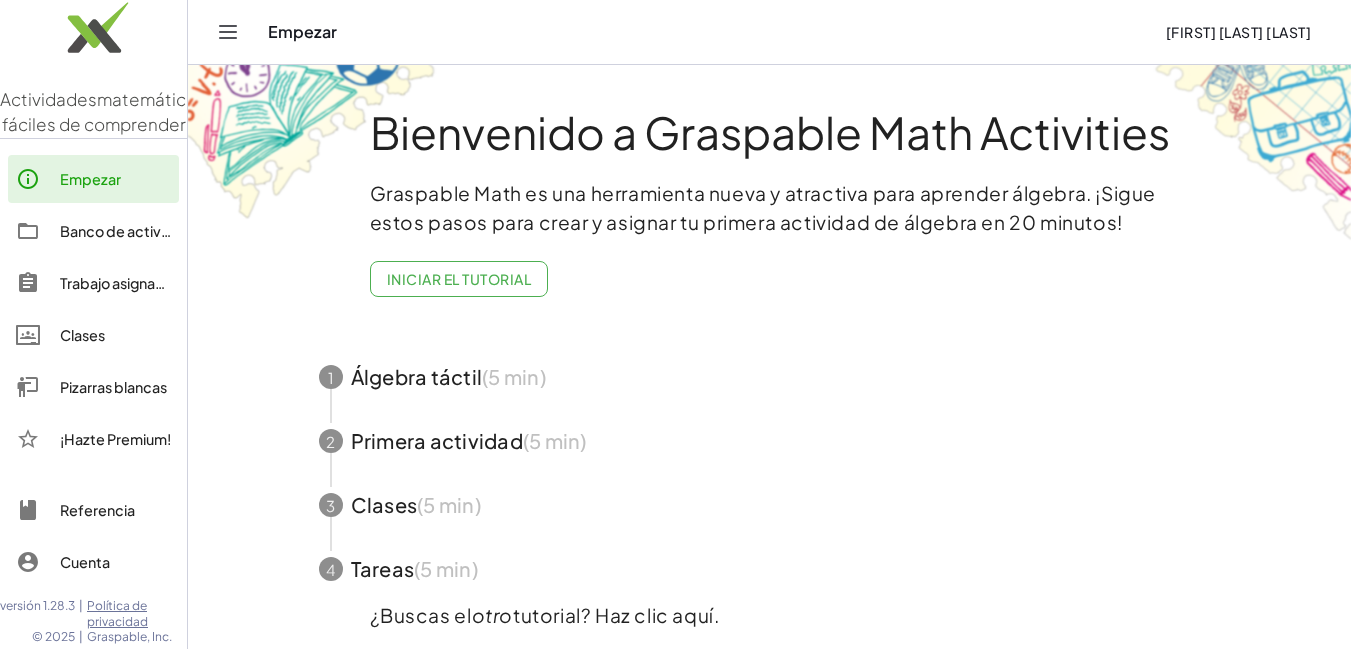 click 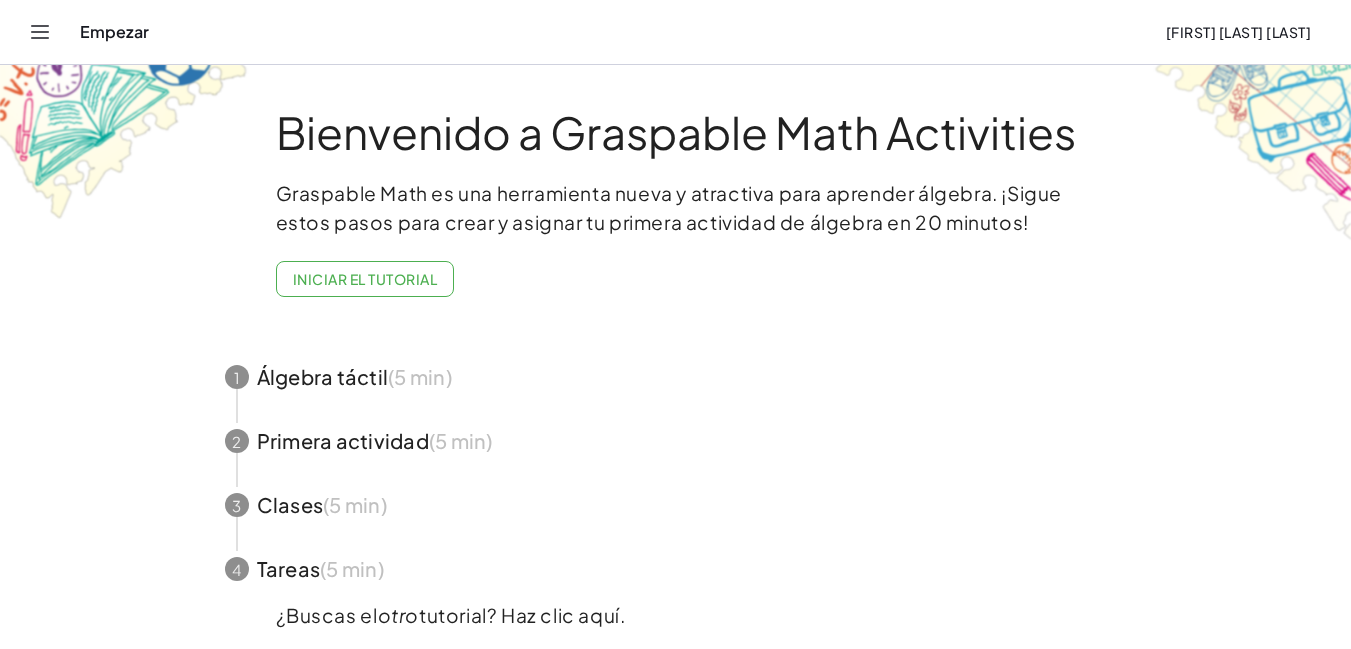 drag, startPoint x: 225, startPoint y: 40, endPoint x: 238, endPoint y: 43, distance: 13.341664 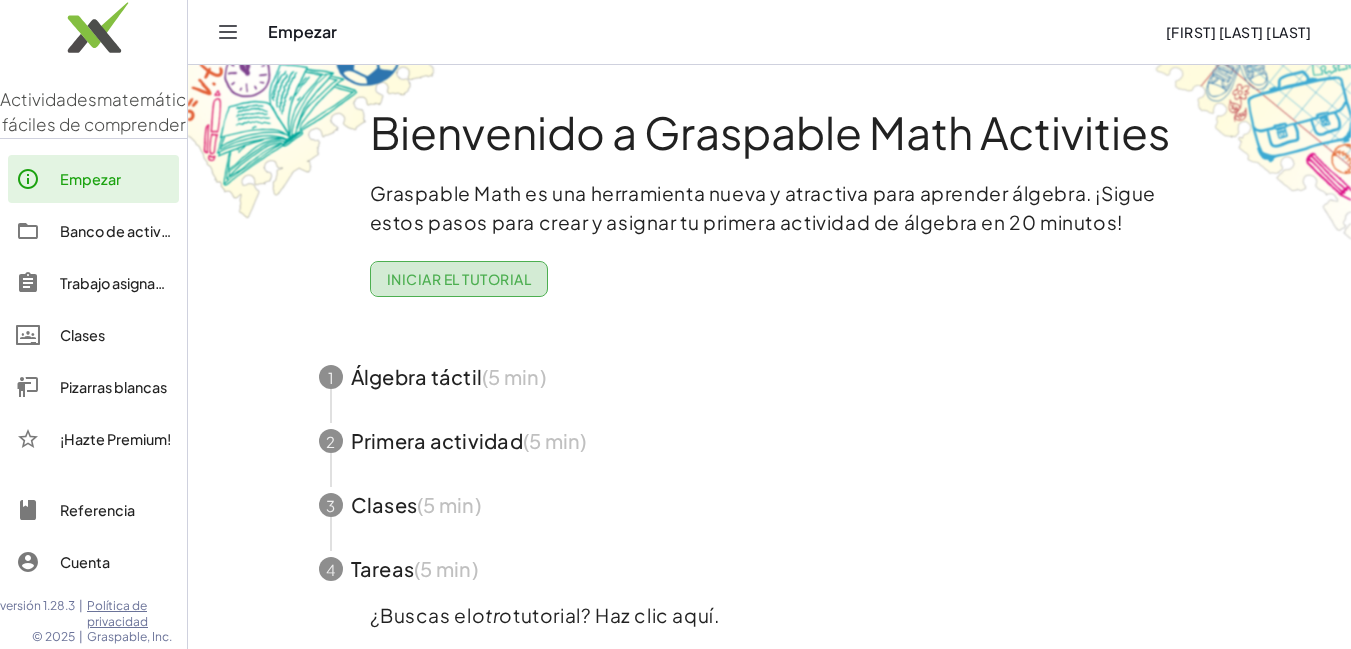 click on "Iniciar el tutorial" at bounding box center (459, 279) 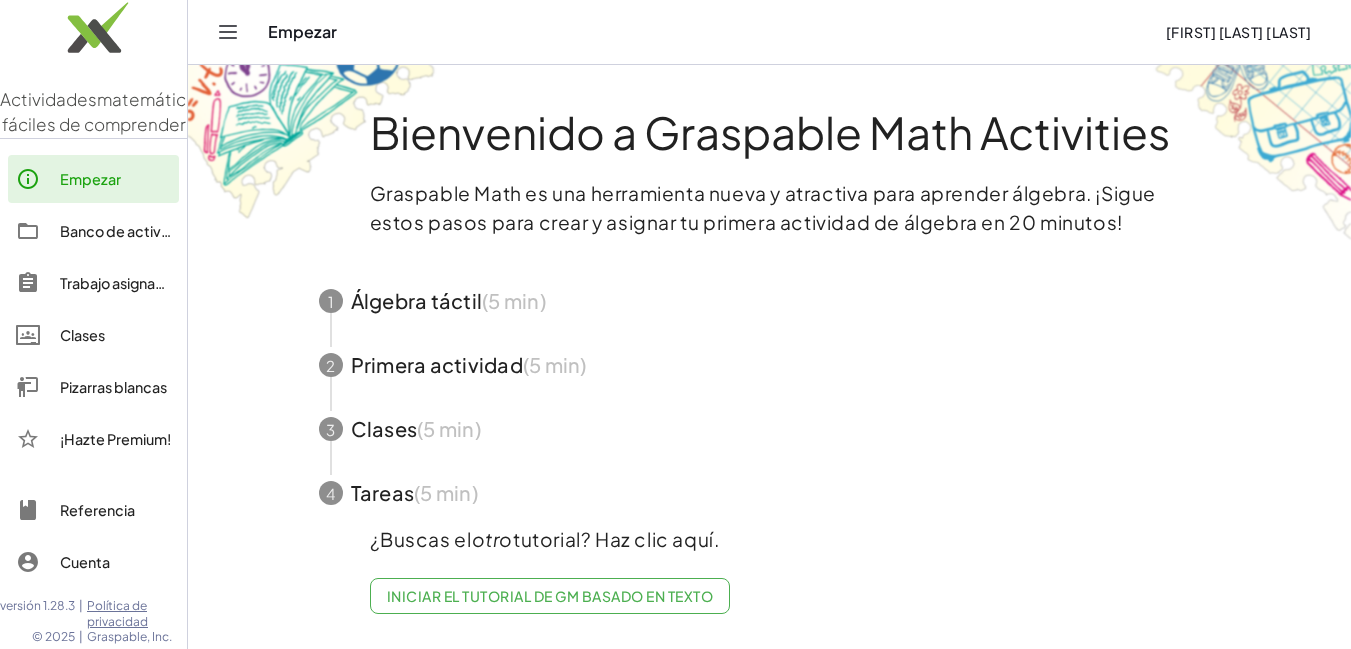 click at bounding box center [770, 301] 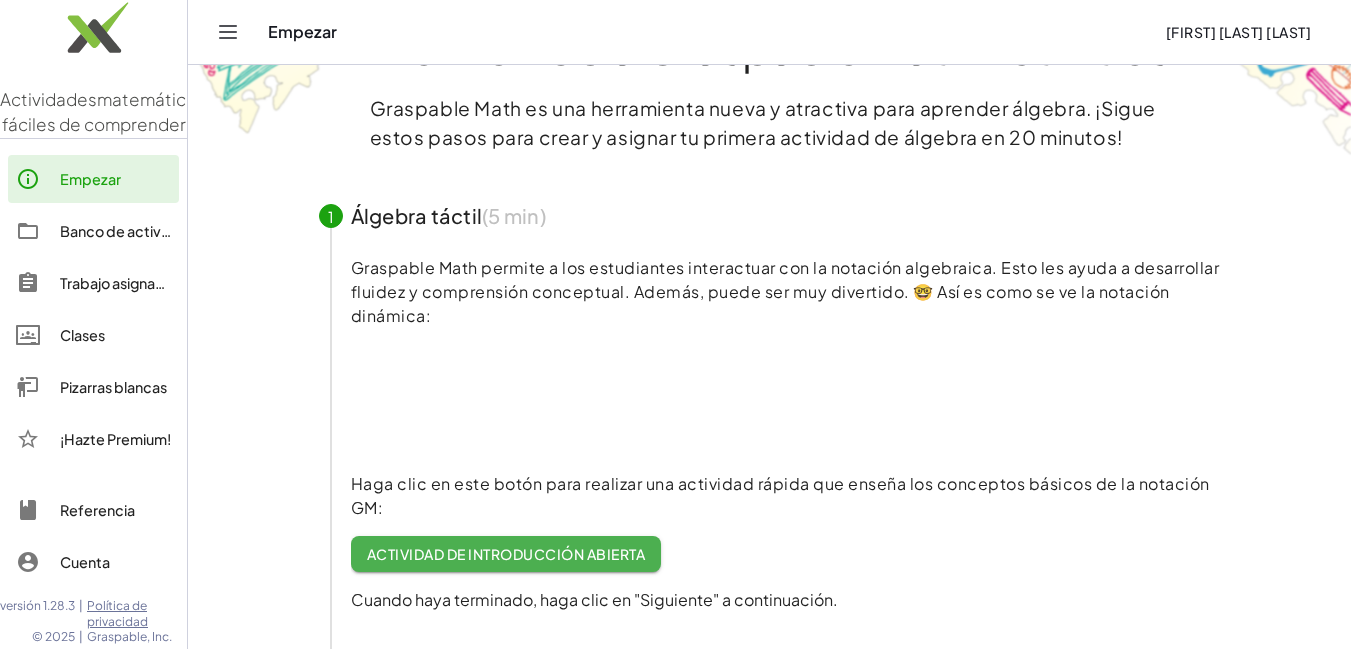 scroll, scrollTop: 71, scrollLeft: 0, axis: vertical 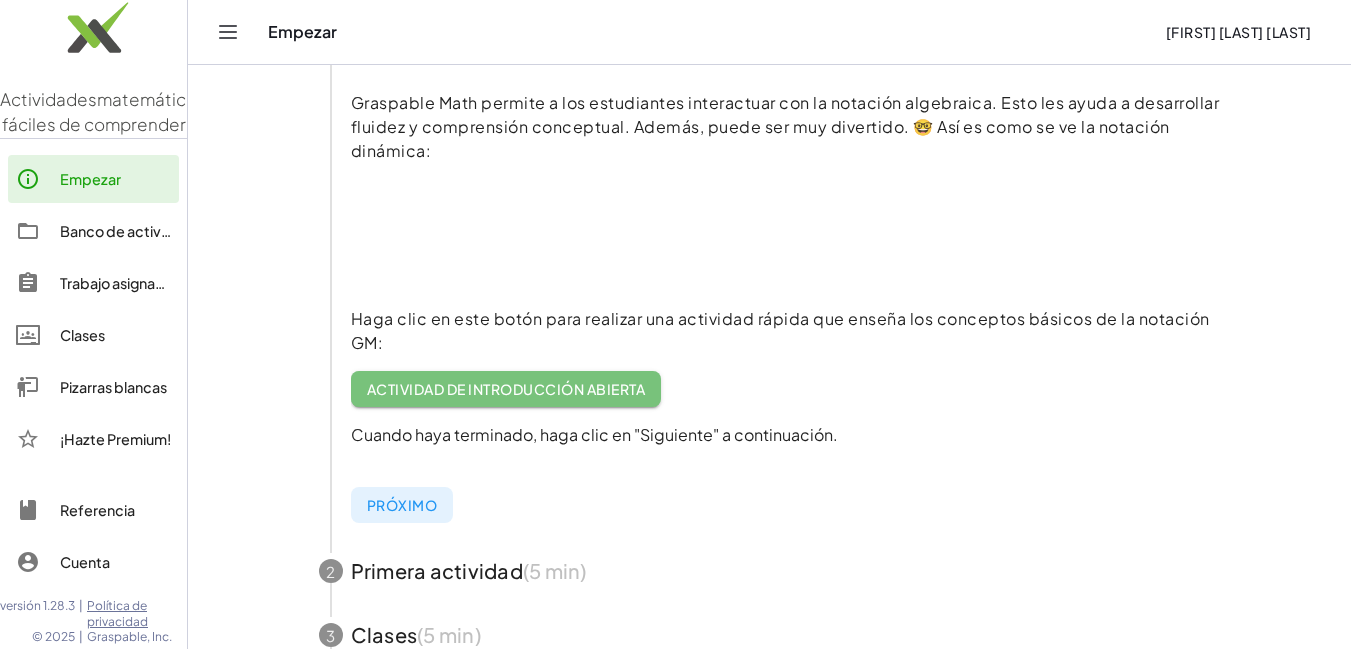 drag, startPoint x: 624, startPoint y: 398, endPoint x: 642, endPoint y: 420, distance: 28.42534 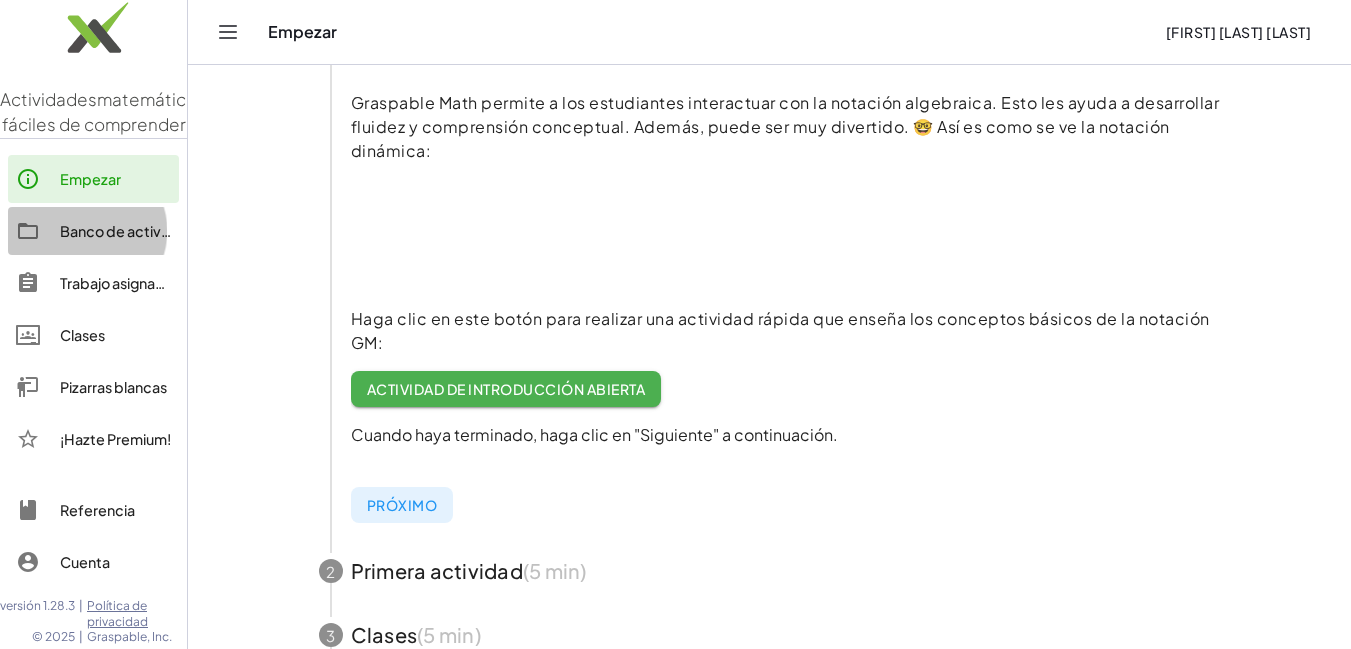 click on "Banco de actividades" at bounding box center [134, 231] 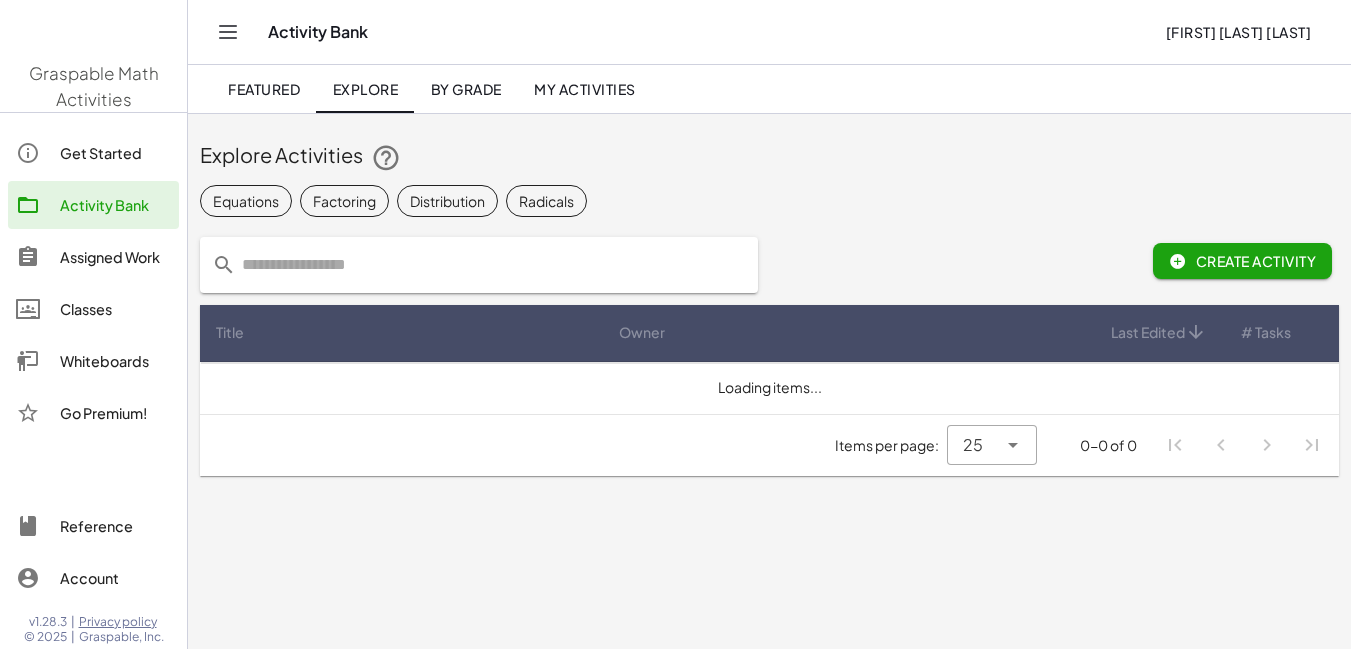 scroll, scrollTop: 0, scrollLeft: 0, axis: both 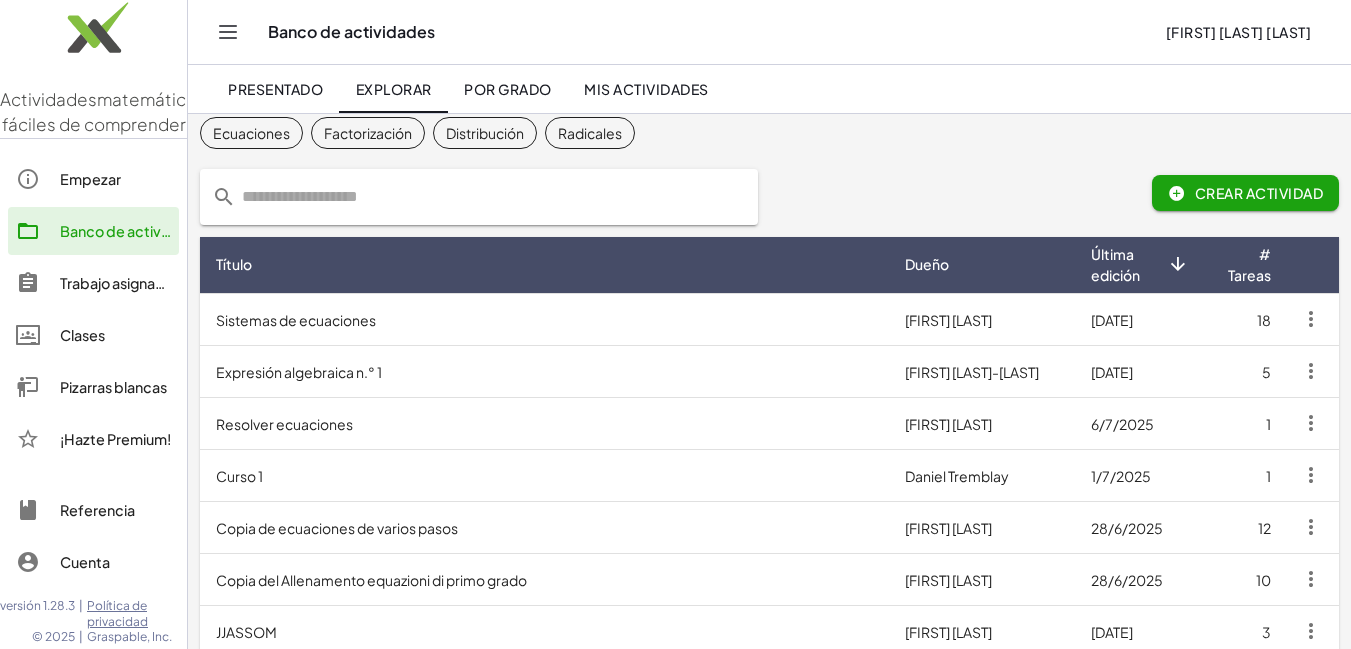 click on "22/7/2025" at bounding box center (1112, 320) 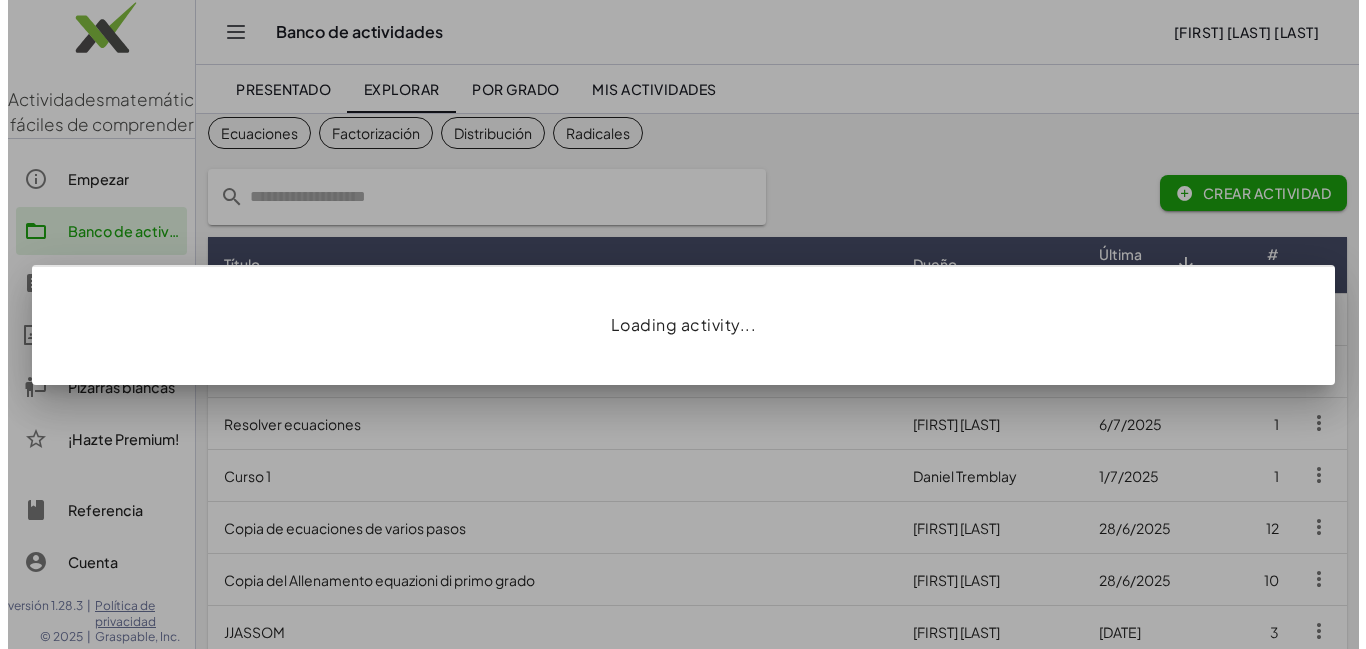 scroll, scrollTop: 0, scrollLeft: 0, axis: both 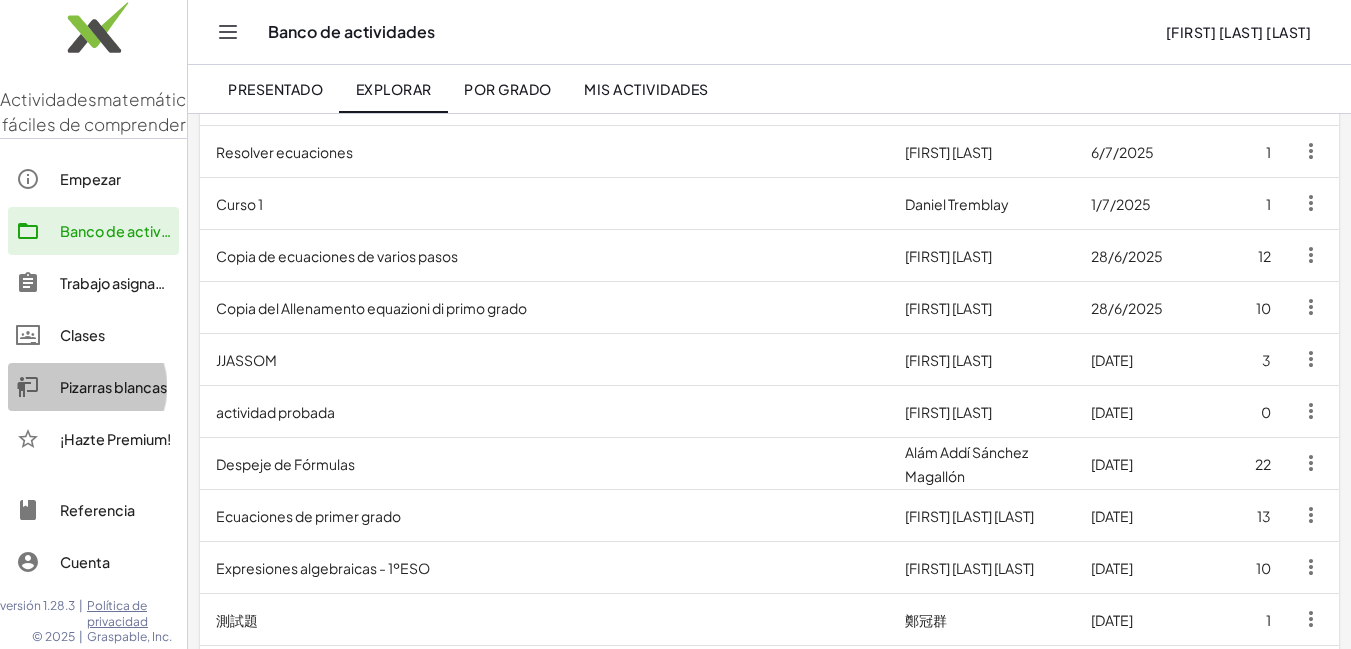 click on "Pizarras blancas" at bounding box center (113, 387) 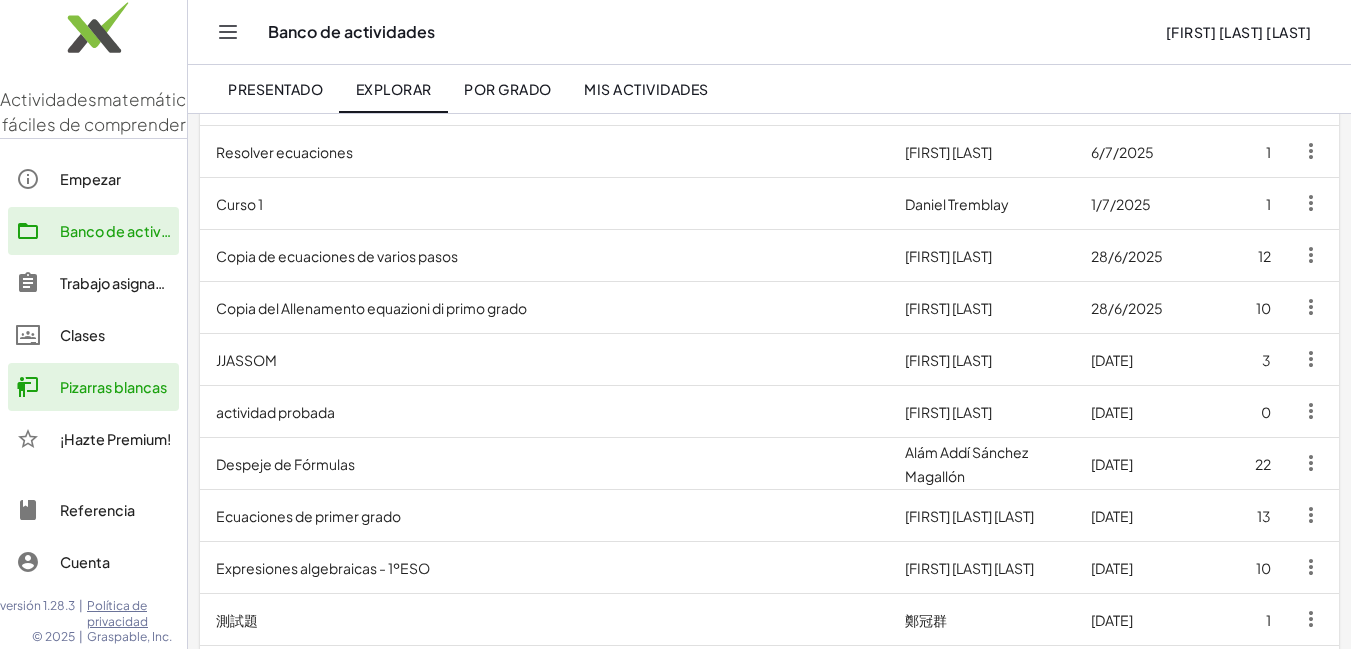 scroll, scrollTop: 0, scrollLeft: 0, axis: both 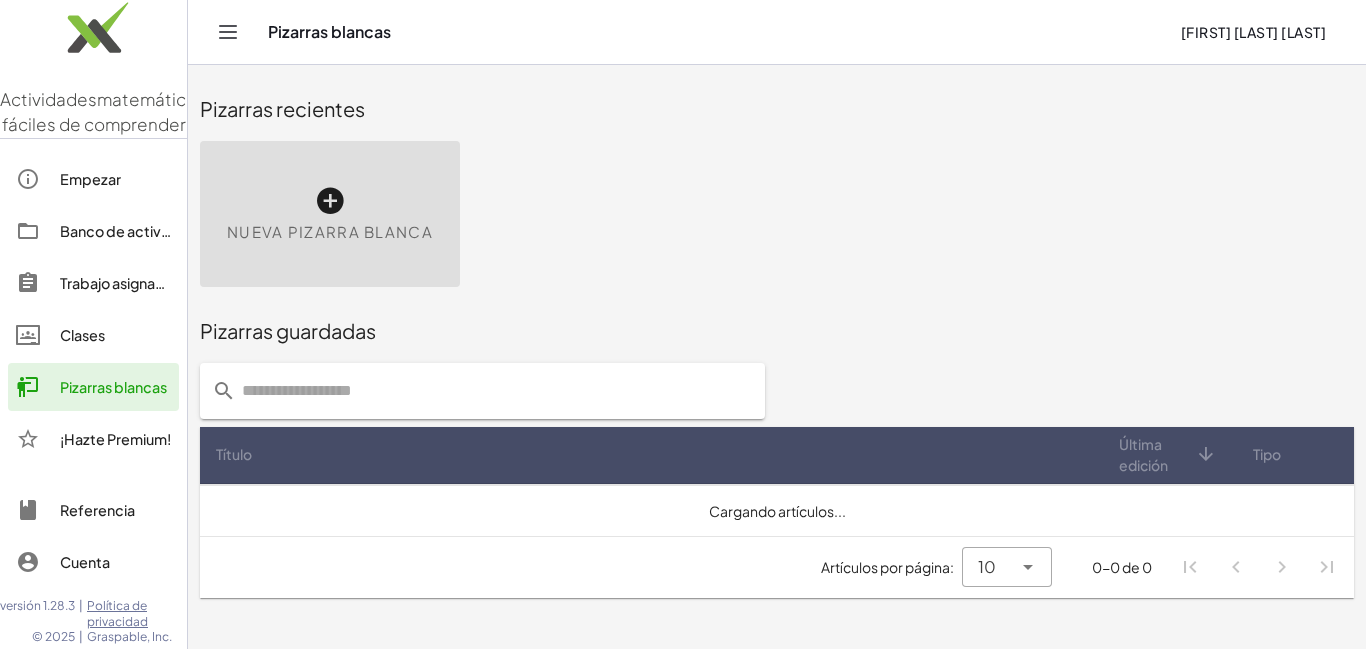 click on "Pizarras guardadas" 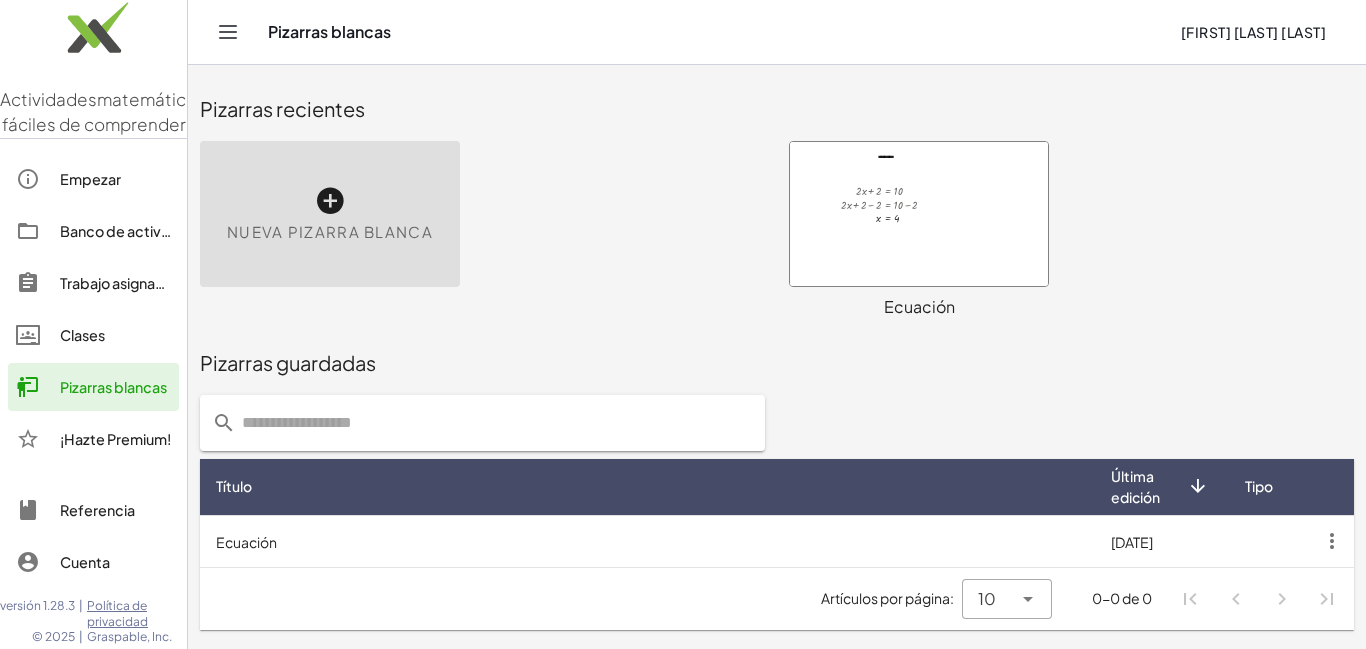 click at bounding box center (919, 214) 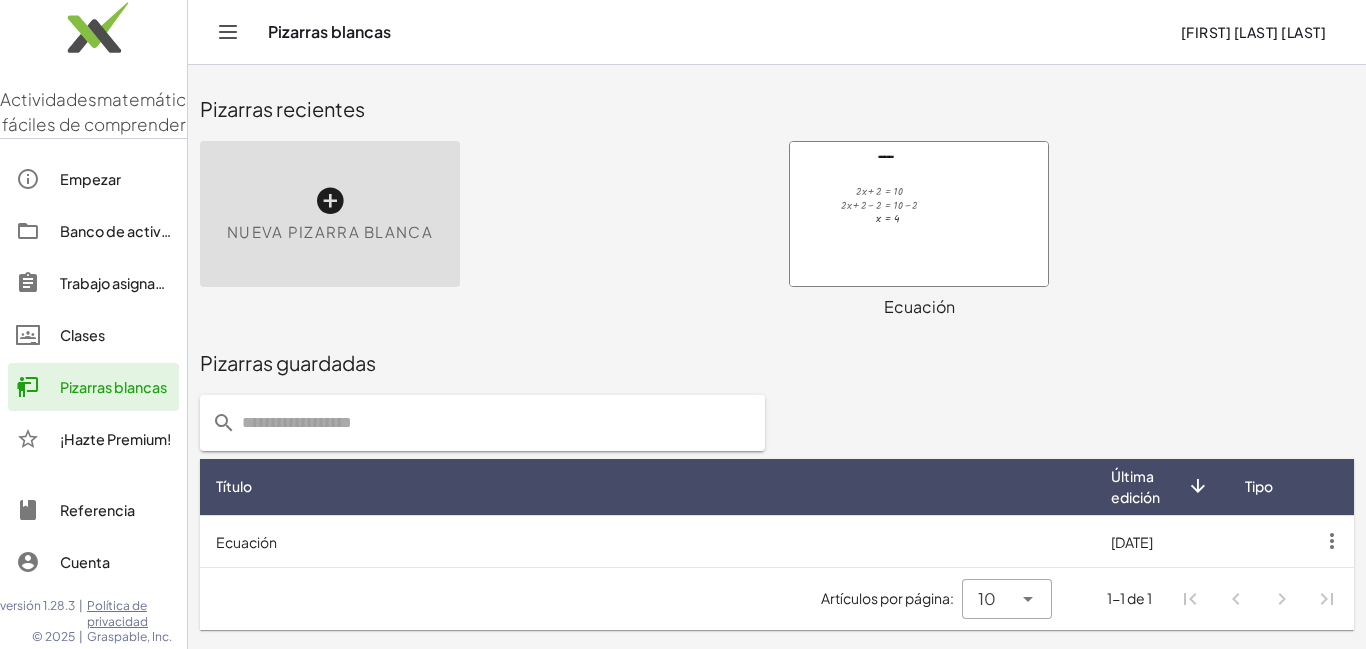 click on "Empezar" at bounding box center (90, 179) 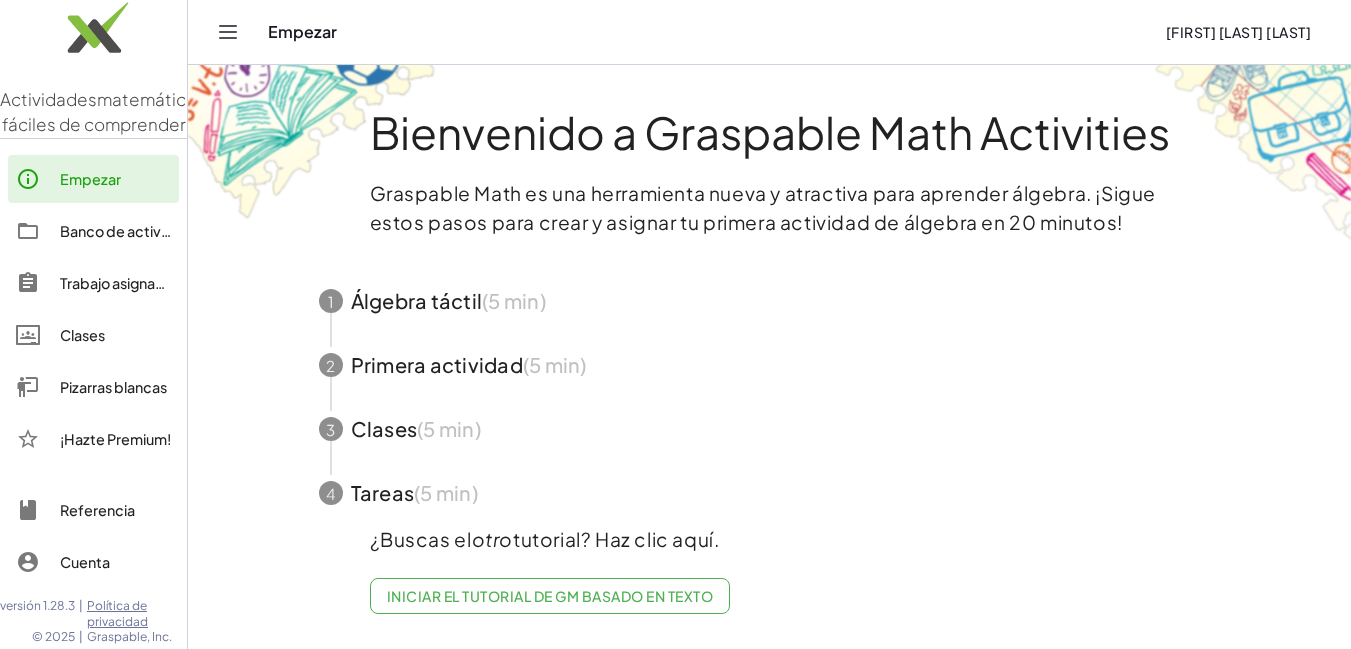 click at bounding box center (770, 301) 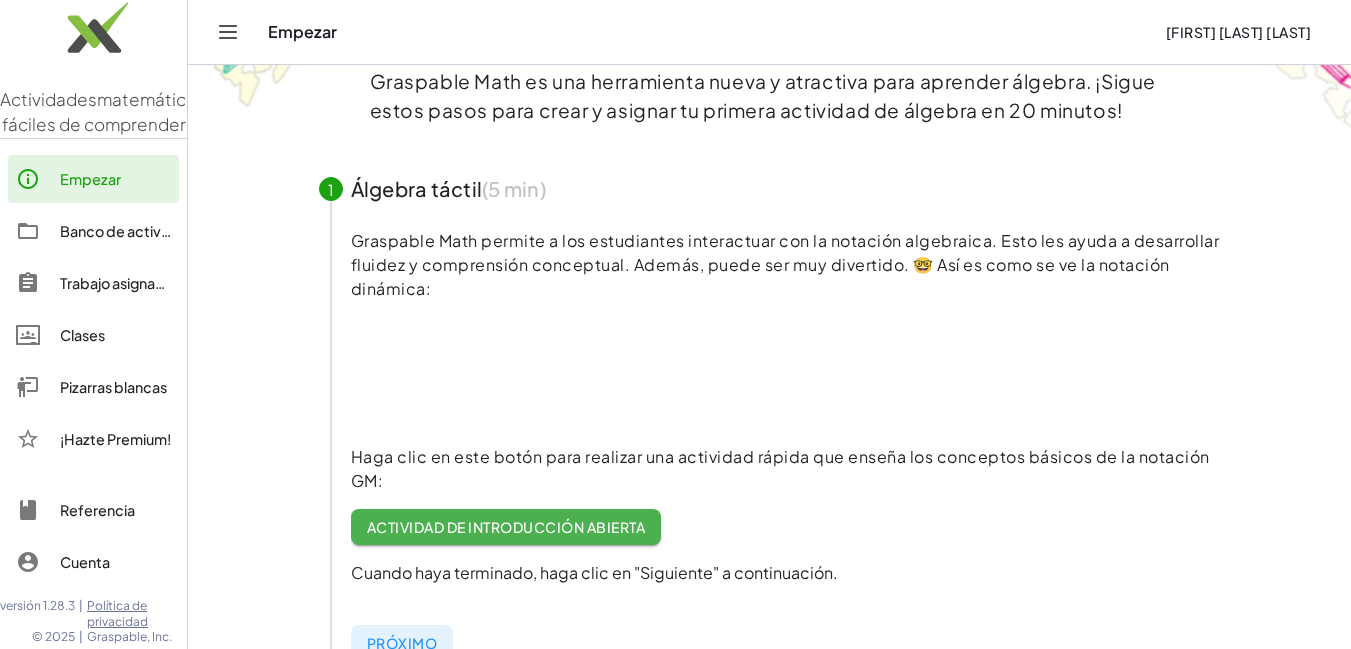 scroll, scrollTop: 120, scrollLeft: 0, axis: vertical 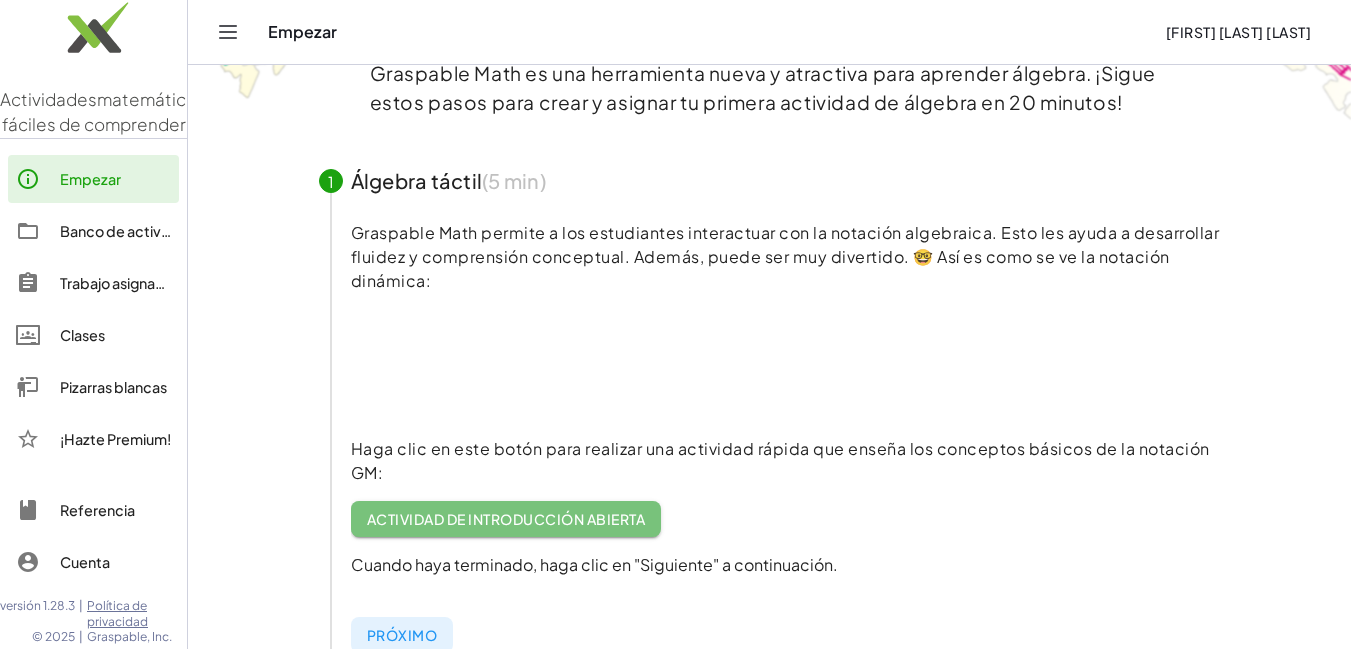 click on "Actividad de introducción abierta" at bounding box center [506, 519] 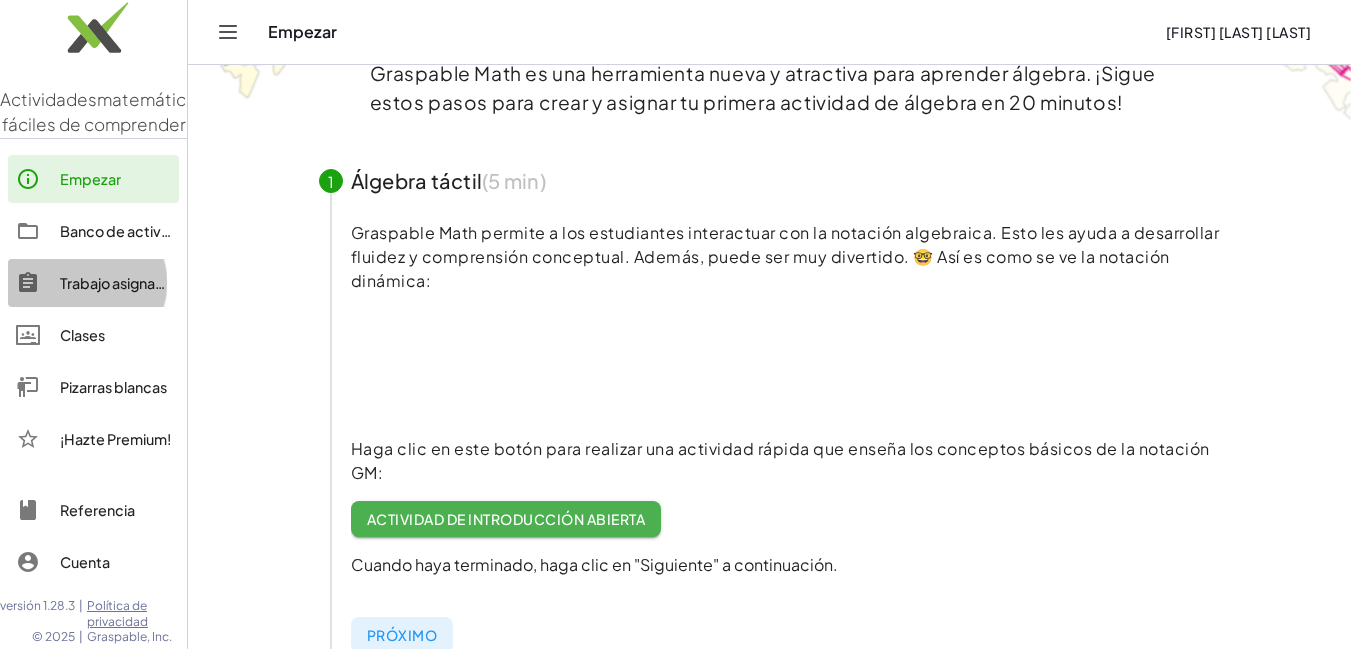 click on "Trabajo asignado" at bounding box center [117, 283] 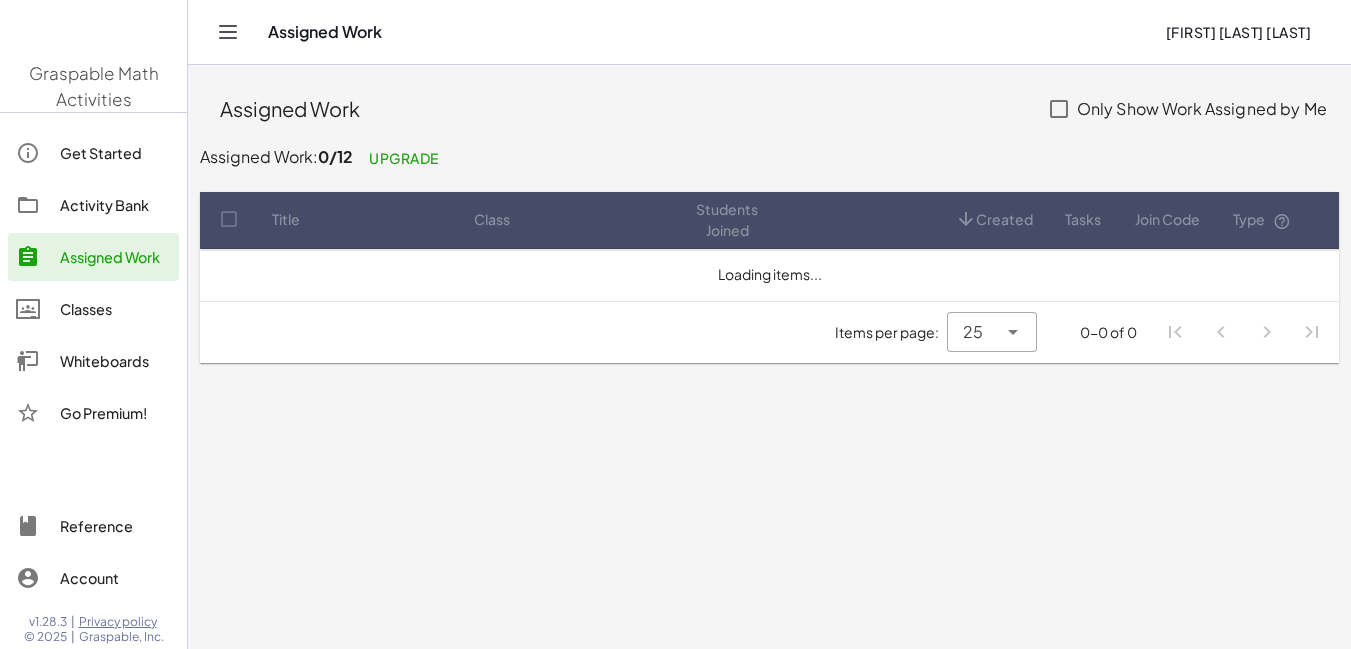 scroll, scrollTop: 0, scrollLeft: 0, axis: both 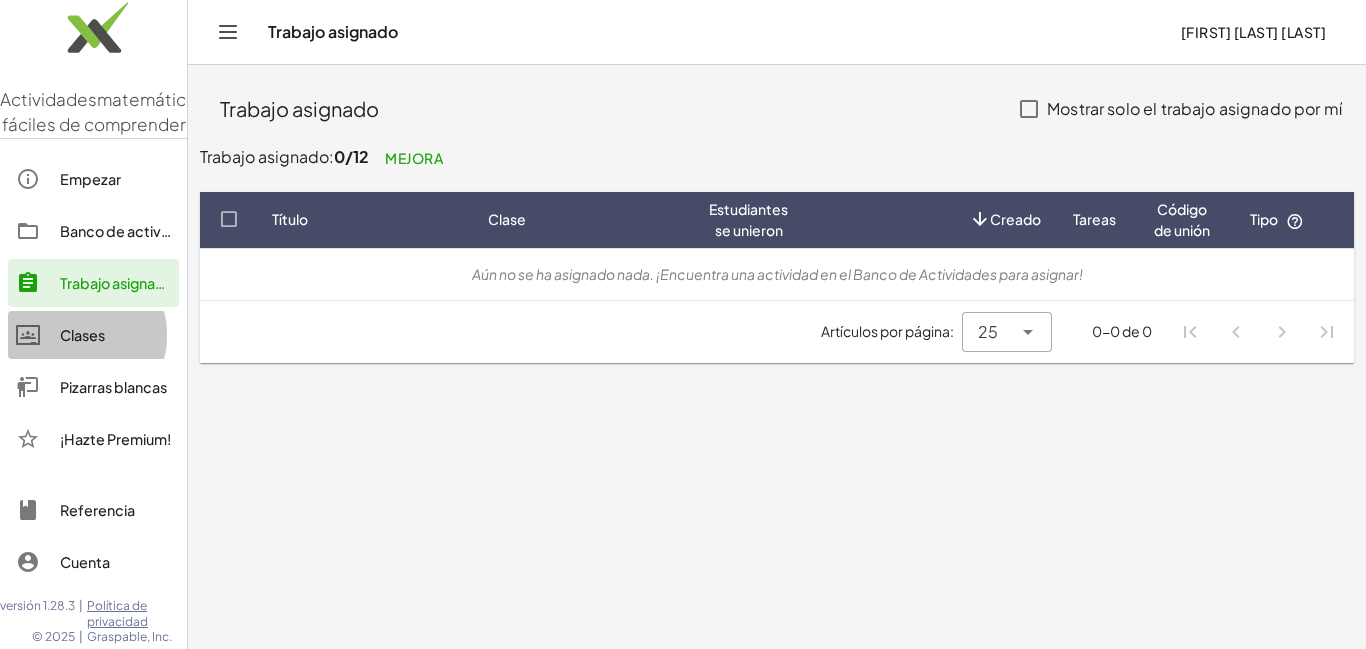 click on "Clases" at bounding box center [82, 335] 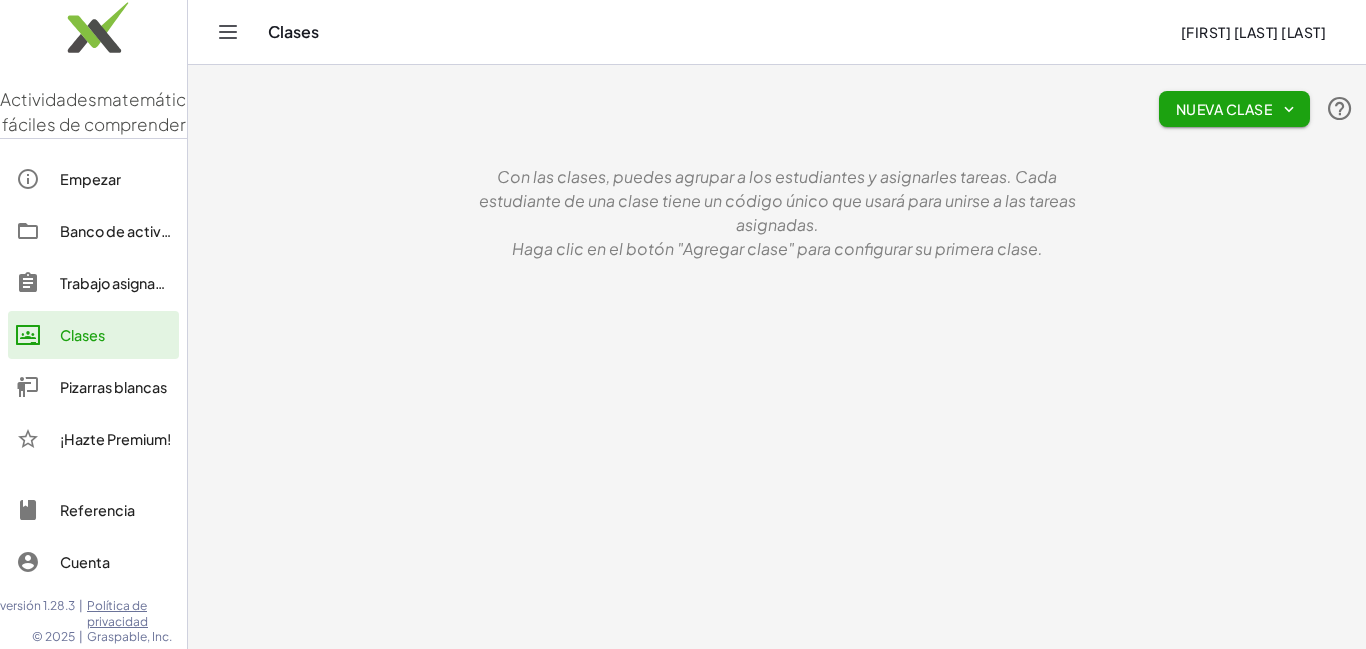 click 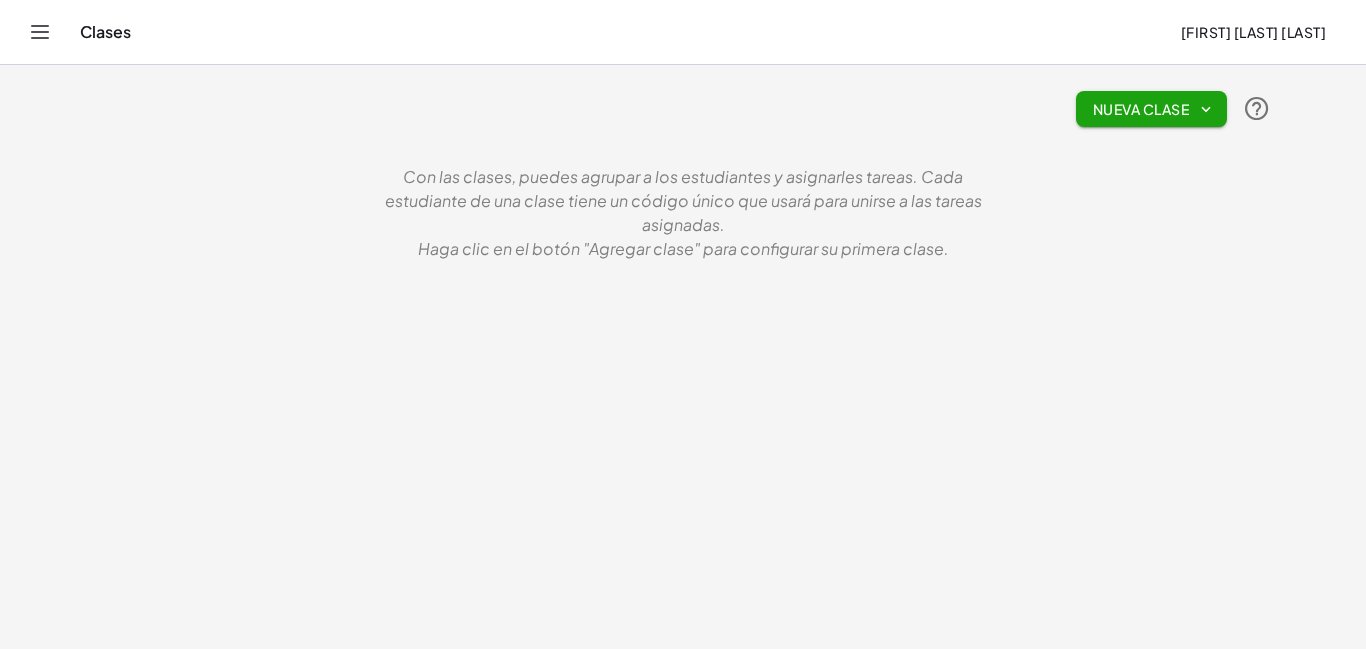 click 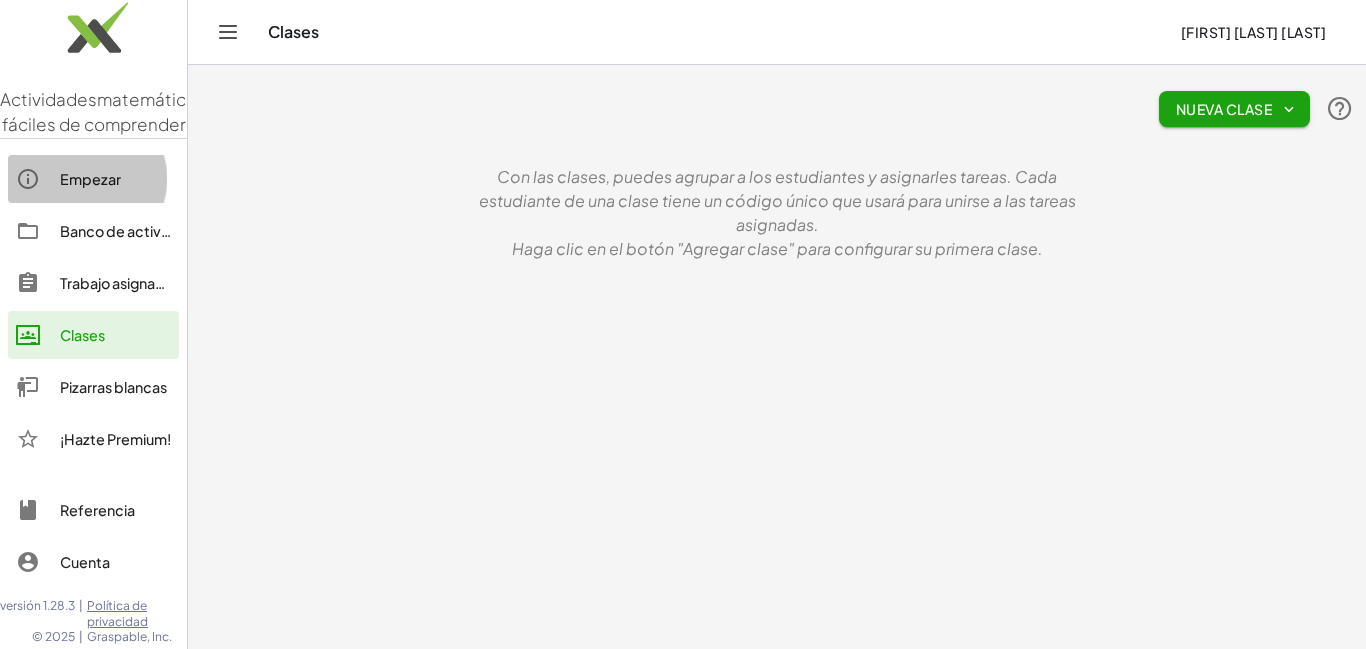 click on "Empezar" at bounding box center [90, 179] 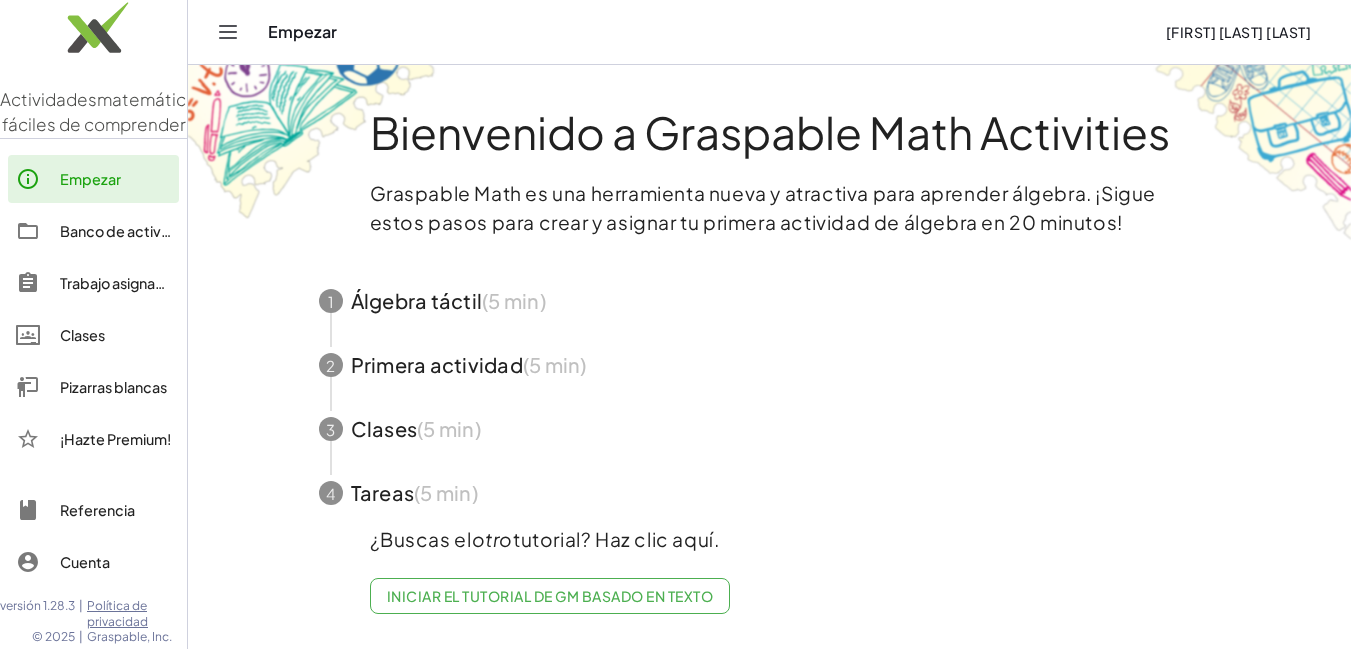 click at bounding box center (770, 429) 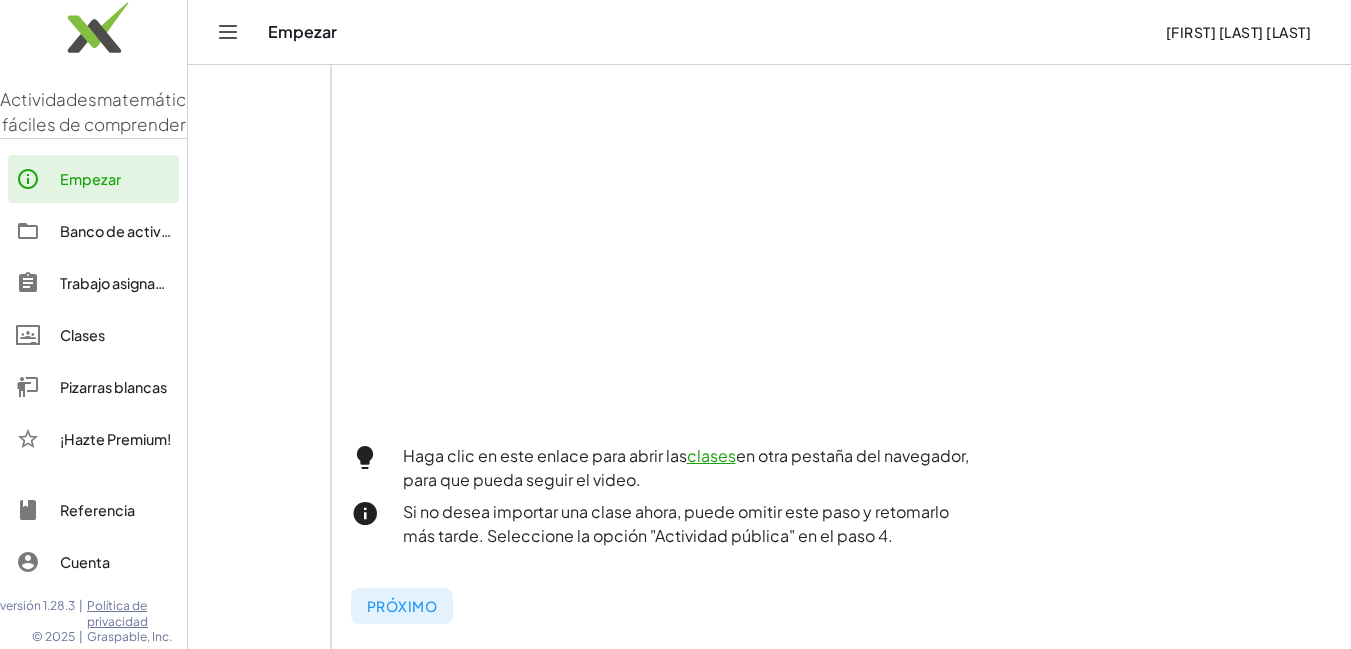 scroll, scrollTop: 510, scrollLeft: 0, axis: vertical 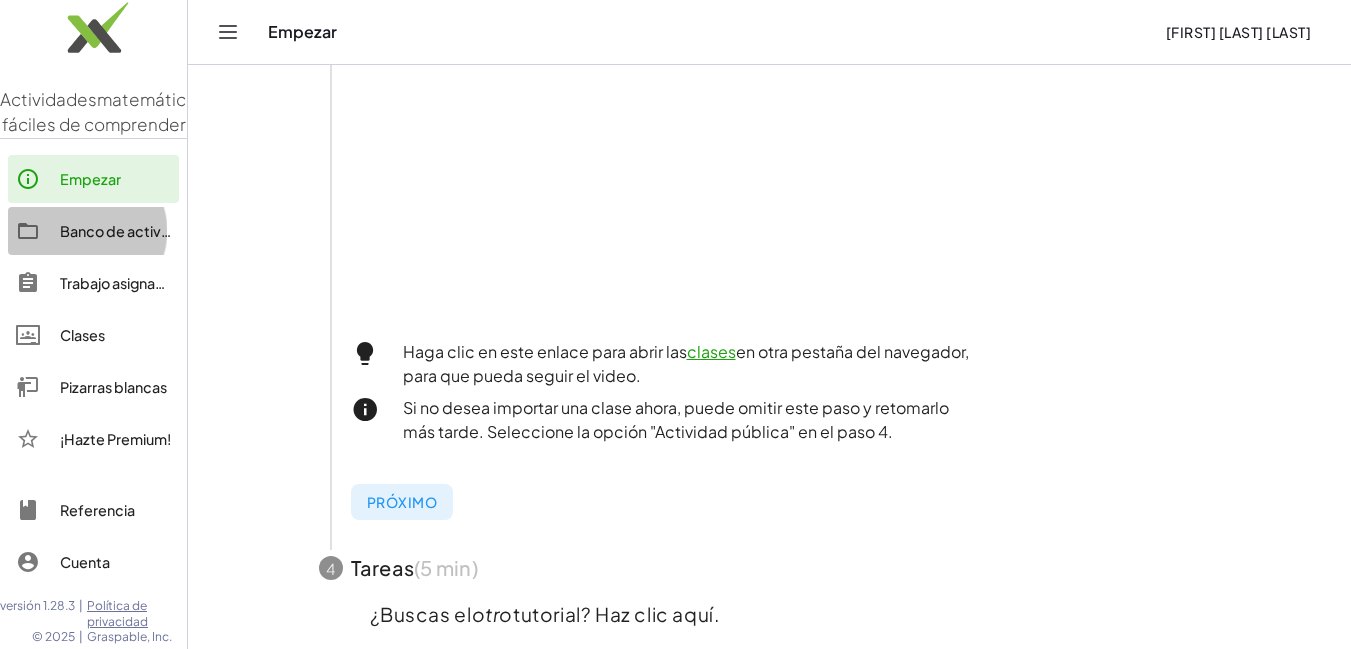 click on "Banco de actividades" at bounding box center (134, 231) 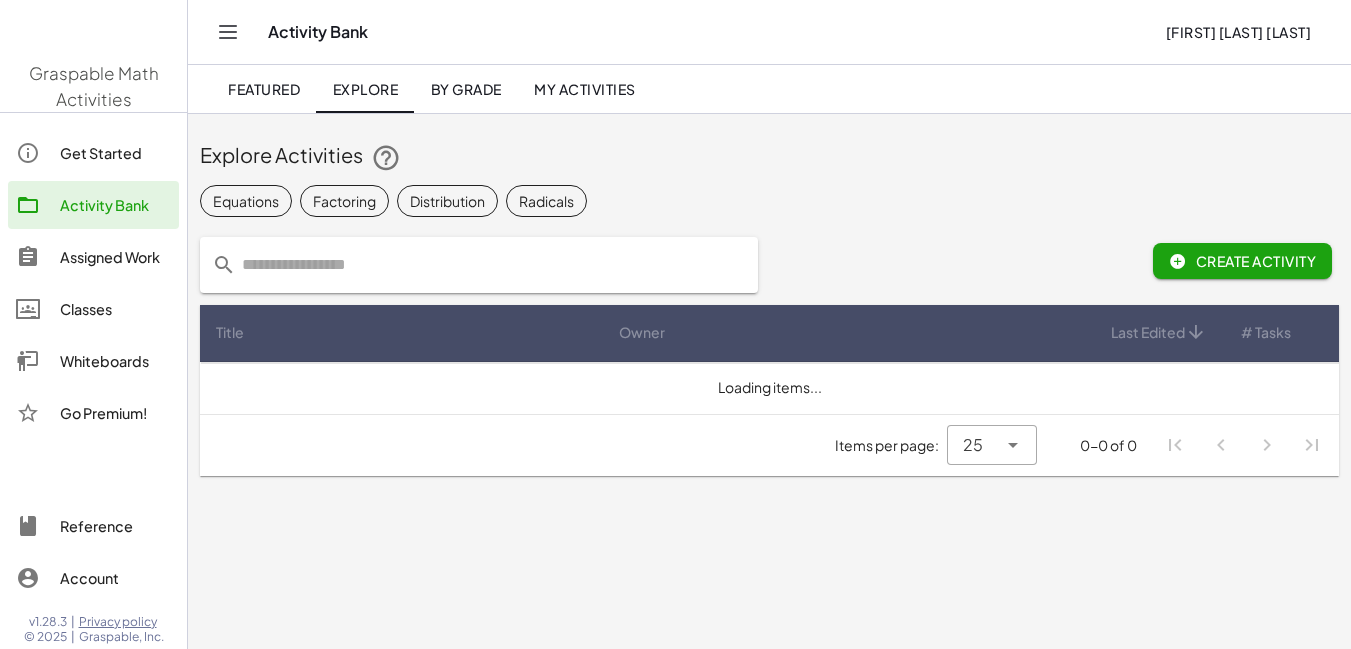 scroll, scrollTop: 0, scrollLeft: 0, axis: both 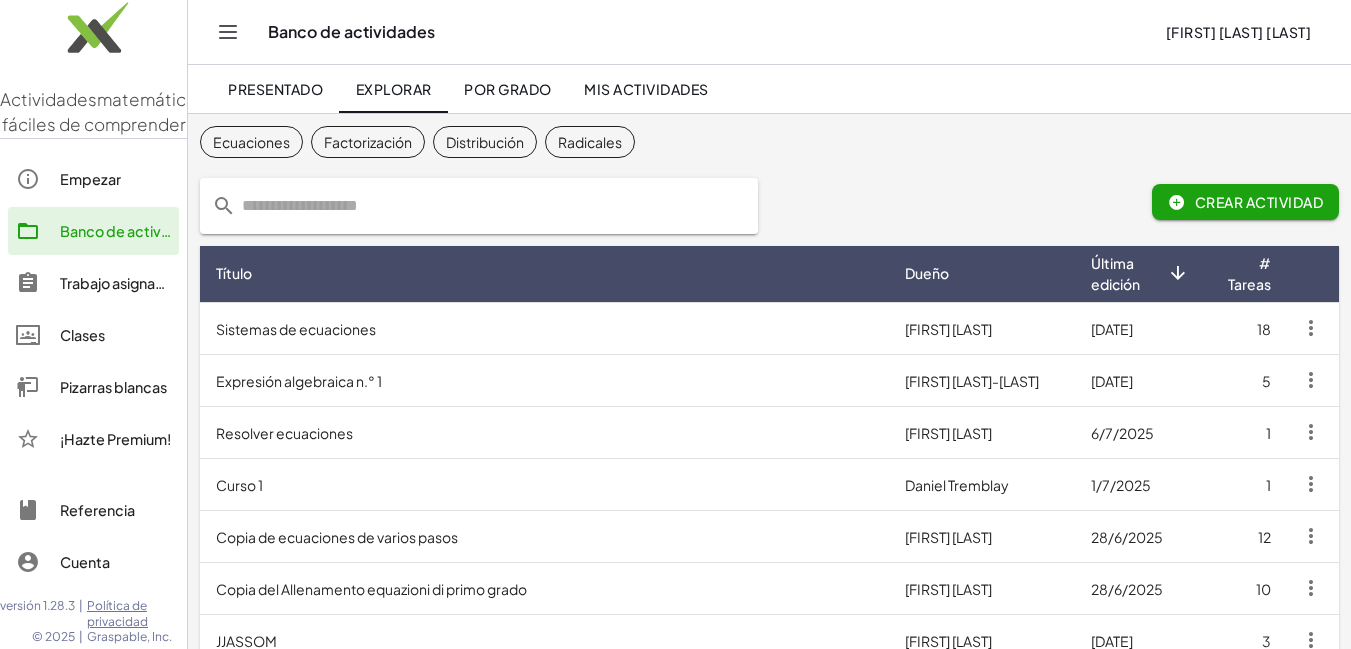 click on "22/7/2025" at bounding box center [1112, 329] 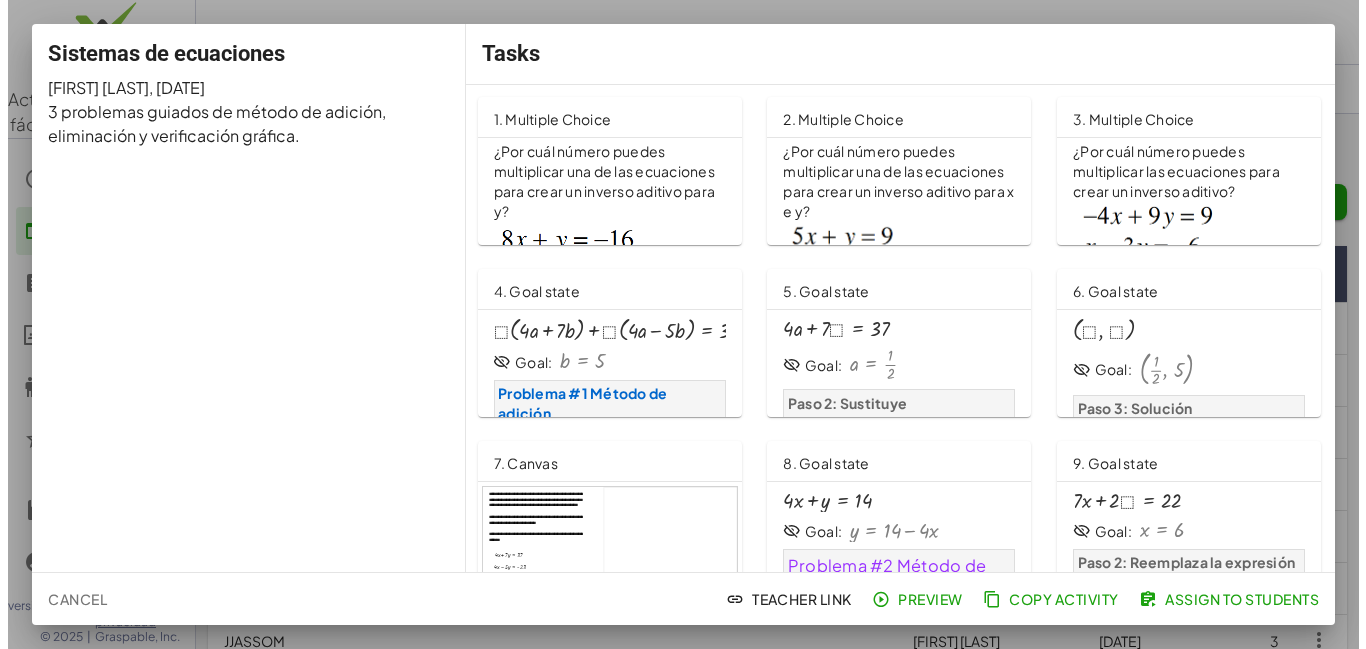 scroll, scrollTop: 0, scrollLeft: 0, axis: both 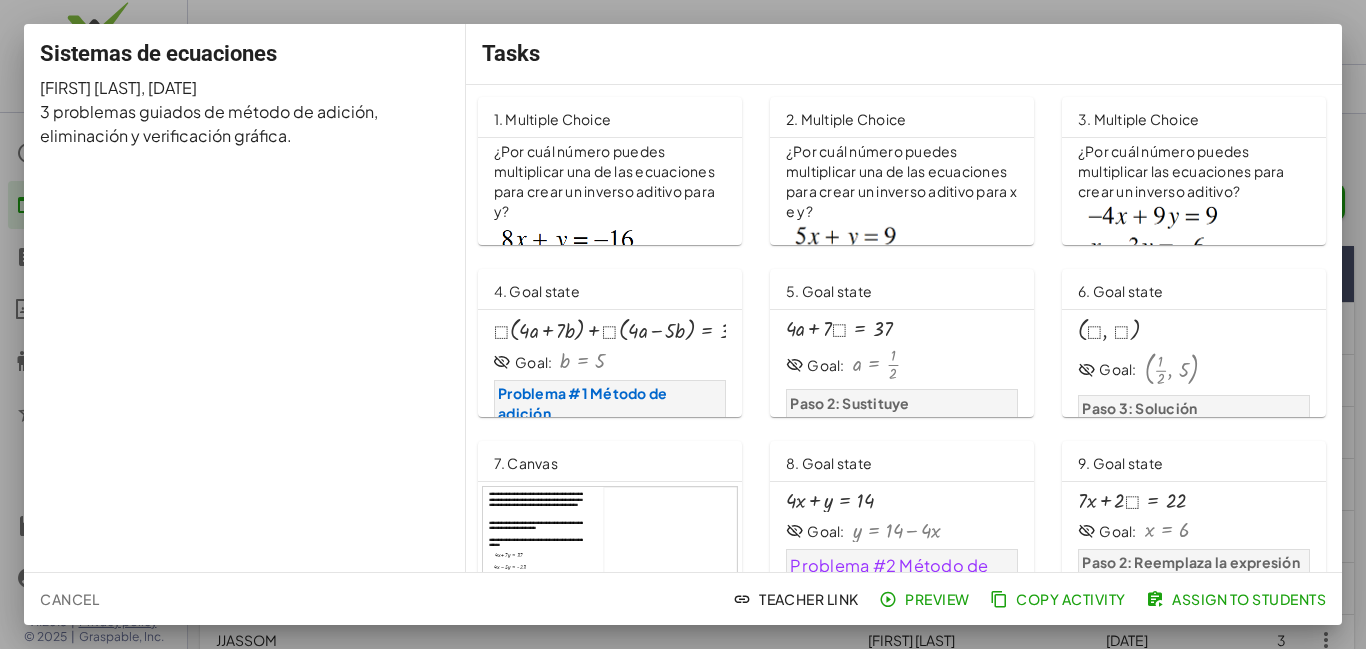 click at bounding box center (566, 257) 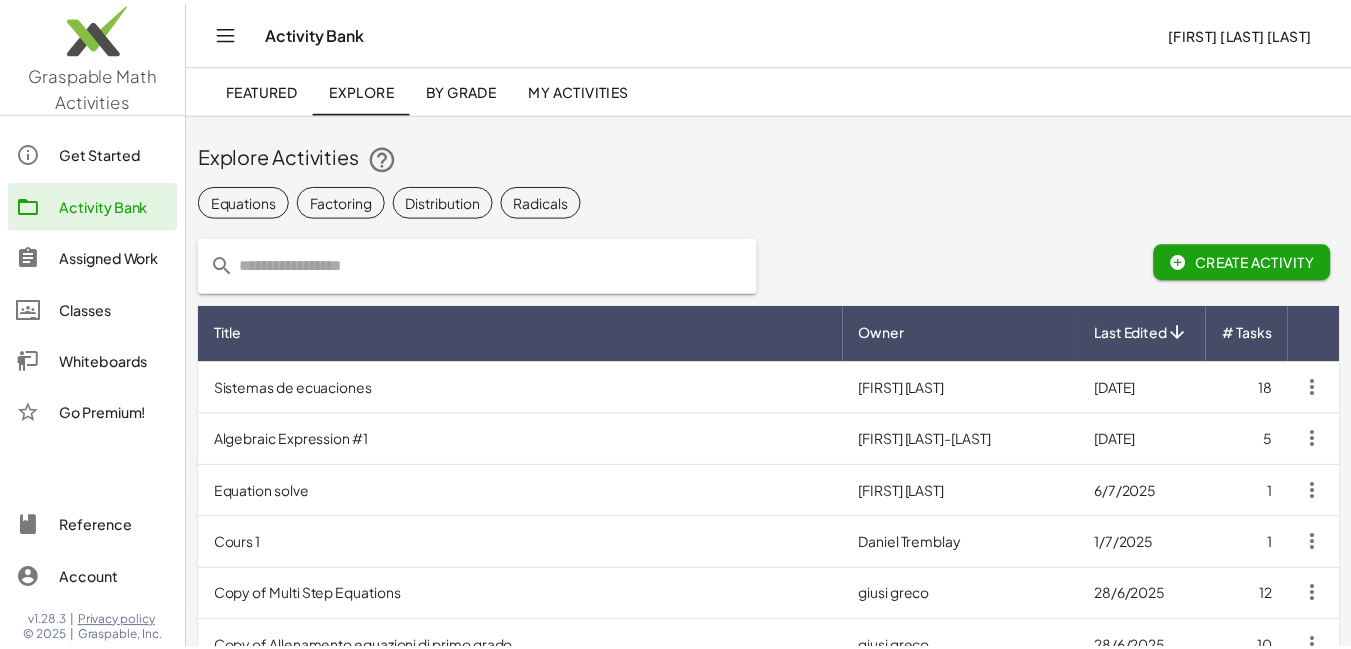 scroll, scrollTop: 59, scrollLeft: 0, axis: vertical 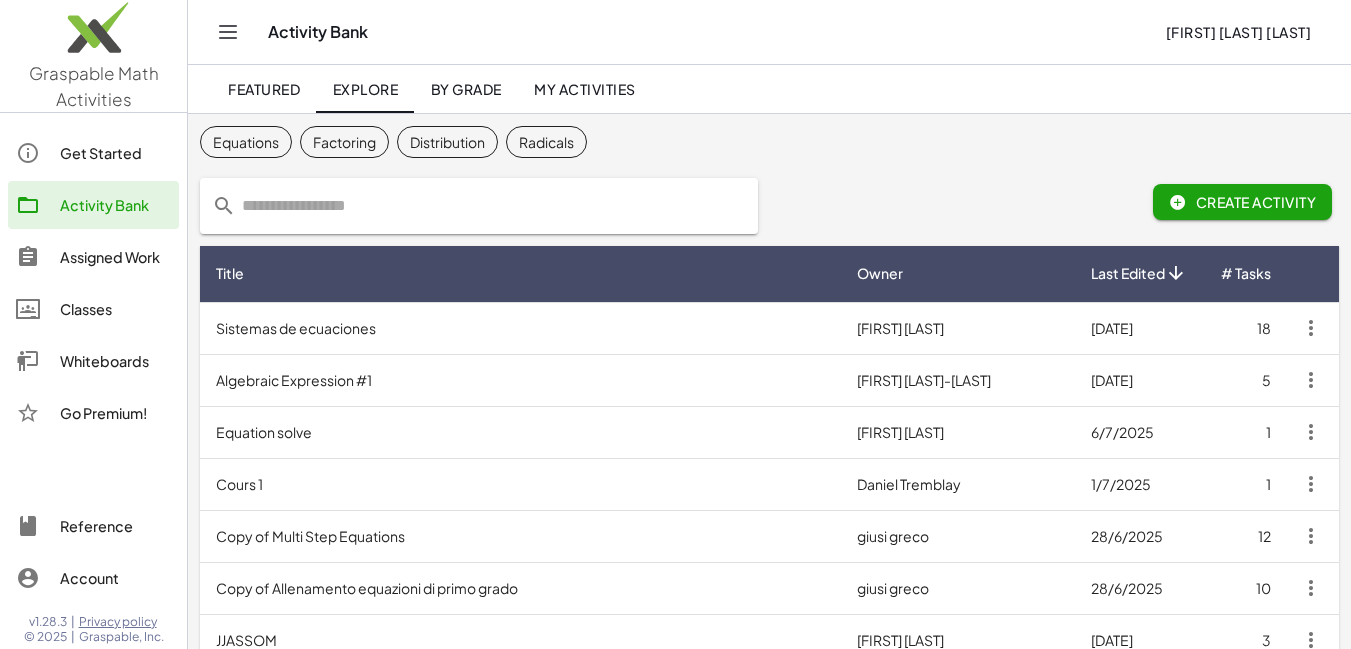 click on "Korina Thomas-Reynolds" at bounding box center (958, 380) 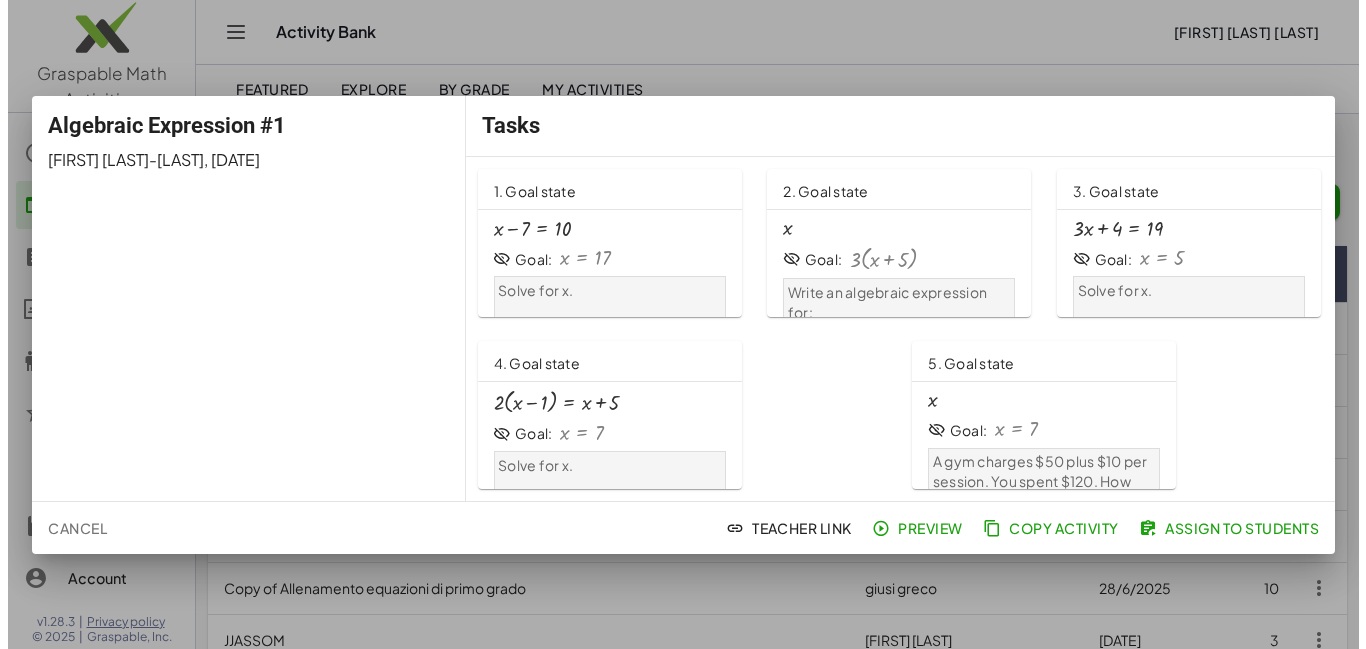scroll, scrollTop: 0, scrollLeft: 0, axis: both 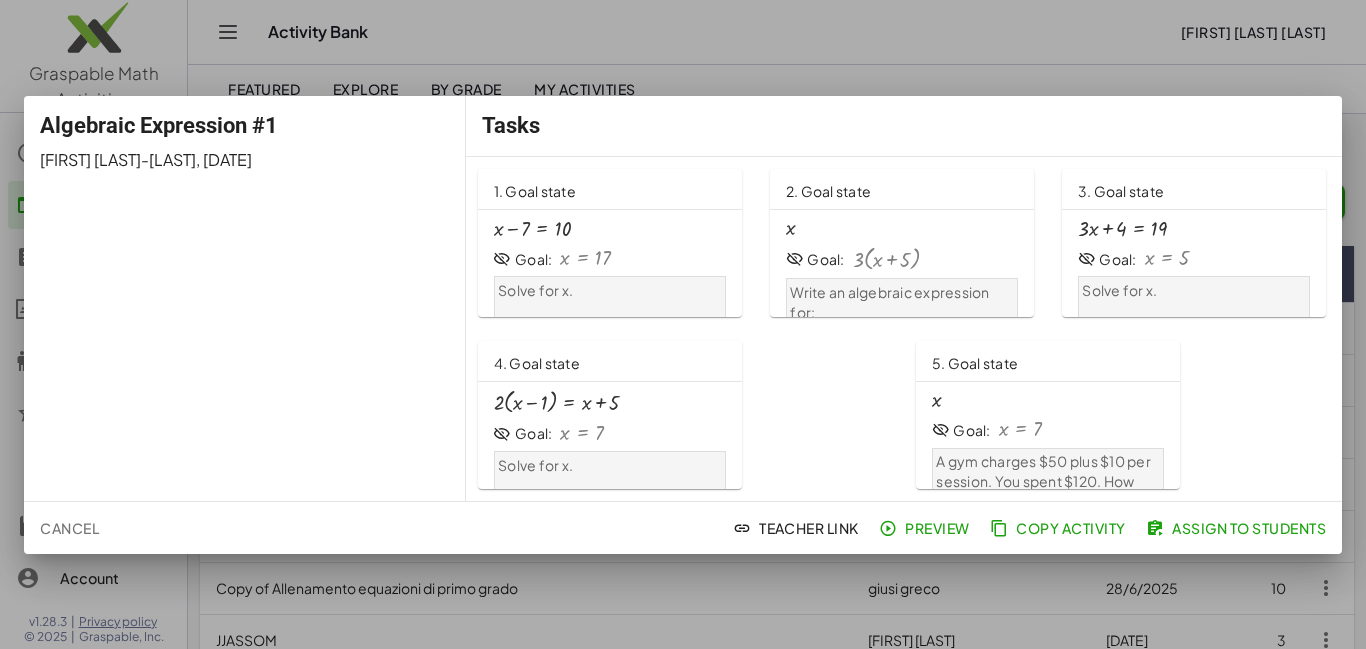 click at bounding box center (585, 258) 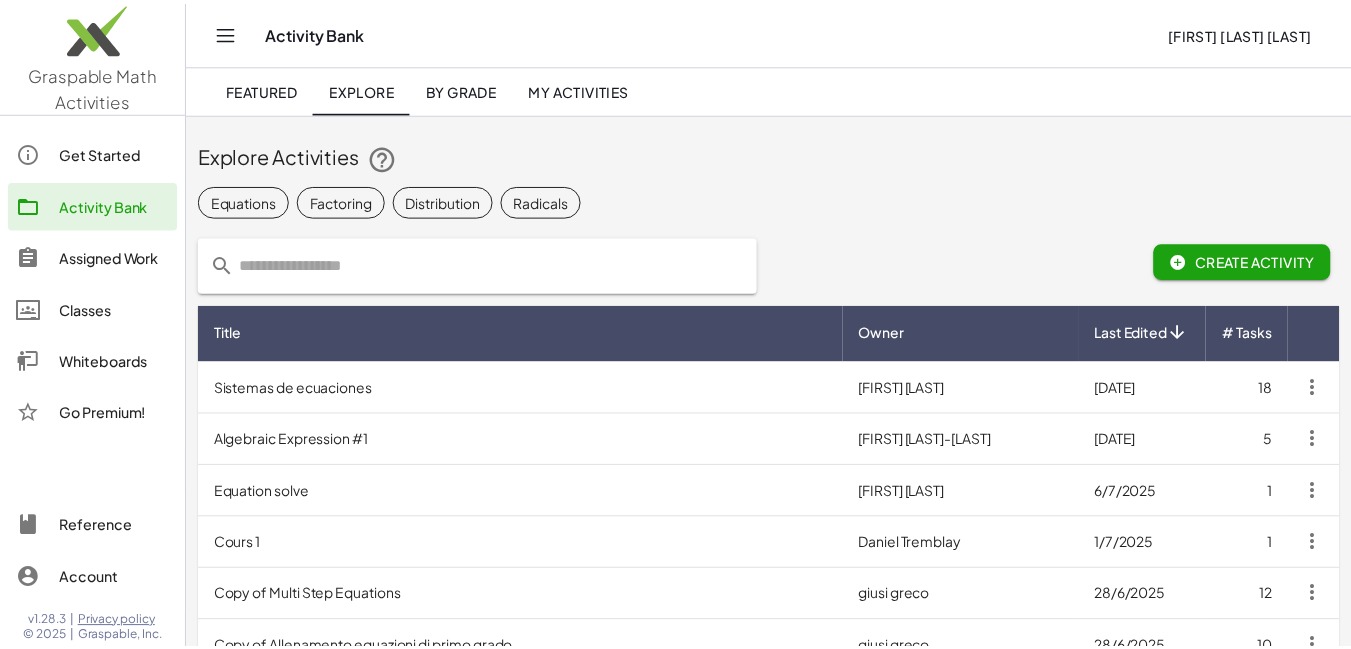 scroll, scrollTop: 59, scrollLeft: 0, axis: vertical 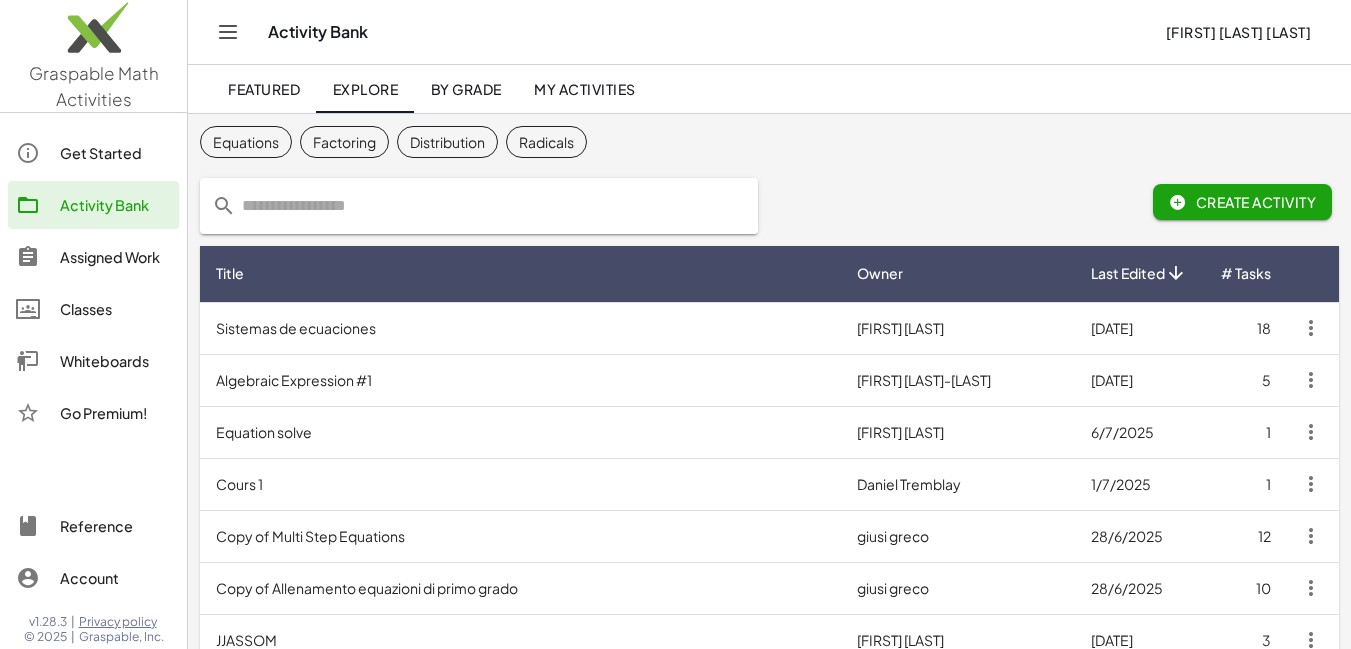 click on "Tashfia Hoque" at bounding box center (958, 432) 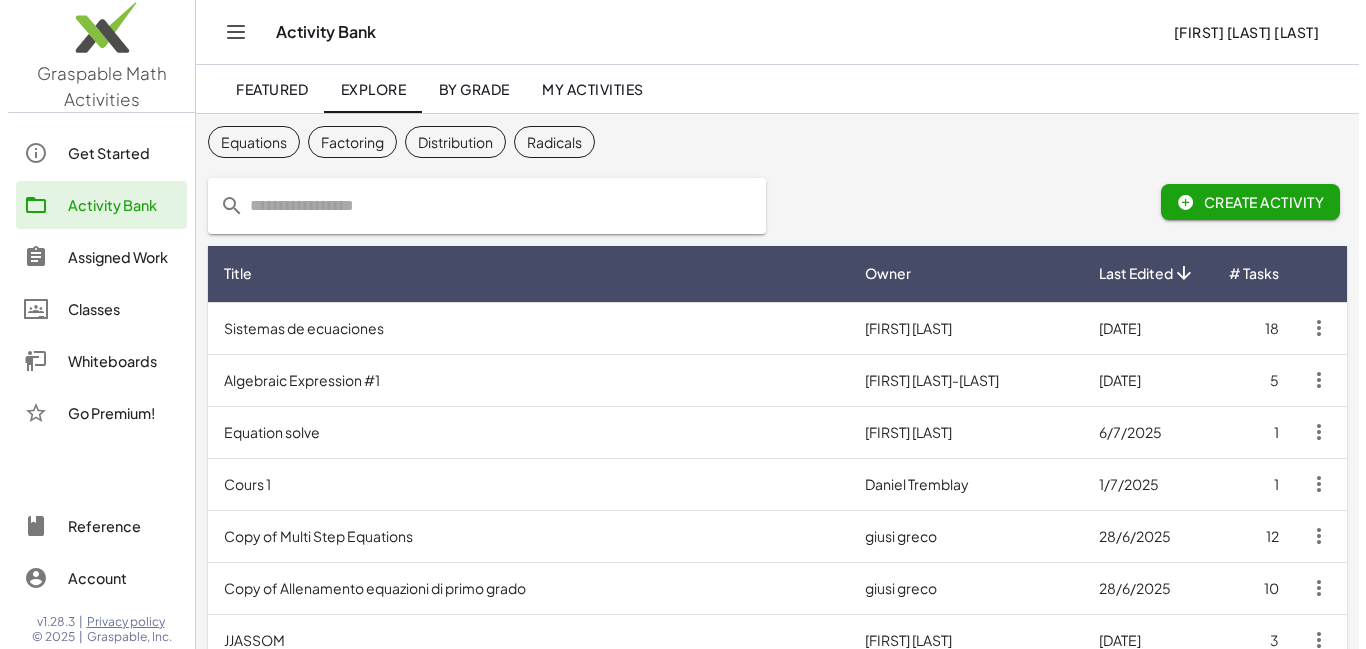 scroll, scrollTop: 0, scrollLeft: 0, axis: both 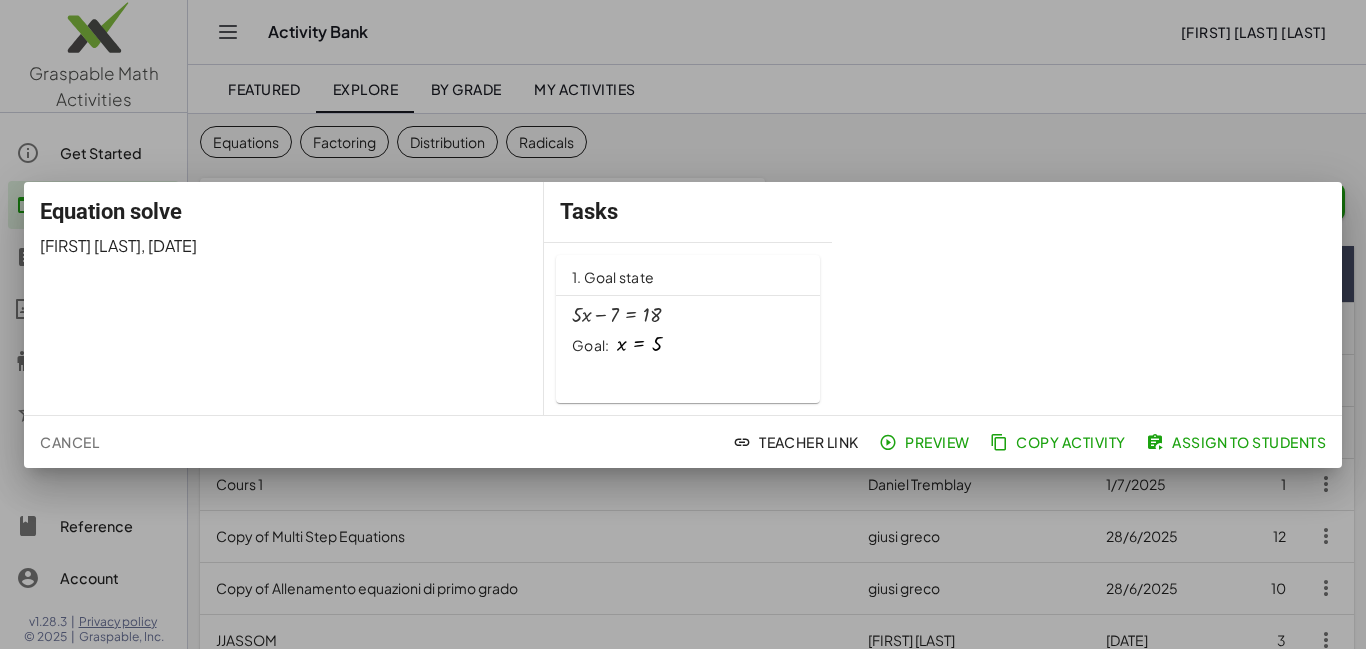 click on "Goal:" at bounding box center [590, 346] 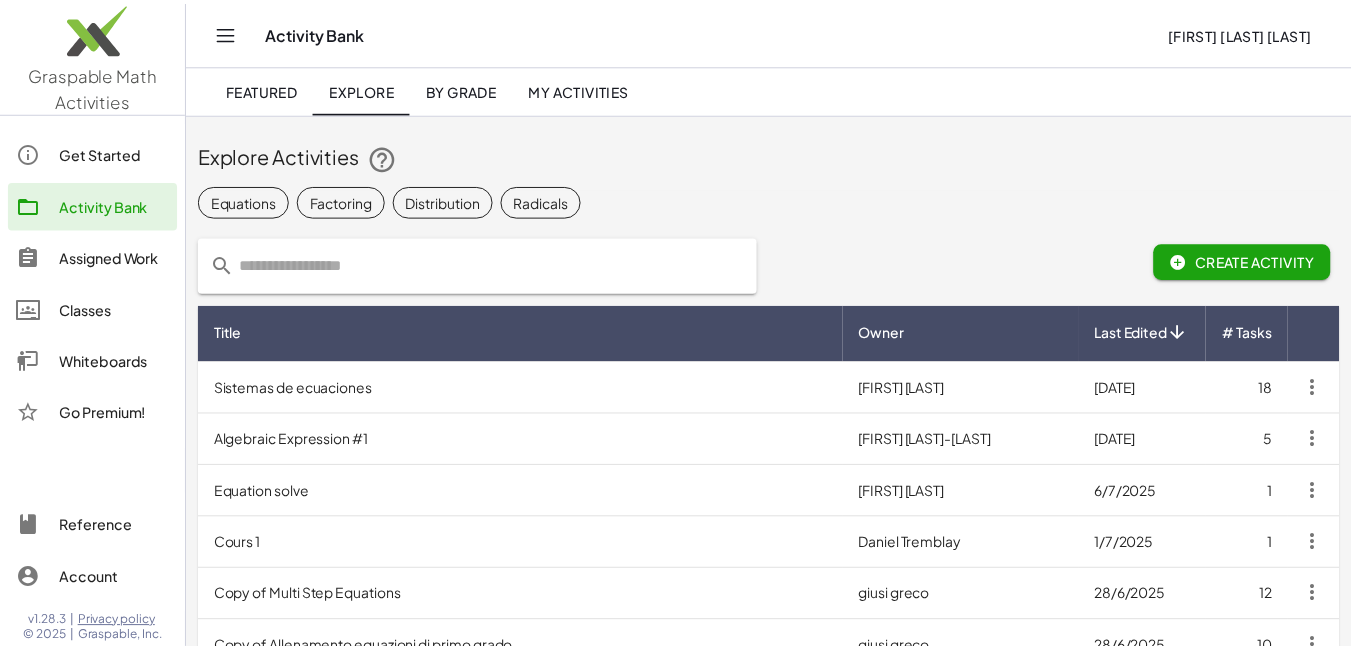 scroll, scrollTop: 59, scrollLeft: 0, axis: vertical 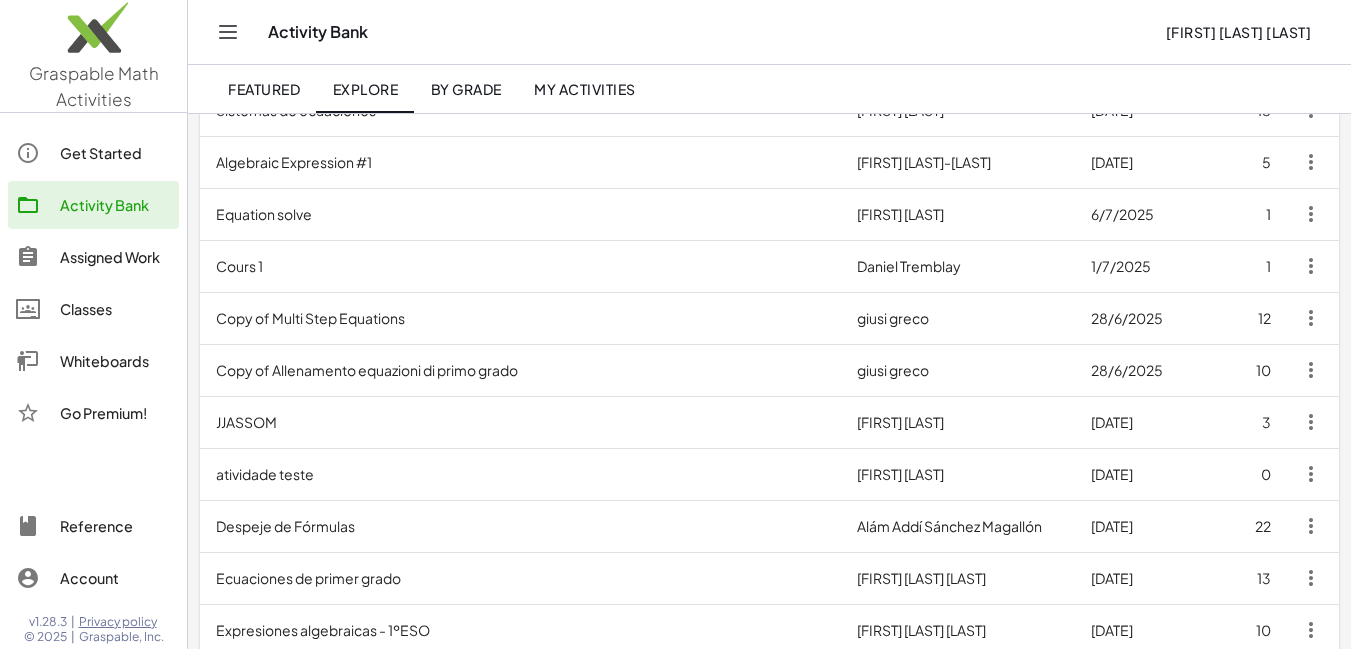 click on "giusi greco" at bounding box center (958, 318) 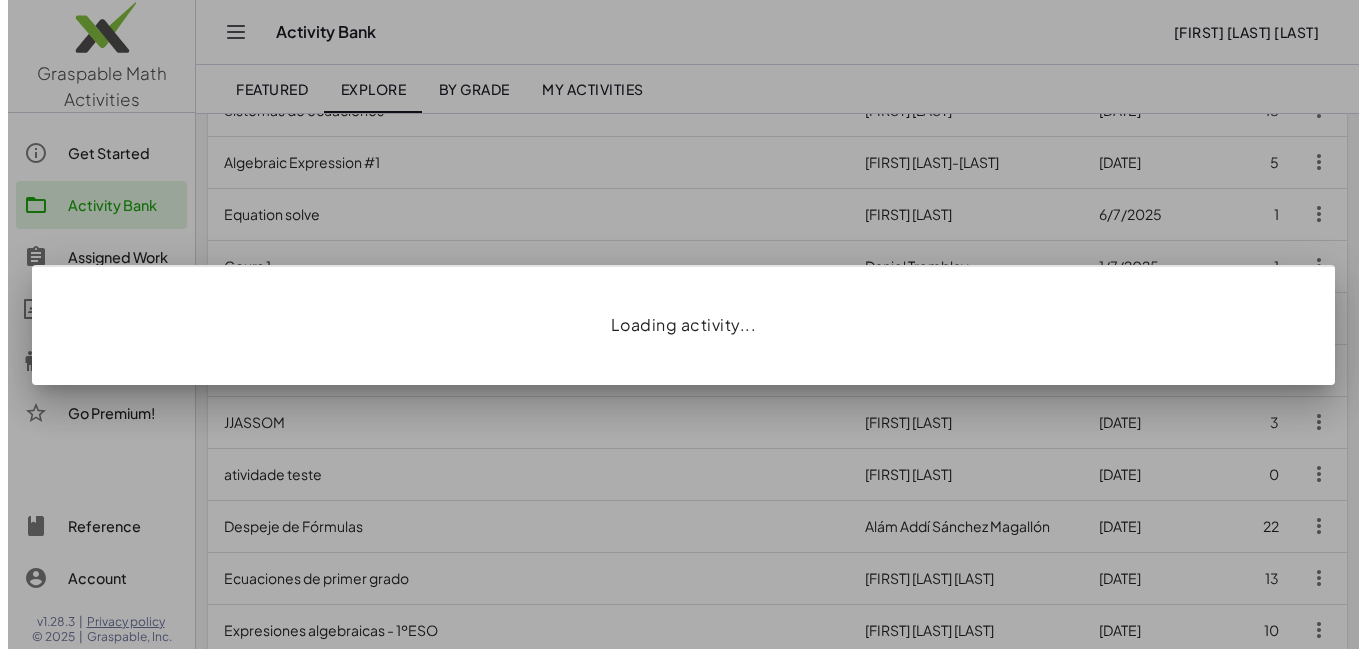 scroll, scrollTop: 0, scrollLeft: 0, axis: both 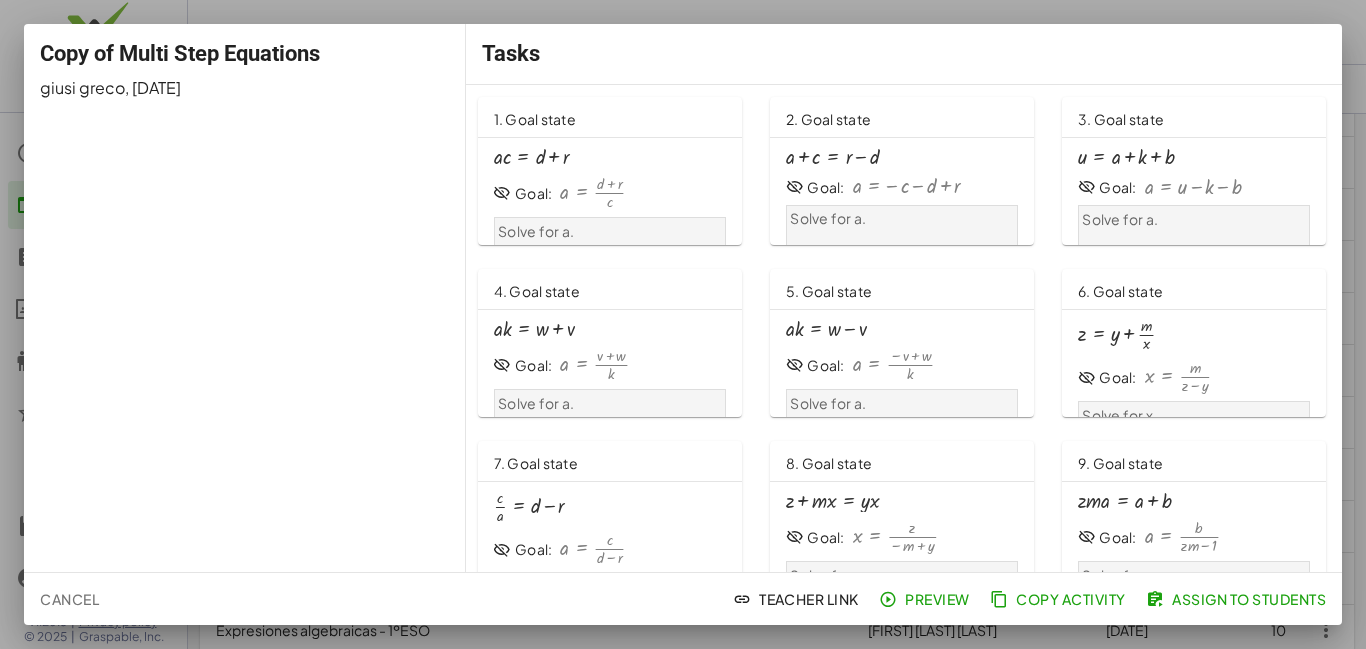click on "1. Goal state" at bounding box center (535, 119) 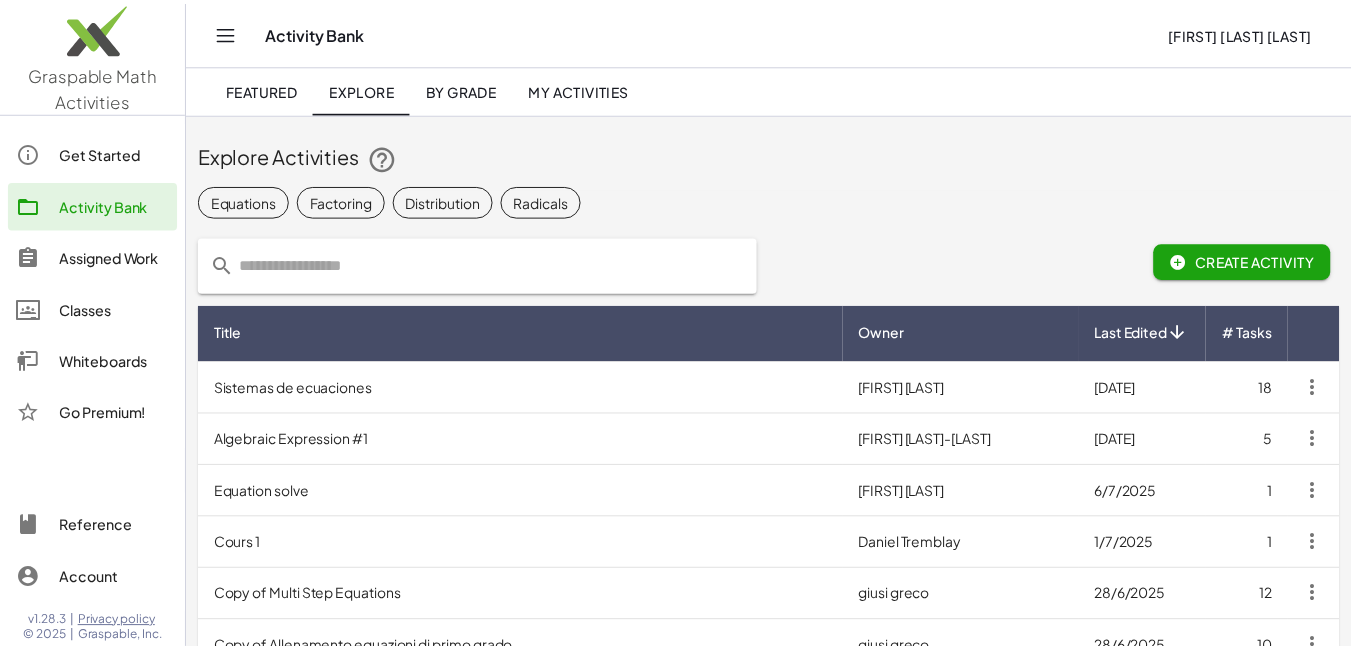 scroll, scrollTop: 277, scrollLeft: 0, axis: vertical 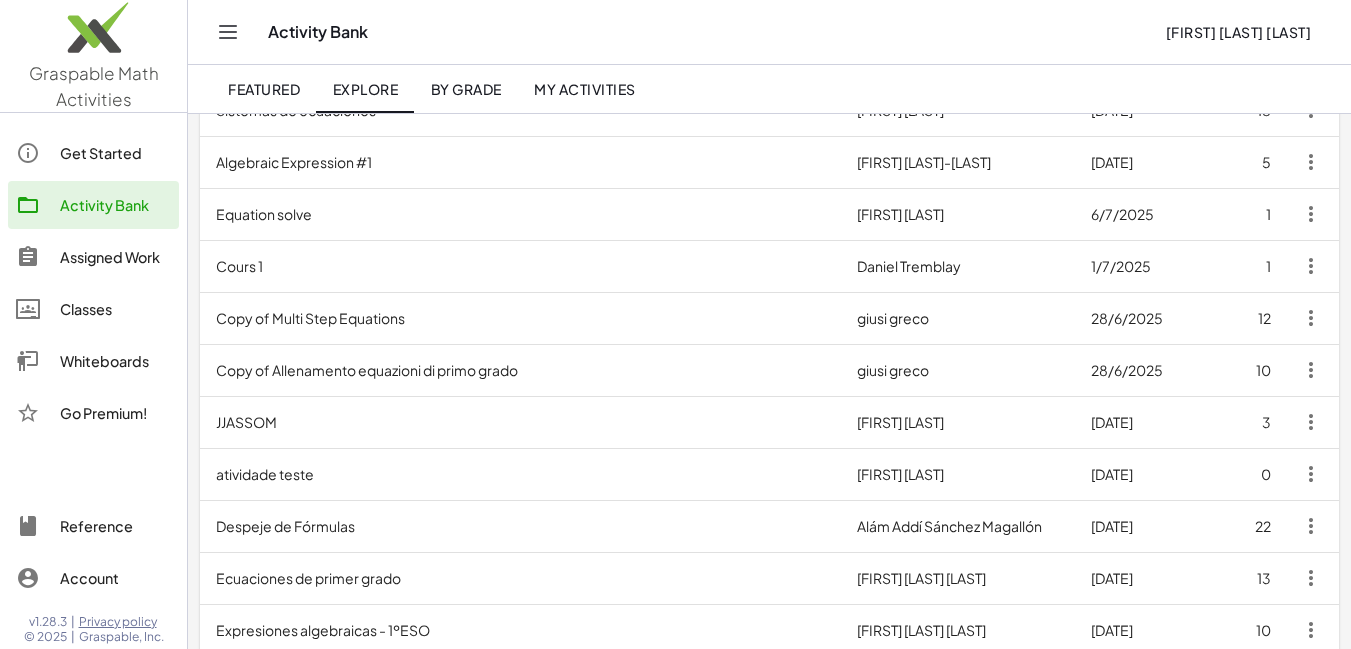 click on "Jorge Ferreira" at bounding box center (958, 474) 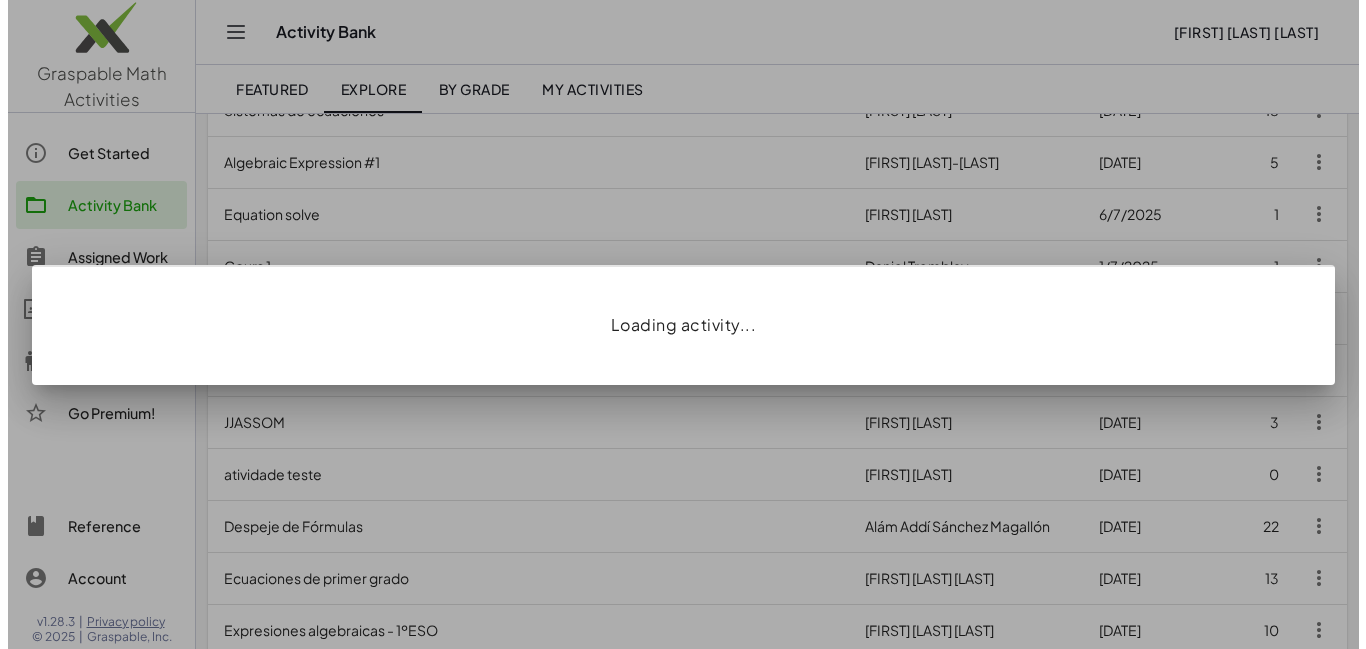 scroll, scrollTop: 0, scrollLeft: 0, axis: both 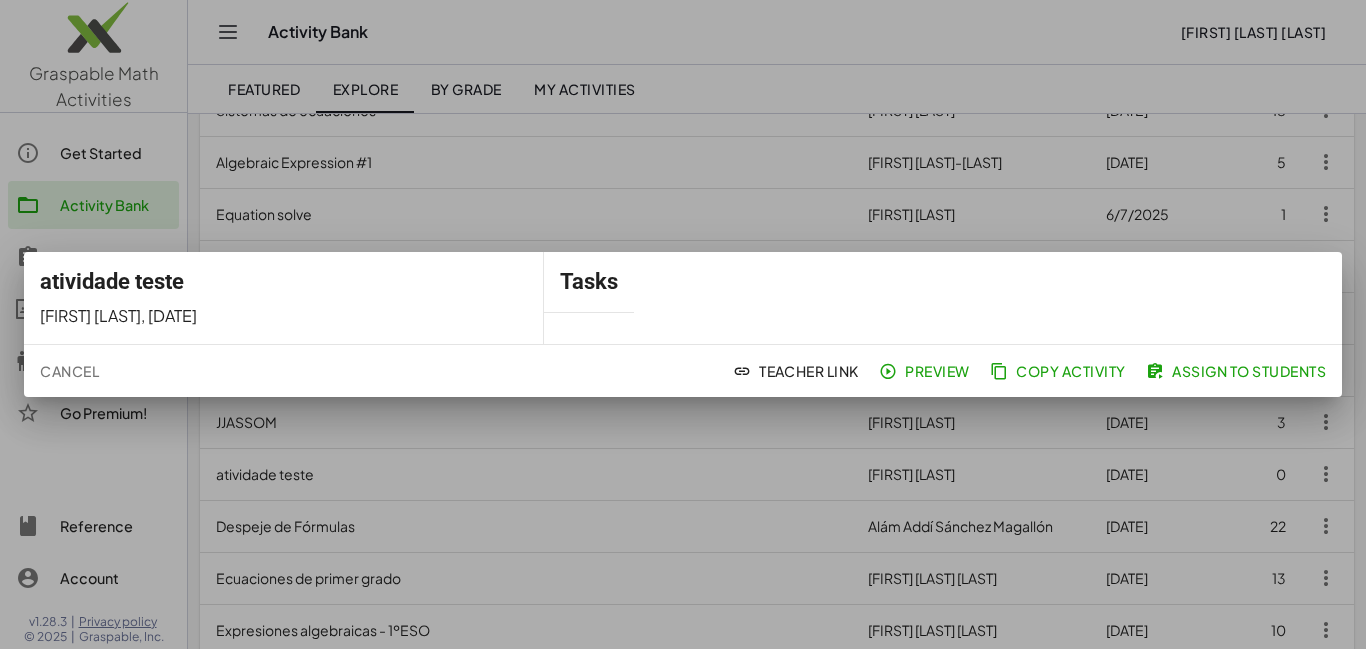 click on "Cancel  Teacher Link   Preview   Copy Activity   Assign to Students" 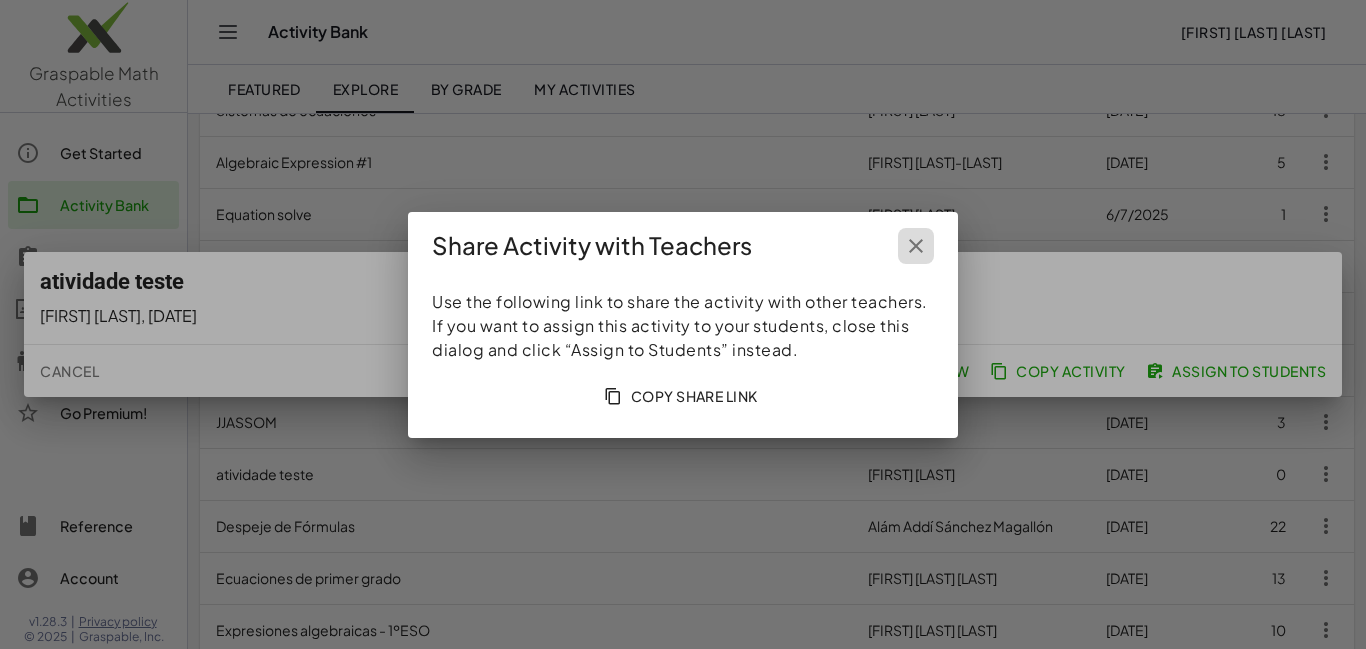 click 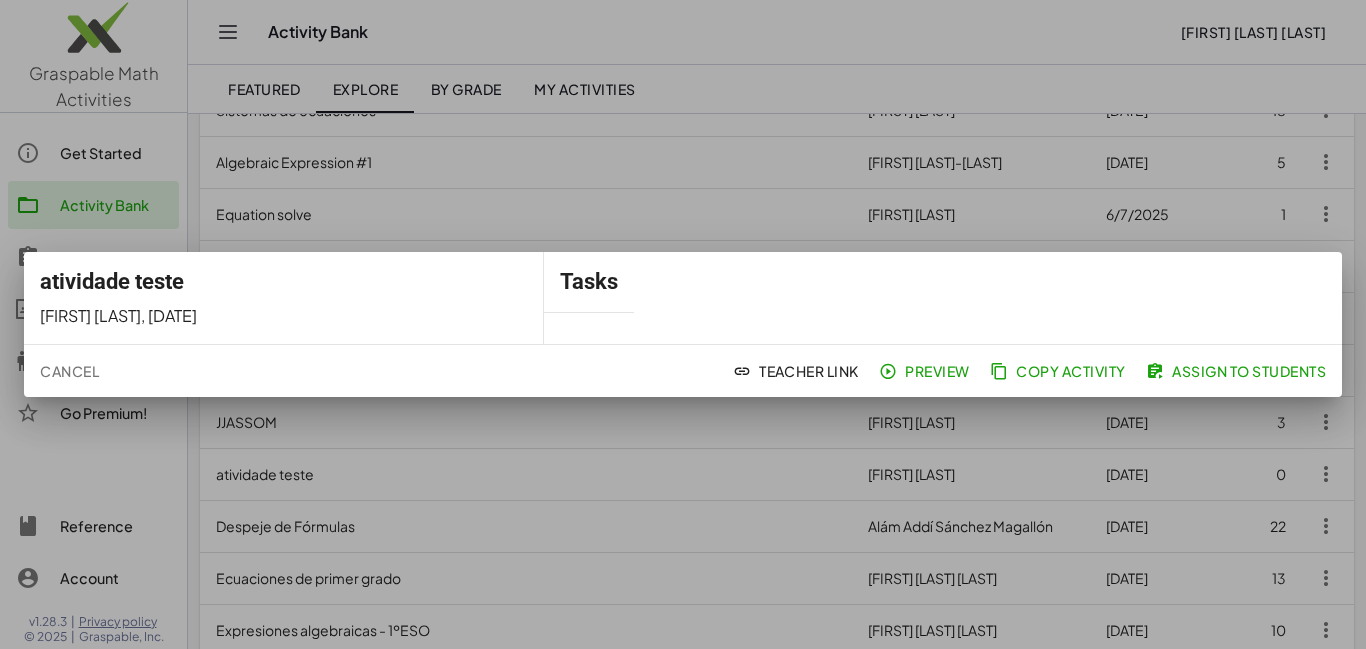 click at bounding box center (683, 324) 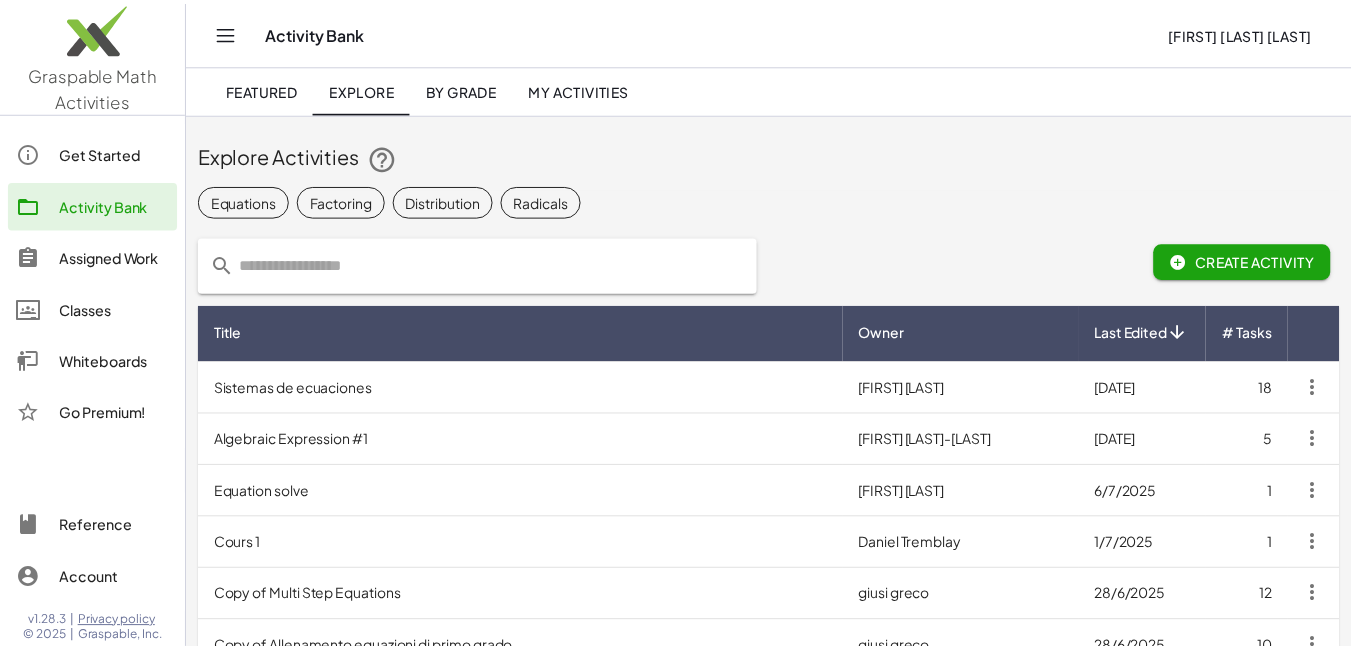 scroll, scrollTop: 277, scrollLeft: 0, axis: vertical 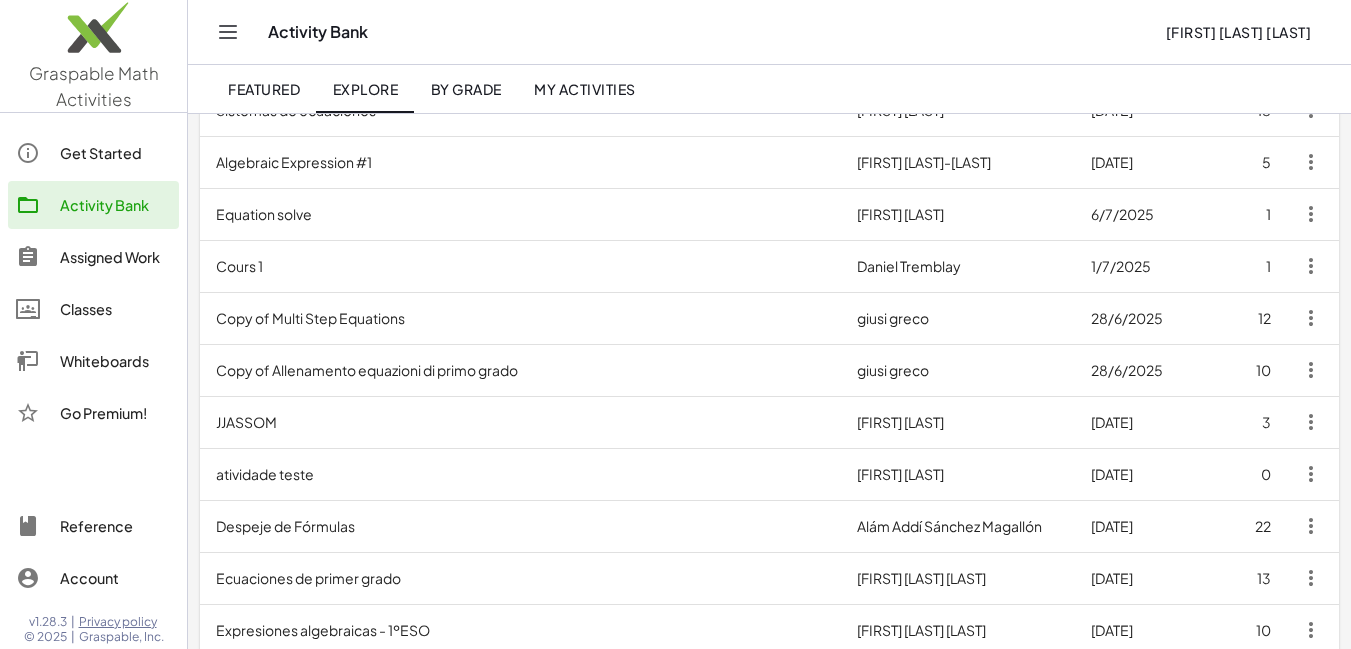 click on "jasson Arauz" at bounding box center [958, 422] 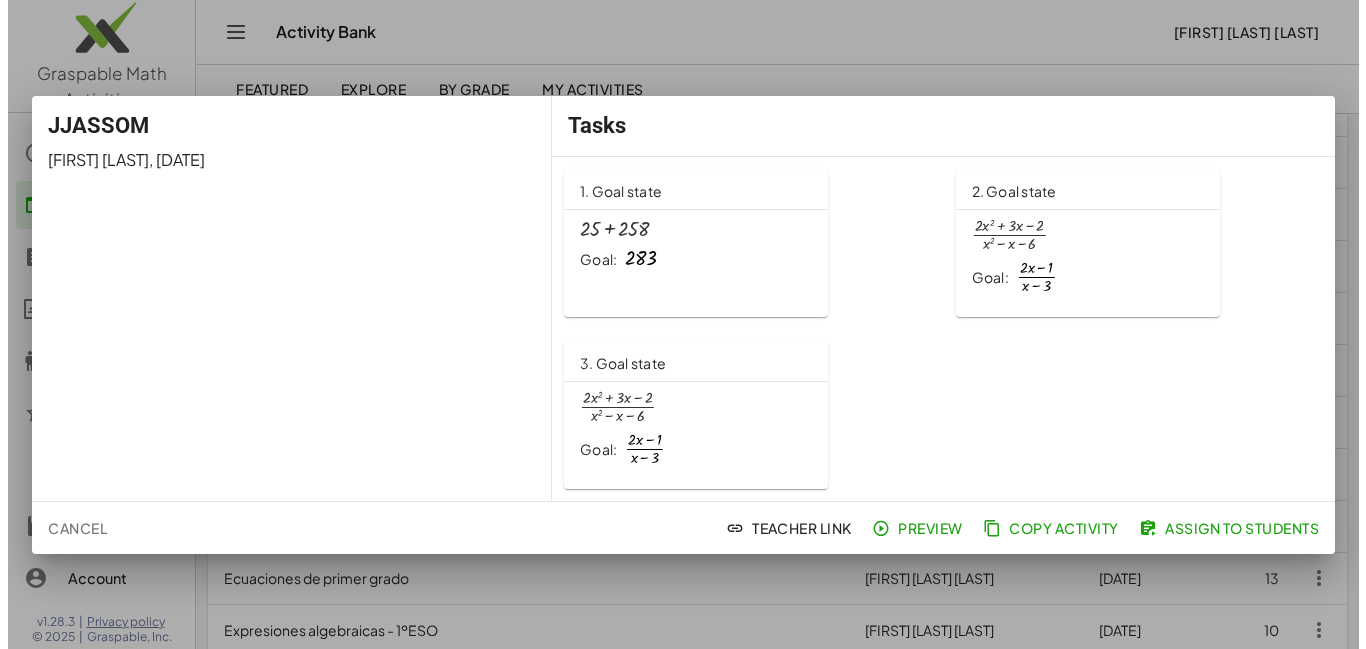 scroll, scrollTop: 0, scrollLeft: 0, axis: both 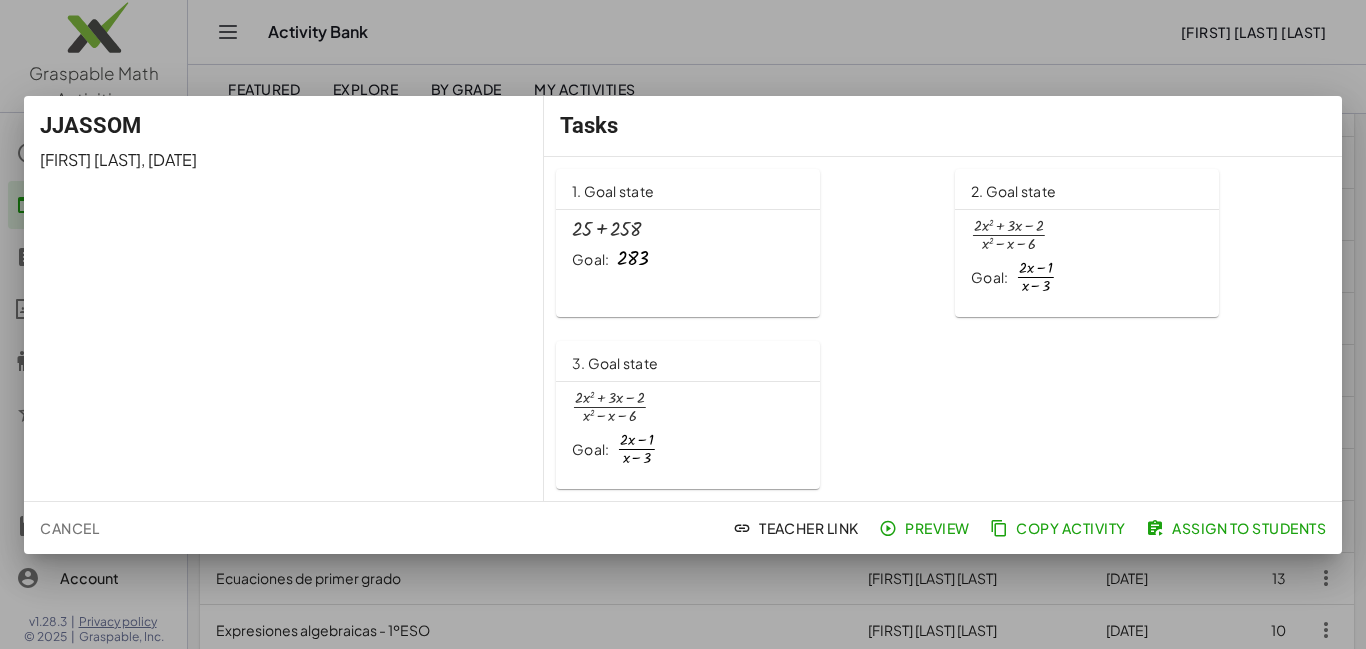 click on "Goal: · ( + · 2 · x − 1 ) · ( + x − 3 )" at bounding box center (1087, 277) 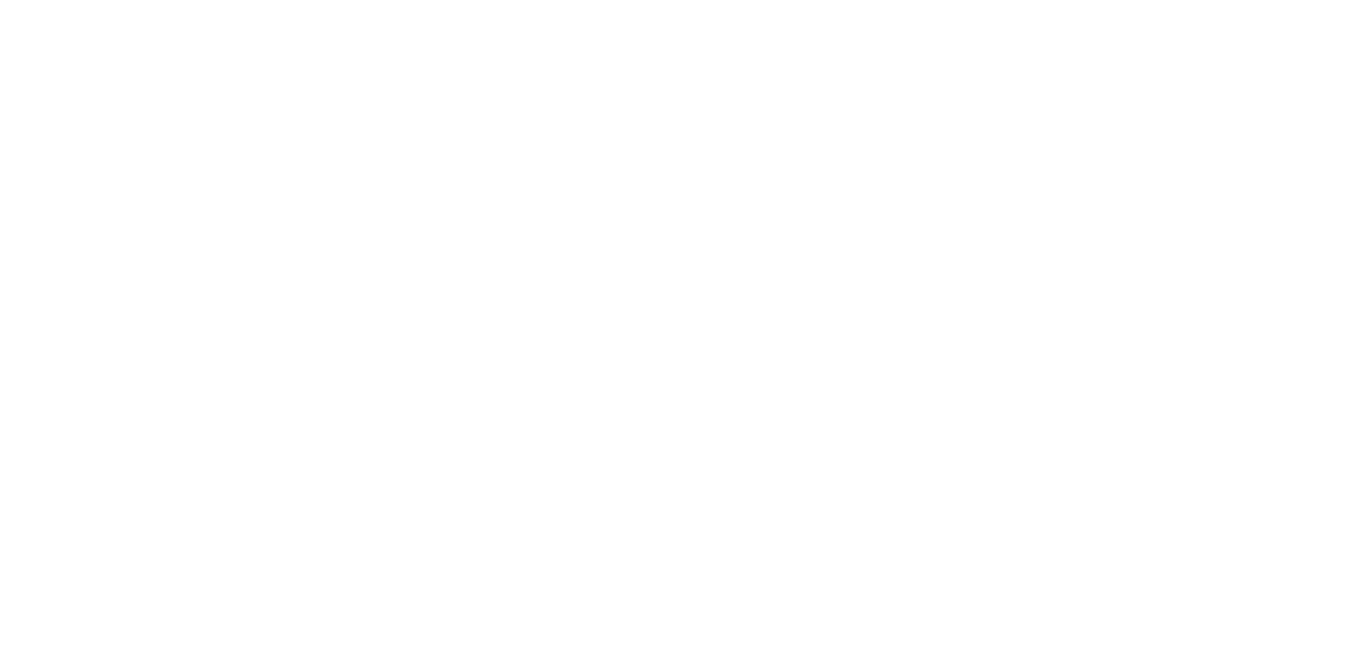 scroll, scrollTop: 0, scrollLeft: 0, axis: both 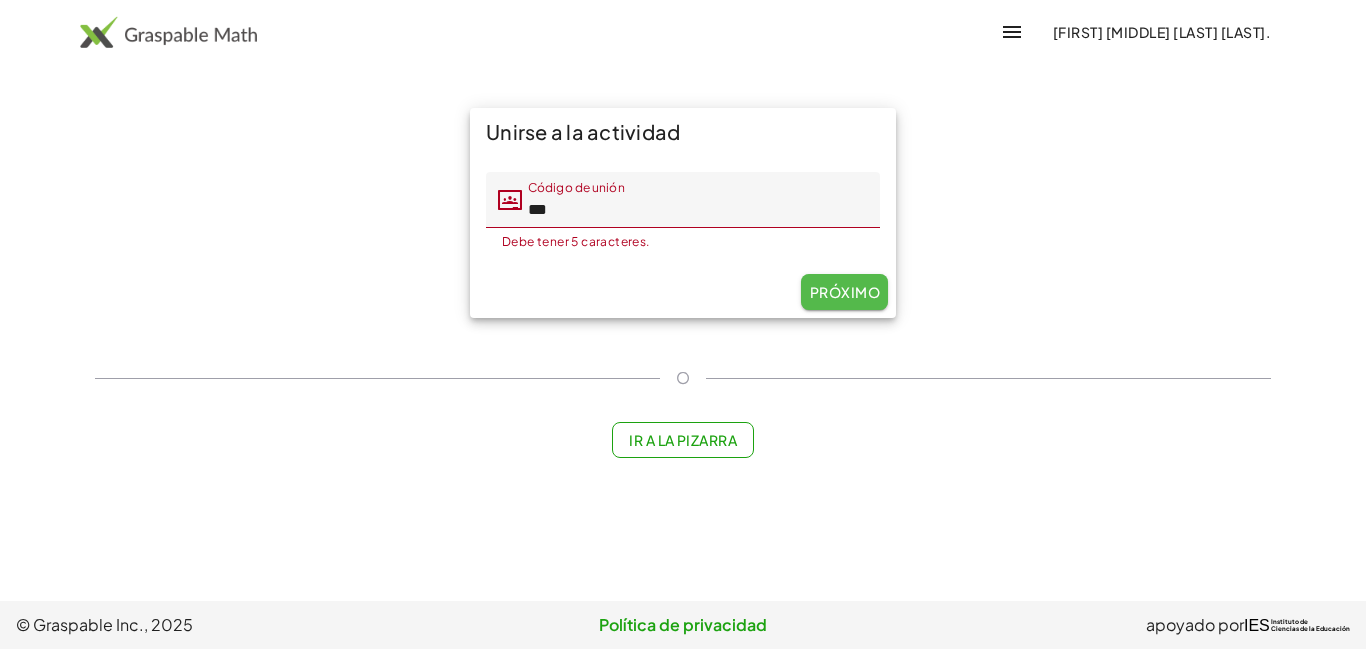 click on "Próximo" at bounding box center [845, 292] 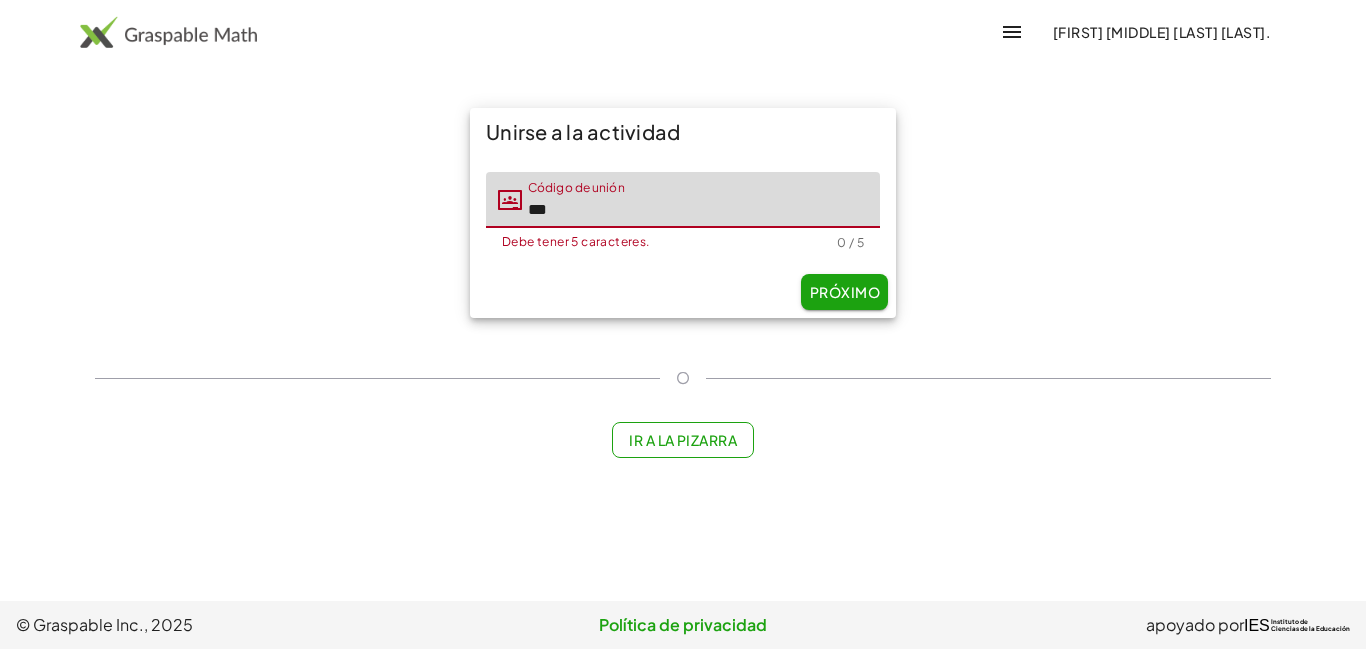 click on "***" 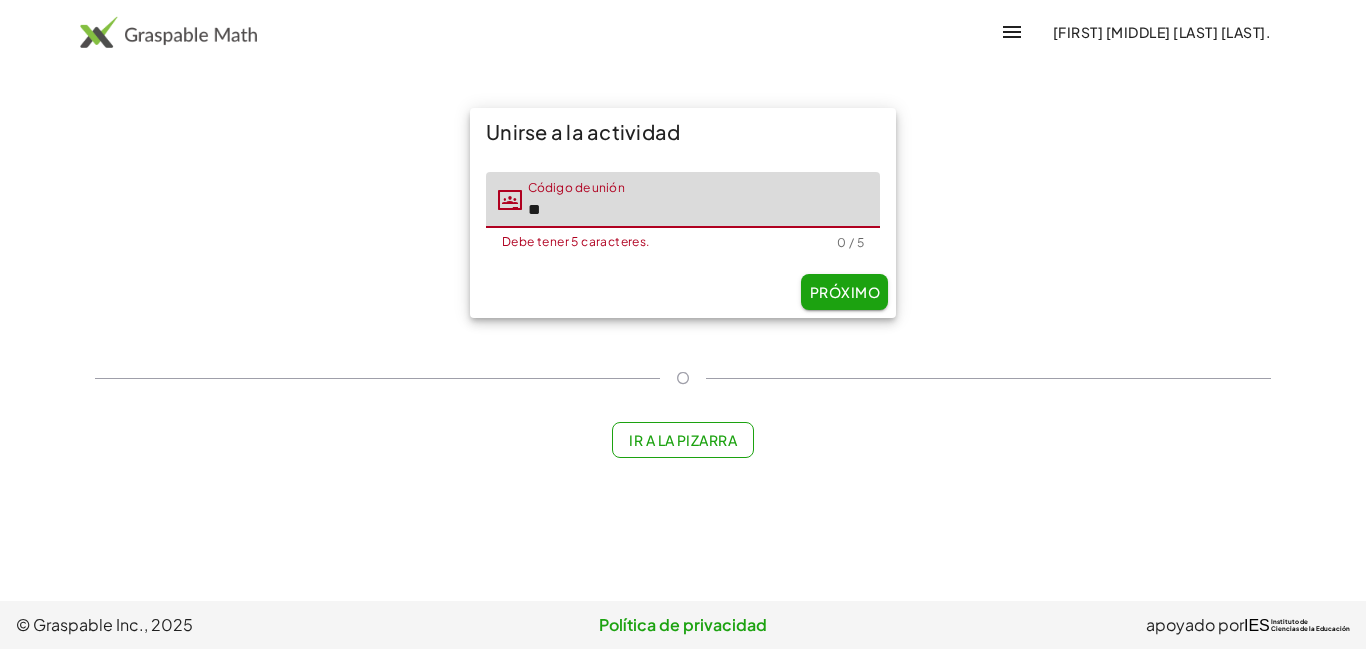 type on "*" 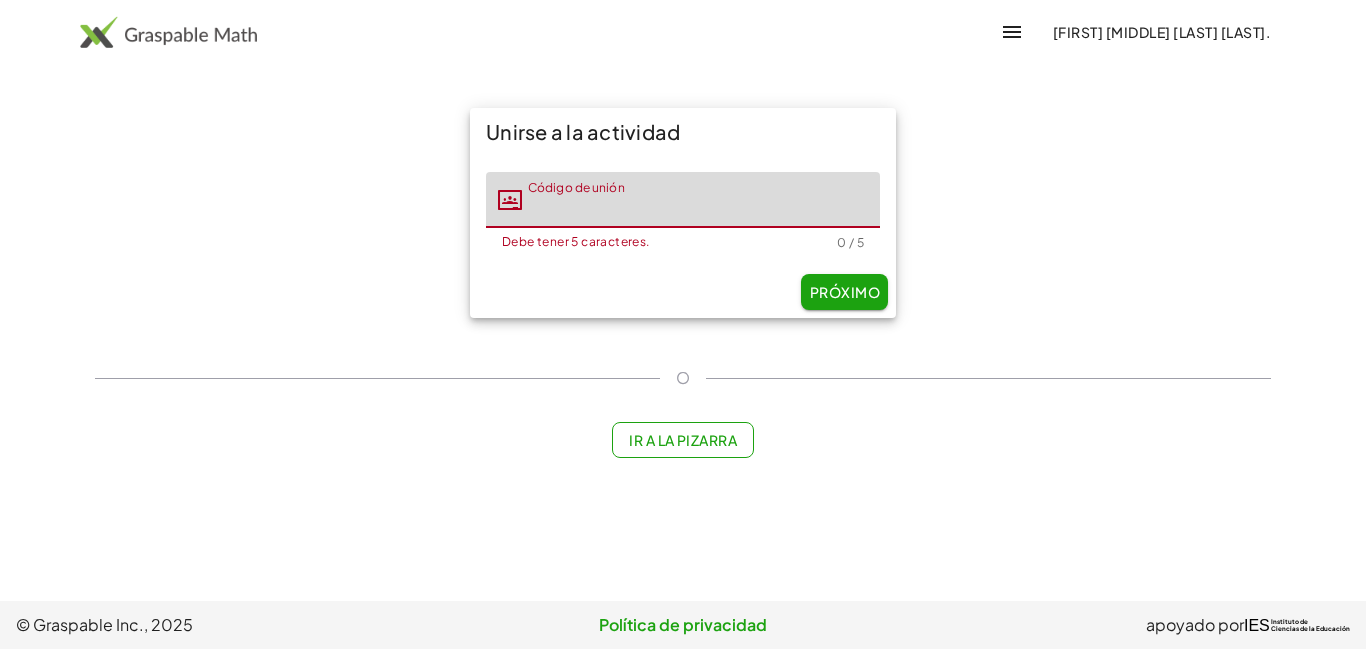 type on "*" 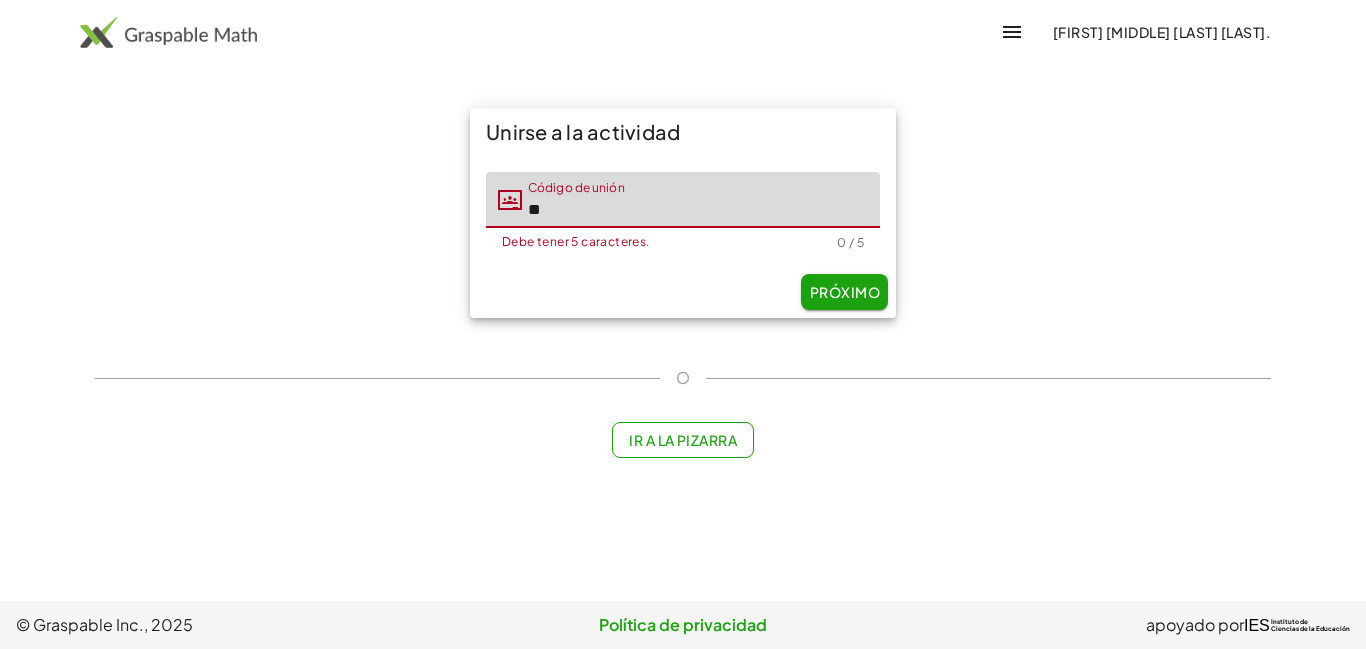 type on "*" 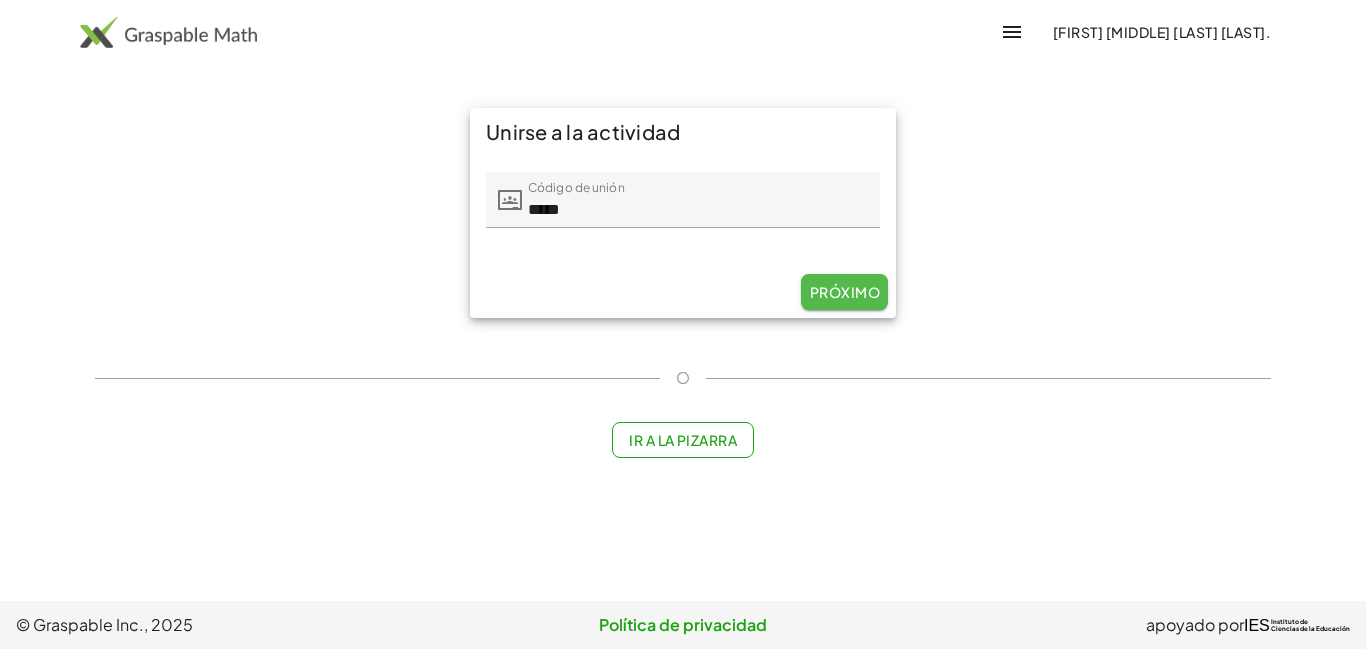 drag, startPoint x: 860, startPoint y: 292, endPoint x: 871, endPoint y: 288, distance: 11.7046995 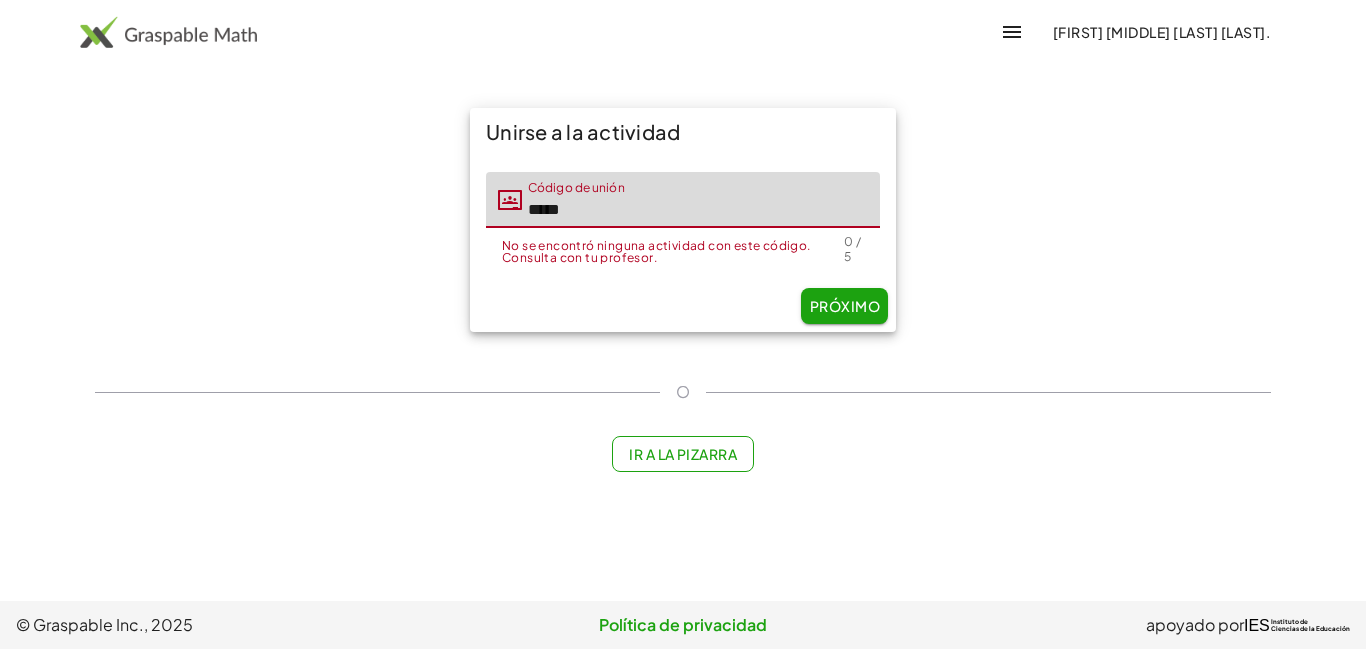 click on "*****" 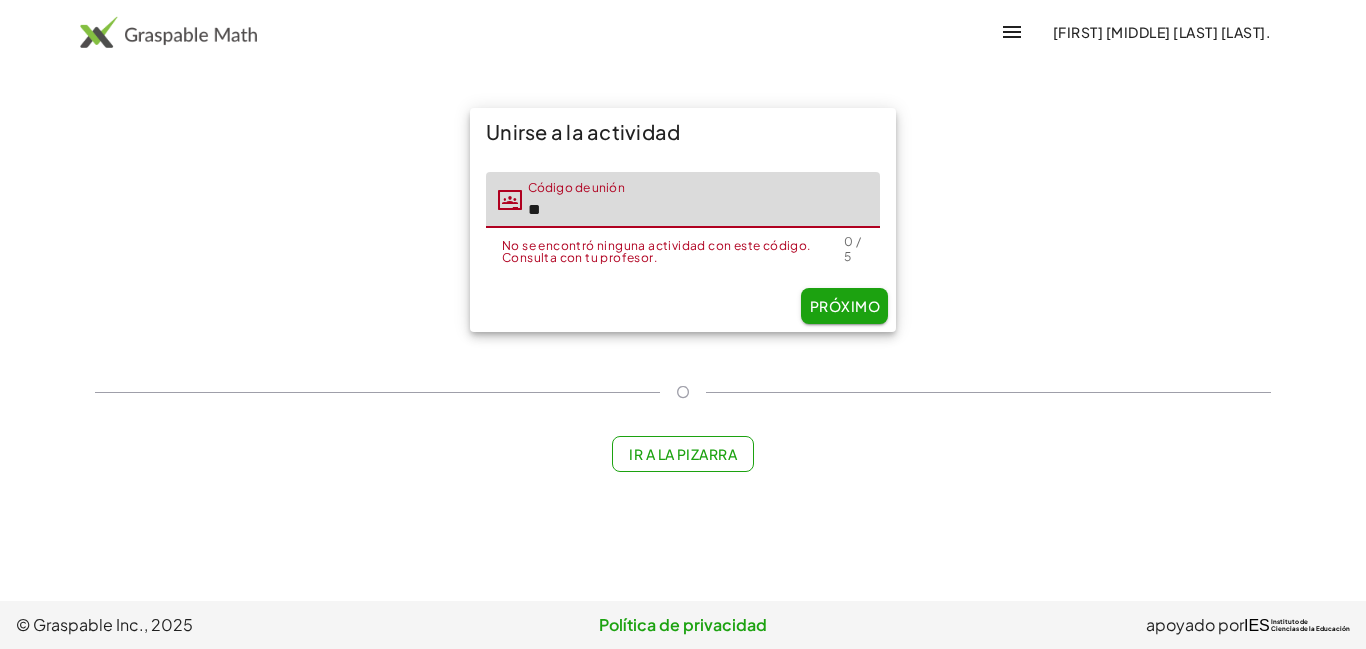 type on "*" 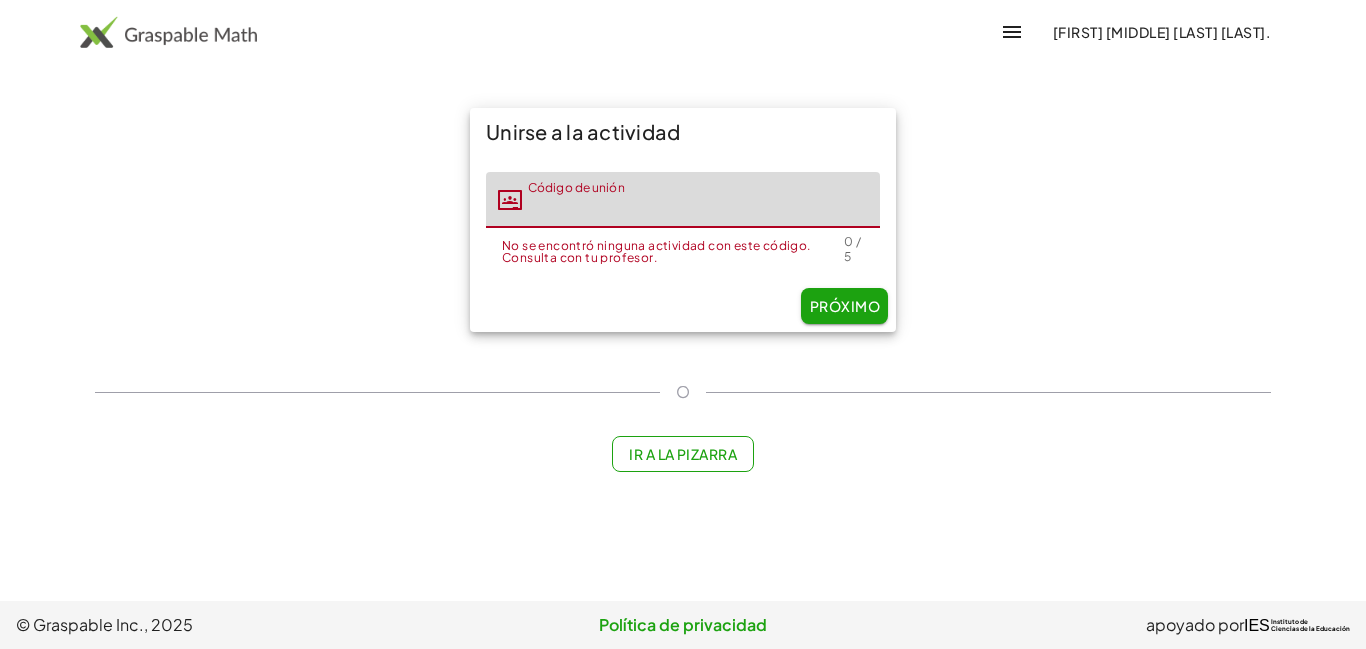 type 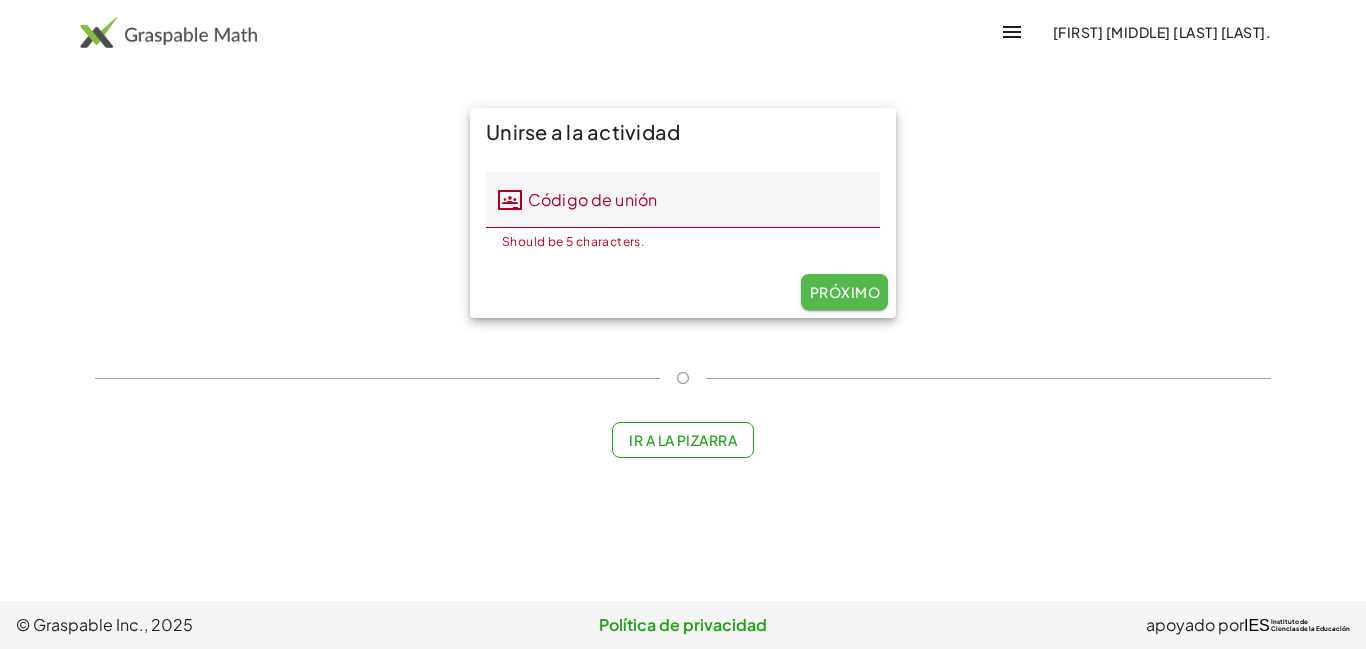 click on "Próximo" 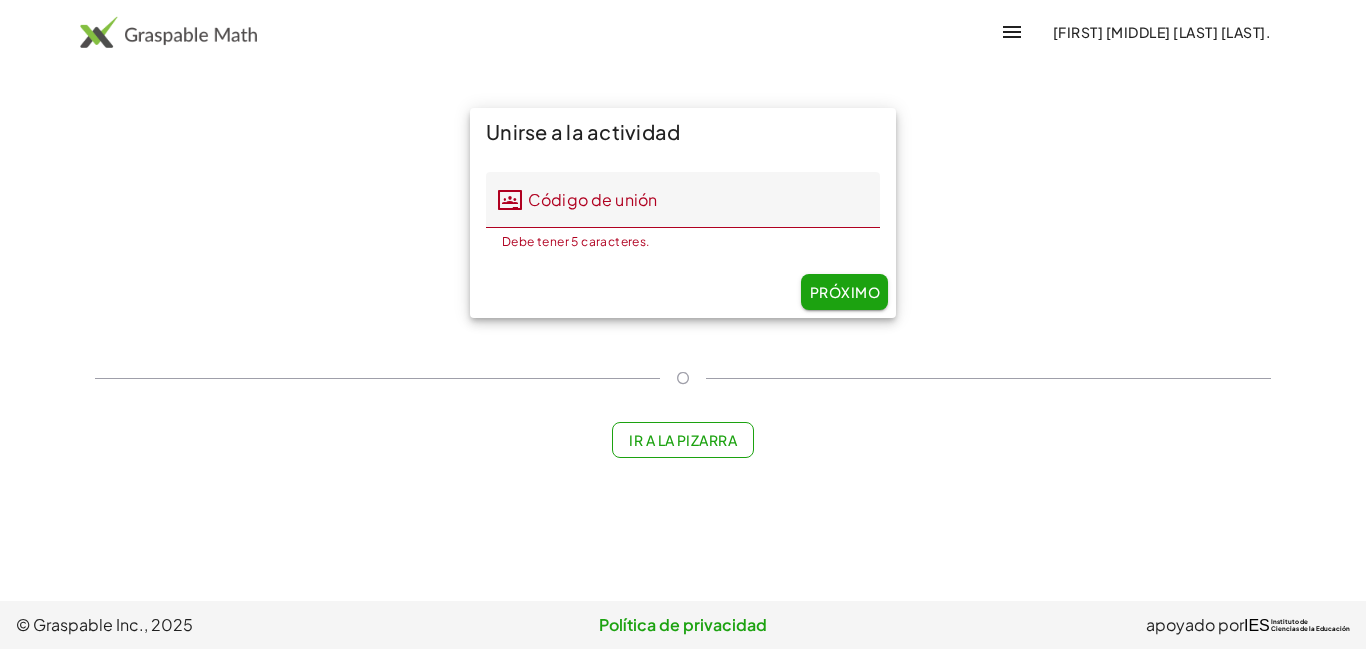 drag, startPoint x: 523, startPoint y: 203, endPoint x: 538, endPoint y: 205, distance: 15.132746 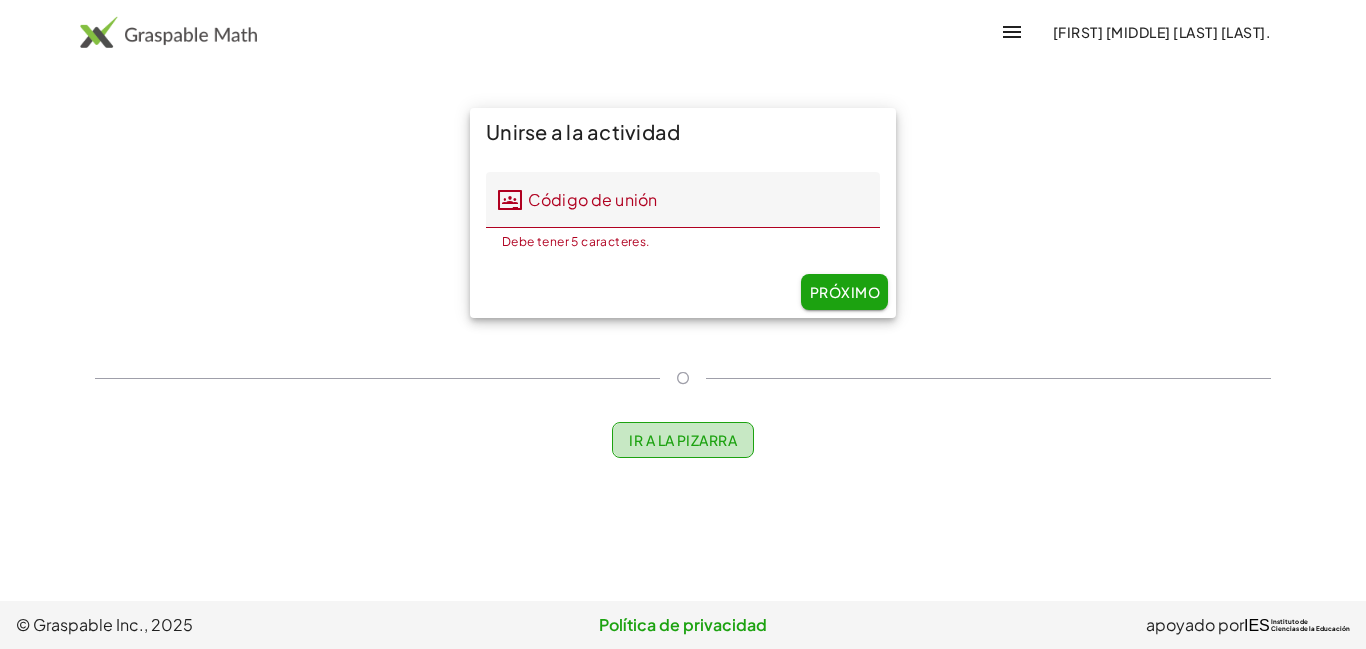 click on "Ir a la pizarra" at bounding box center [683, 440] 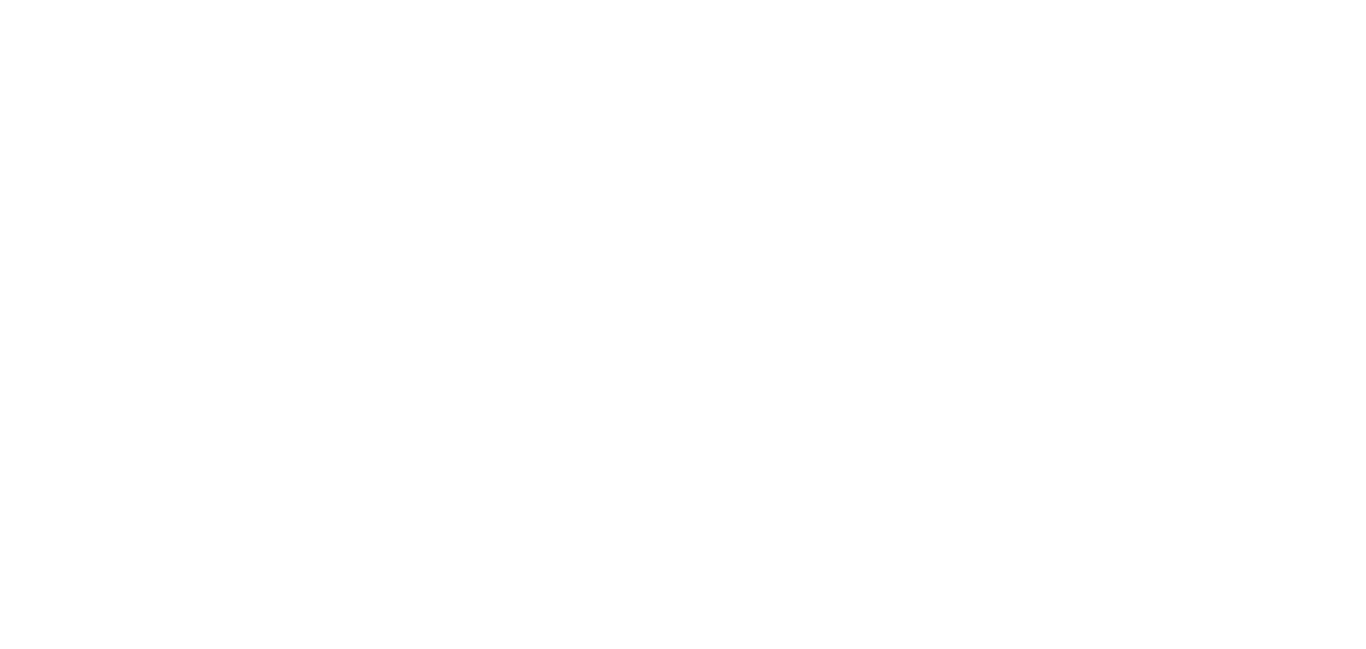 scroll, scrollTop: 0, scrollLeft: 0, axis: both 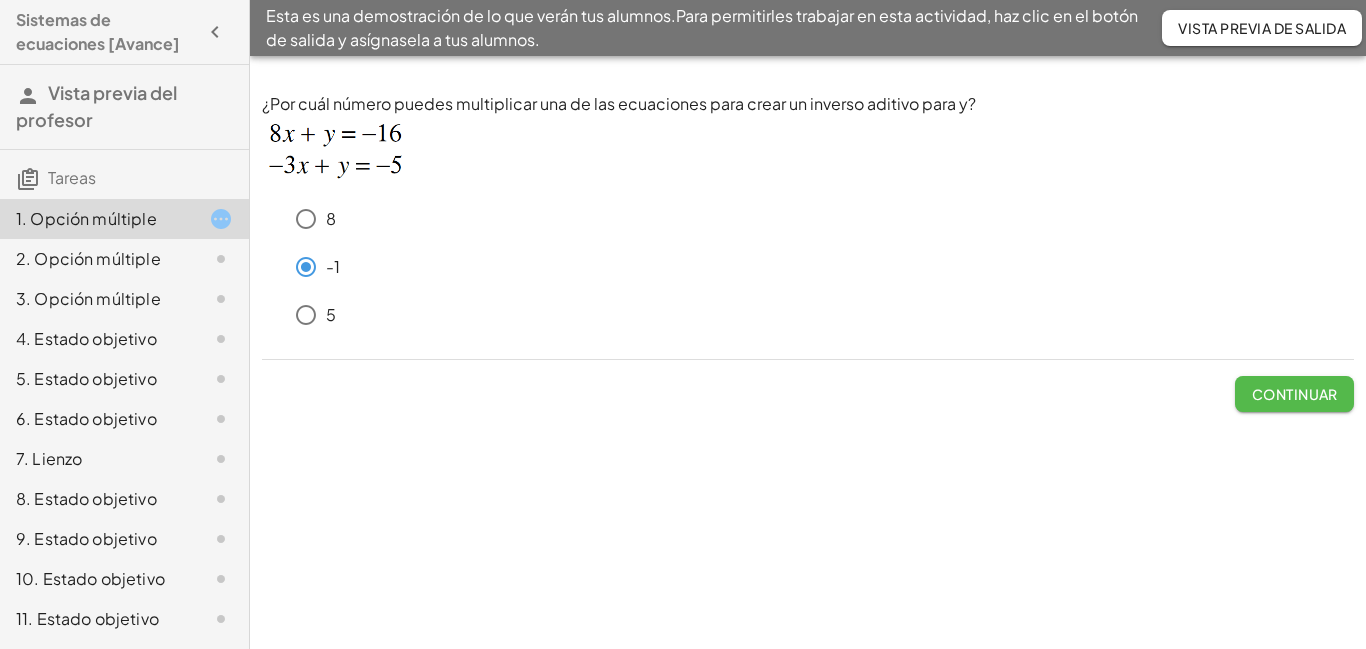 click on "Continuar" at bounding box center (1295, 394) 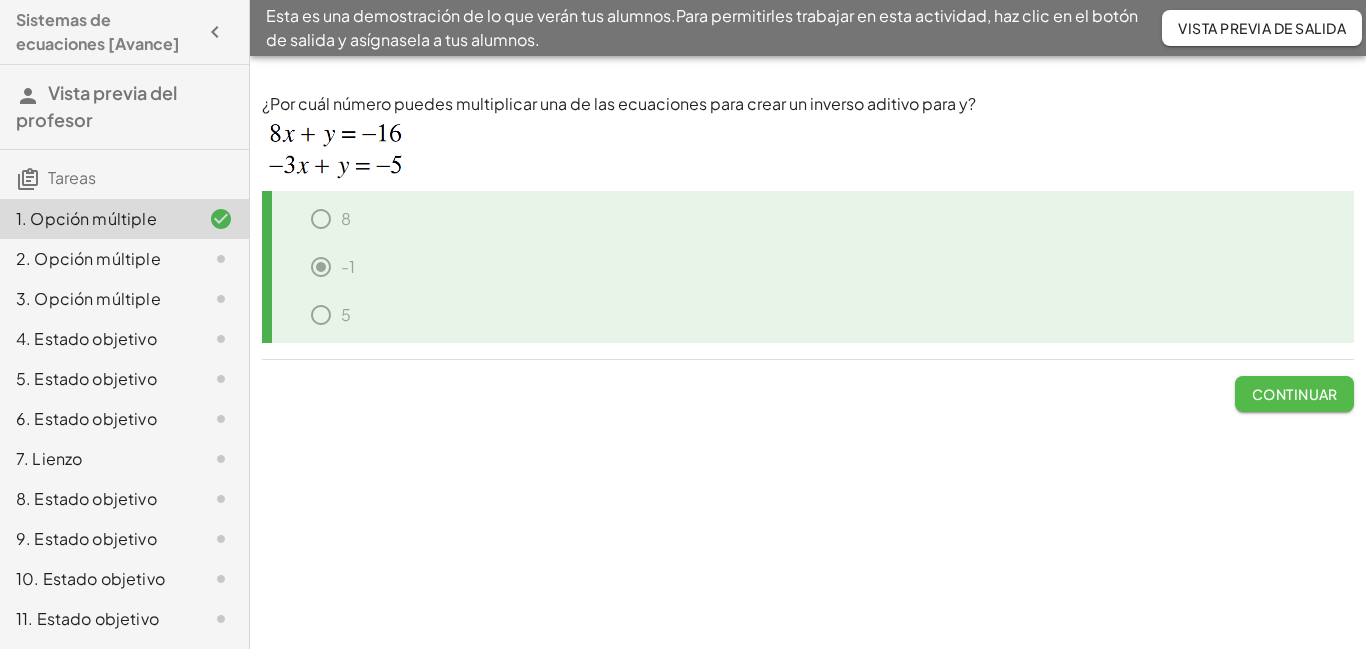 click on "Continuar" at bounding box center (1295, 394) 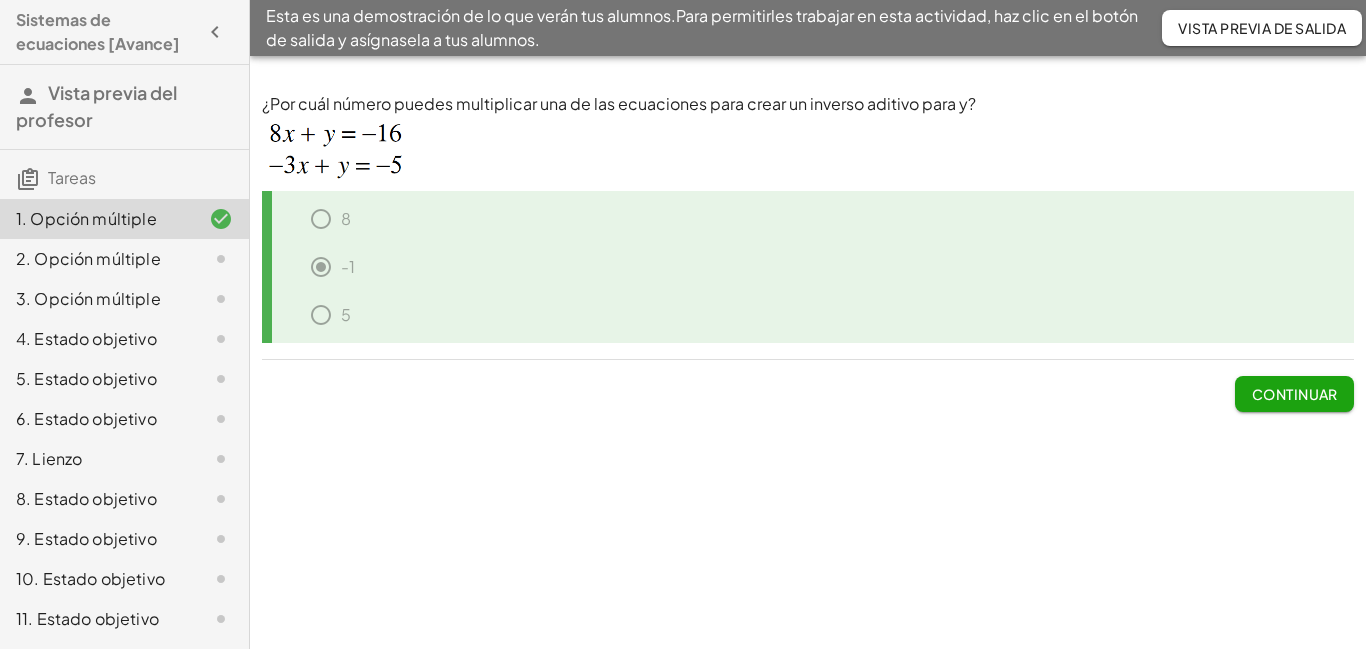 click at bounding box center (808, 153) 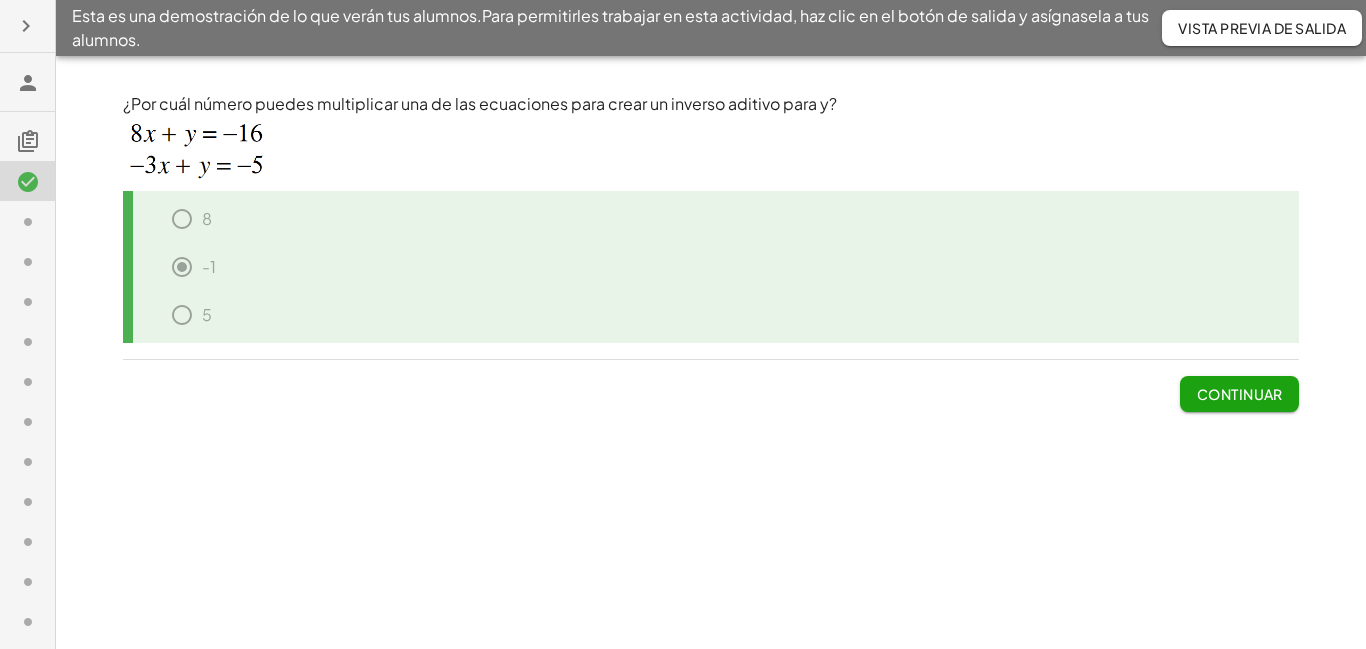 click on "8" 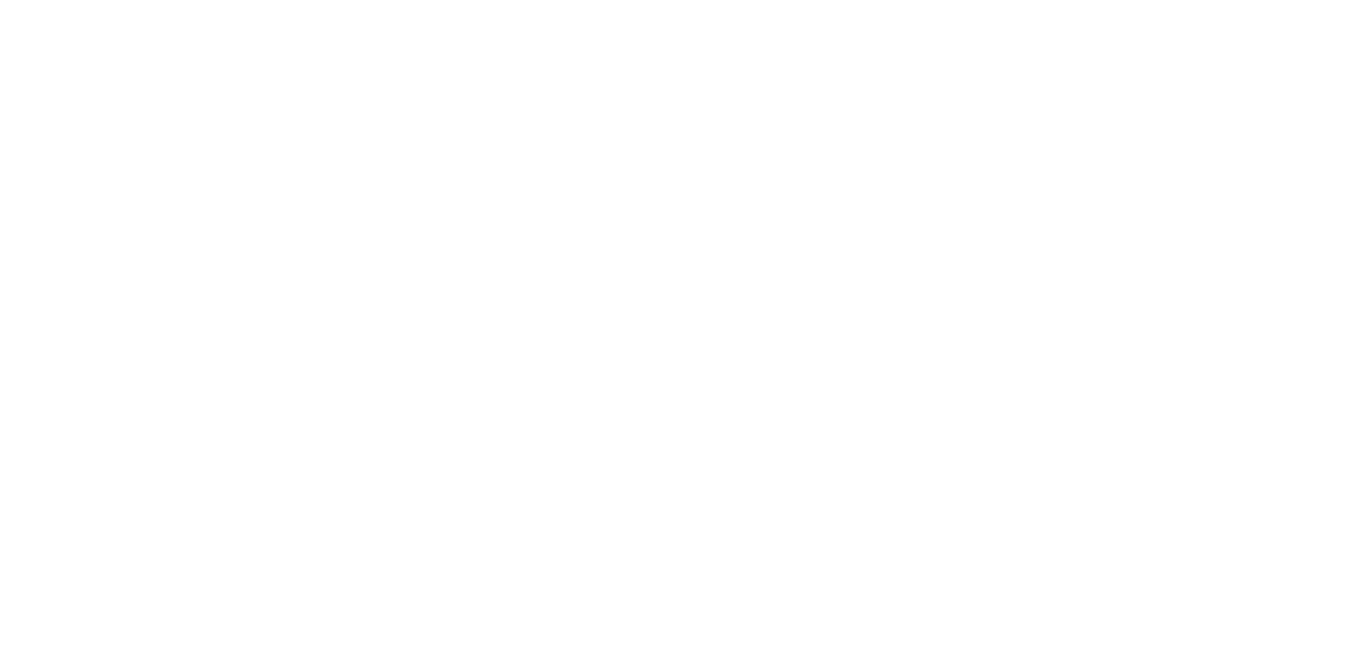 scroll, scrollTop: 0, scrollLeft: 0, axis: both 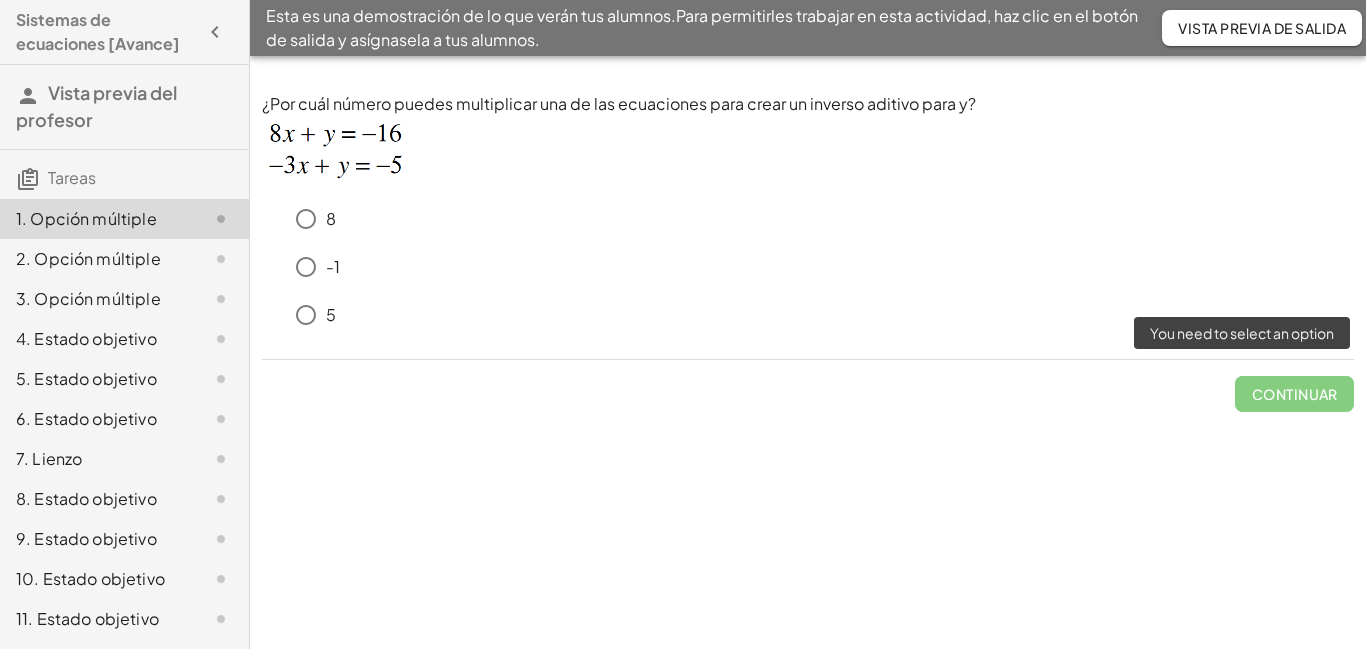 click on "Continuar" 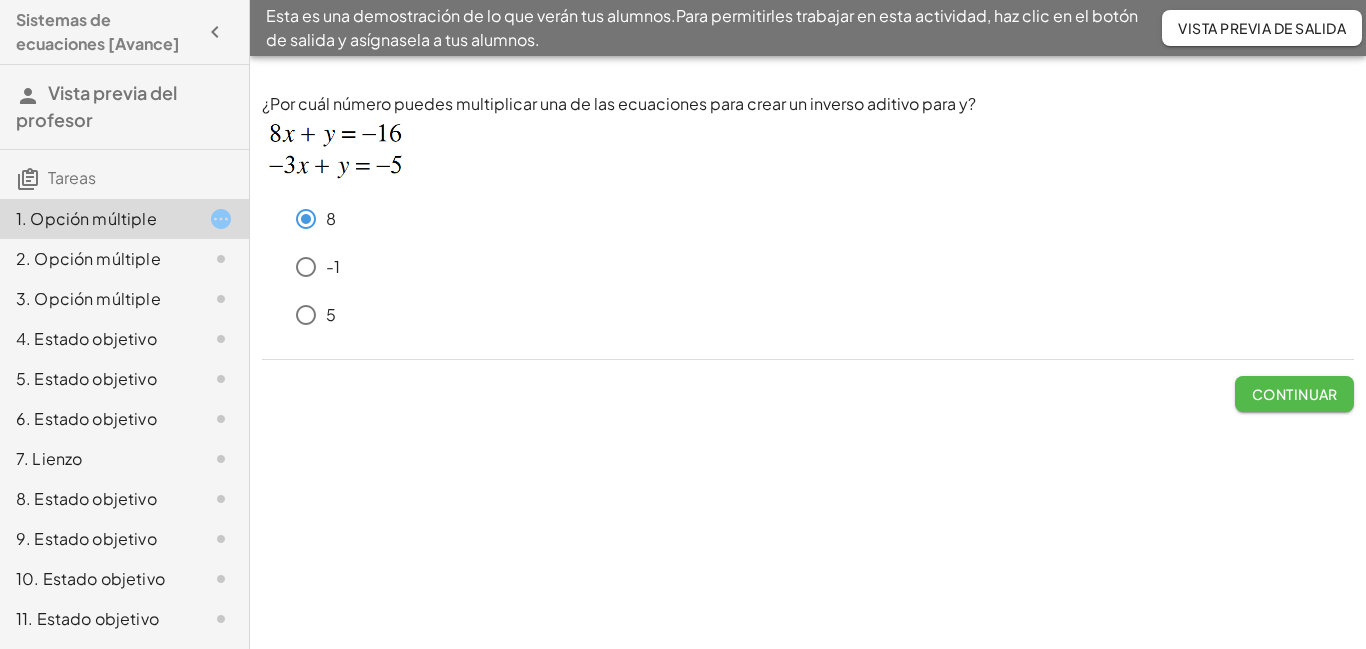 click on "Continuar" at bounding box center (1295, 394) 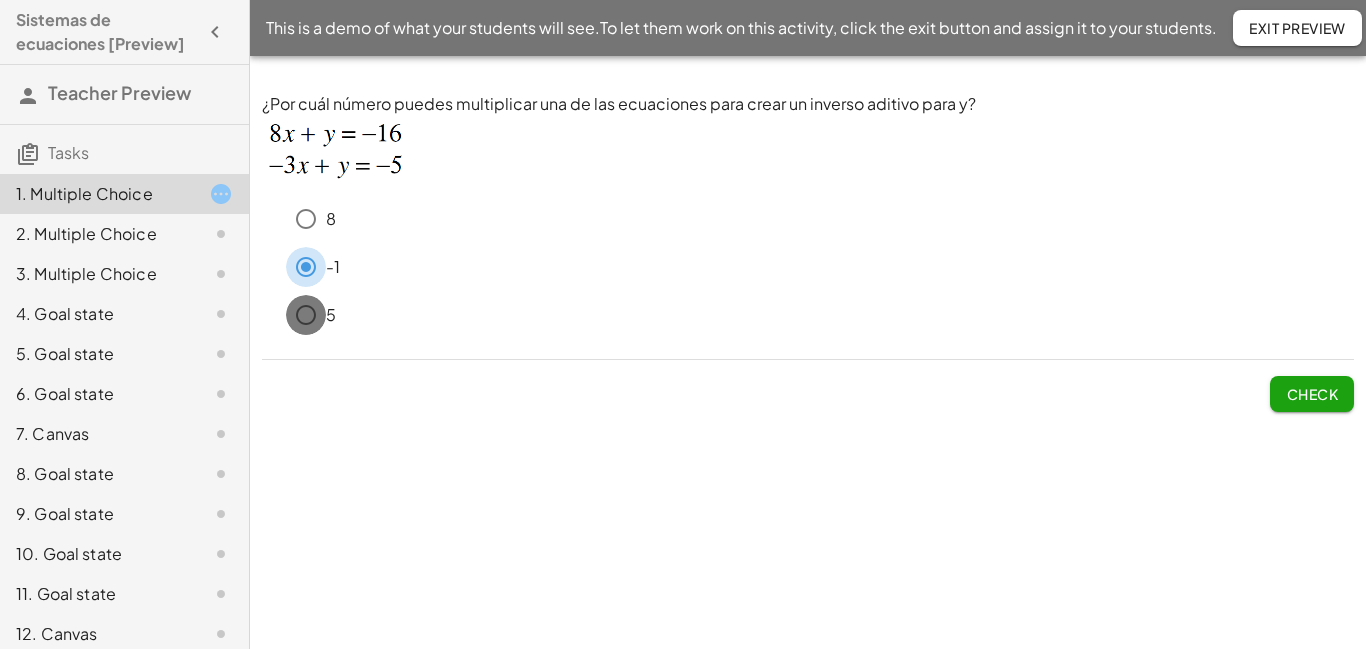 scroll, scrollTop: 0, scrollLeft: 0, axis: both 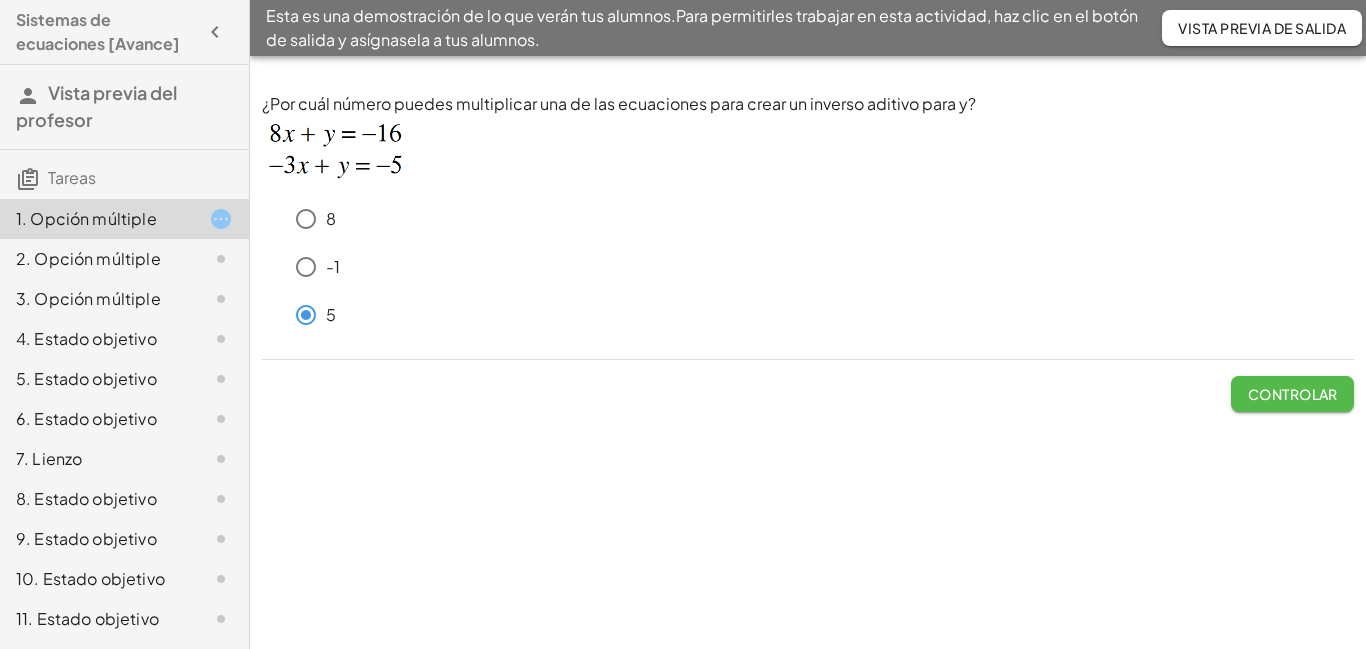 click on "Controlar" at bounding box center [1293, 394] 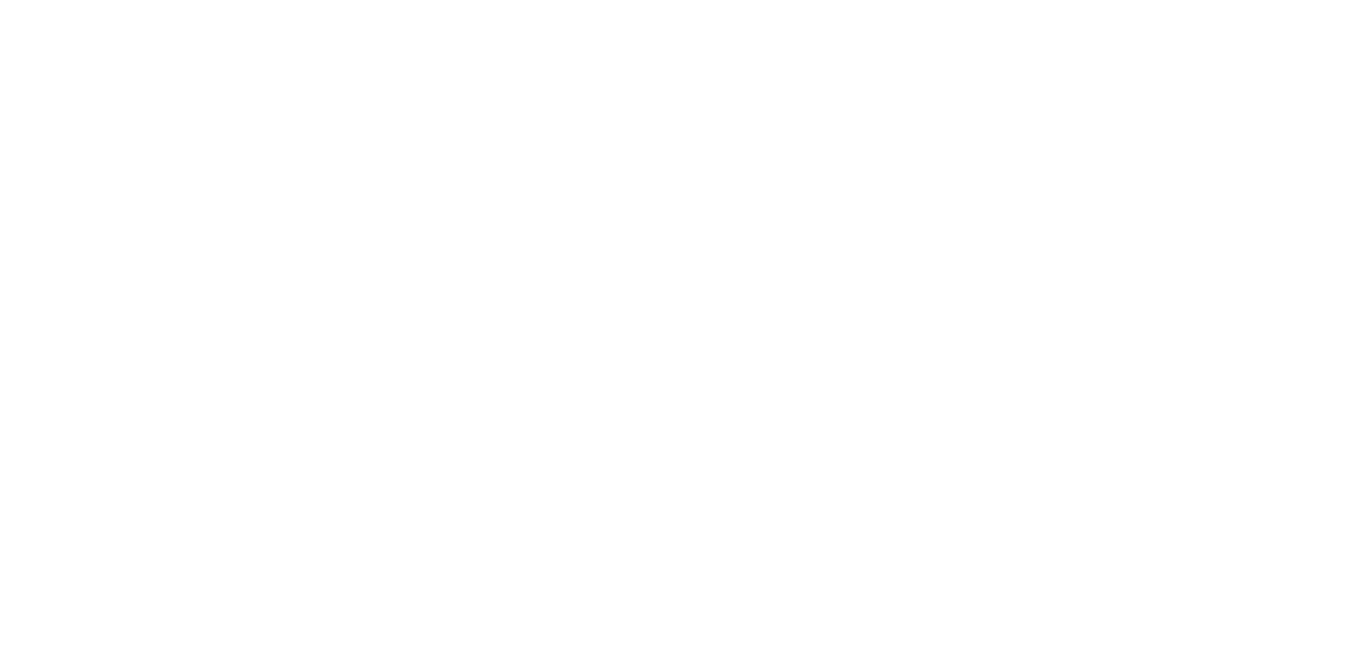 scroll, scrollTop: 0, scrollLeft: 0, axis: both 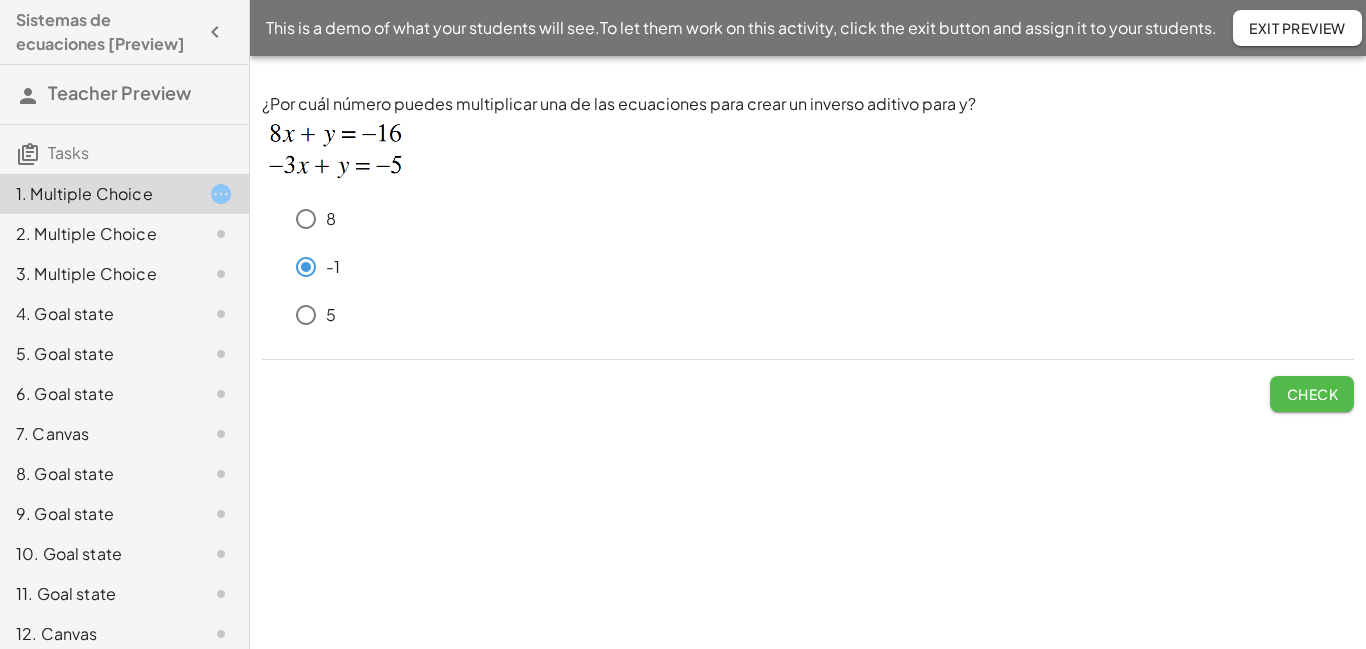 click on "Check" 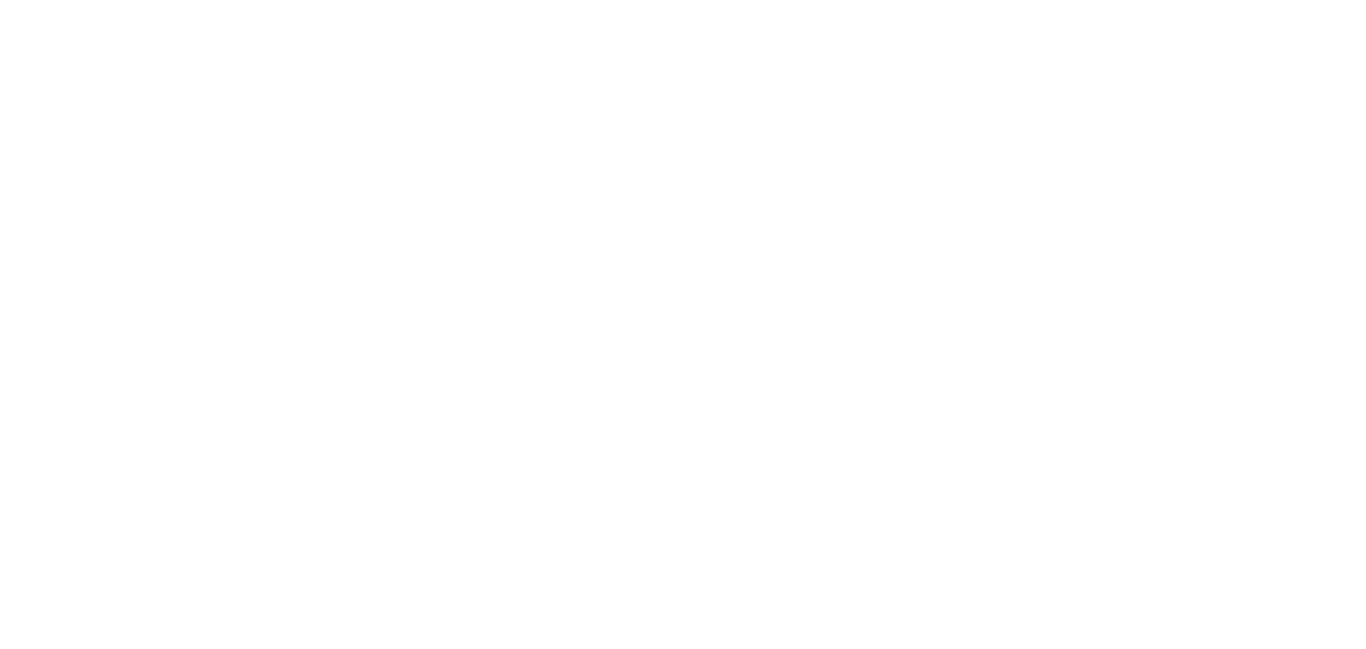 scroll, scrollTop: 0, scrollLeft: 0, axis: both 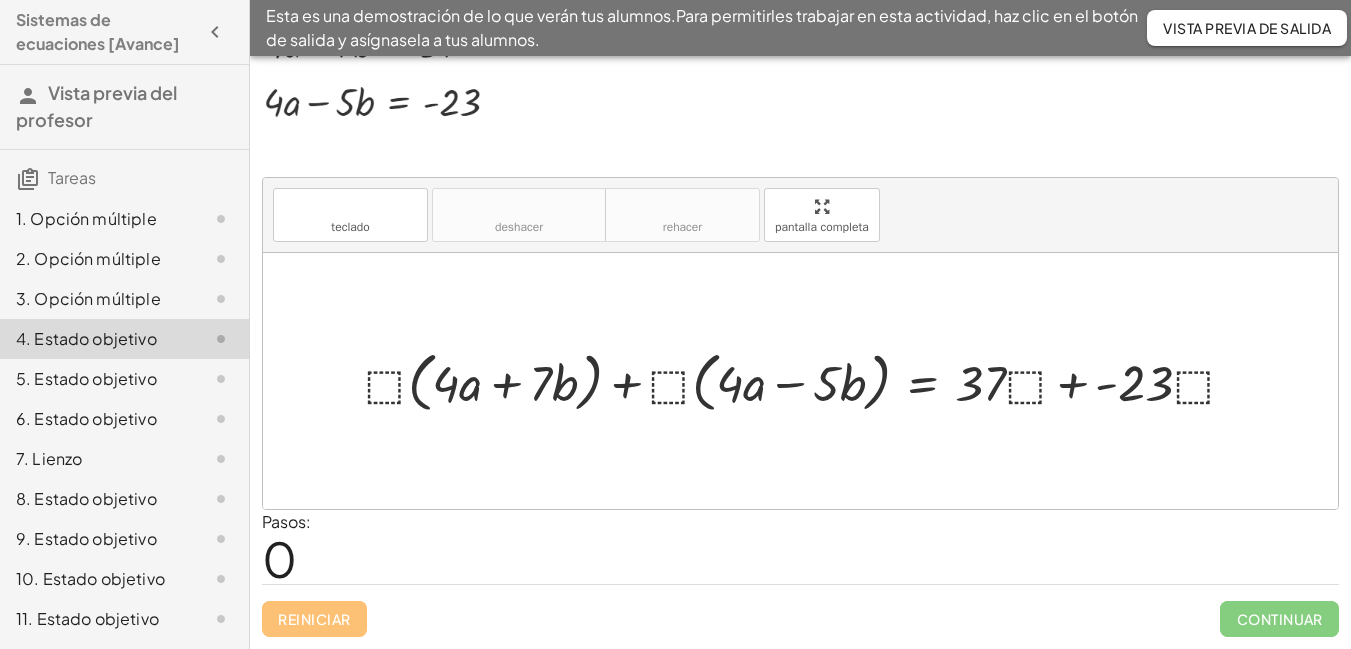 click at bounding box center [808, 380] 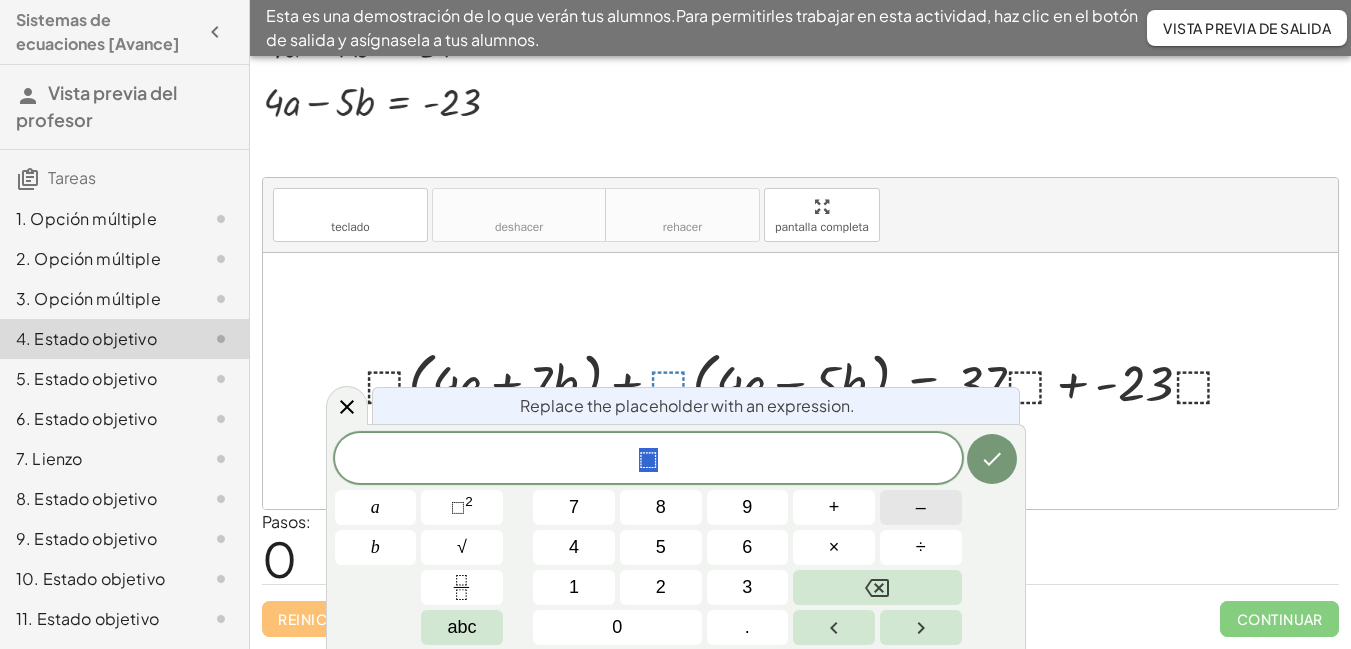 click on "–" at bounding box center [921, 507] 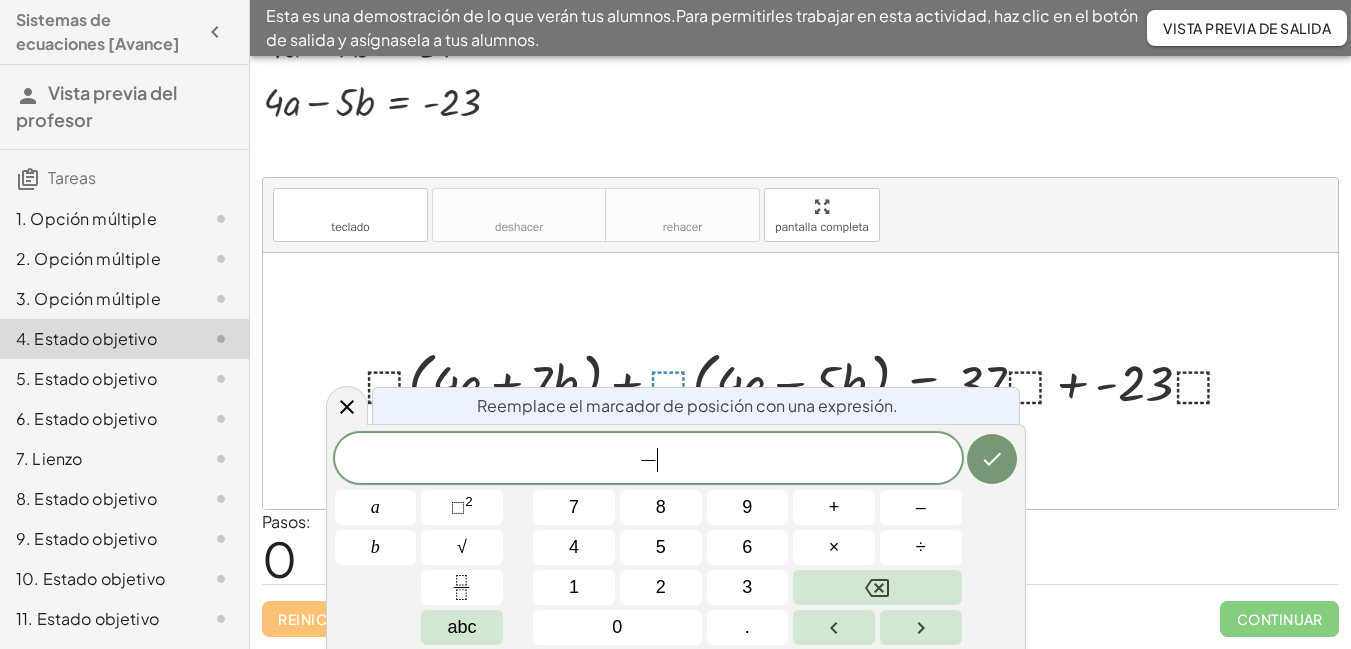 click at bounding box center (808, 380) 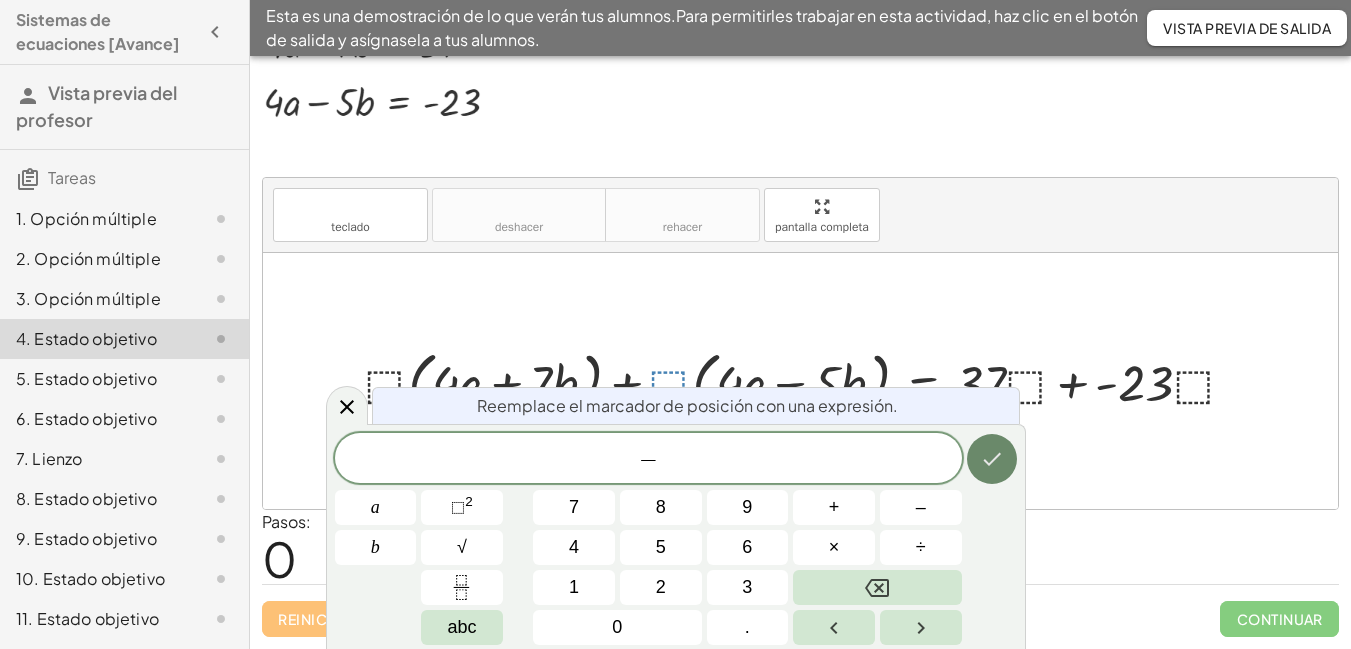 click 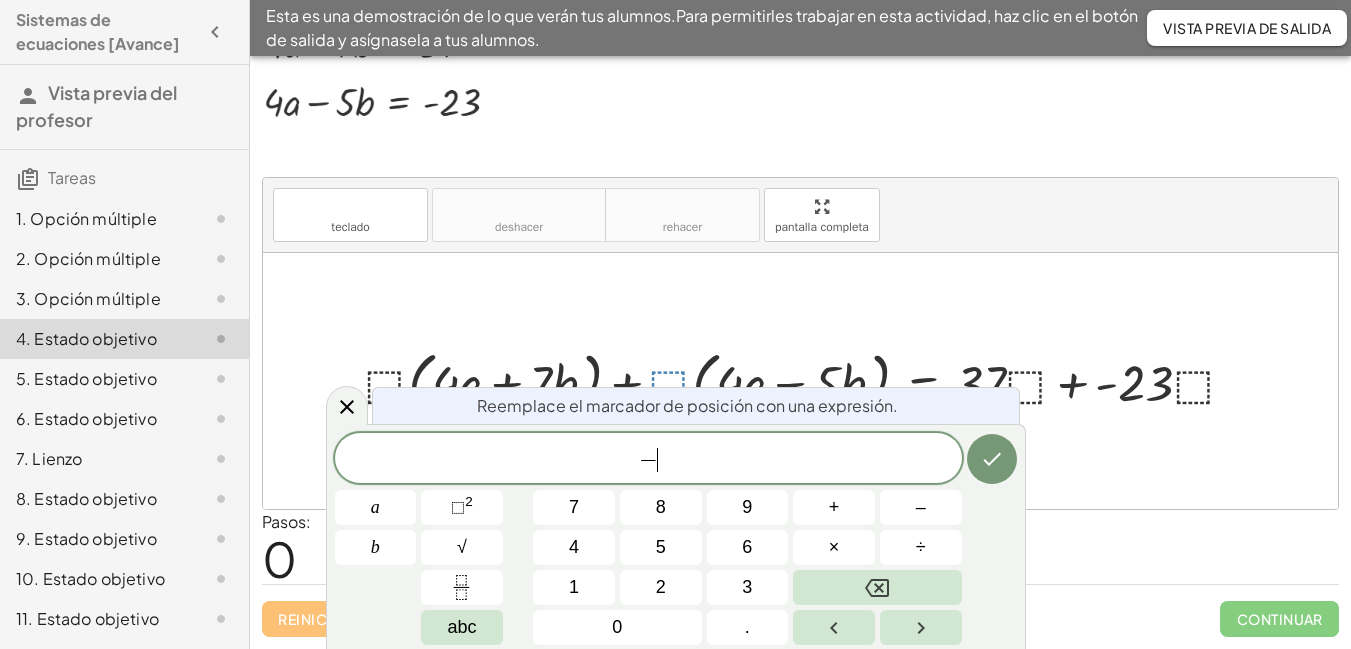 drag, startPoint x: 1109, startPoint y: 386, endPoint x: 1073, endPoint y: 383, distance: 36.124783 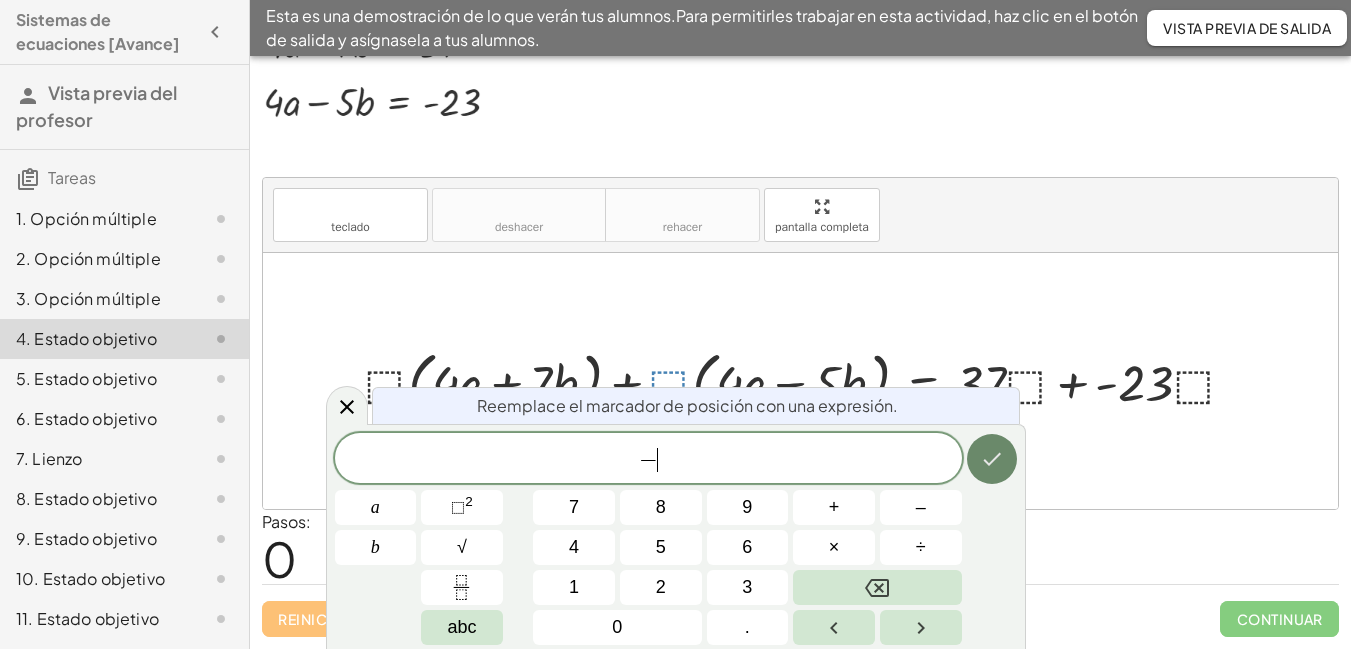 click 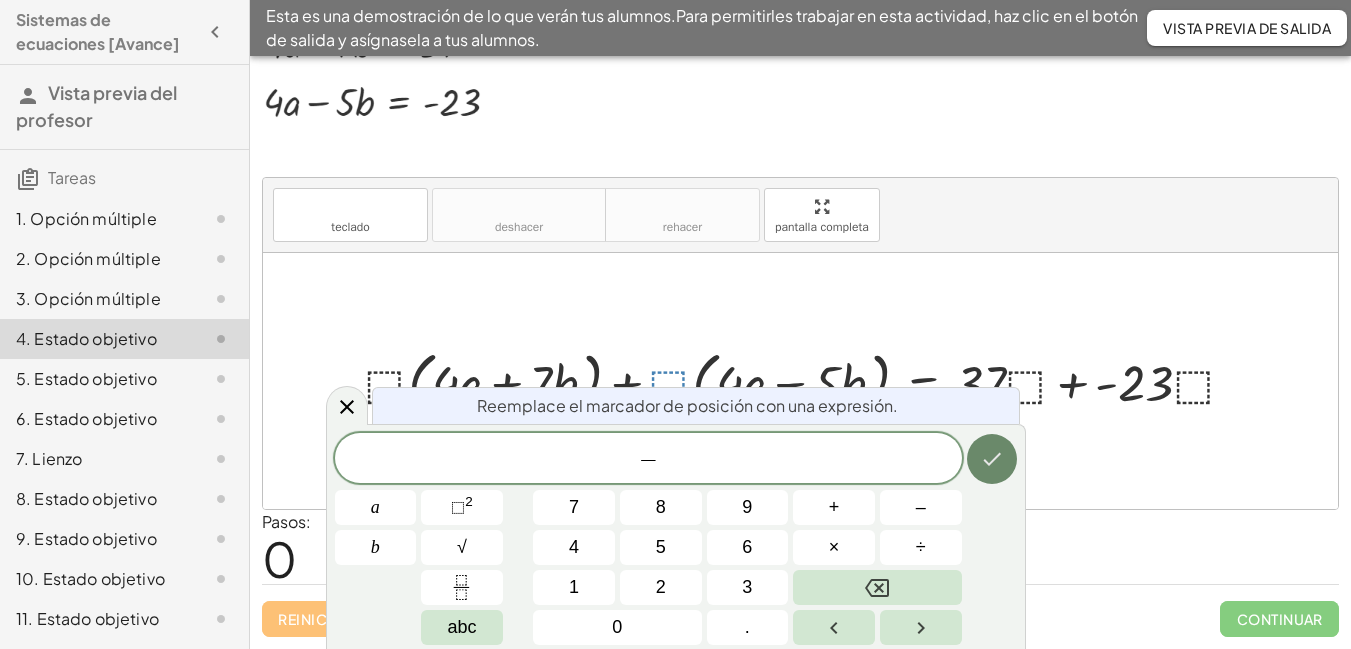 click 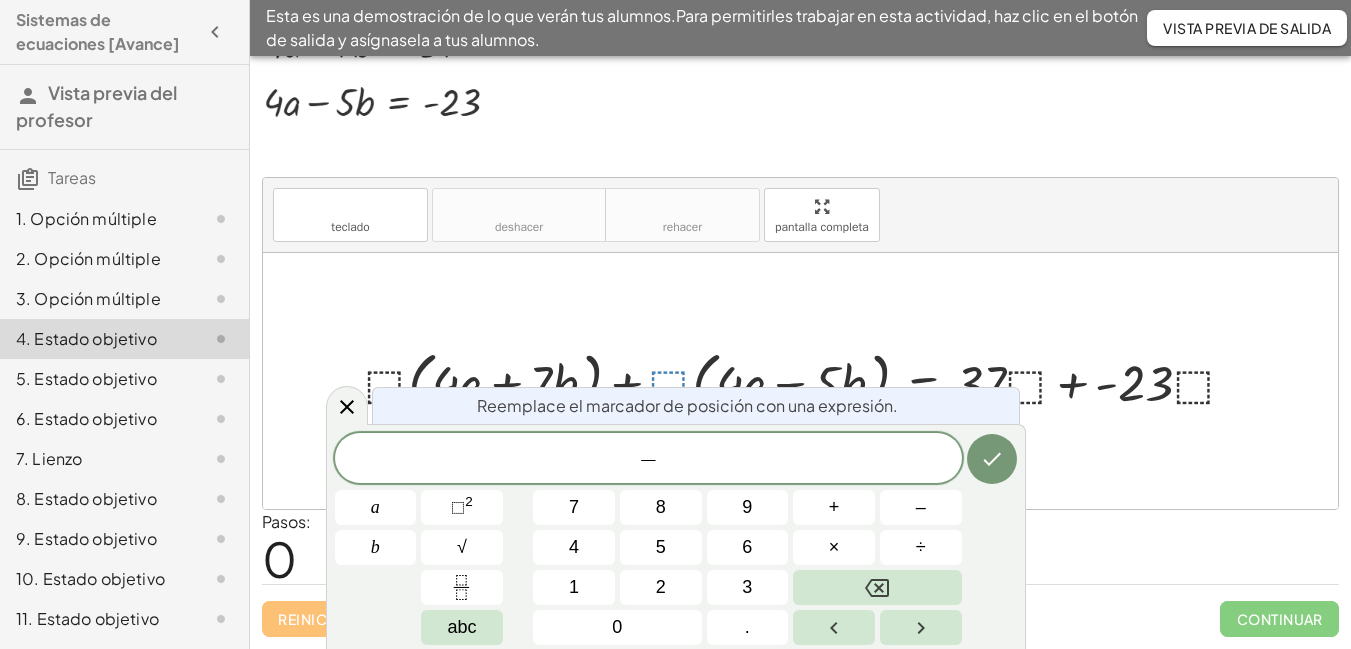 click at bounding box center (808, 380) 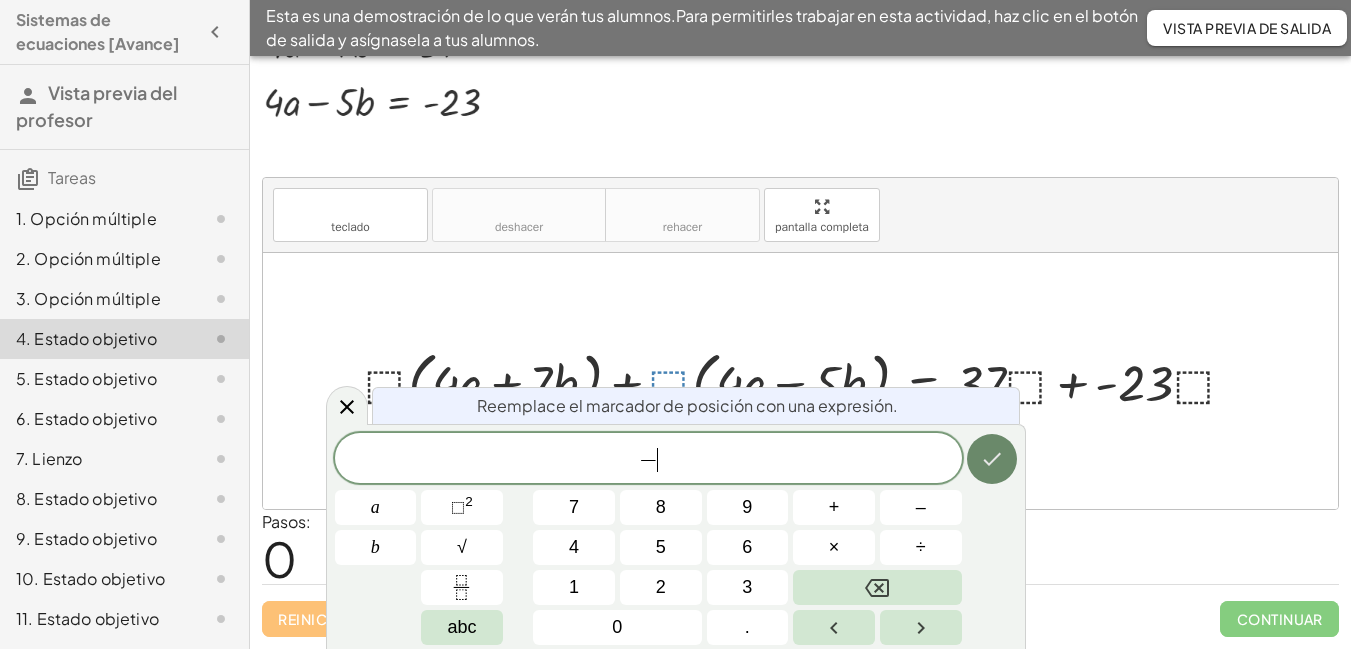 click 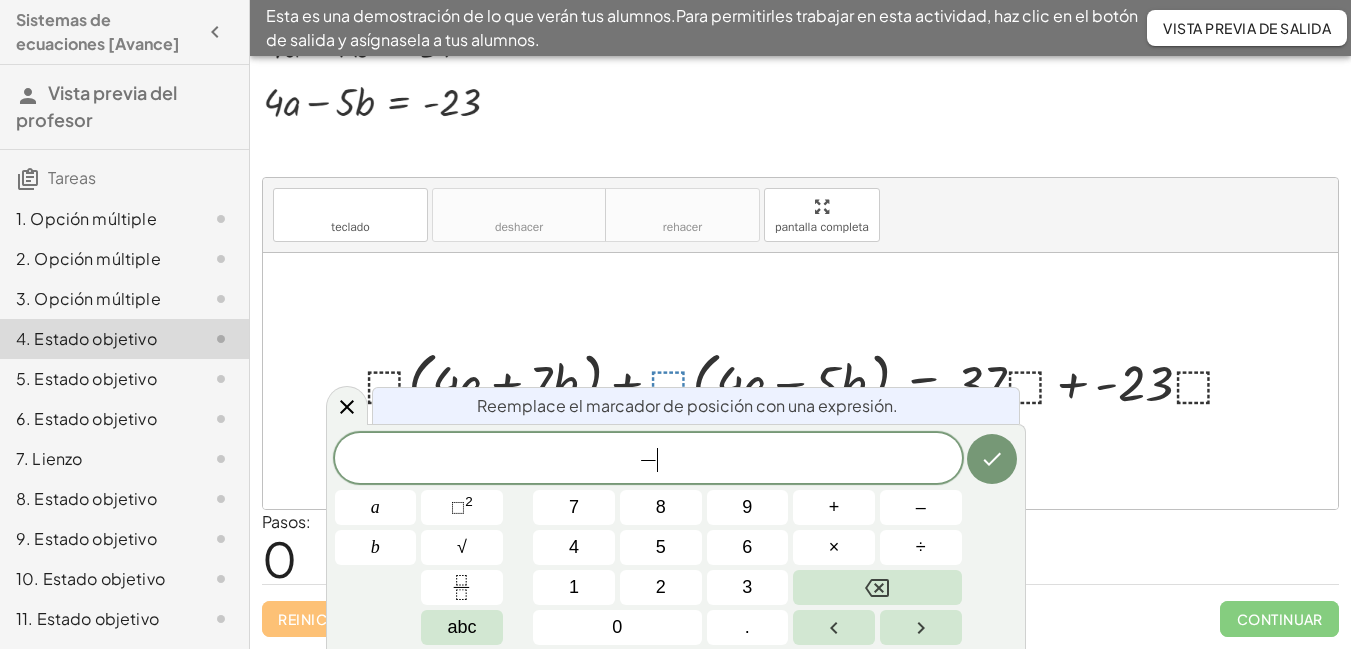 drag, startPoint x: 631, startPoint y: 384, endPoint x: 673, endPoint y: 385, distance: 42.0119 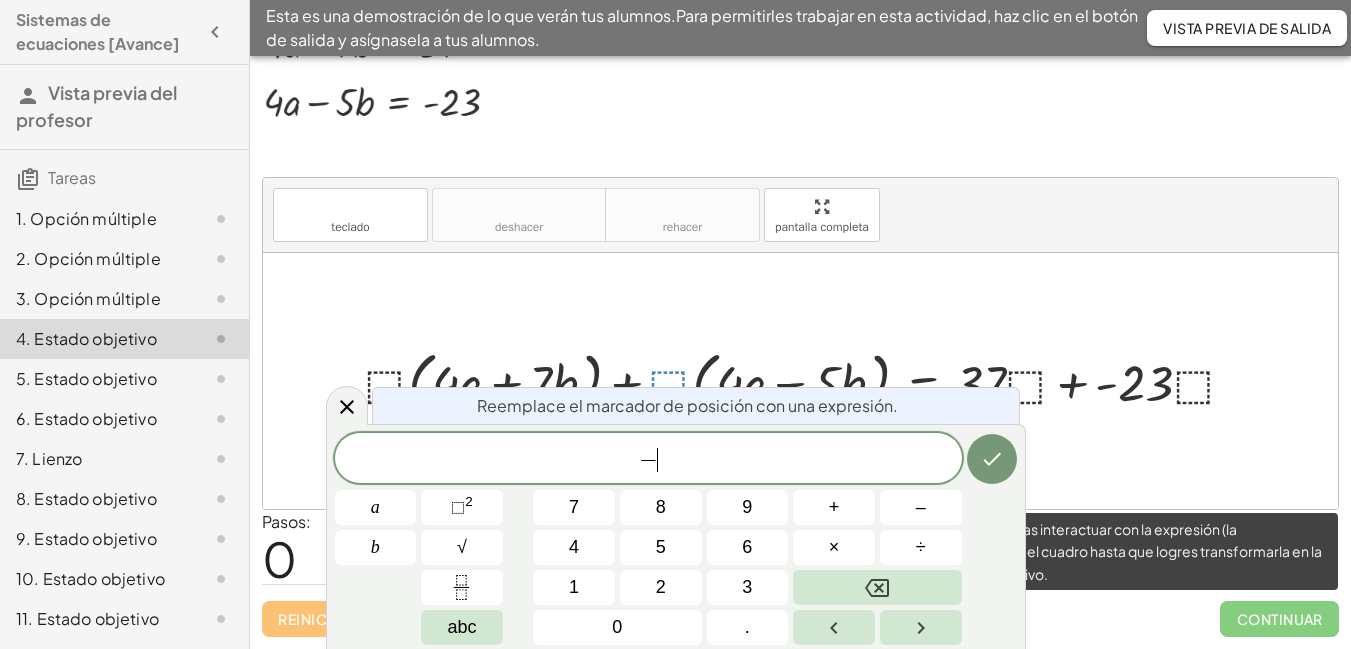 click on "Continuar" 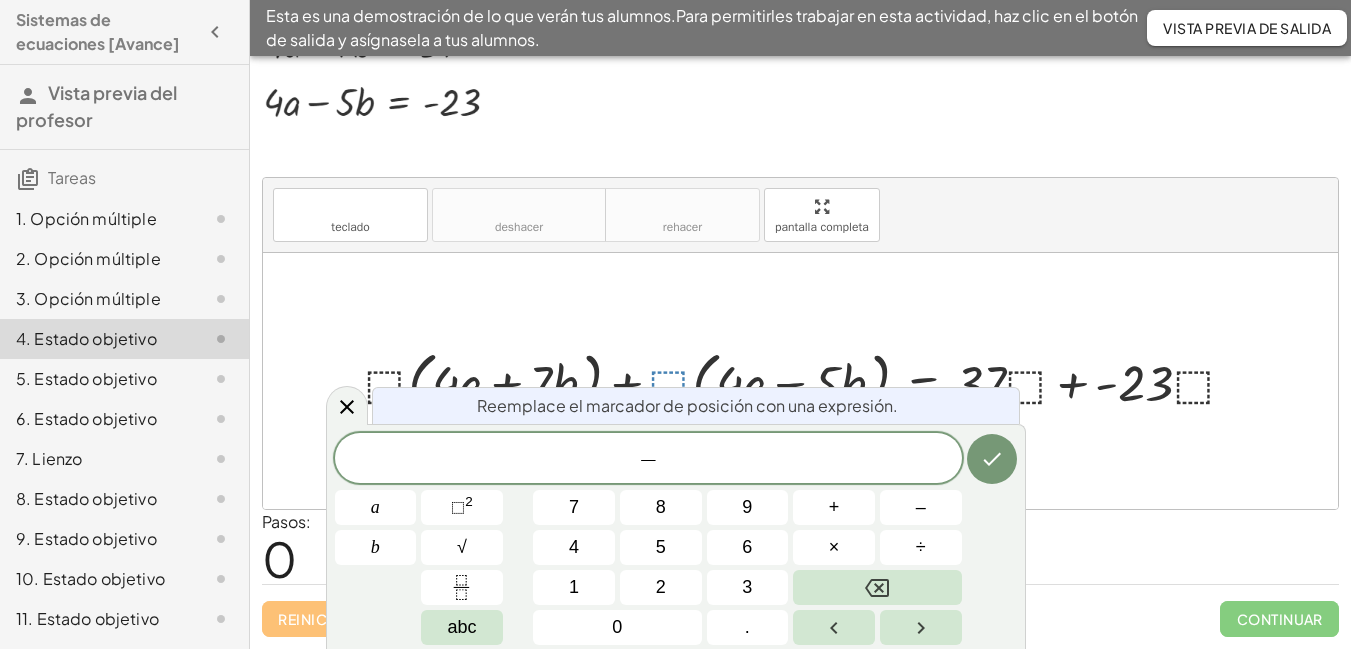 click at bounding box center (808, 380) 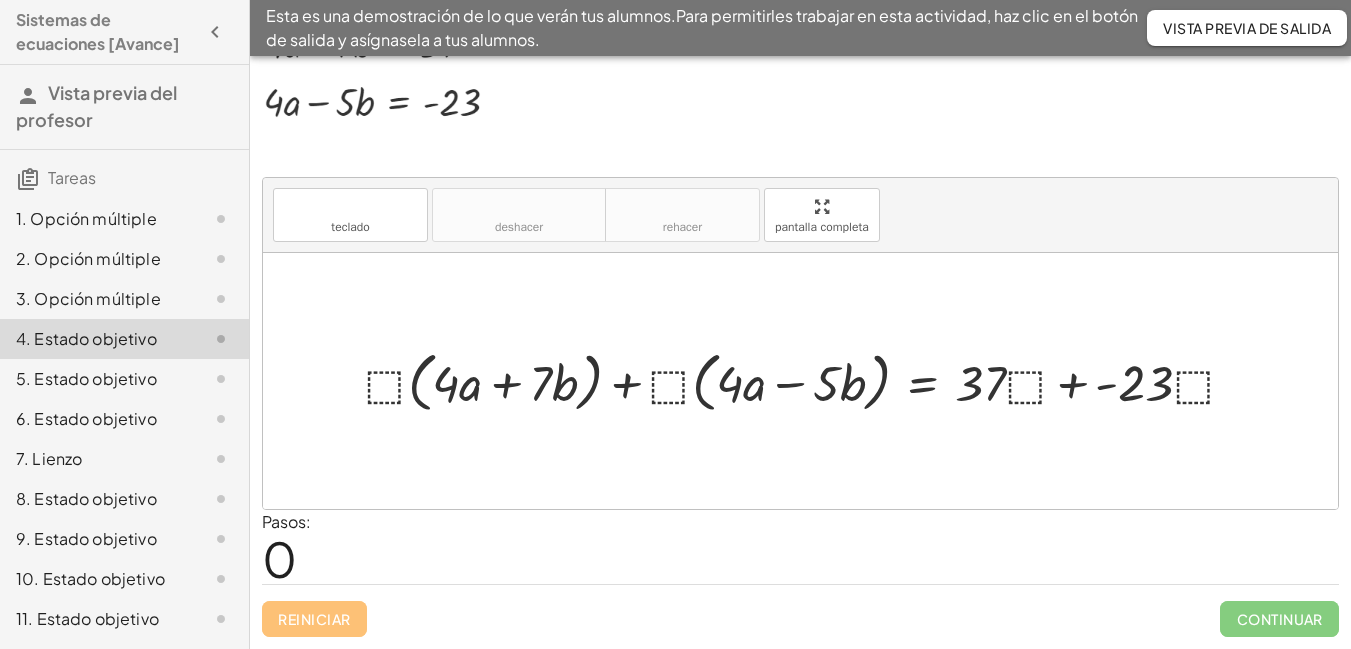 drag, startPoint x: 627, startPoint y: 385, endPoint x: 662, endPoint y: 384, distance: 35.014282 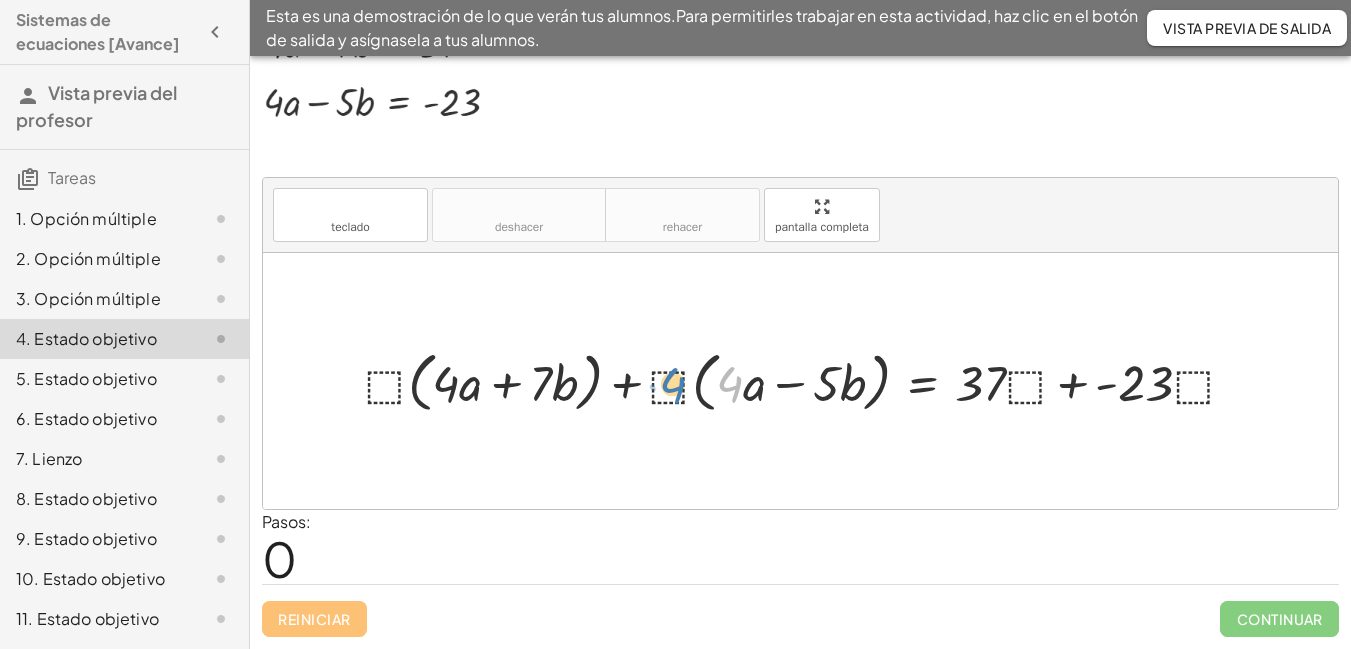 drag, startPoint x: 740, startPoint y: 379, endPoint x: 692, endPoint y: 380, distance: 48.010414 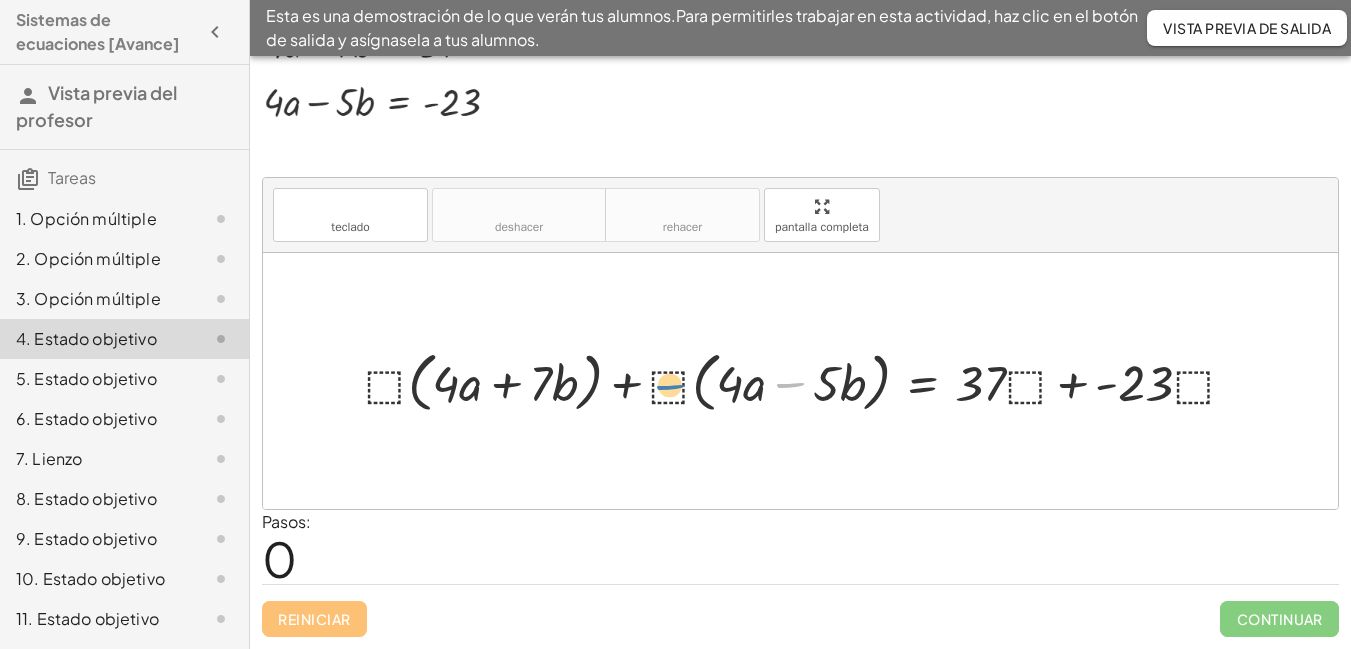 drag, startPoint x: 787, startPoint y: 384, endPoint x: 662, endPoint y: 376, distance: 125.25574 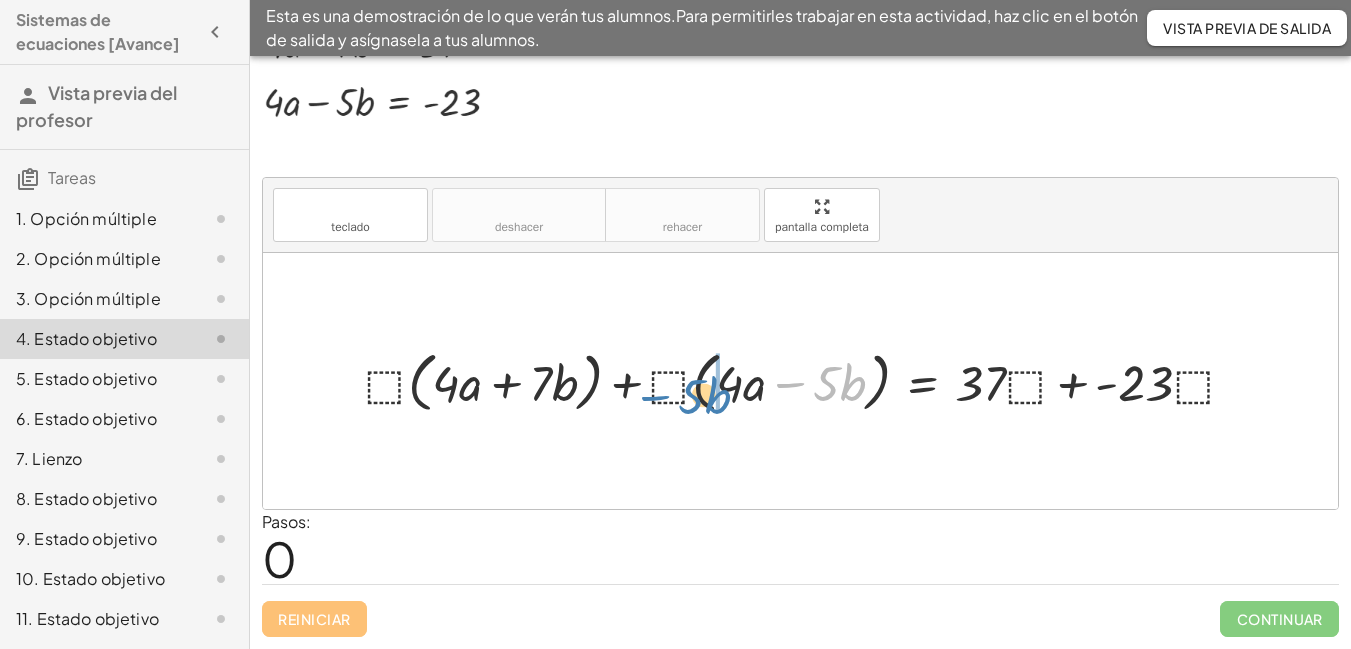 drag, startPoint x: 787, startPoint y: 382, endPoint x: 643, endPoint y: 407, distance: 146.15402 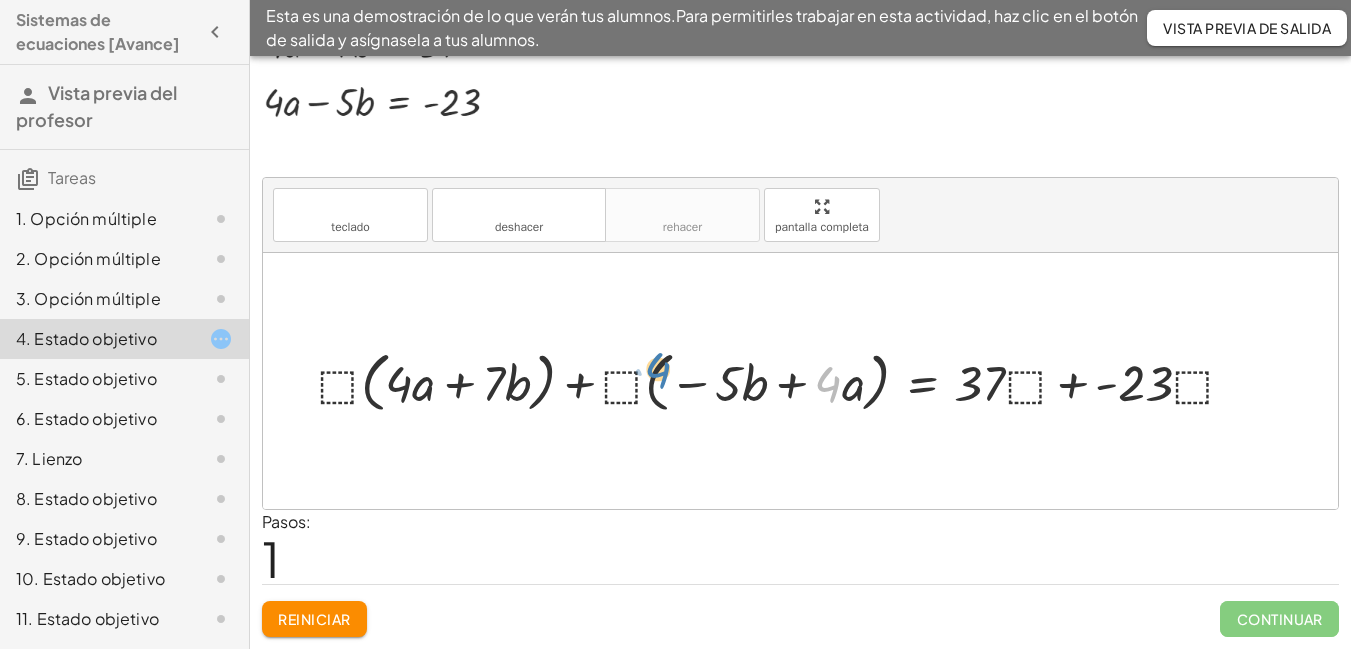 drag, startPoint x: 829, startPoint y: 373, endPoint x: 659, endPoint y: 360, distance: 170.49634 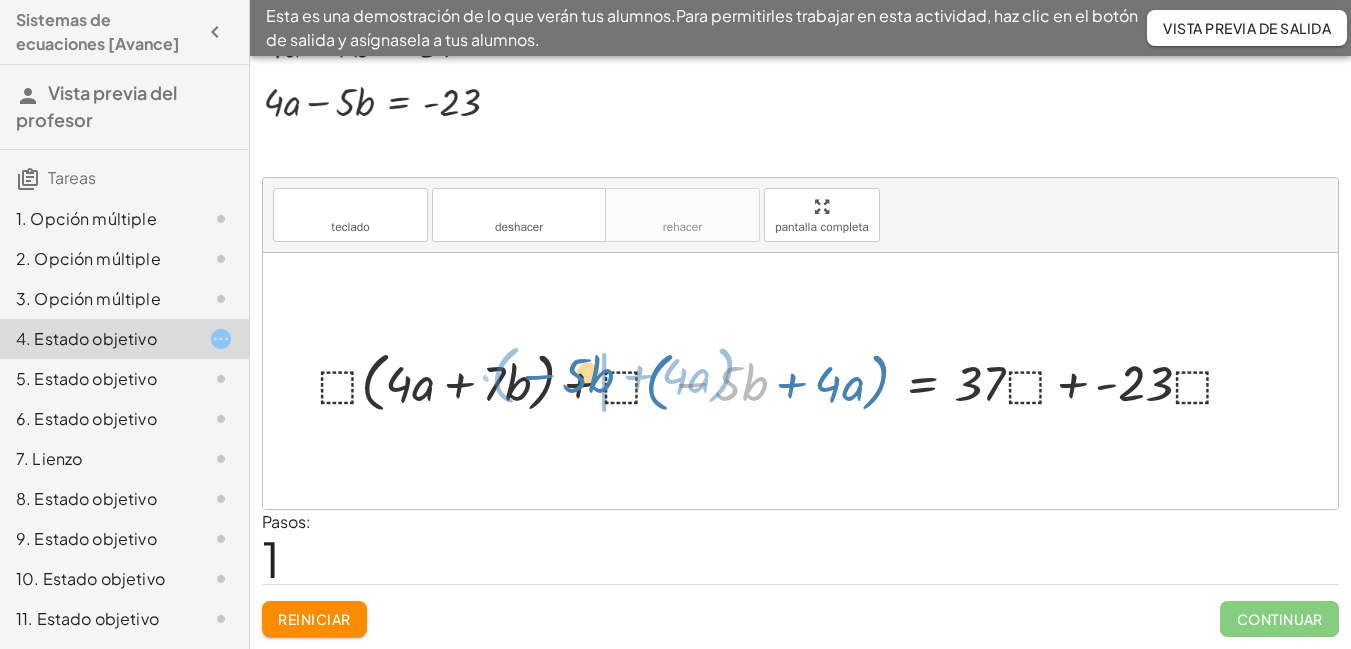 drag, startPoint x: 688, startPoint y: 384, endPoint x: 551, endPoint y: 367, distance: 138.05072 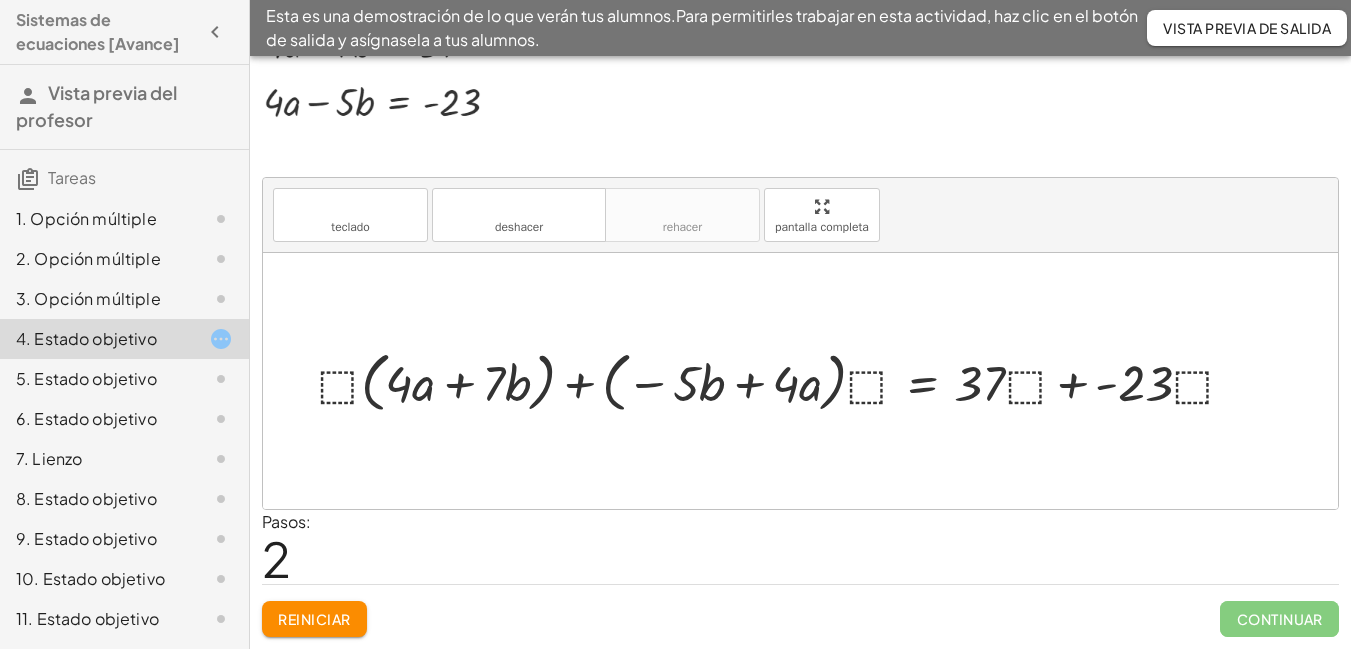 drag, startPoint x: 336, startPoint y: 391, endPoint x: 361, endPoint y: 404, distance: 28.178005 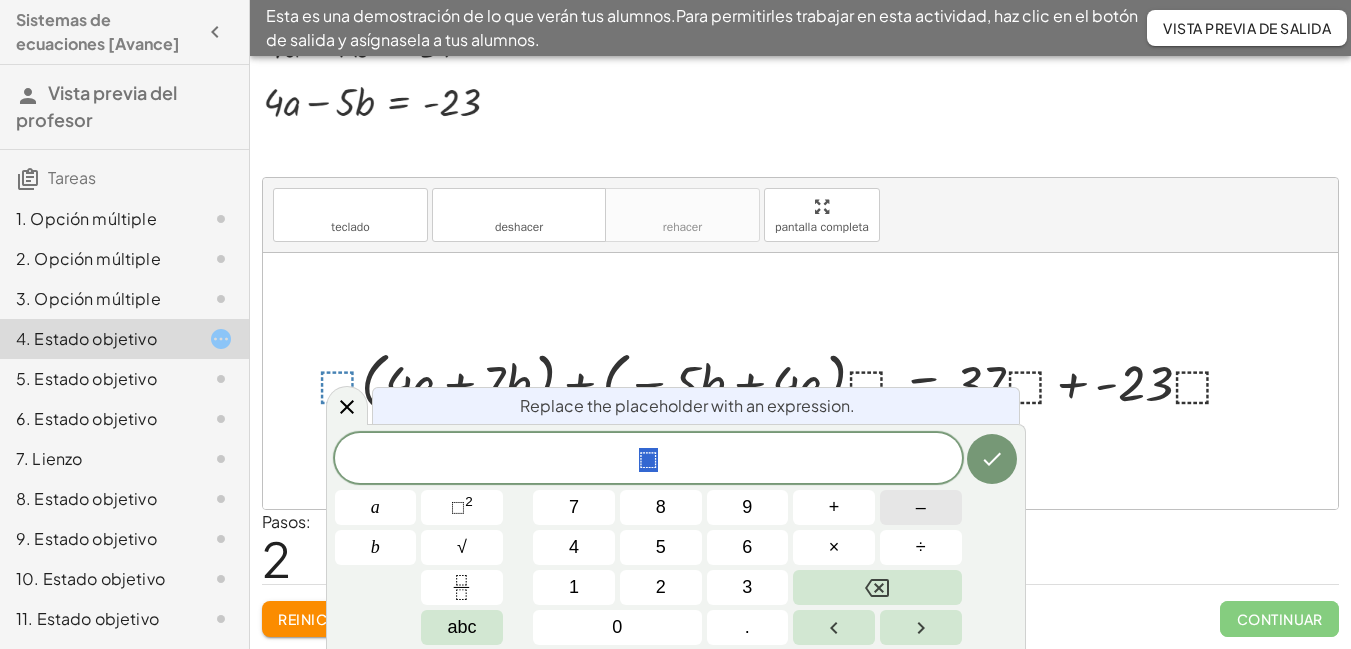click on "–" at bounding box center [921, 507] 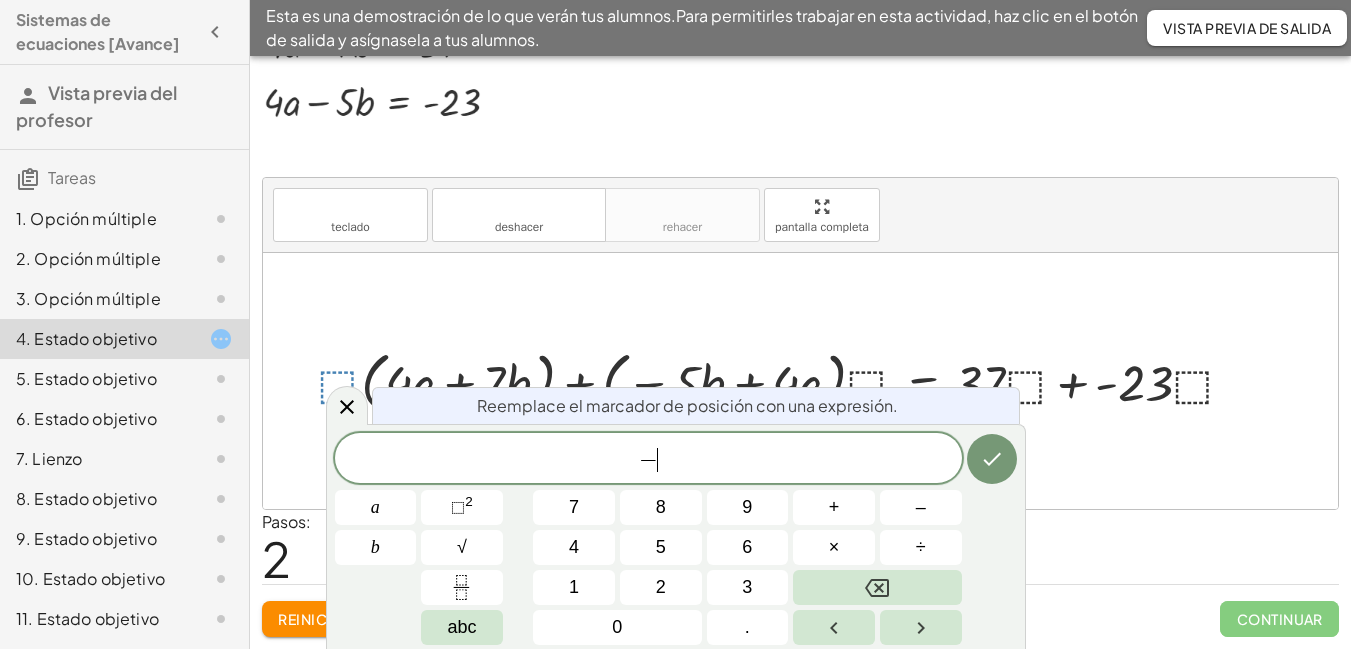 click at bounding box center [347, 405] 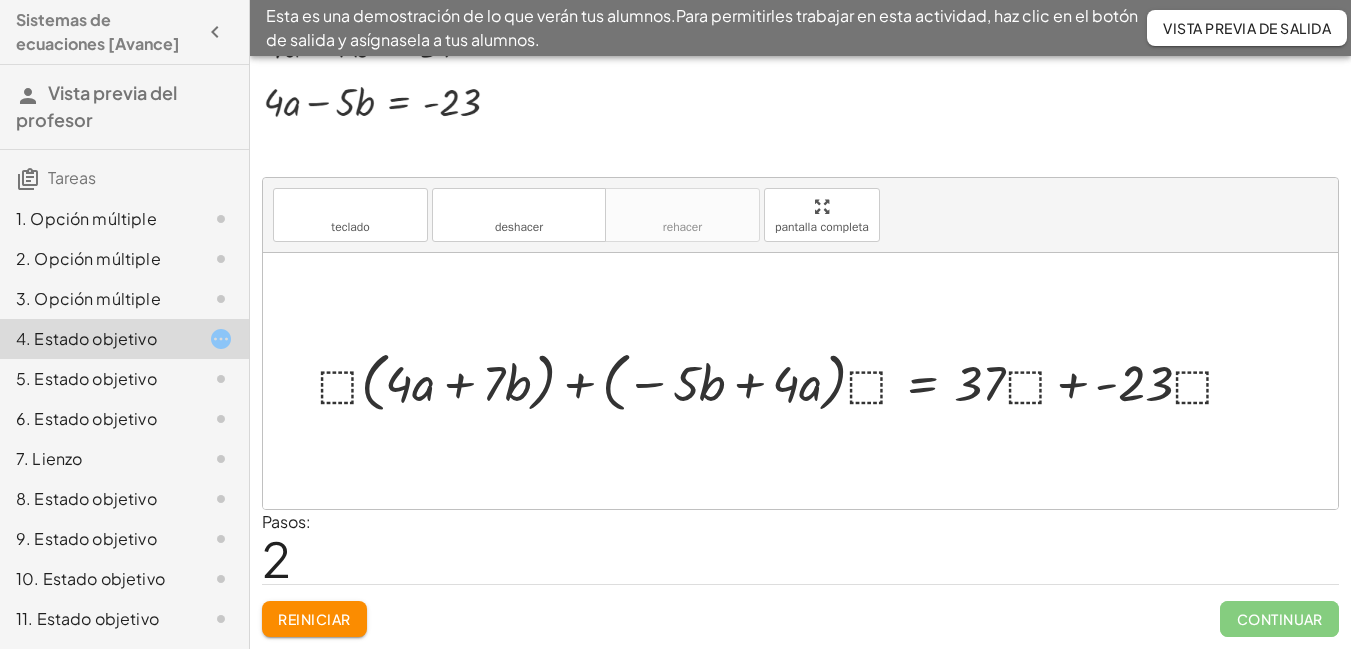 click at bounding box center [784, 380] 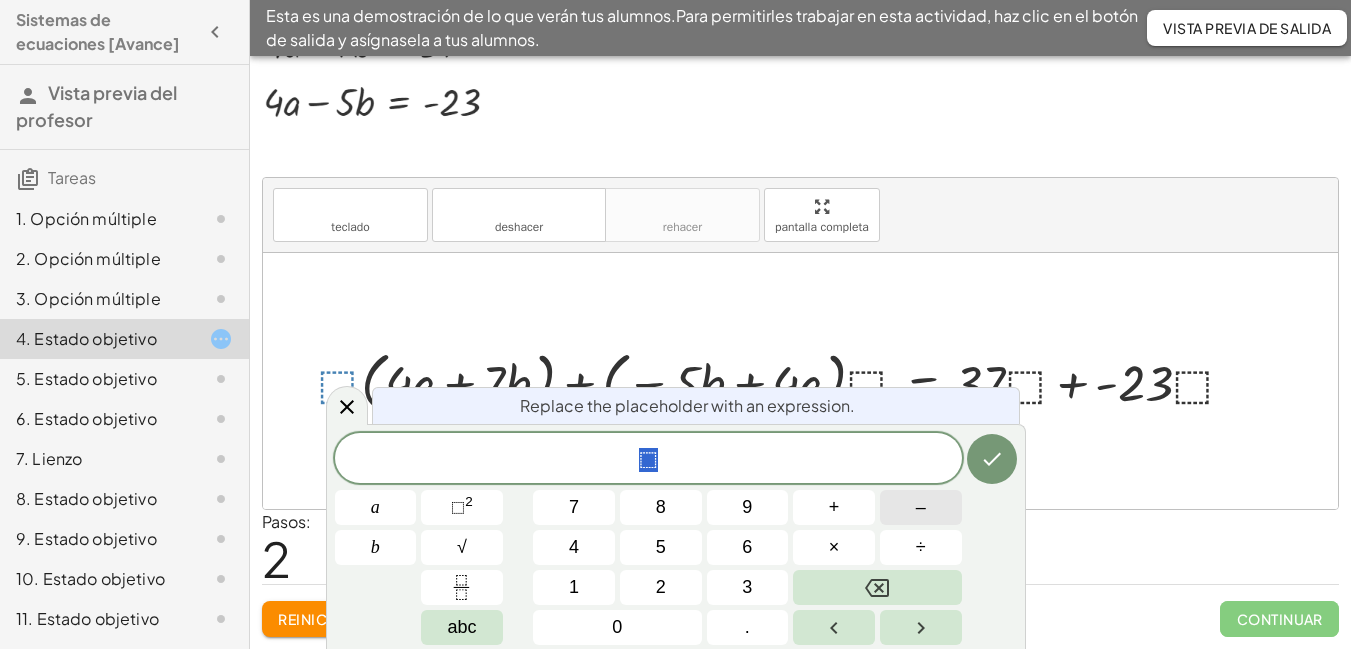 click on "–" at bounding box center [921, 507] 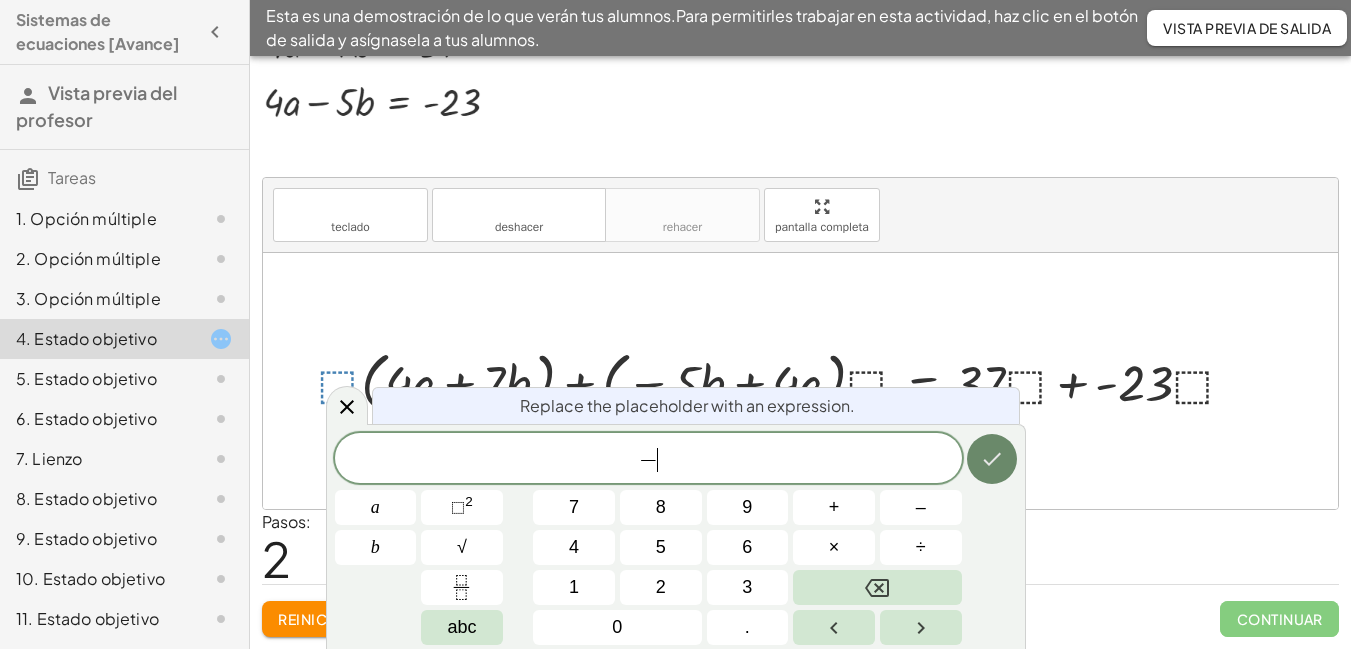 click 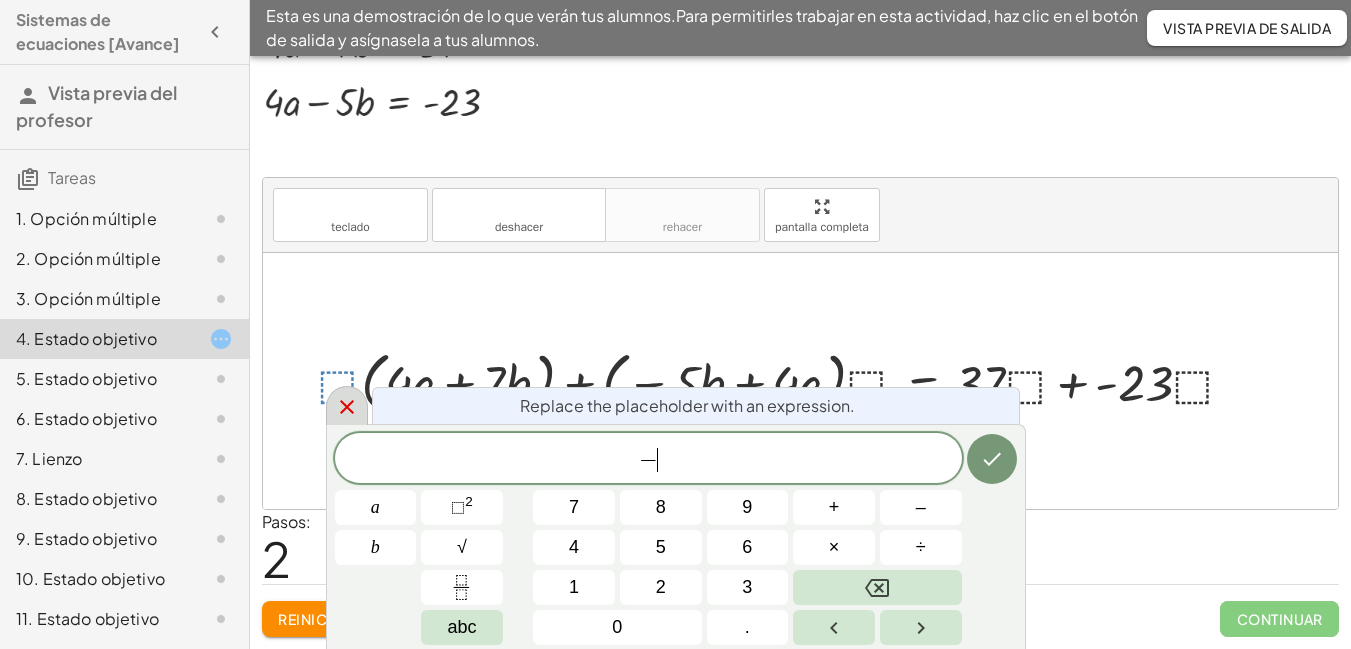 click at bounding box center [347, 405] 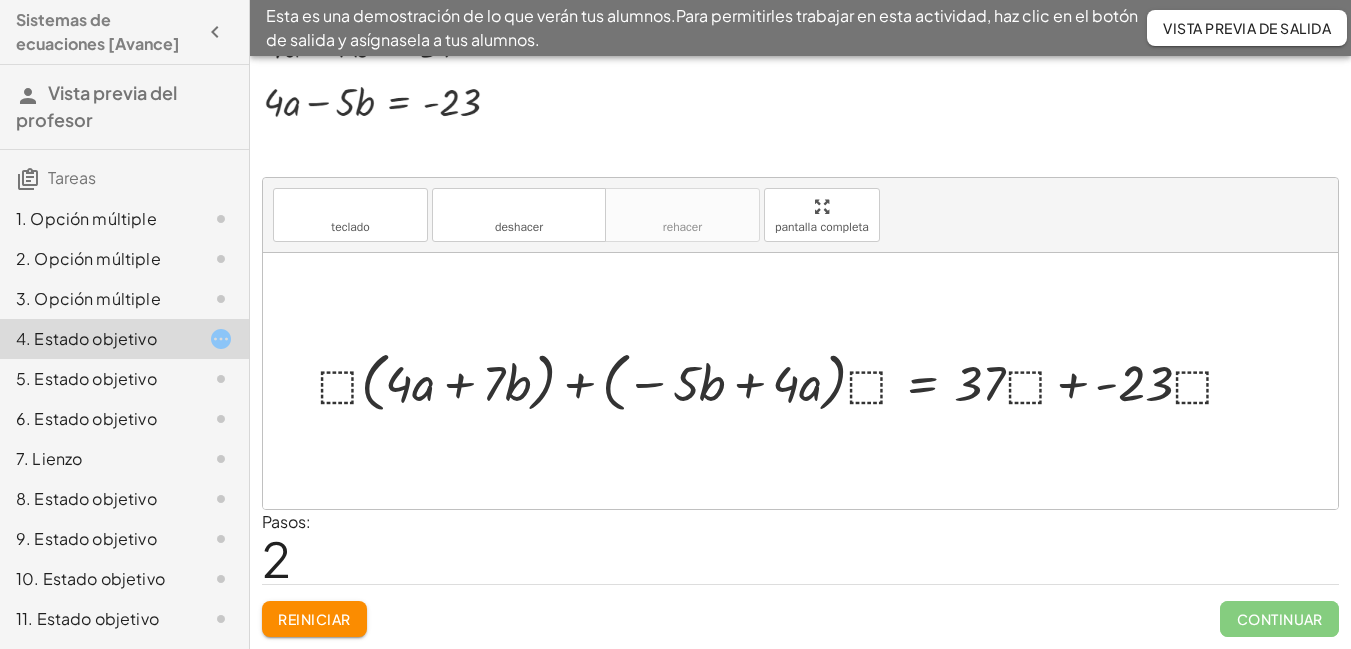 click at bounding box center [784, 380] 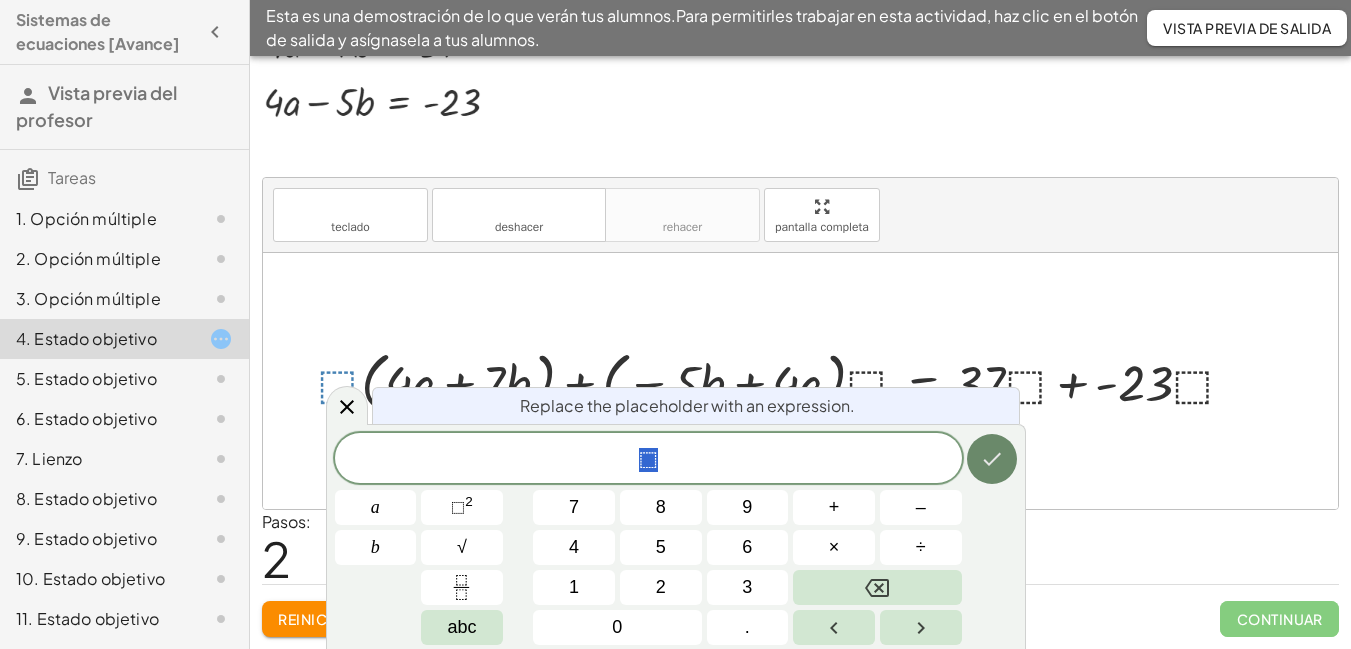 click 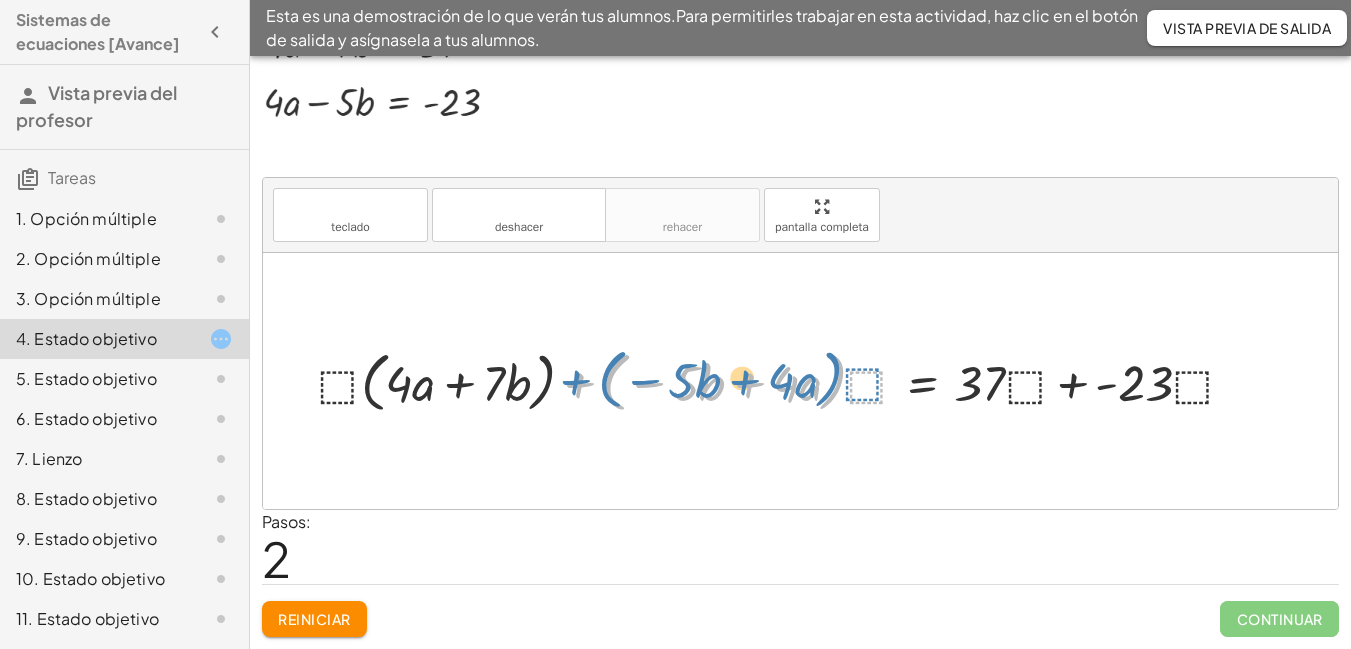 drag, startPoint x: 582, startPoint y: 394, endPoint x: 573, endPoint y: 387, distance: 11.401754 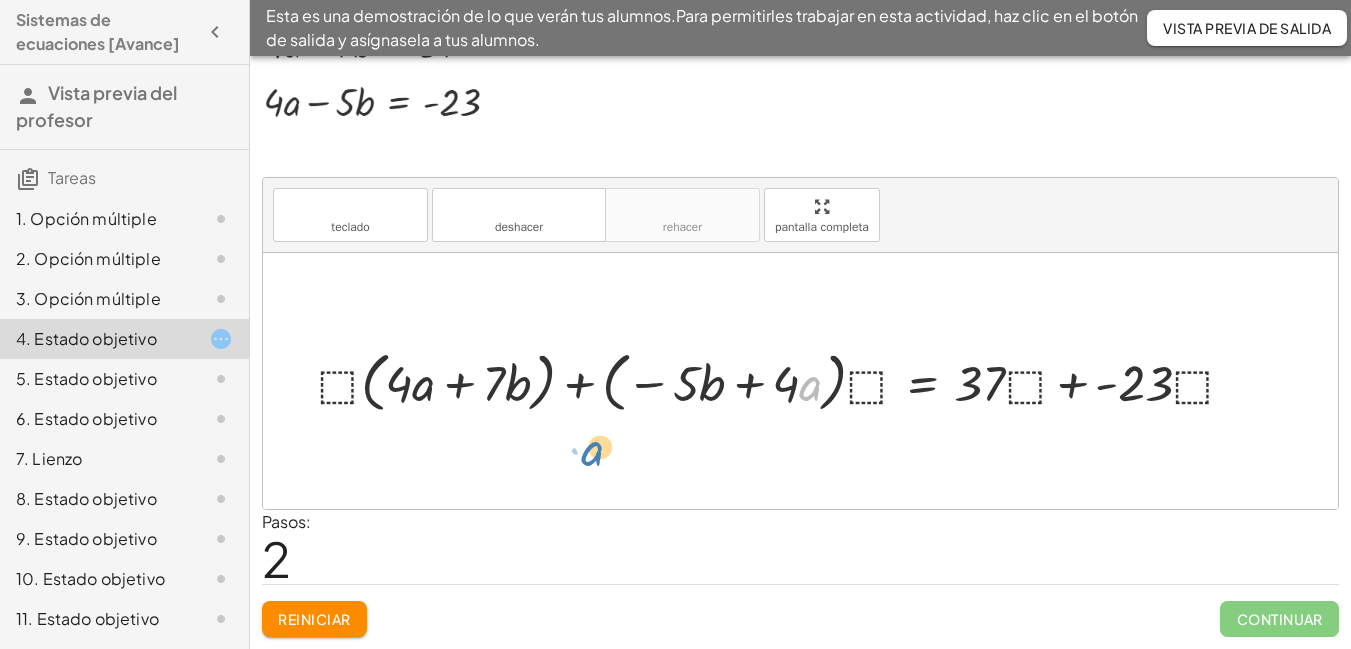 drag, startPoint x: 801, startPoint y: 388, endPoint x: 293, endPoint y: 393, distance: 508.0246 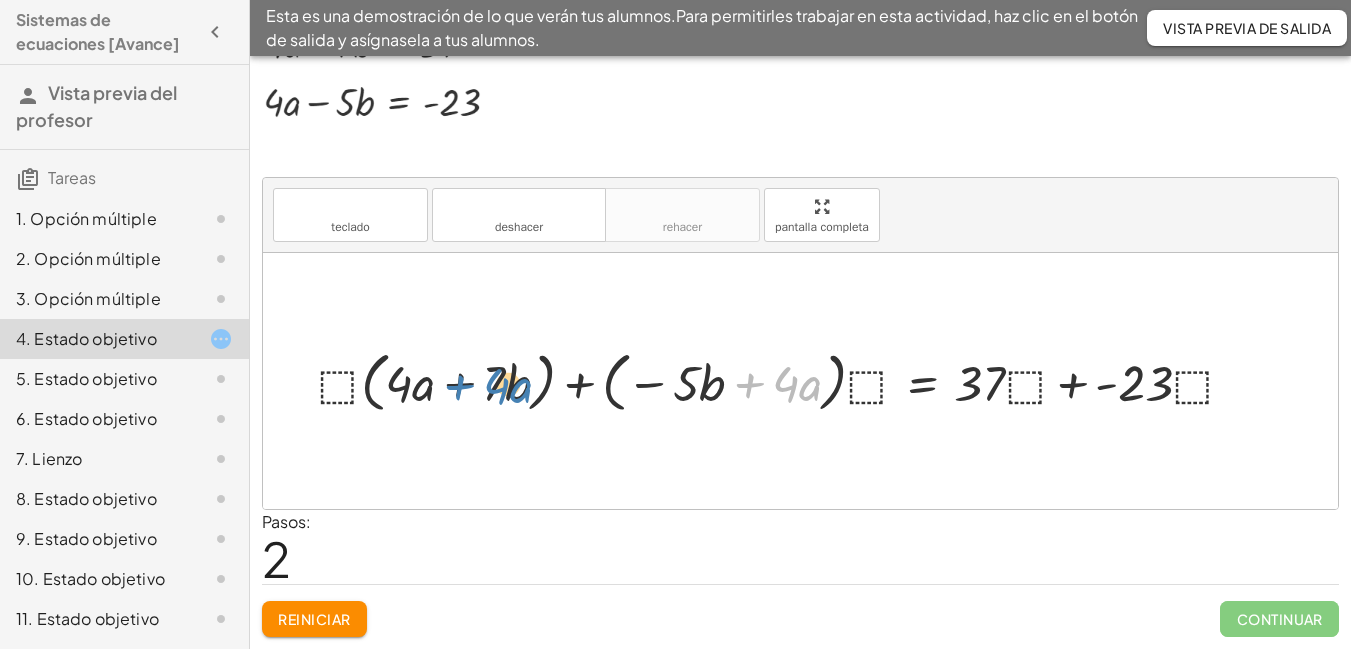drag, startPoint x: 744, startPoint y: 381, endPoint x: 455, endPoint y: 383, distance: 289.00693 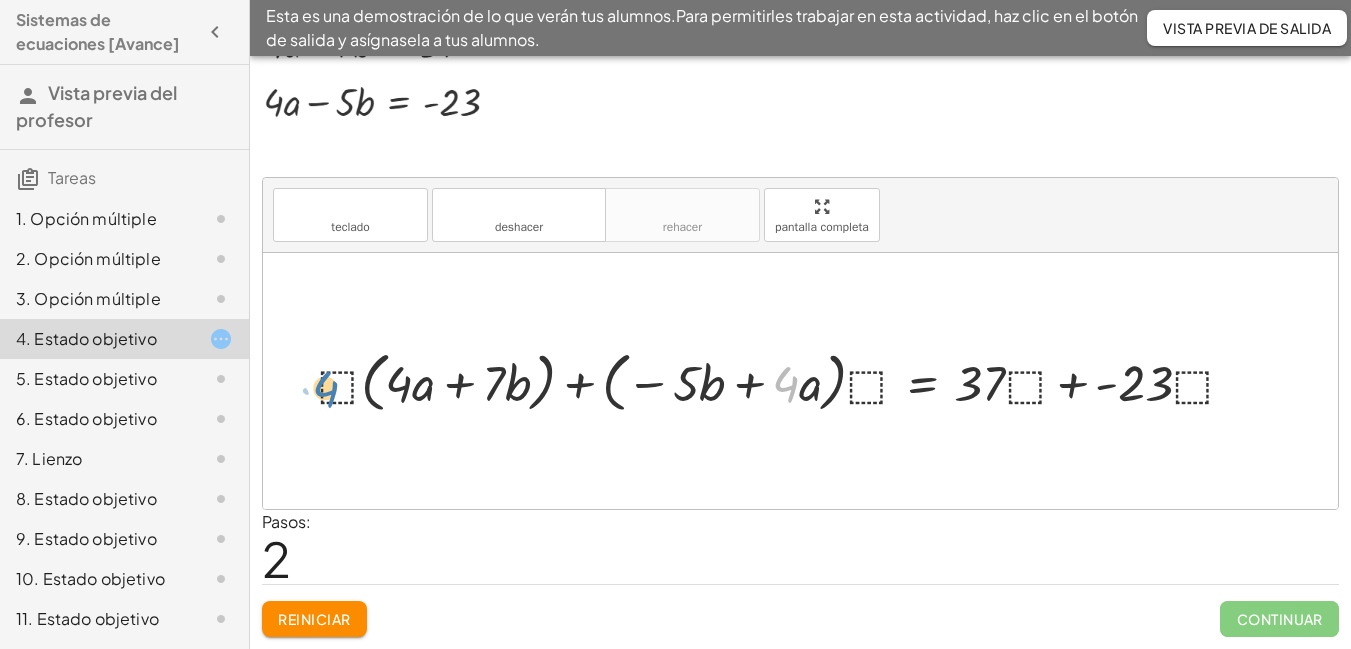 drag, startPoint x: 786, startPoint y: 378, endPoint x: 338, endPoint y: 376, distance: 448.00446 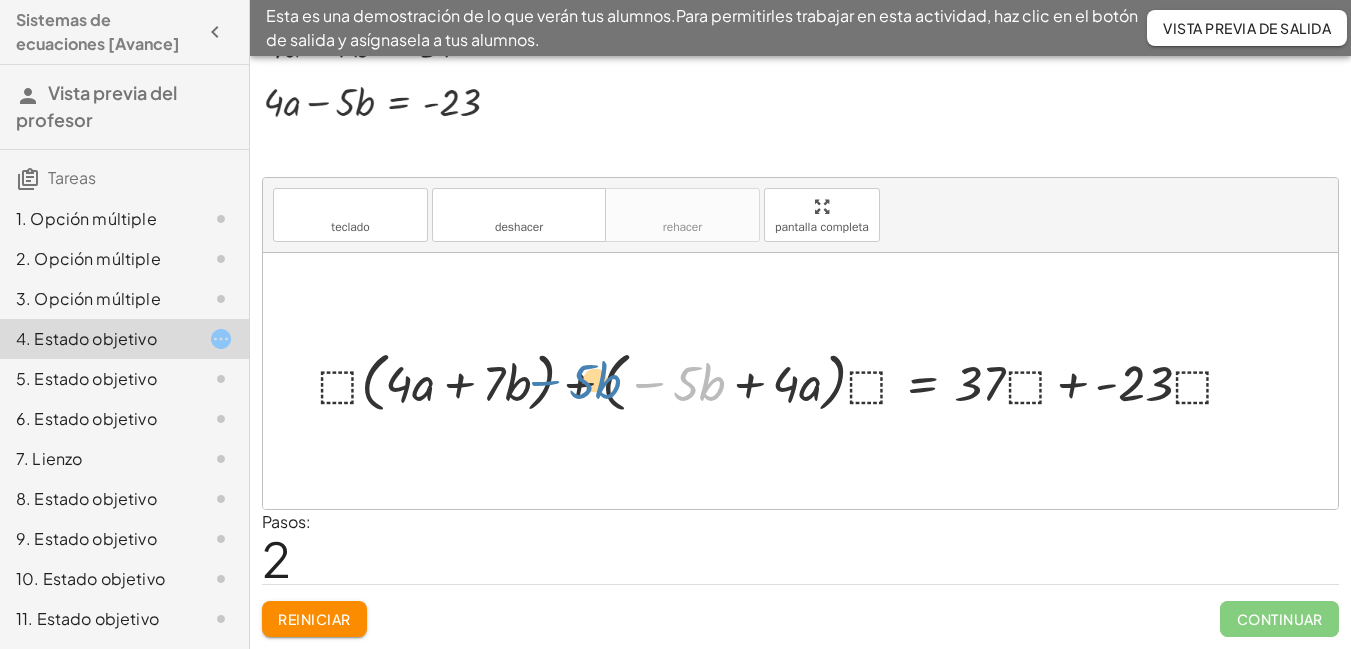 drag, startPoint x: 651, startPoint y: 384, endPoint x: 551, endPoint y: 380, distance: 100.07997 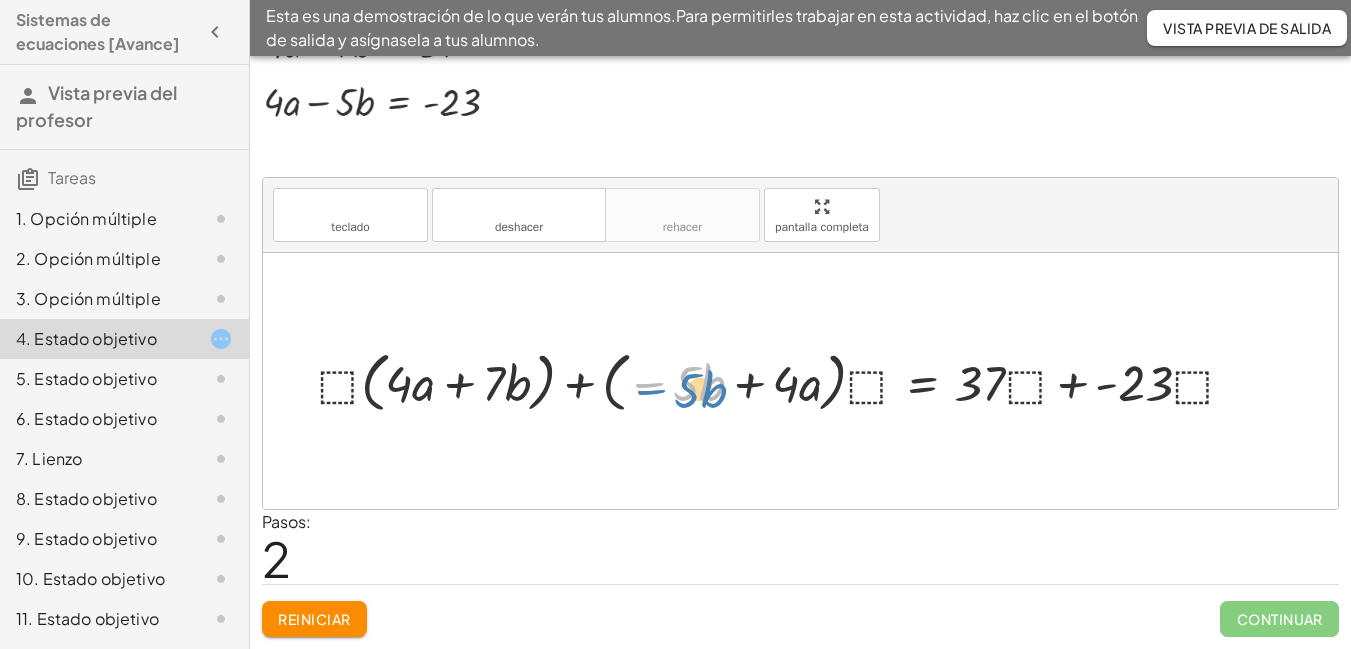 drag, startPoint x: 609, startPoint y: 331, endPoint x: 664, endPoint y: 377, distance: 71.70077 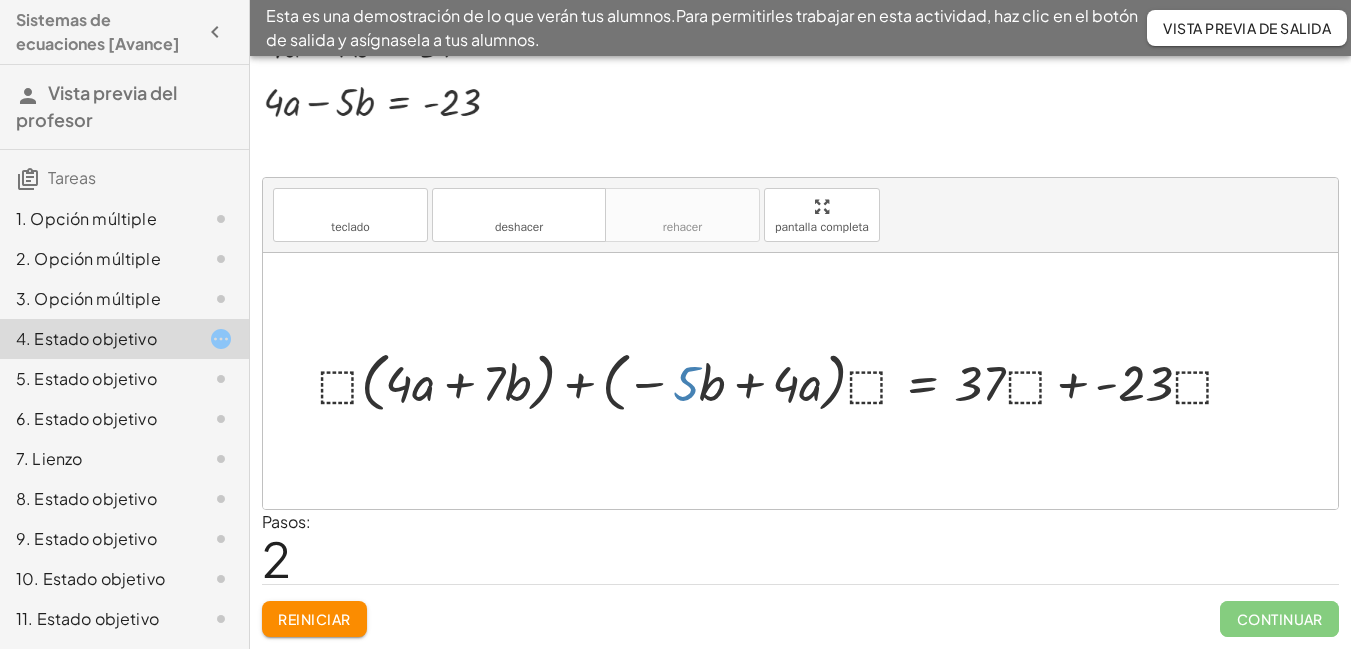 drag, startPoint x: 693, startPoint y: 380, endPoint x: 699, endPoint y: 369, distance: 12.529964 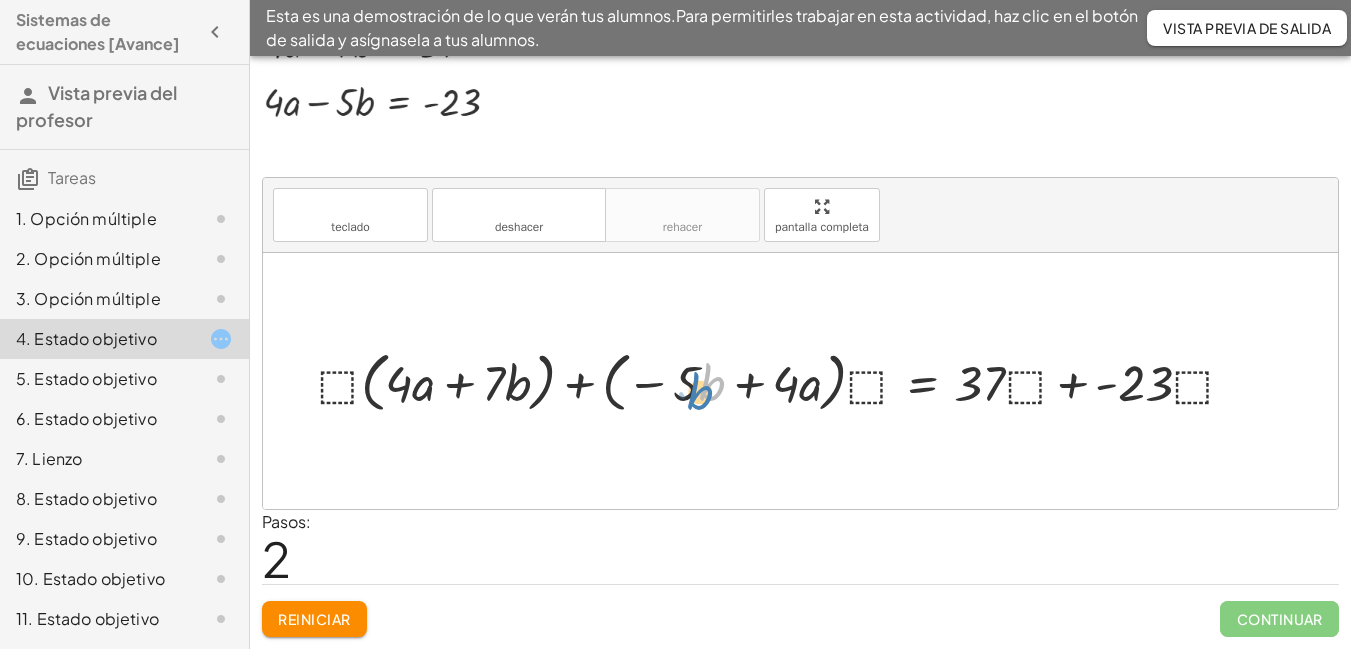 drag, startPoint x: 710, startPoint y: 387, endPoint x: 723, endPoint y: 378, distance: 15.811388 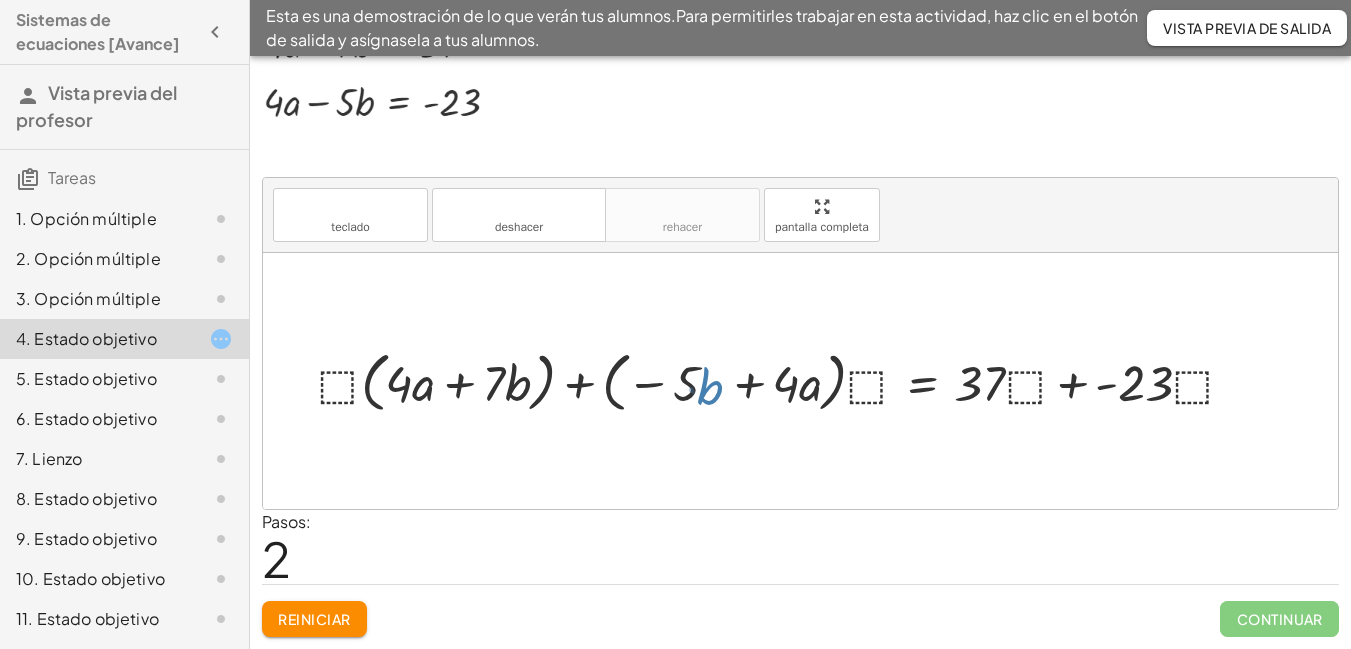 click at bounding box center (784, 380) 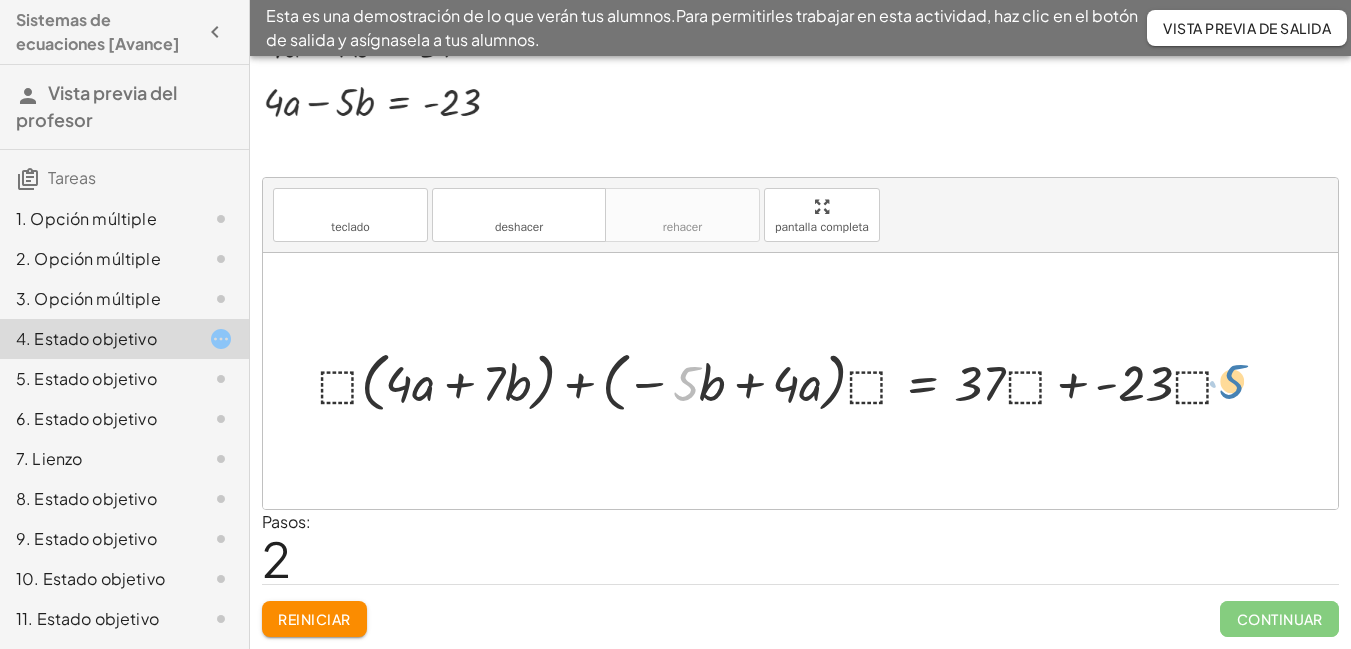 drag, startPoint x: 691, startPoint y: 363, endPoint x: 1243, endPoint y: 355, distance: 552.058 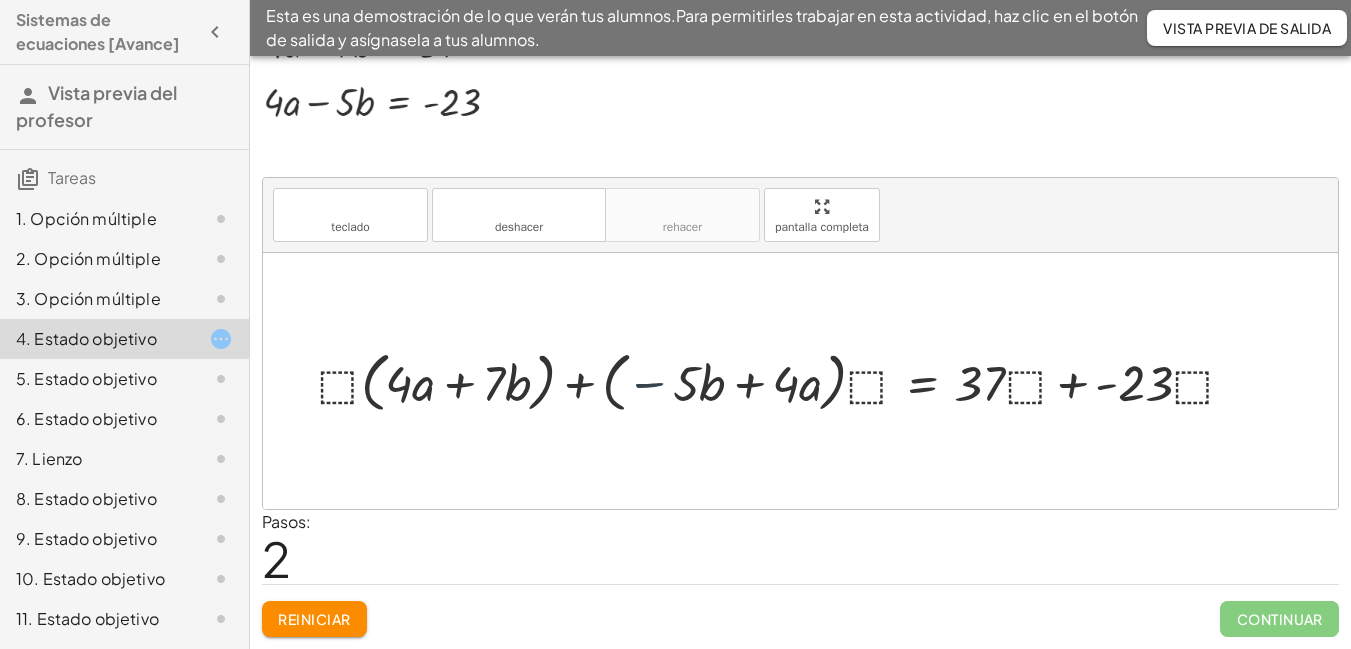 click at bounding box center [784, 380] 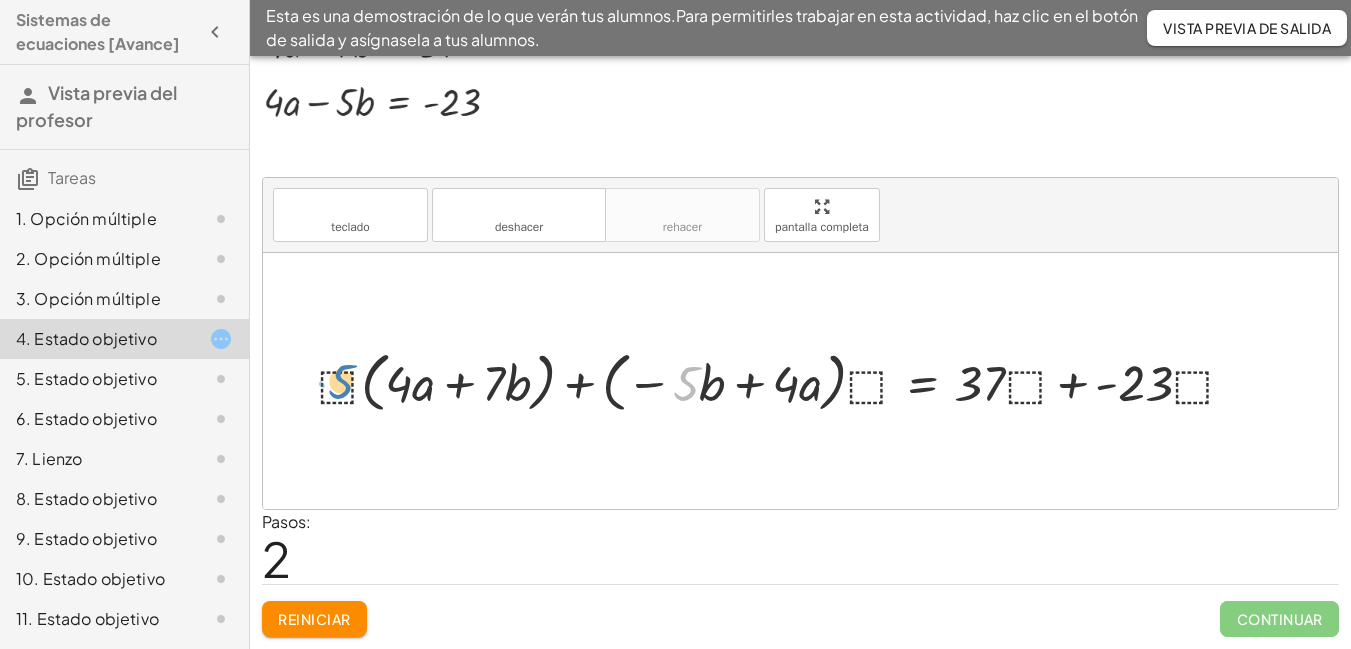 drag, startPoint x: 699, startPoint y: 383, endPoint x: 354, endPoint y: 381, distance: 345.0058 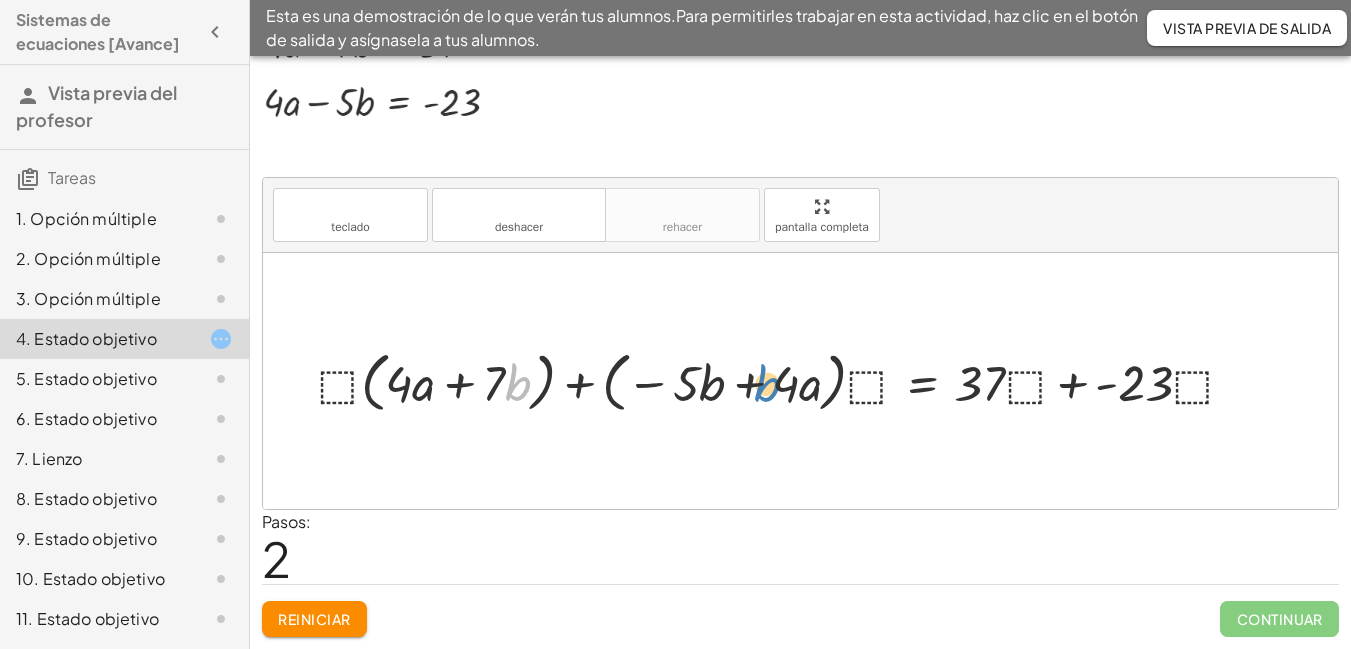 drag, startPoint x: 506, startPoint y: 379, endPoint x: 755, endPoint y: 380, distance: 249.00201 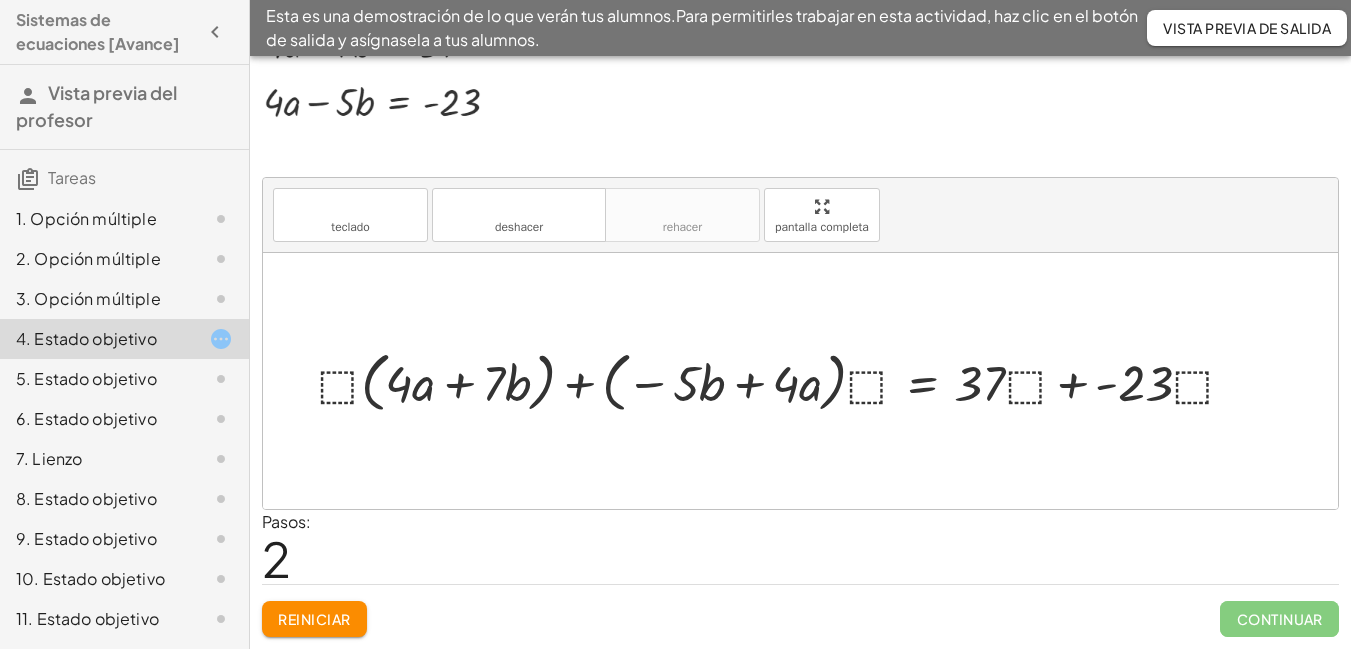click at bounding box center [784, 380] 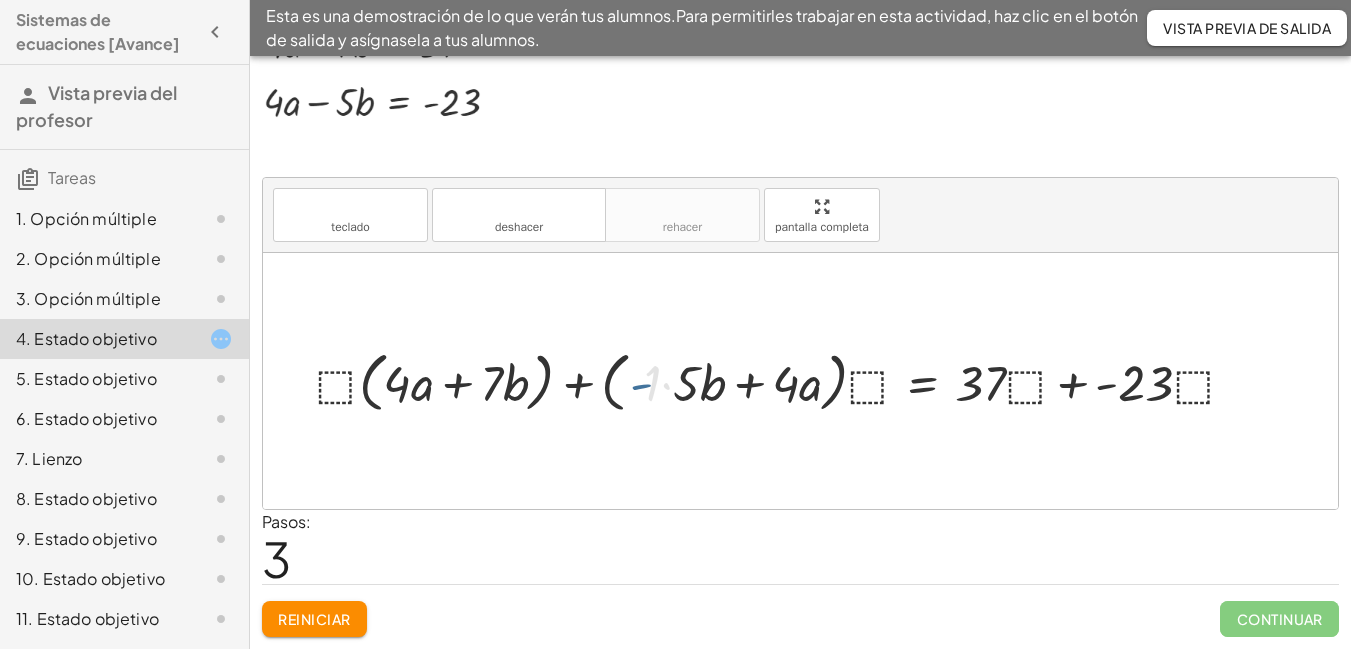 click at bounding box center (782, 380) 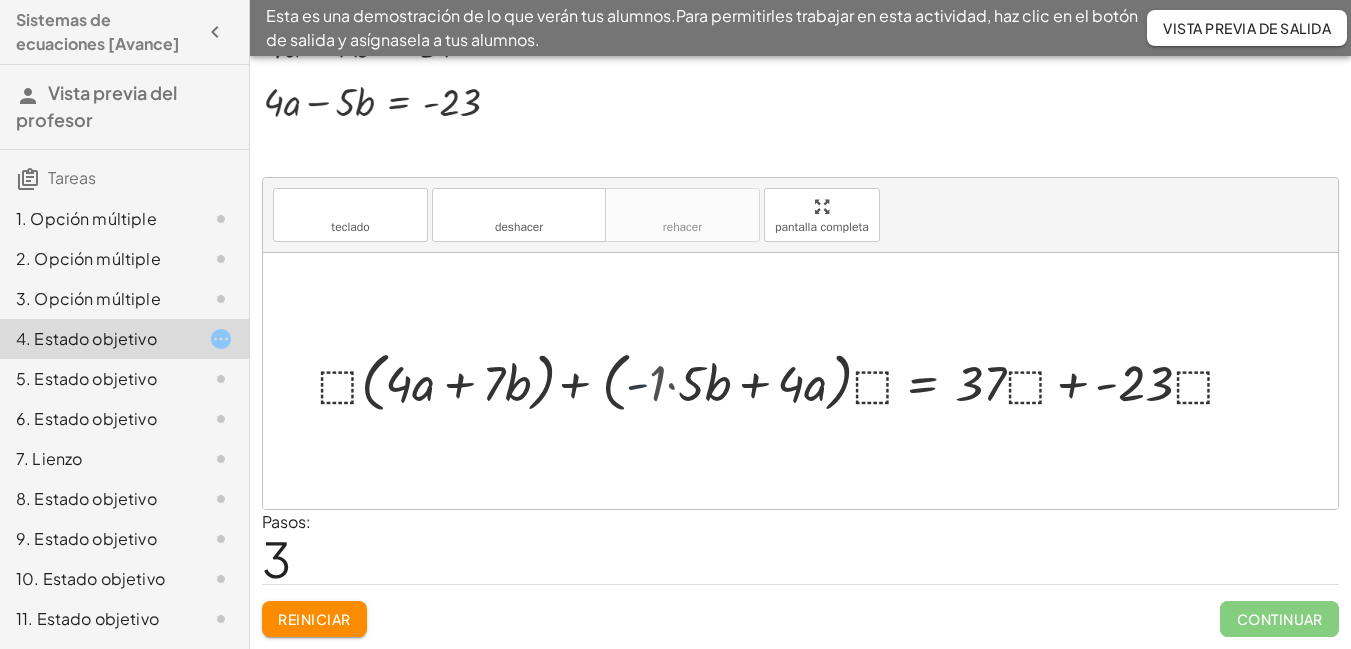 click at bounding box center (782, 380) 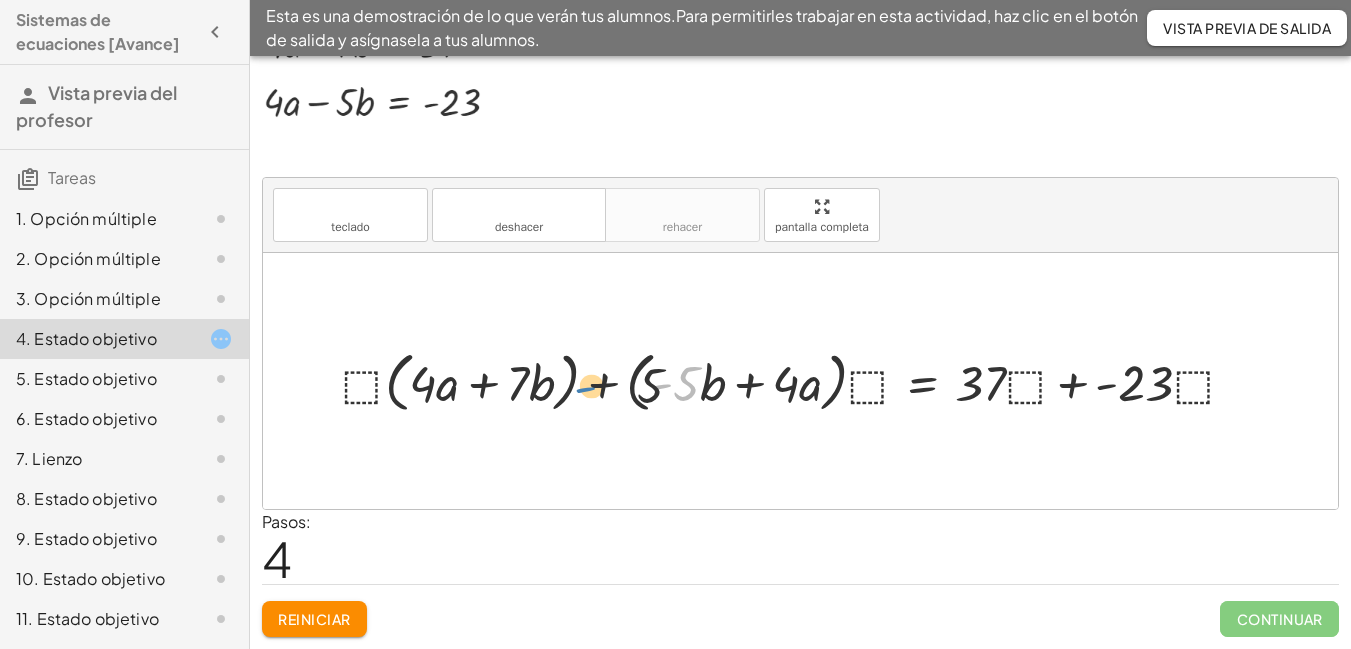 drag, startPoint x: 661, startPoint y: 388, endPoint x: 577, endPoint y: 395, distance: 84.29116 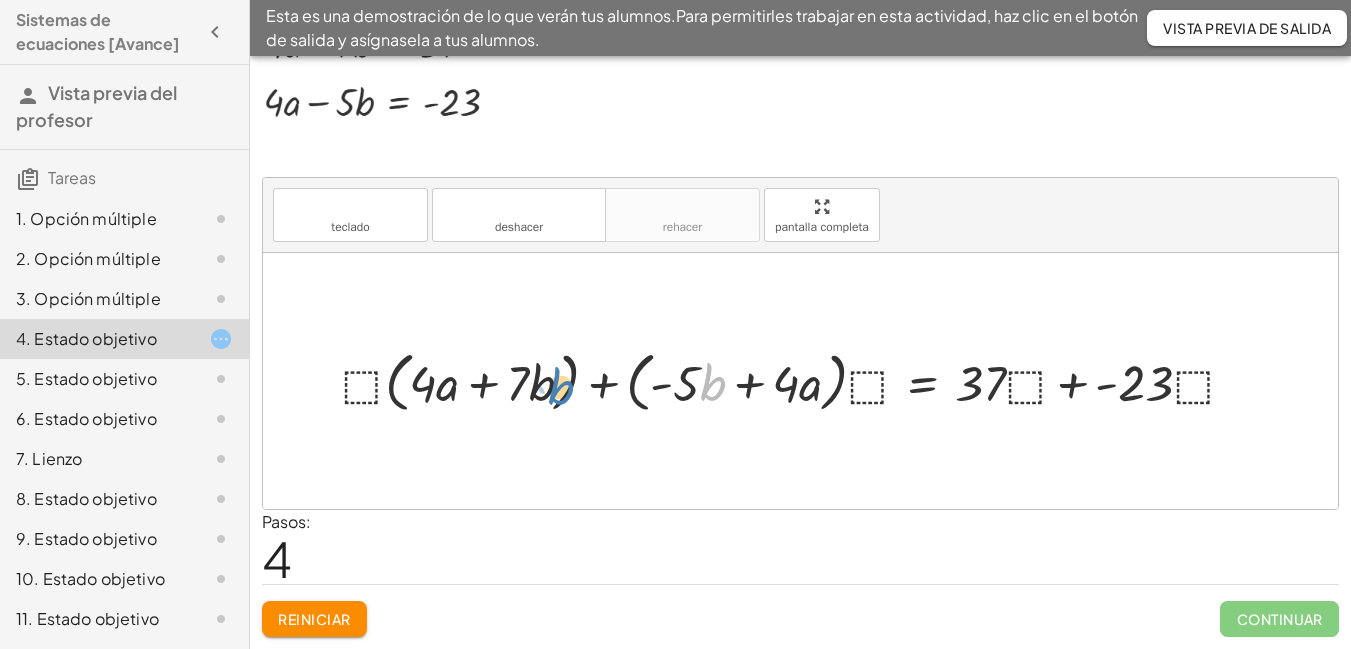 drag, startPoint x: 712, startPoint y: 399, endPoint x: 566, endPoint y: 397, distance: 146.0137 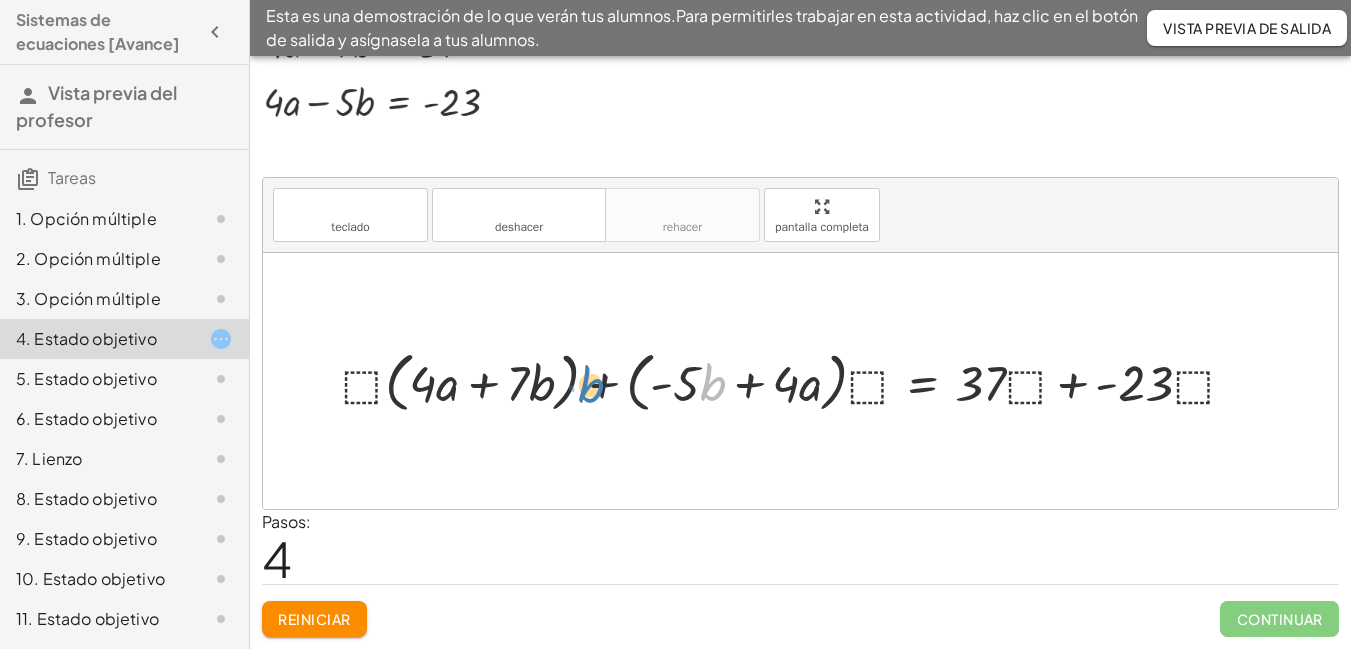click at bounding box center [796, 380] 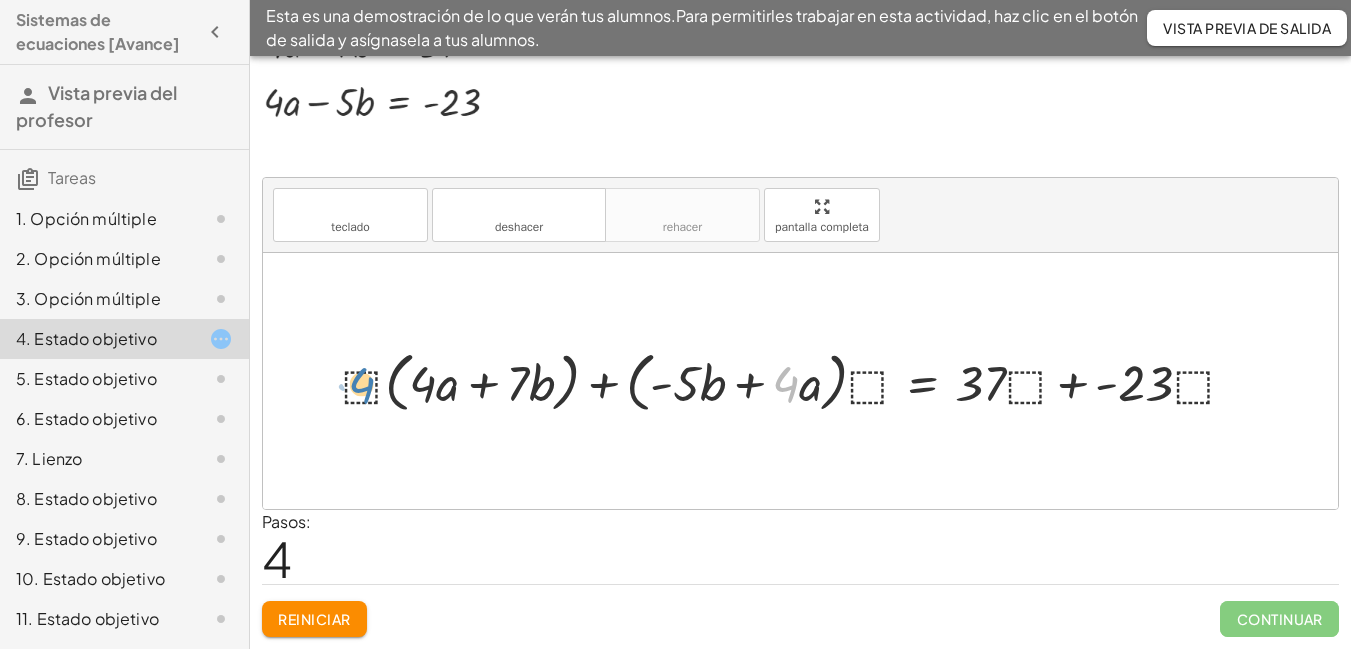 drag, startPoint x: 792, startPoint y: 390, endPoint x: 369, endPoint y: 382, distance: 423.07565 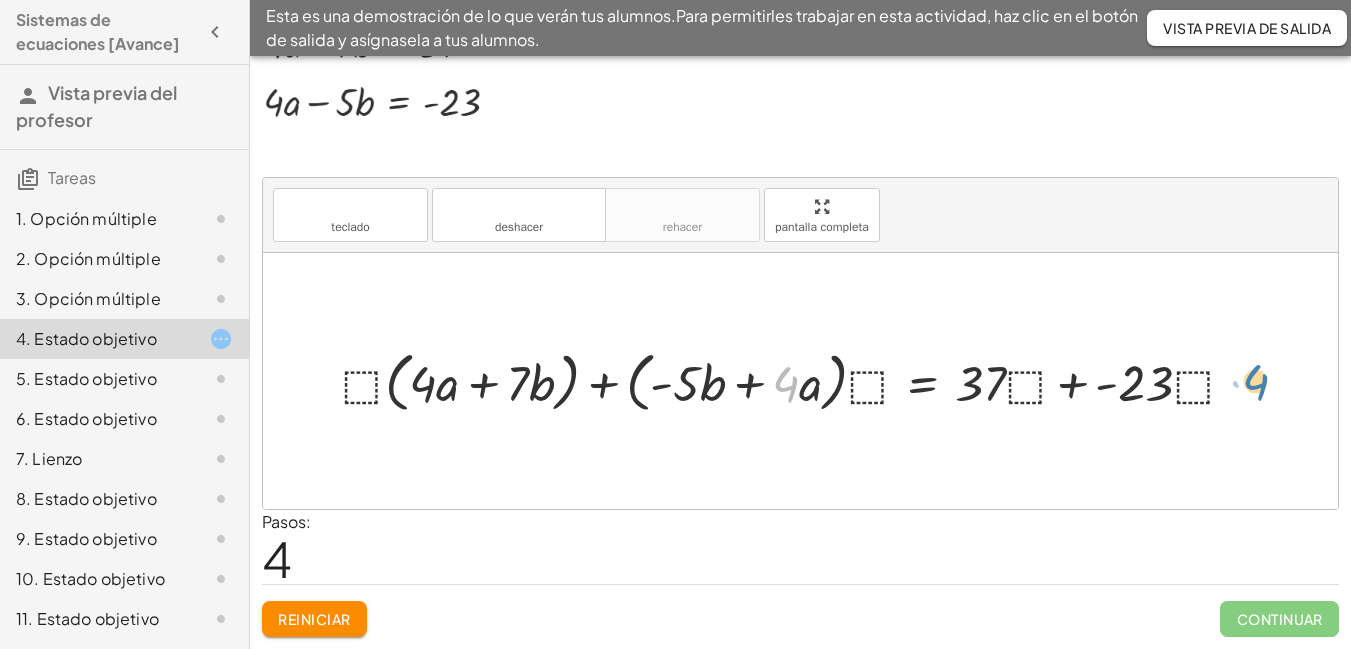 drag, startPoint x: 785, startPoint y: 389, endPoint x: 1255, endPoint y: 387, distance: 470.00424 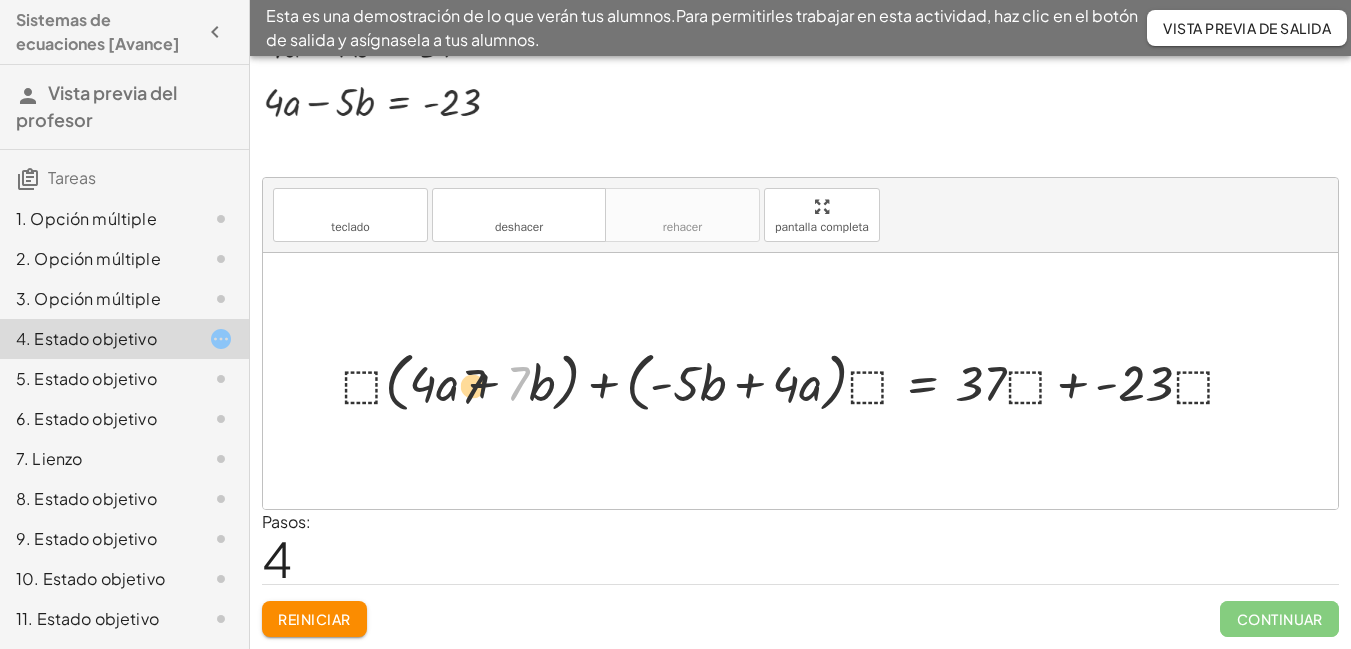 drag, startPoint x: 379, startPoint y: 389, endPoint x: 401, endPoint y: 382, distance: 23.086792 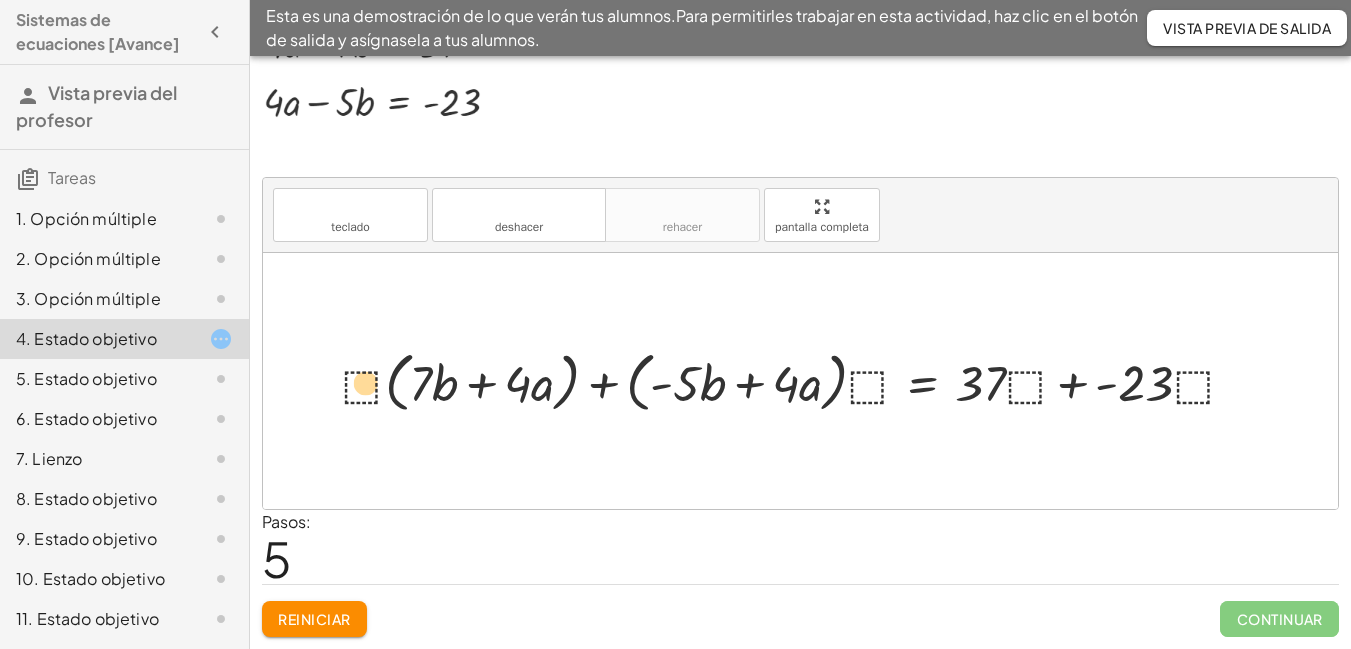 drag, startPoint x: 701, startPoint y: 382, endPoint x: 365, endPoint y: 372, distance: 336.14877 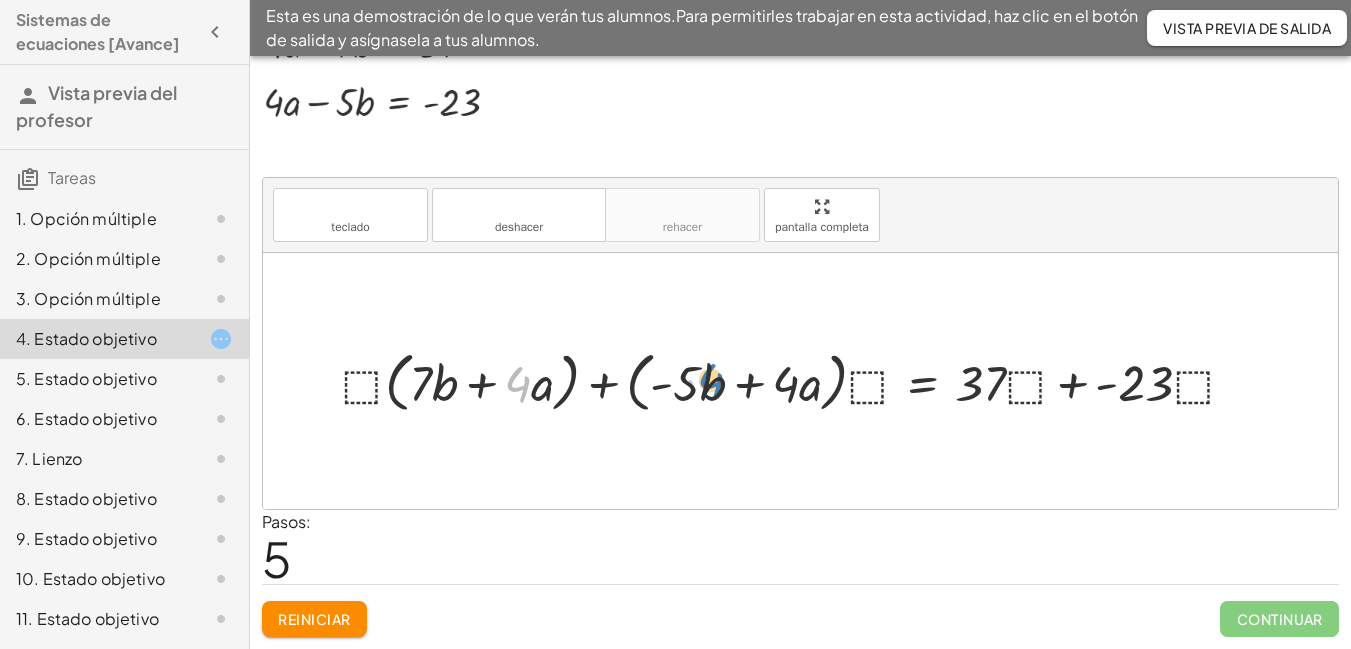 drag, startPoint x: 528, startPoint y: 379, endPoint x: 730, endPoint y: 377, distance: 202.0099 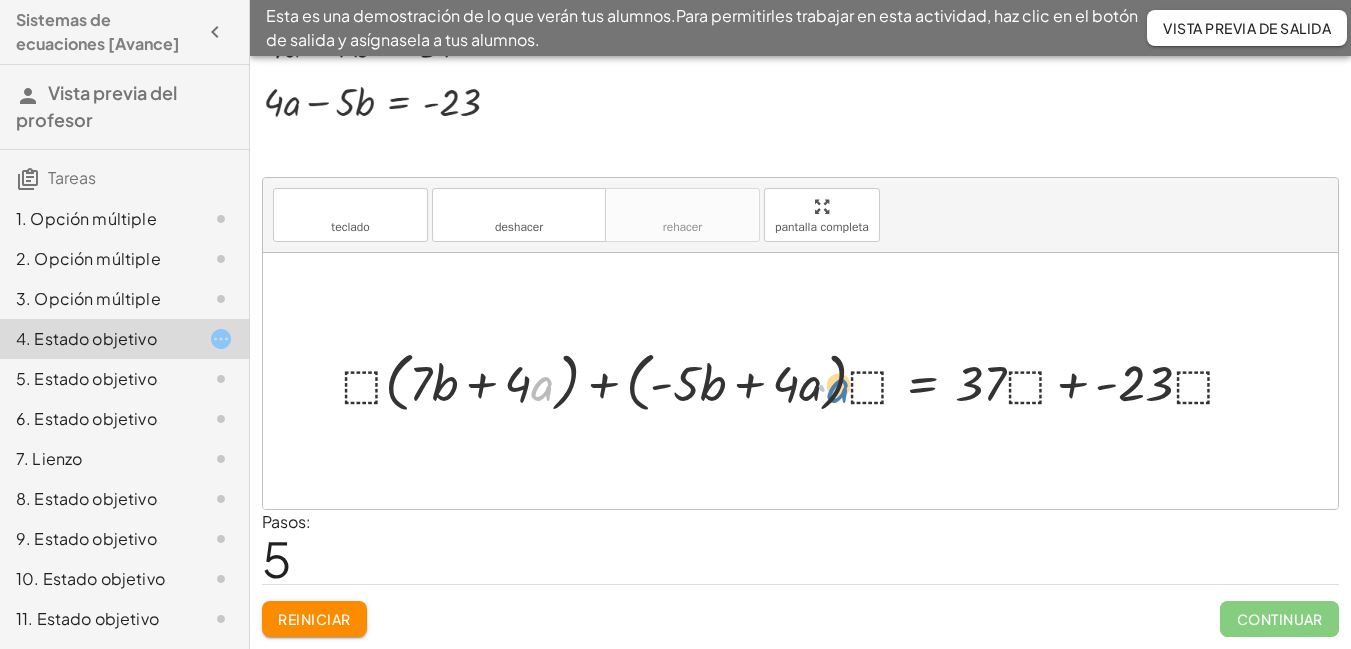 drag, startPoint x: 538, startPoint y: 384, endPoint x: 837, endPoint y: 386, distance: 299.00668 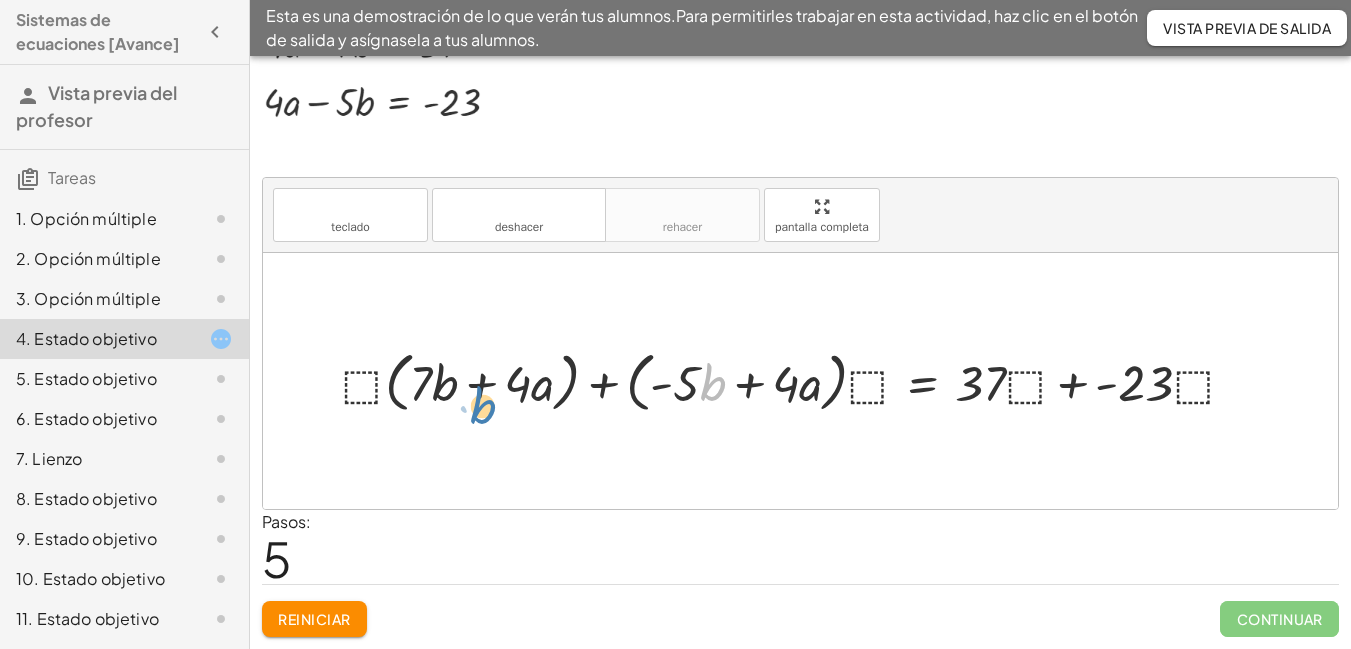 drag, startPoint x: 705, startPoint y: 397, endPoint x: 475, endPoint y: 420, distance: 231.14714 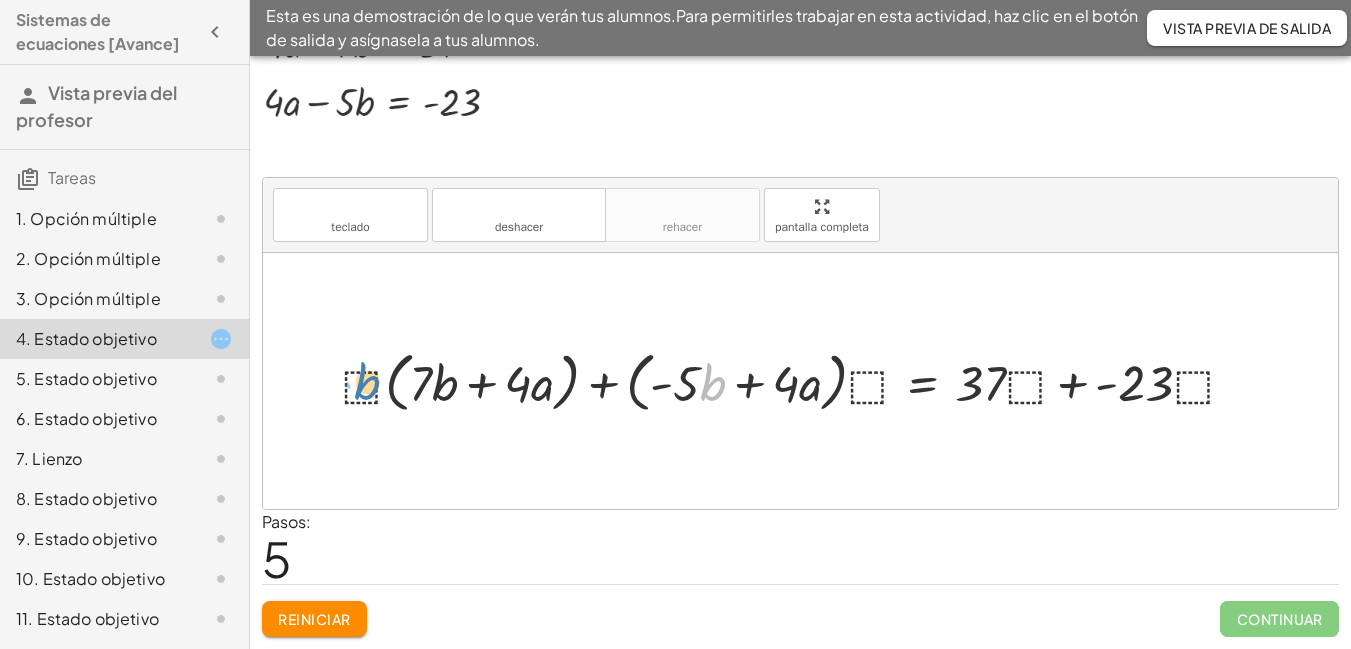 drag, startPoint x: 725, startPoint y: 384, endPoint x: 380, endPoint y: 378, distance: 345.0522 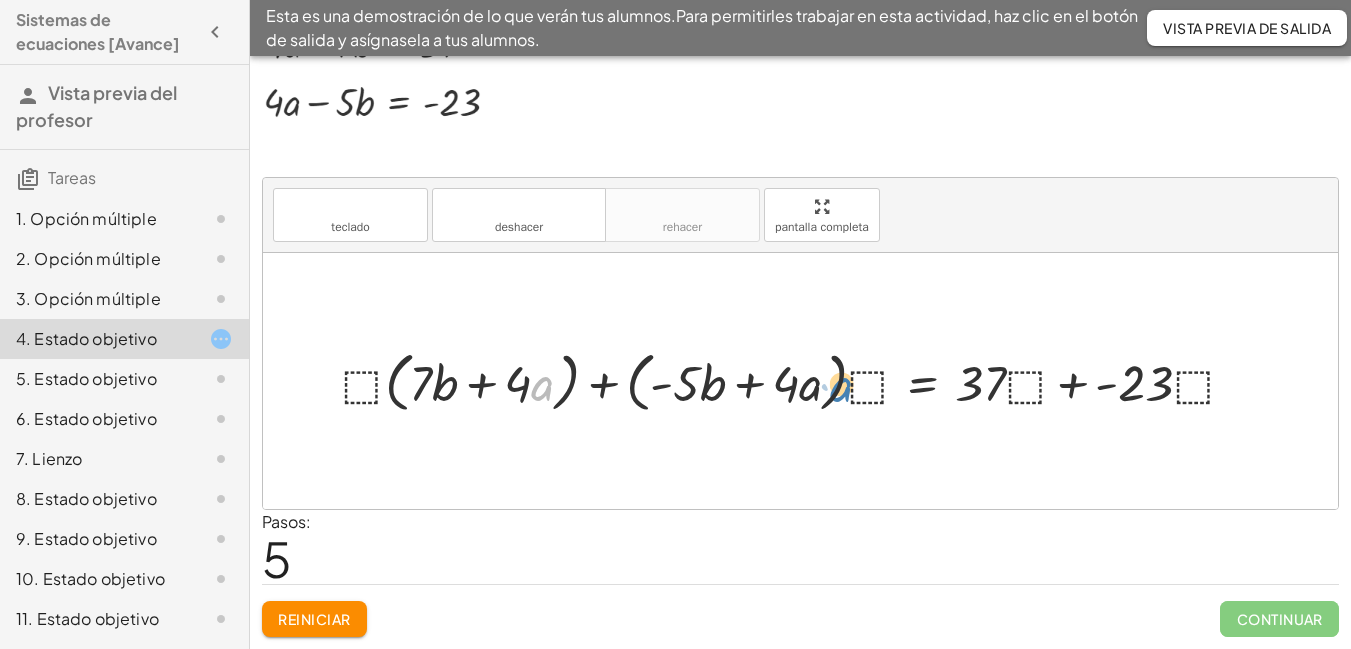 drag, startPoint x: 537, startPoint y: 382, endPoint x: 844, endPoint y: 369, distance: 307.27512 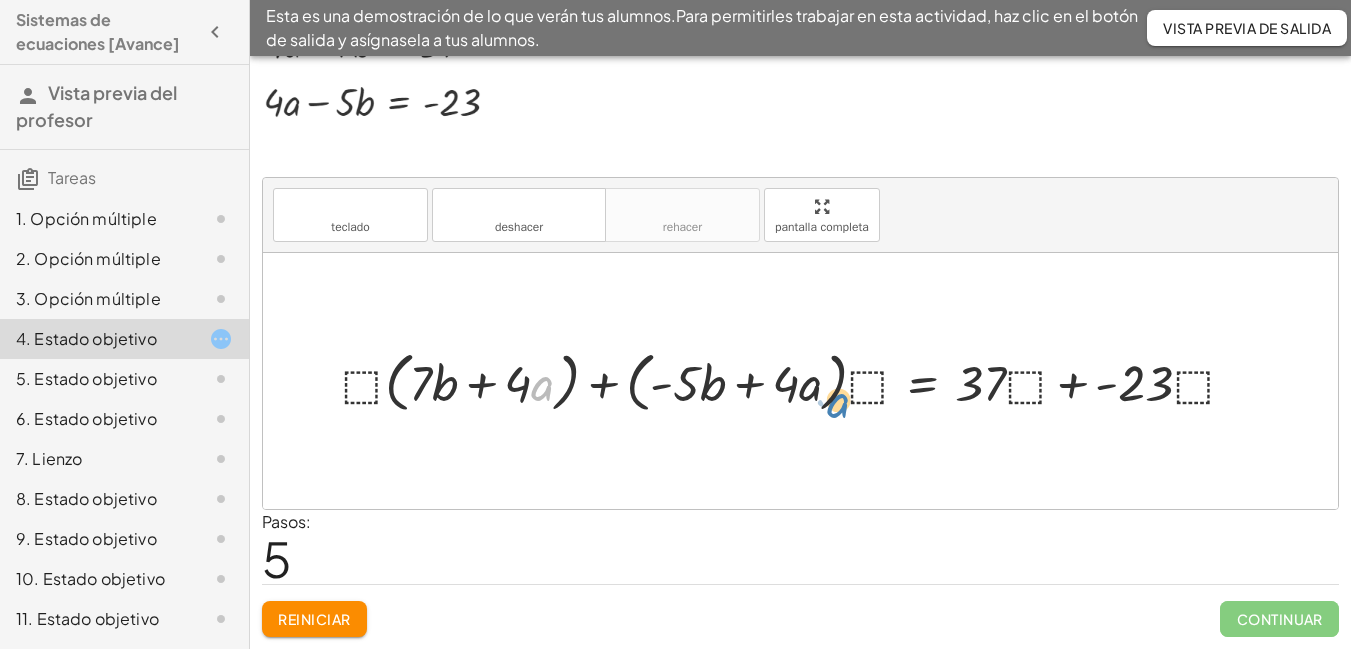 drag, startPoint x: 697, startPoint y: 331, endPoint x: 843, endPoint y: 393, distance: 158.61903 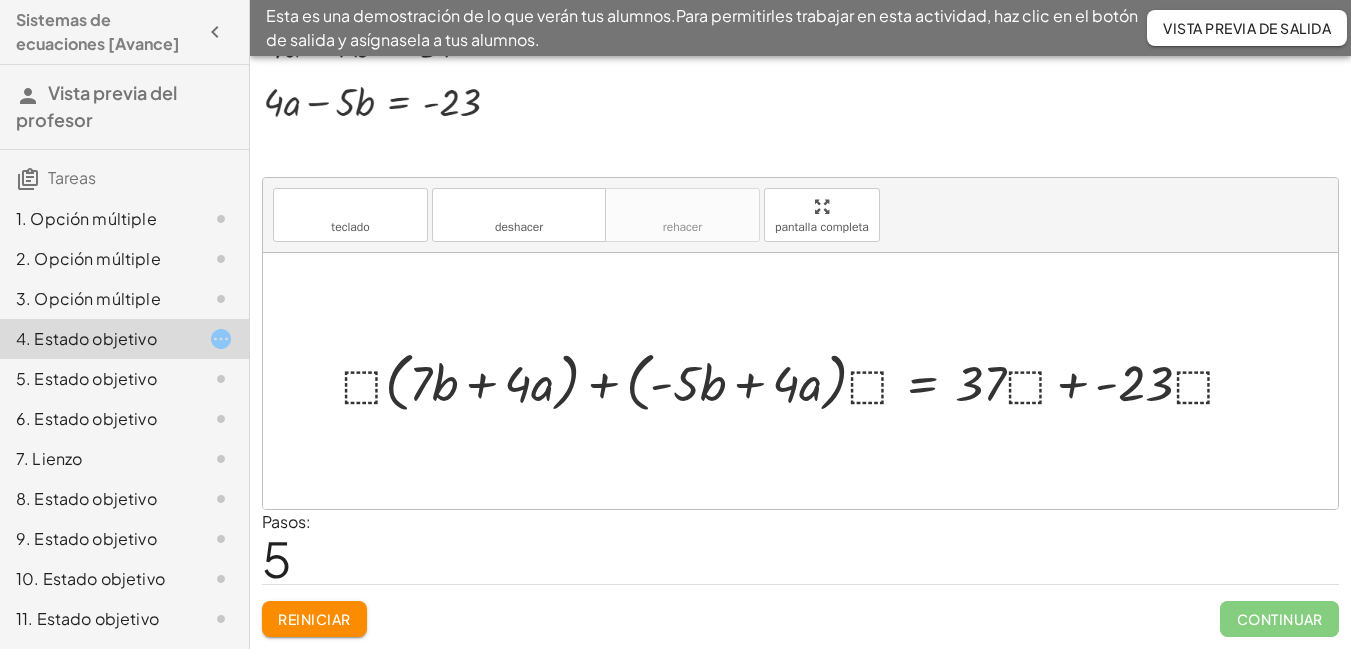 drag, startPoint x: 278, startPoint y: 102, endPoint x: 291, endPoint y: 101, distance: 13.038404 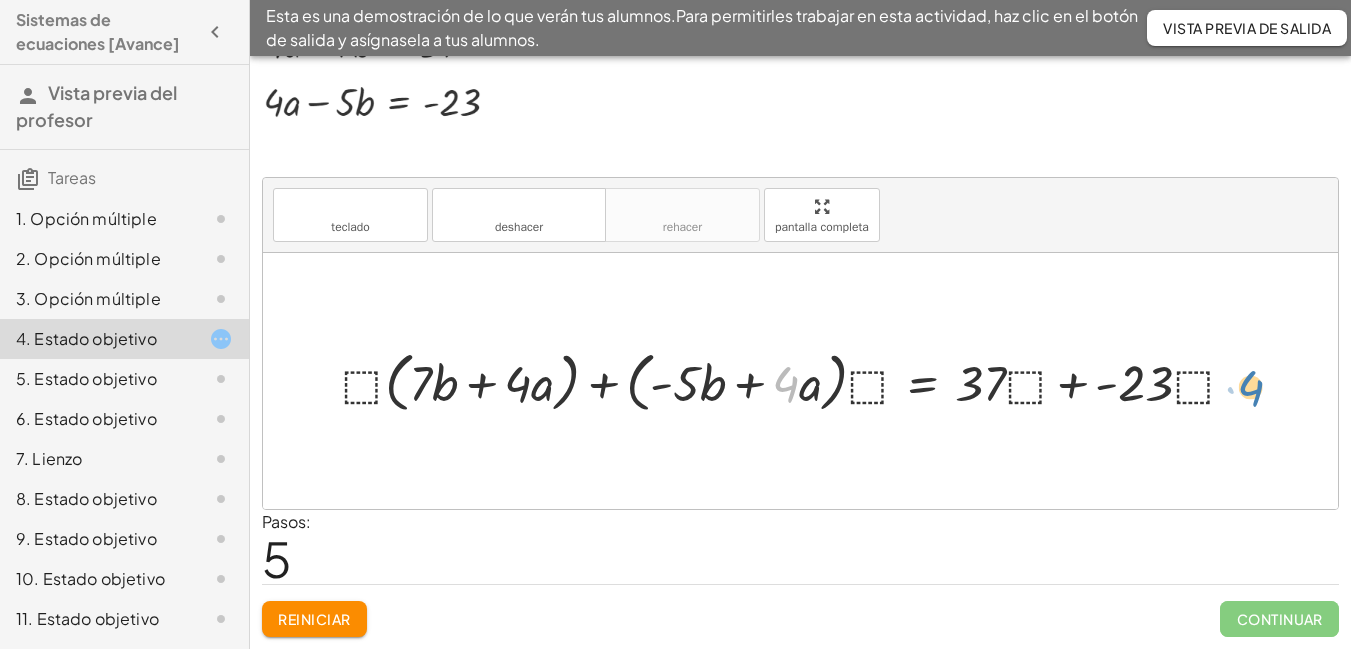 drag, startPoint x: 795, startPoint y: 379, endPoint x: 1260, endPoint y: 383, distance: 465.0172 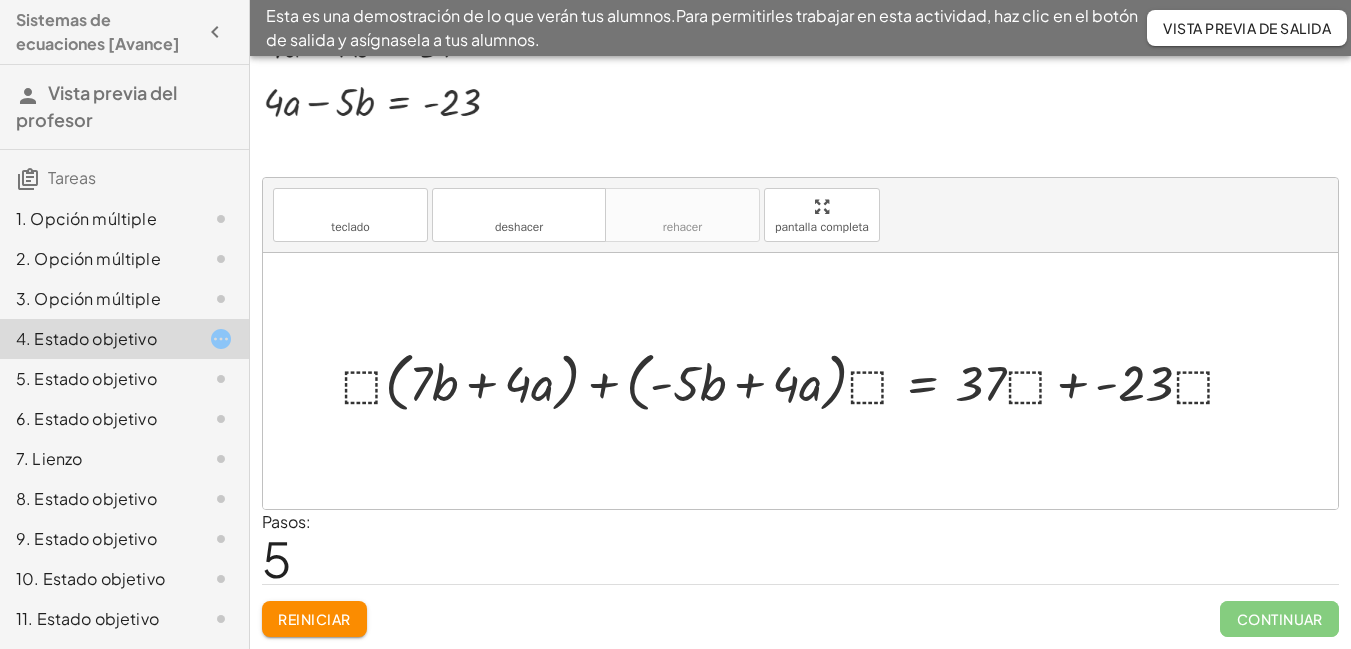click at bounding box center (373, 74) 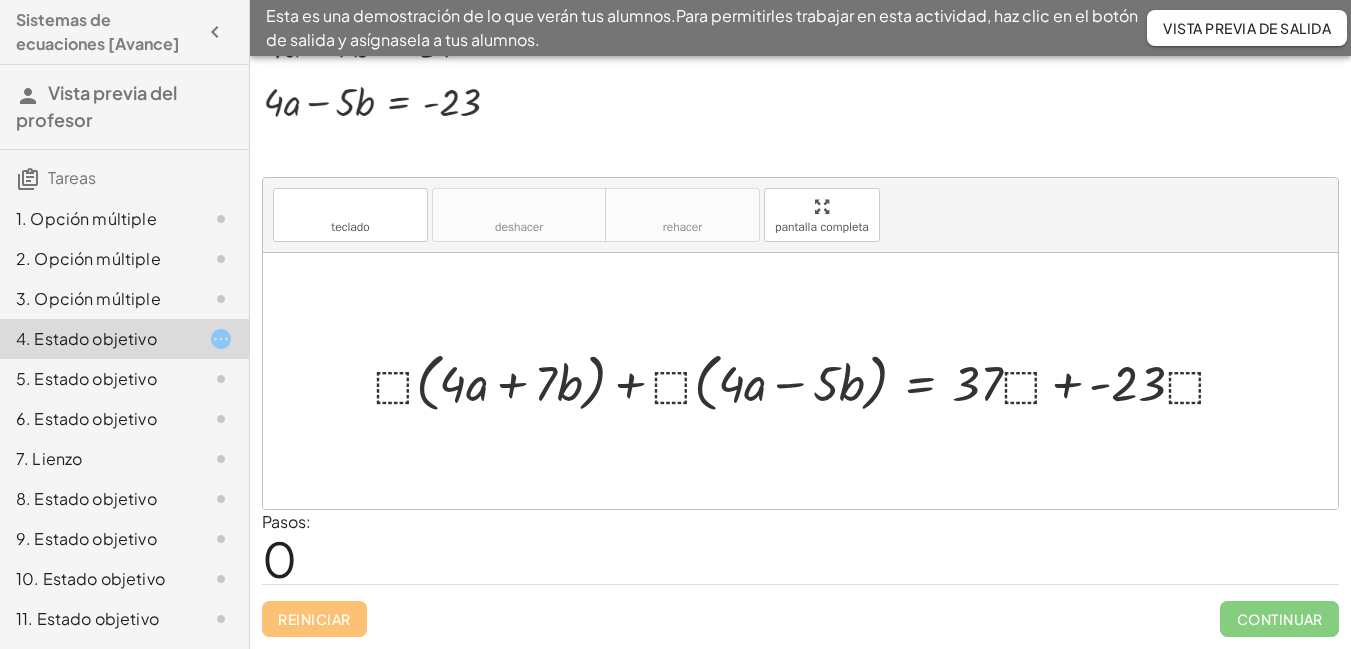 click at bounding box center [808, 381] 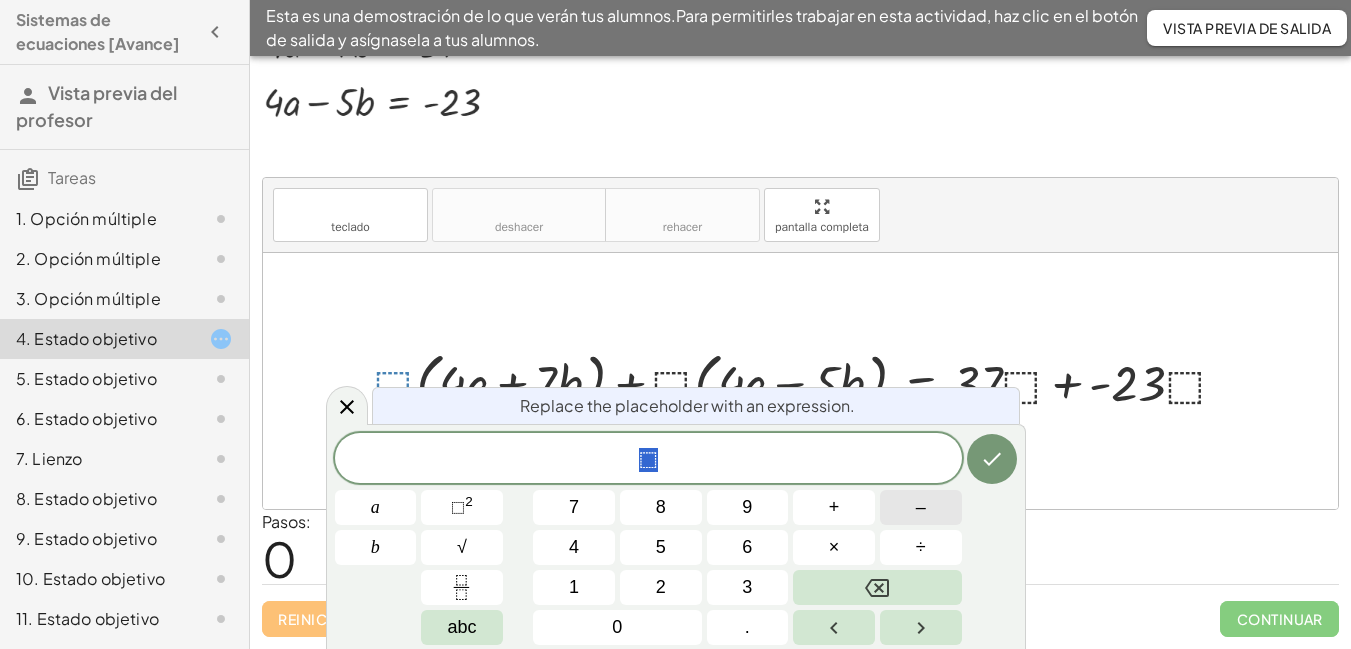 click on "–" at bounding box center [921, 507] 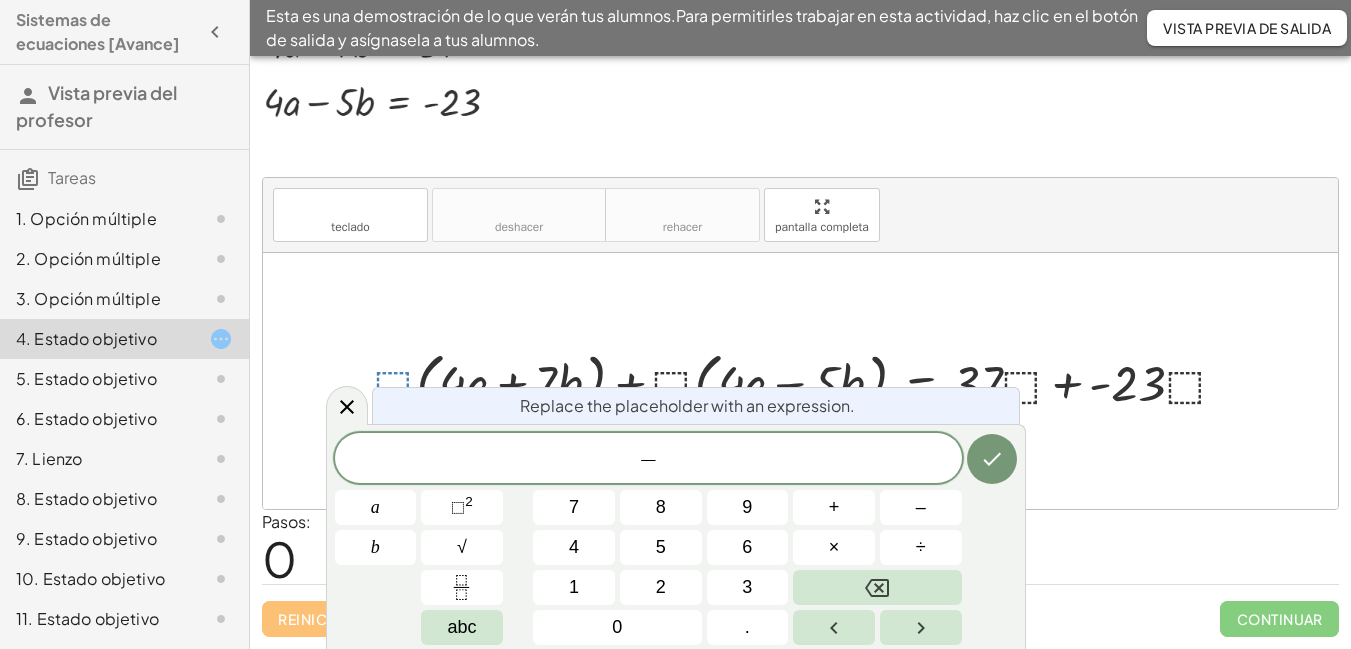 click at bounding box center (808, 381) 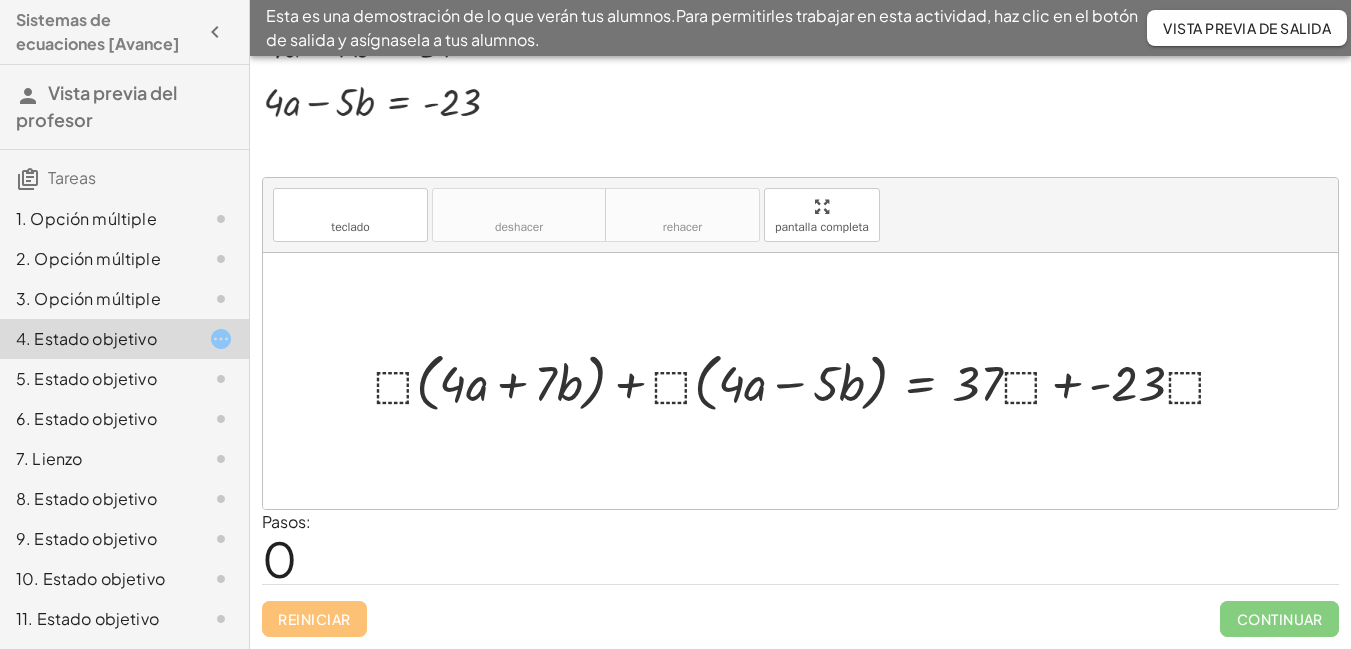 click at bounding box center [808, 381] 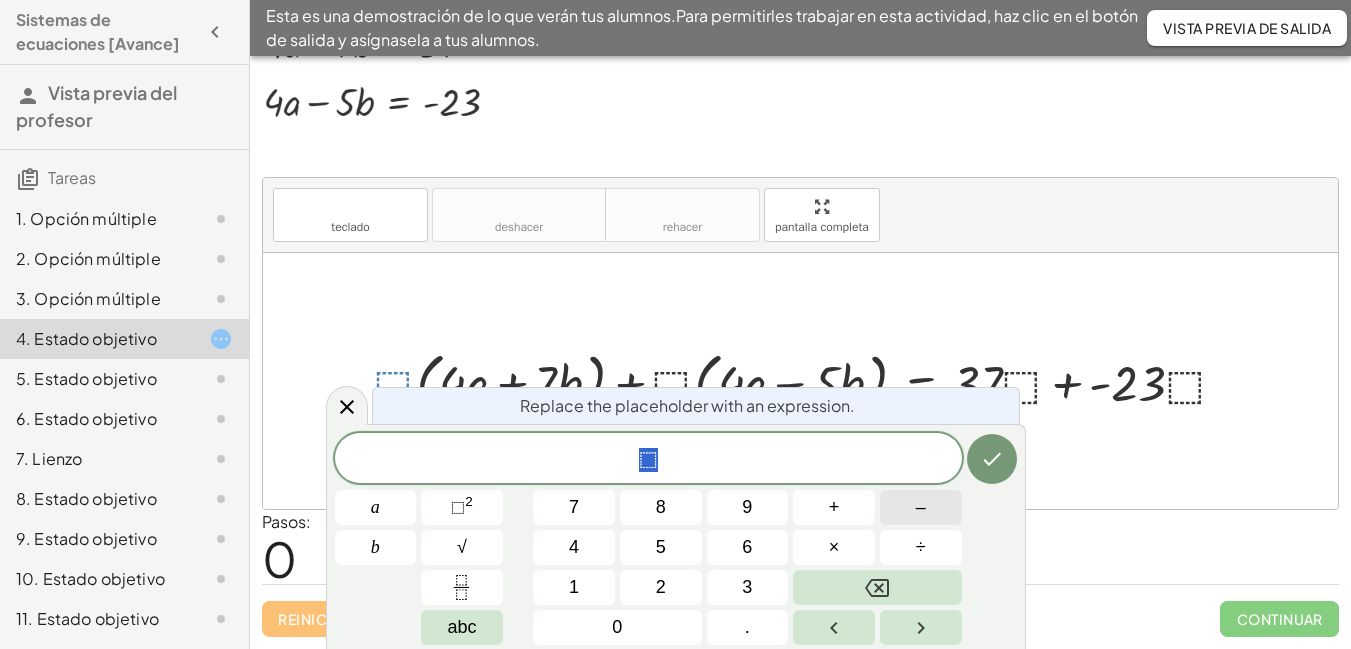 click on "–" at bounding box center (921, 507) 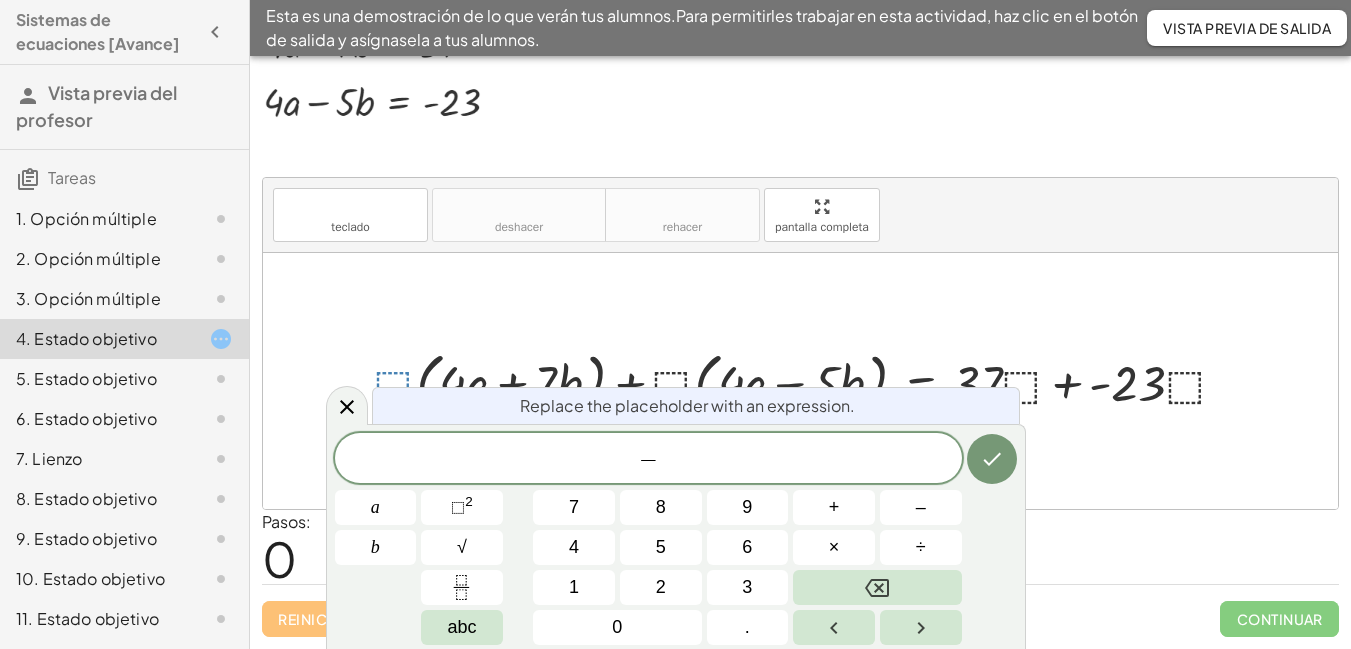 click at bounding box center (808, 381) 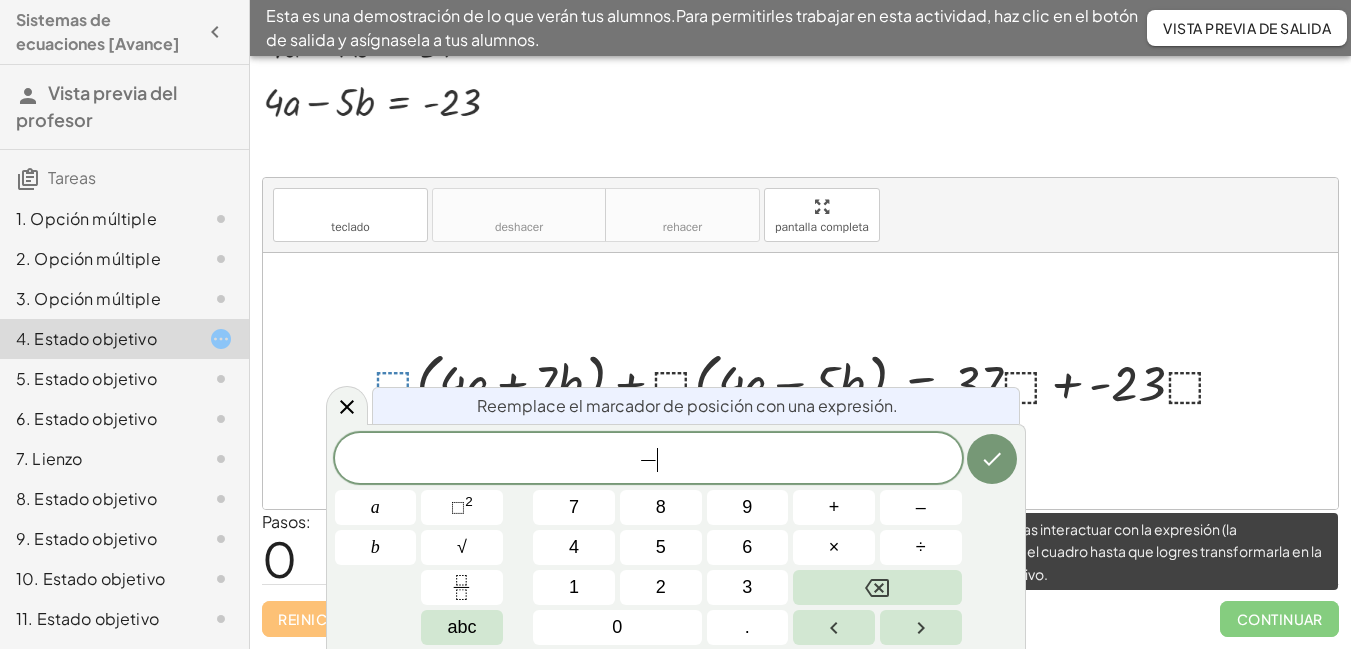 drag, startPoint x: 1293, startPoint y: 622, endPoint x: 1256, endPoint y: 599, distance: 43.56604 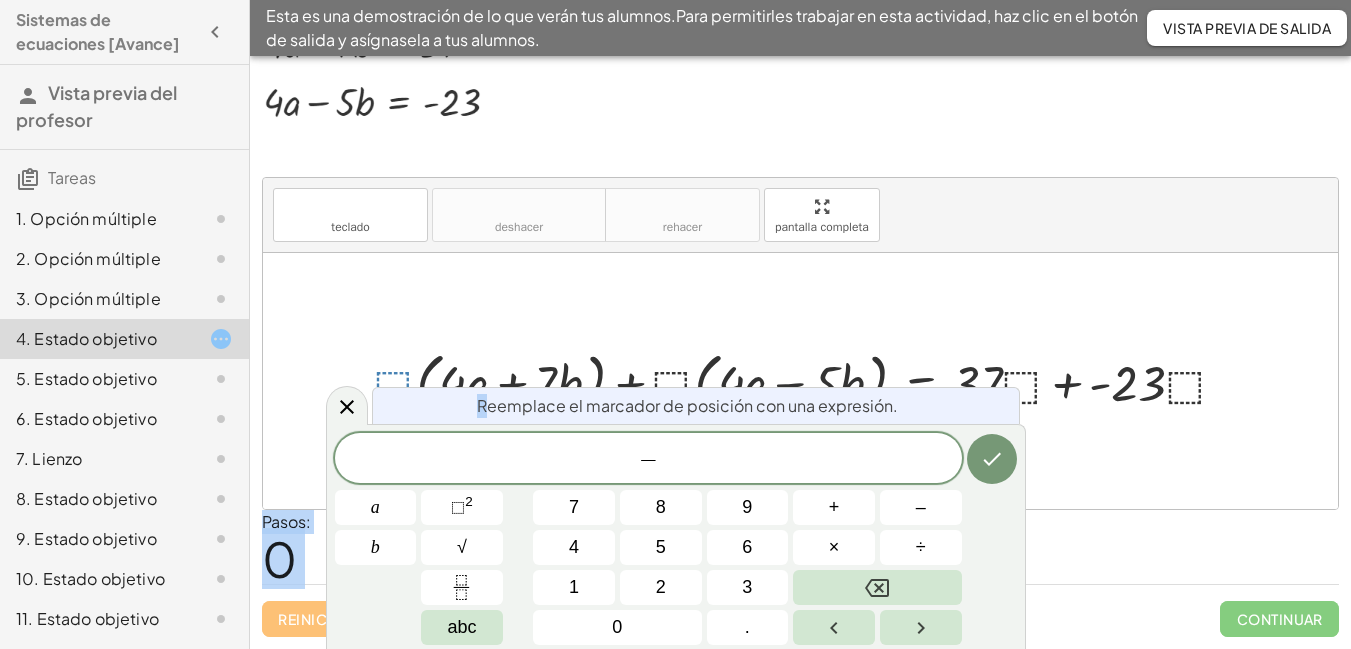 drag, startPoint x: 489, startPoint y: 414, endPoint x: 377, endPoint y: 375, distance: 118.595955 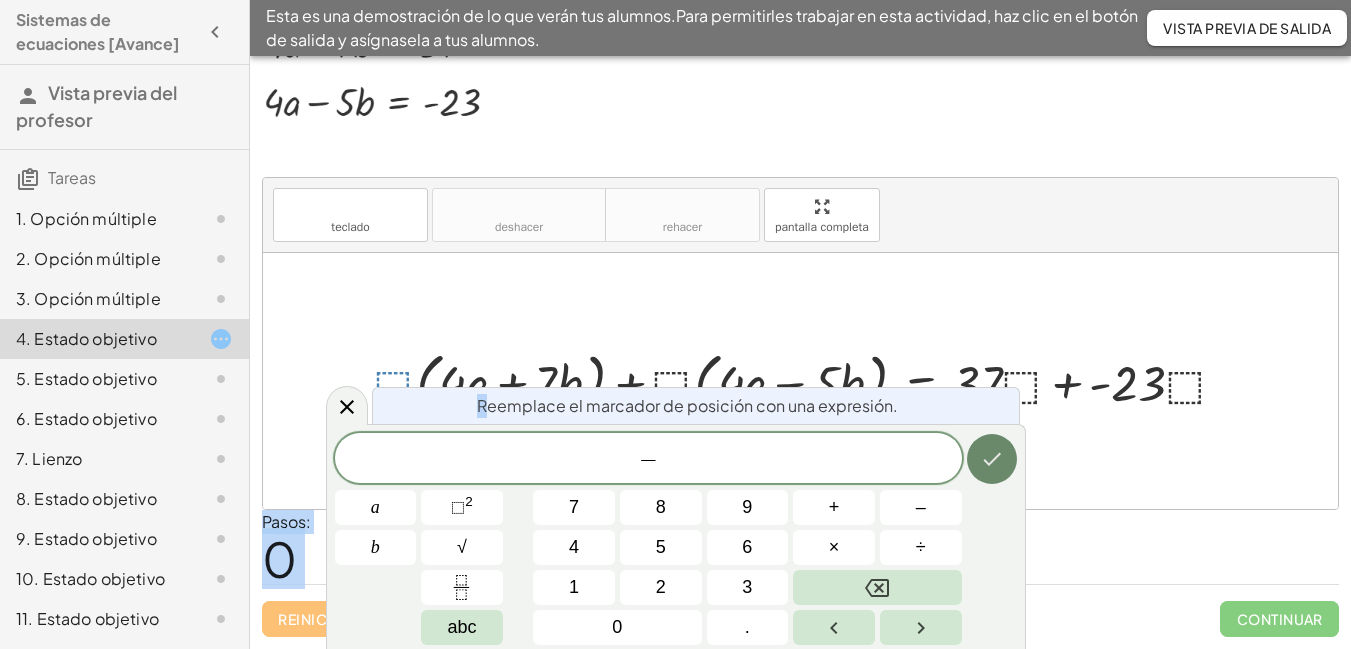 click 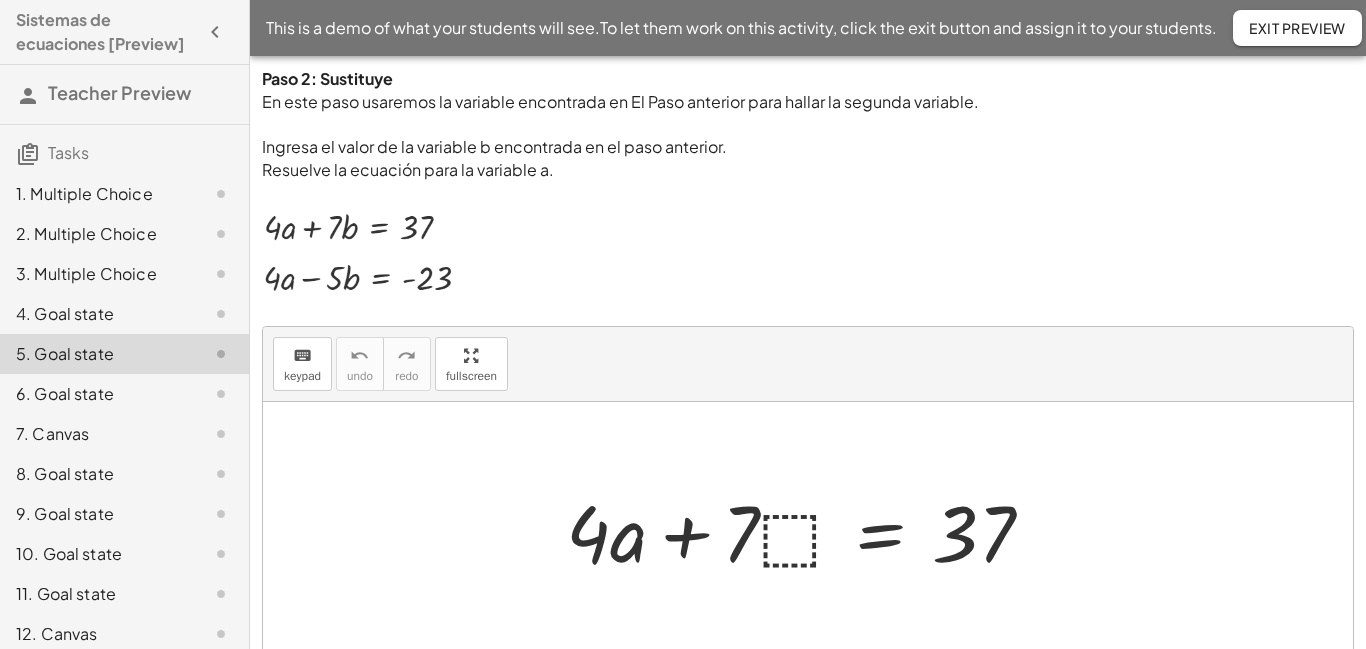scroll, scrollTop: 0, scrollLeft: 0, axis: both 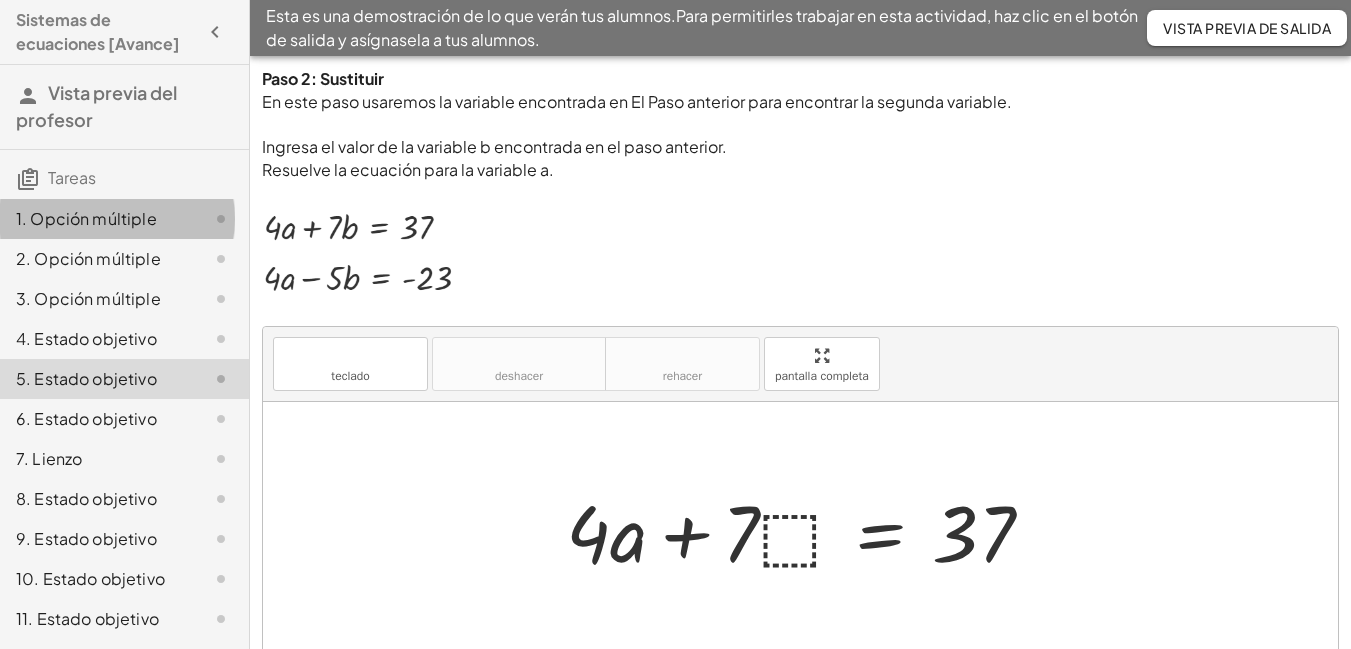 click on "1. Opción múltiple" at bounding box center [86, 218] 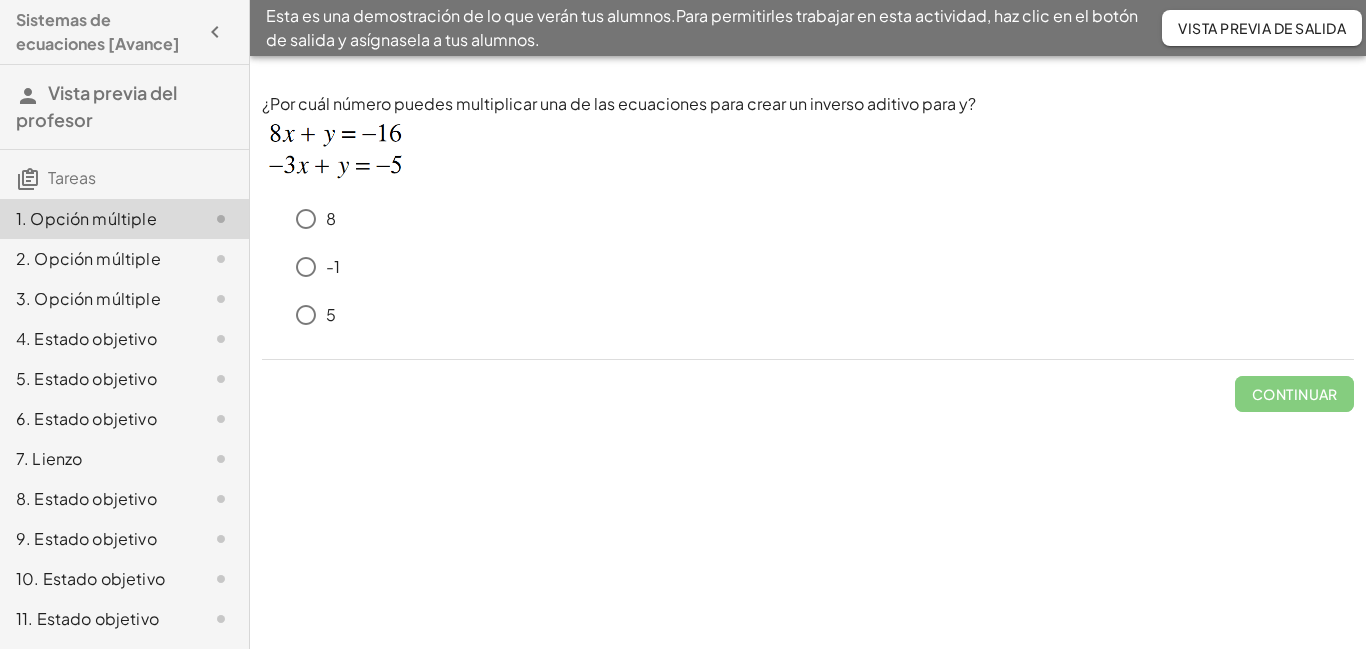 click at bounding box center [334, 151] 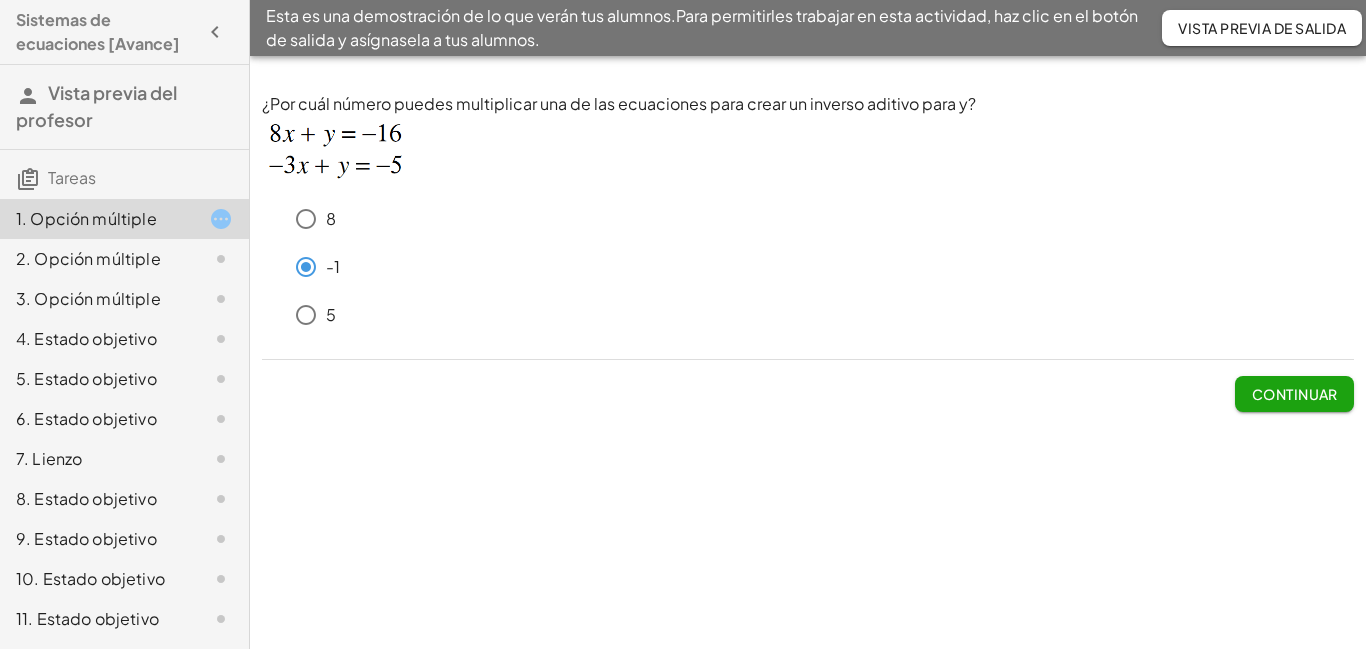 click on "Continuar" at bounding box center (1295, 394) 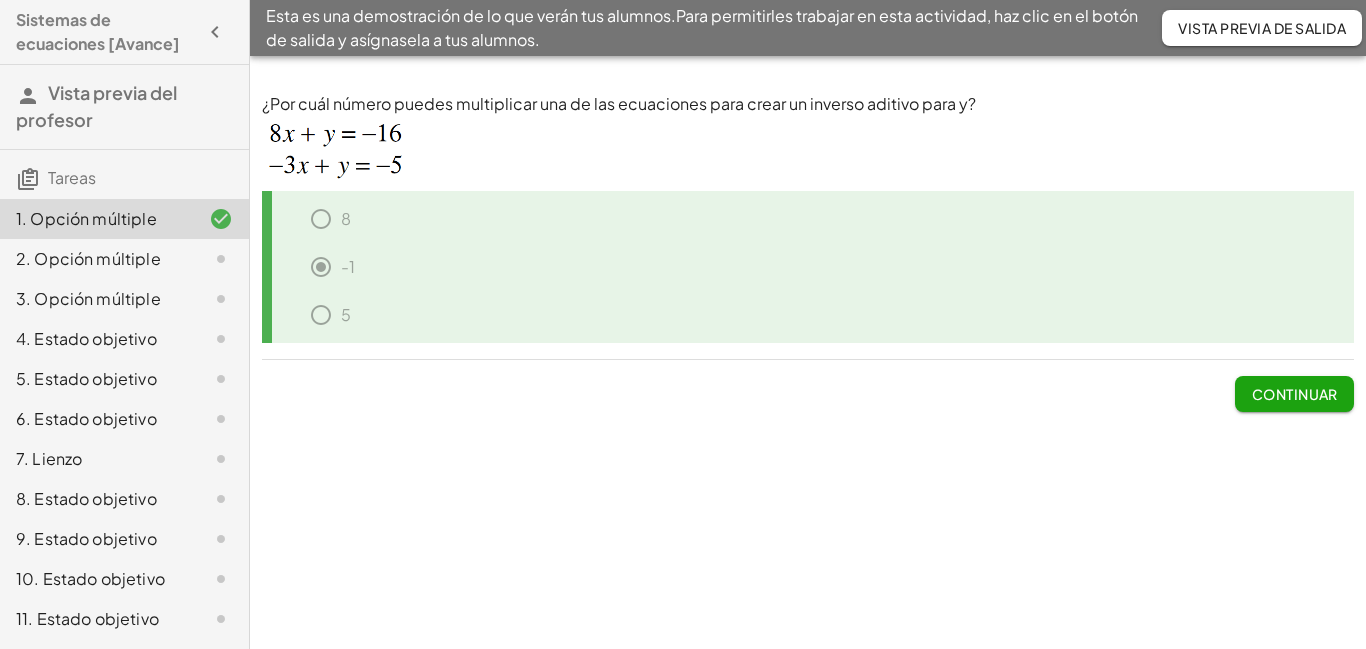 click on "Continuar" at bounding box center [1294, 394] 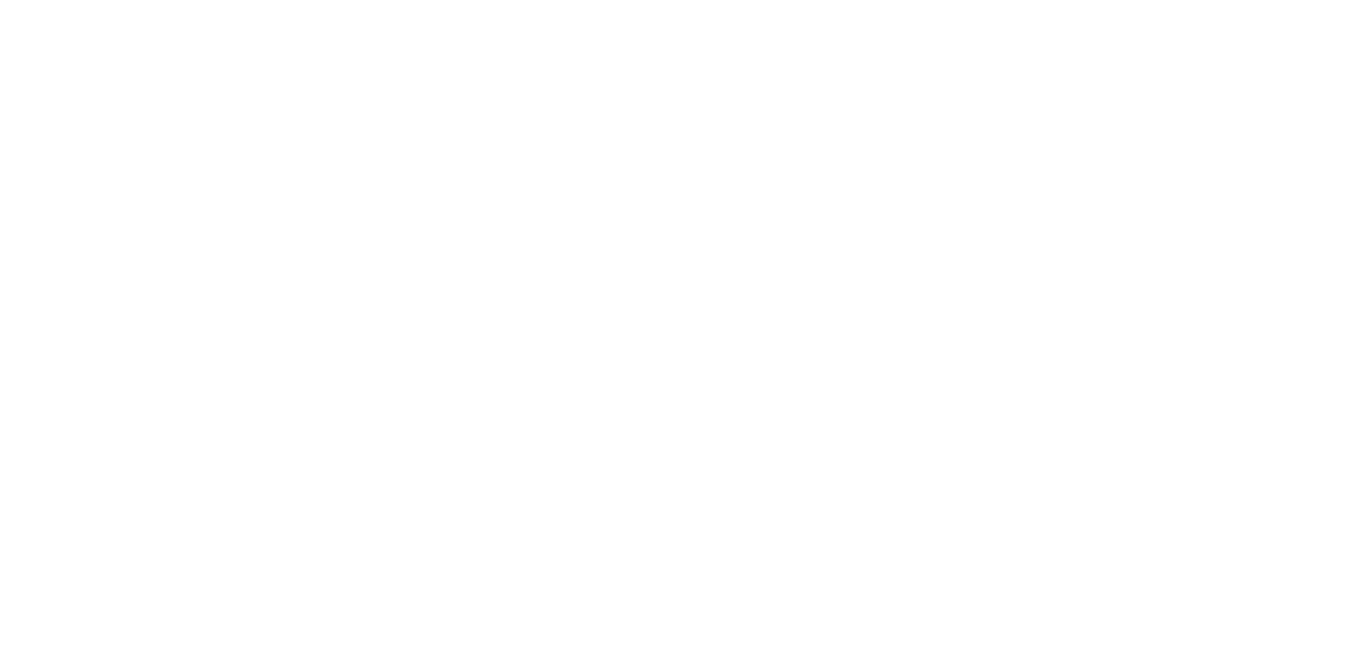 scroll, scrollTop: 0, scrollLeft: 0, axis: both 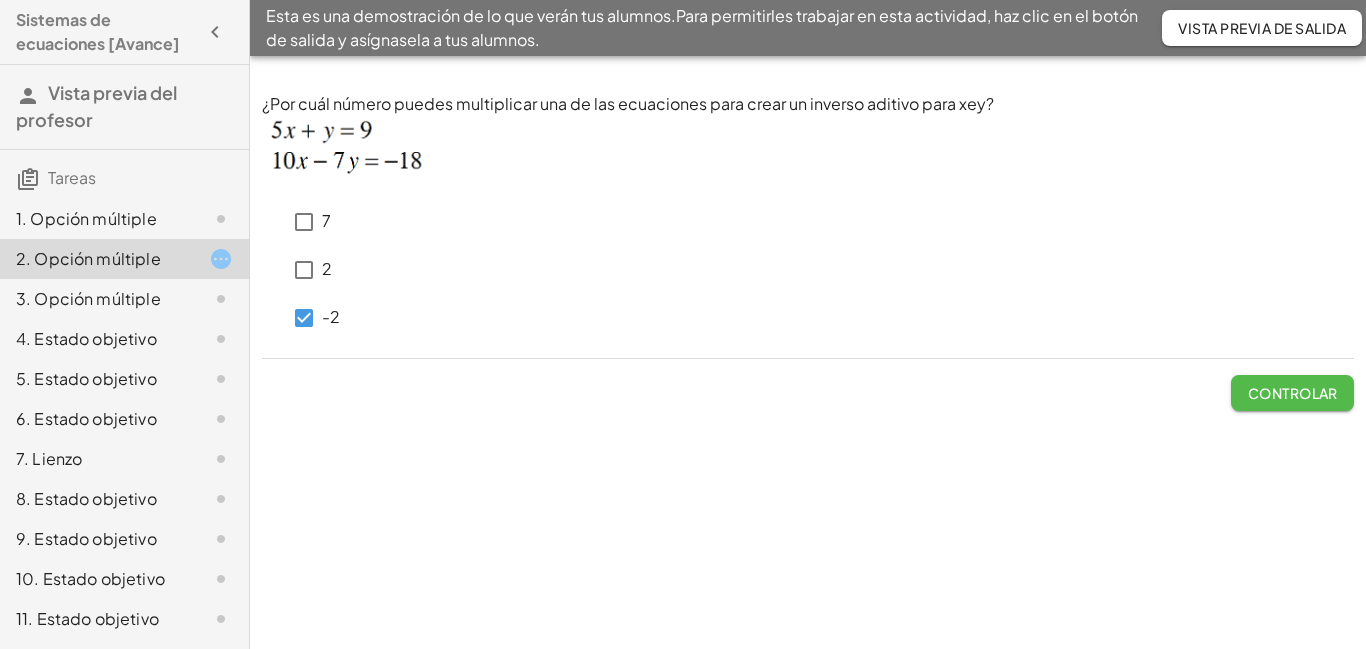 click on "Controlar" at bounding box center [1293, 393] 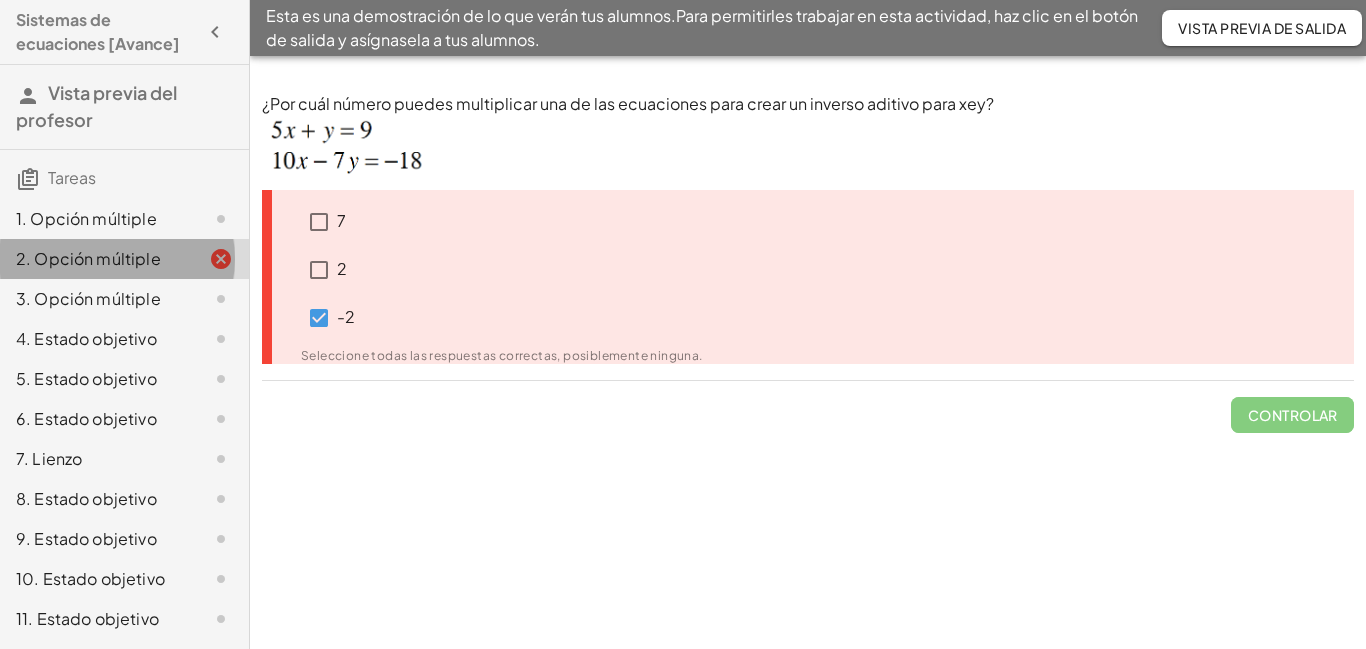 click 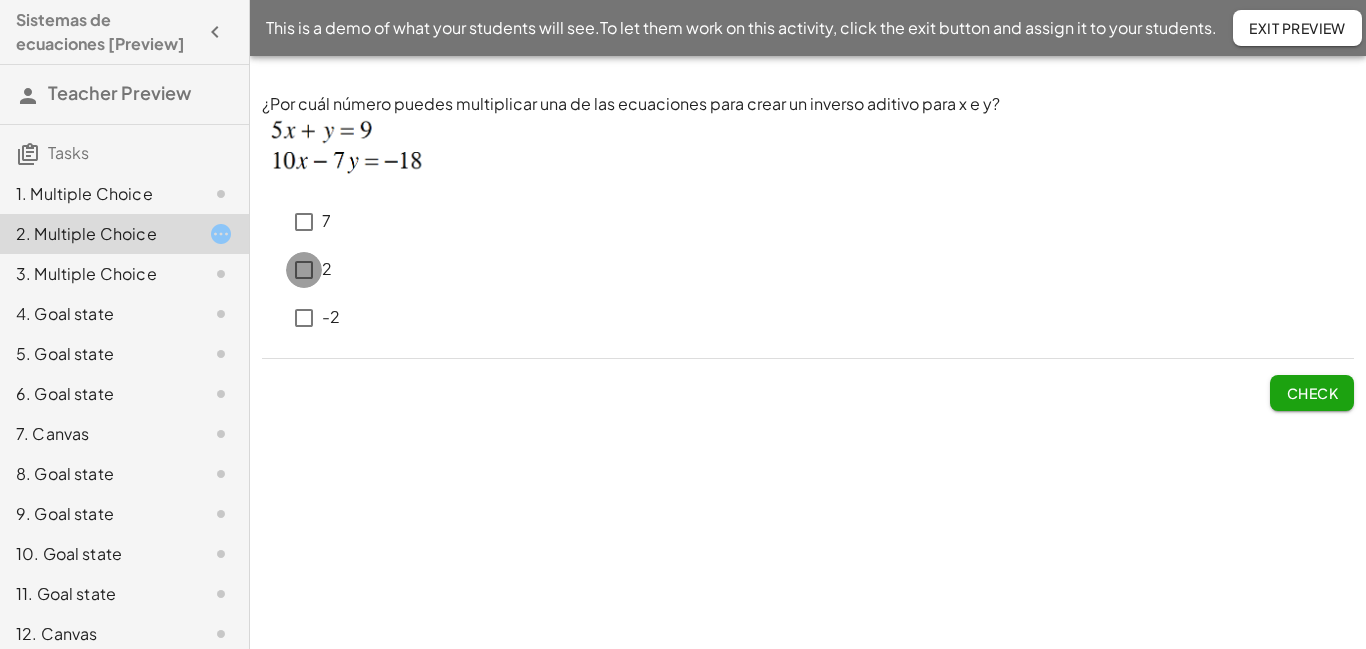 click on "This is a demo of what your students will see.   To let them work on this activity, click the exit button and assign it to your students." 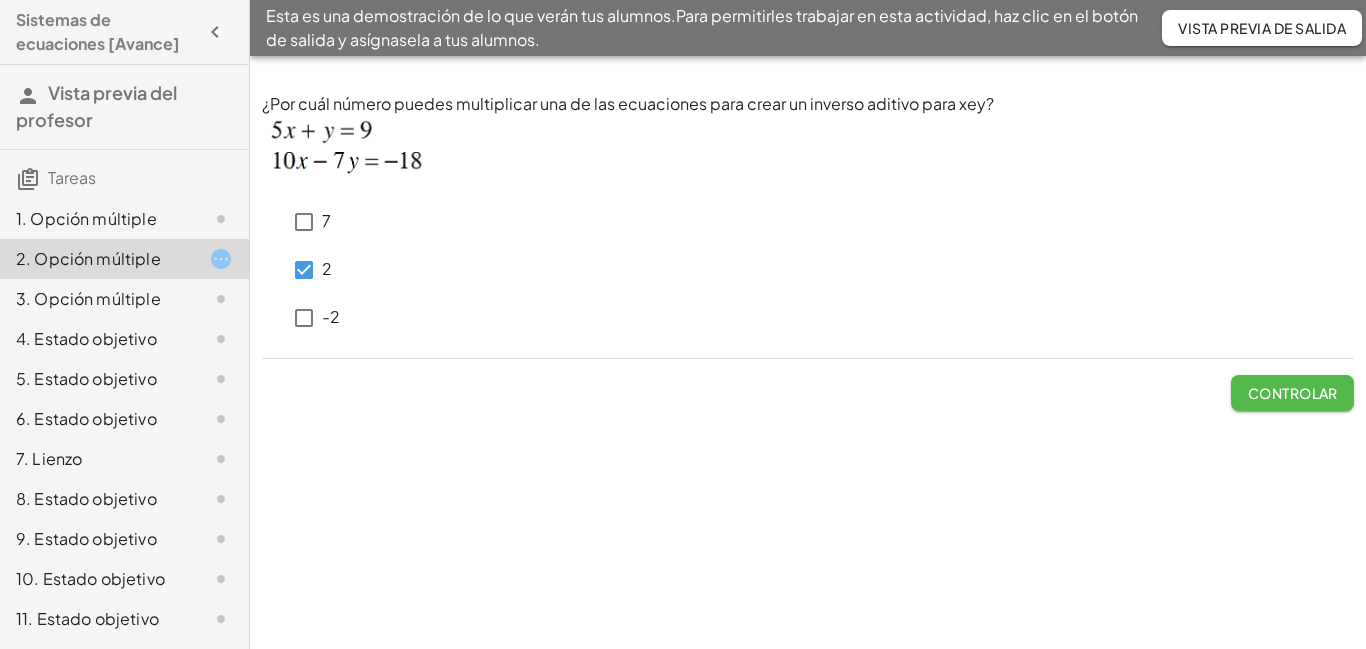 drag, startPoint x: 1282, startPoint y: 387, endPoint x: 1276, endPoint y: 374, distance: 14.3178215 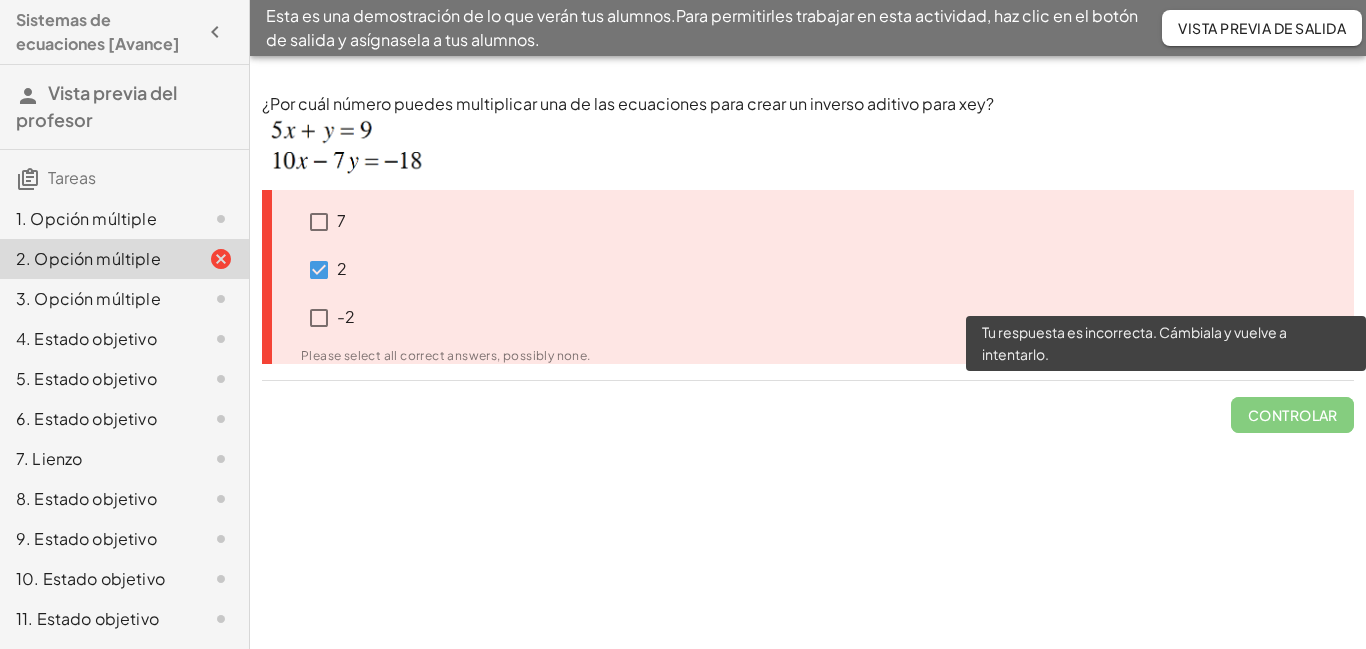 click on "Controlar" 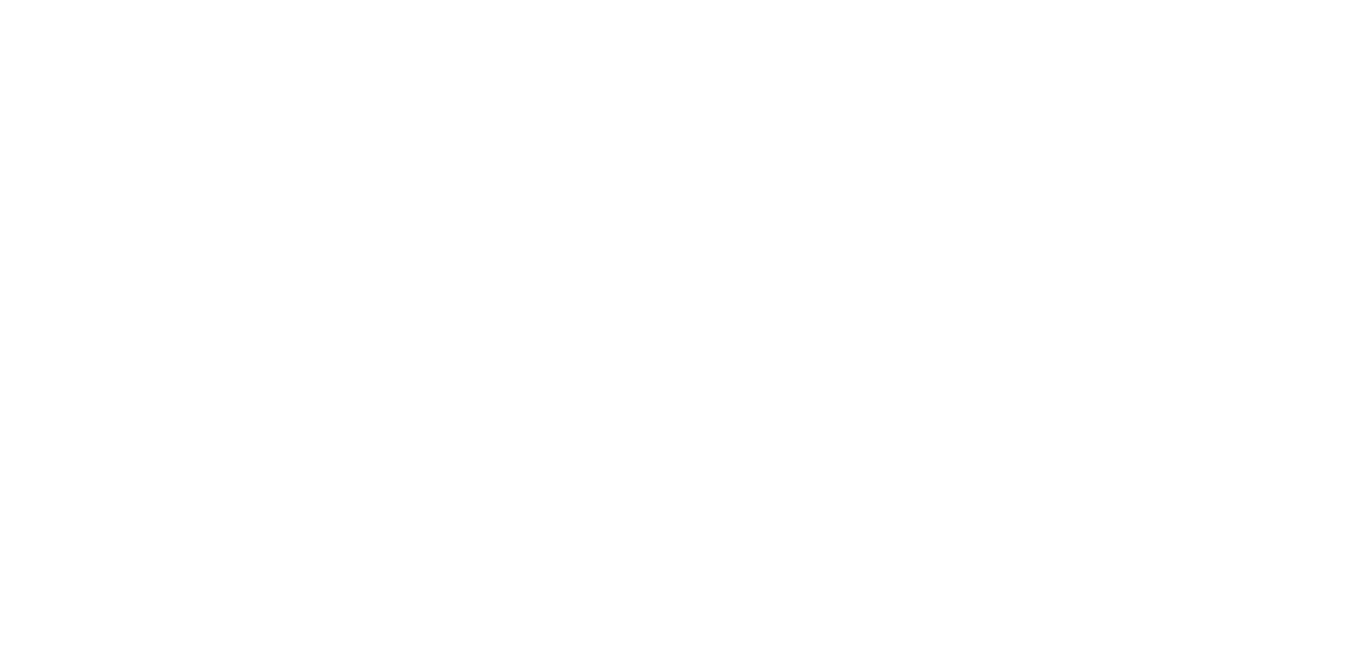 scroll, scrollTop: 0, scrollLeft: 0, axis: both 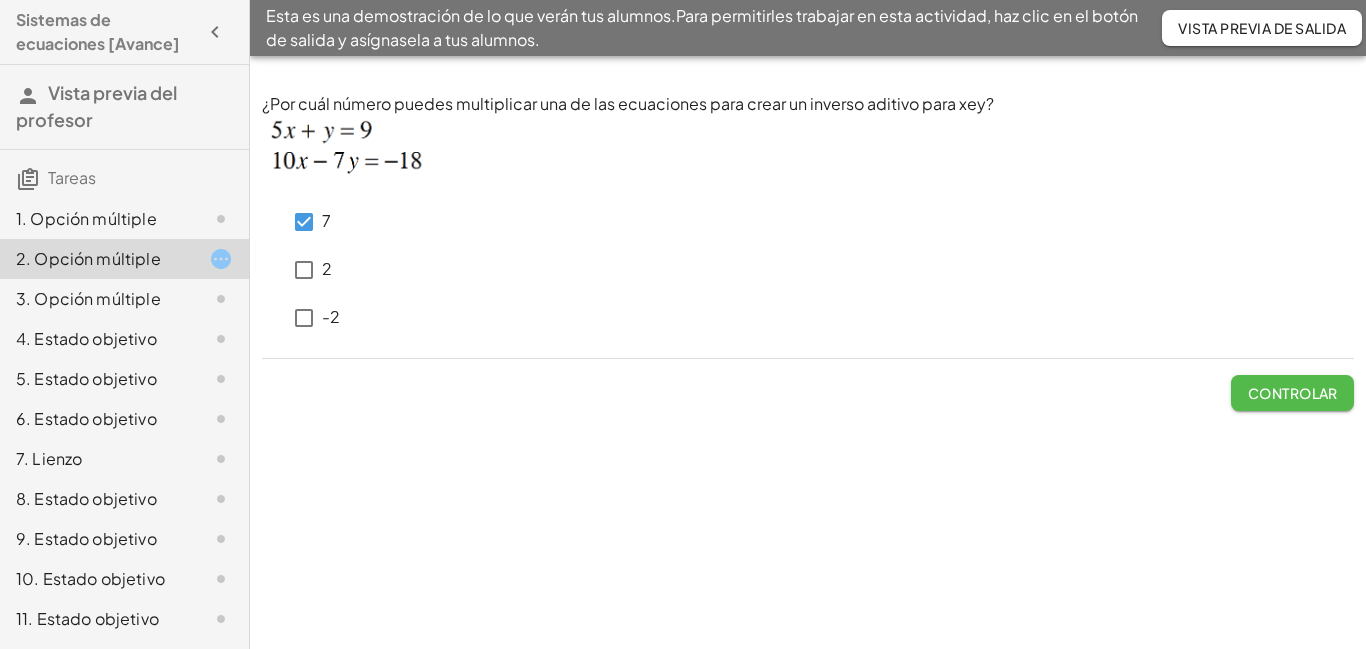 click on "Controlar" at bounding box center (1293, 393) 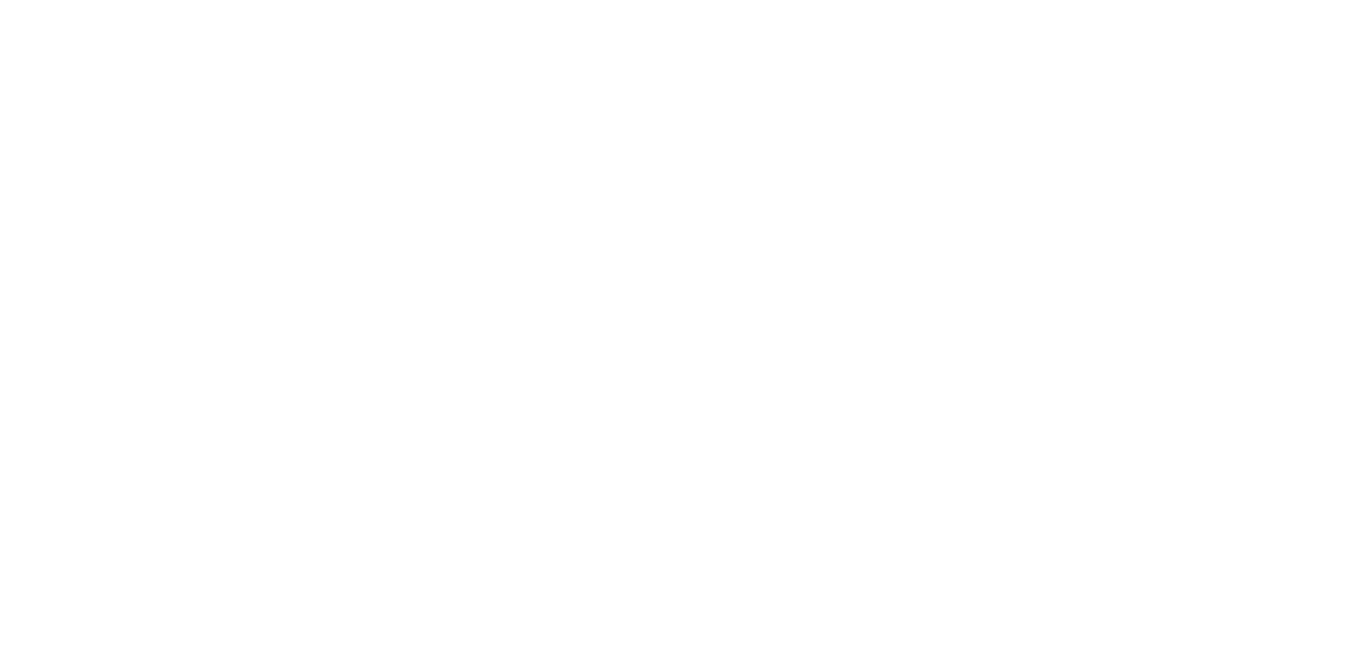 scroll, scrollTop: 0, scrollLeft: 0, axis: both 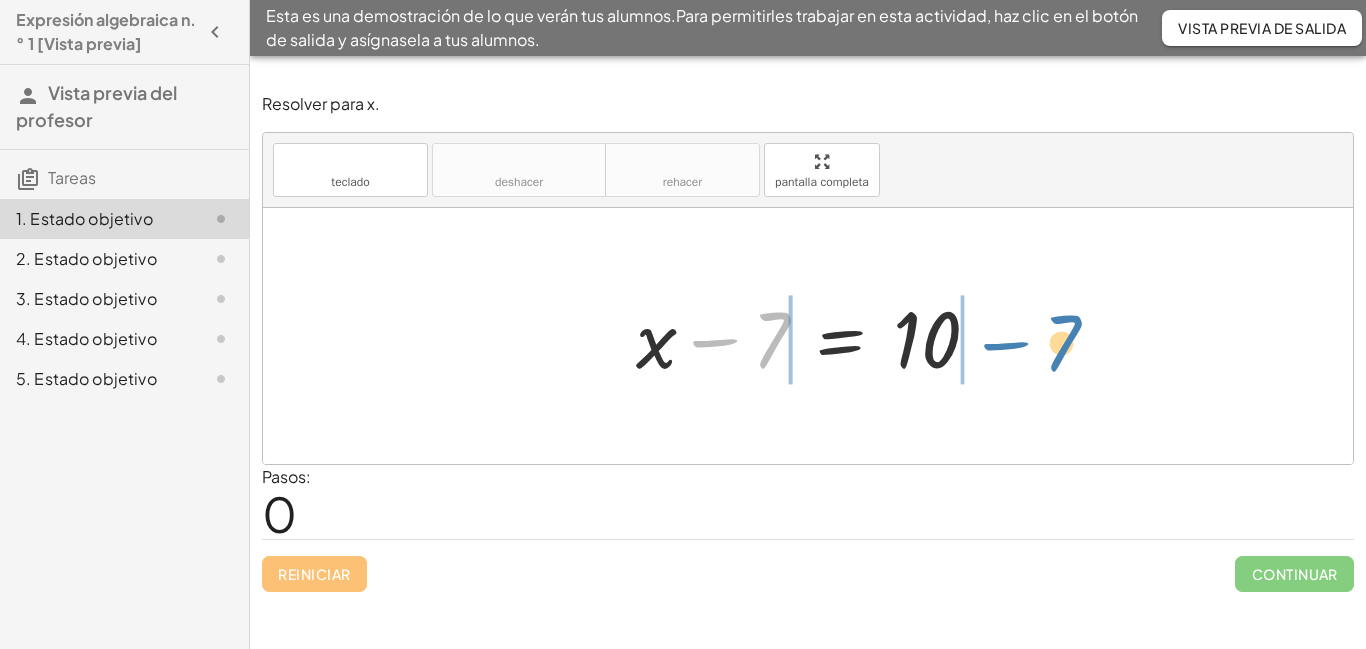 drag, startPoint x: 765, startPoint y: 349, endPoint x: 1056, endPoint y: 352, distance: 291.01547 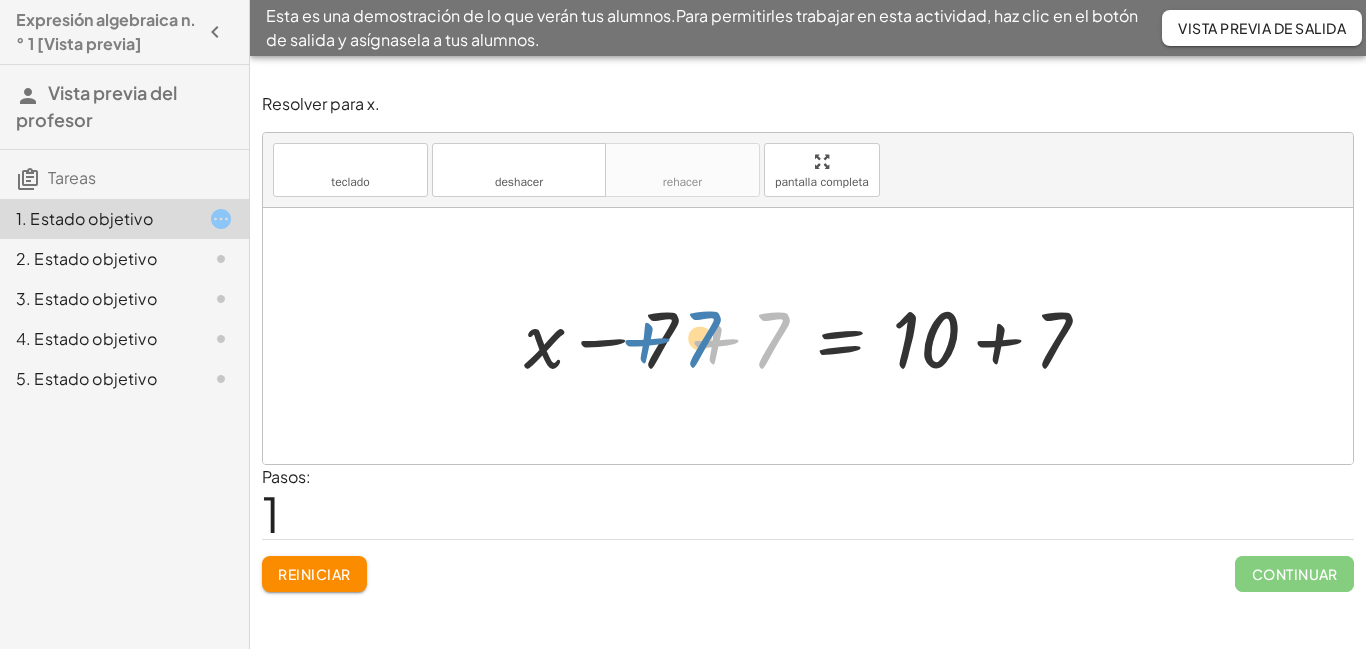 drag, startPoint x: 765, startPoint y: 364, endPoint x: 694, endPoint y: 364, distance: 71 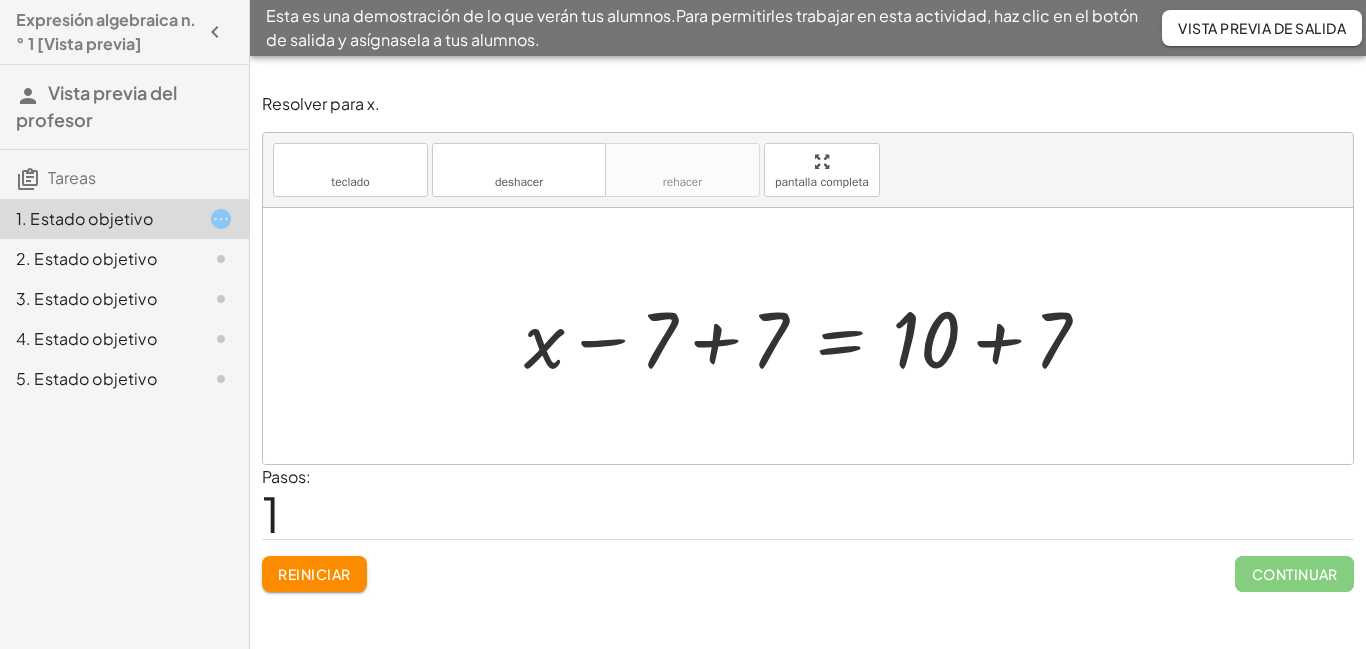 click at bounding box center (815, 336) 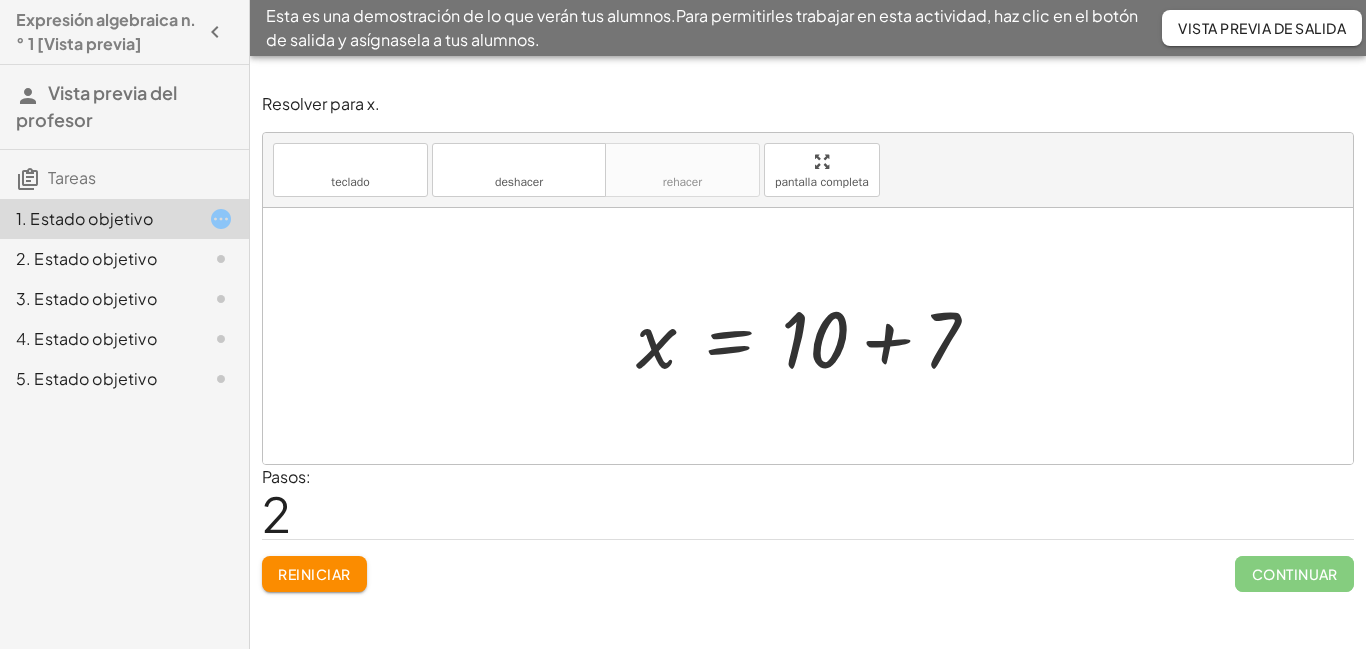 click at bounding box center (815, 336) 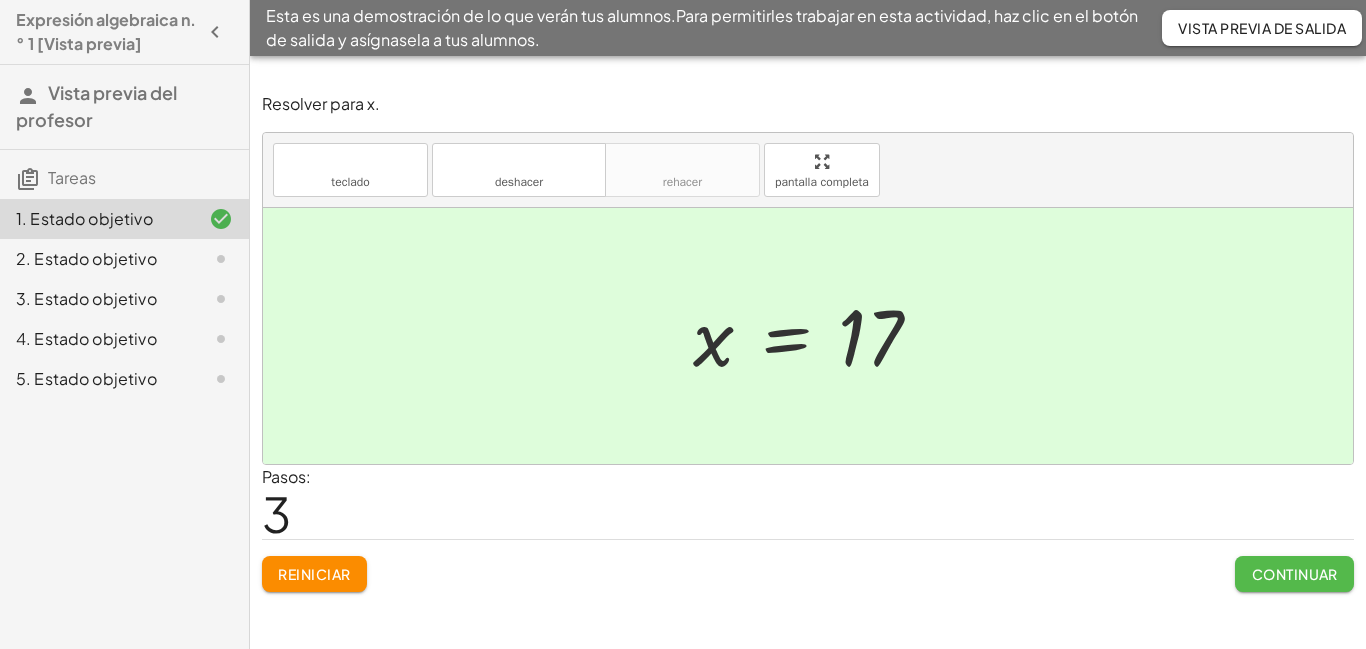 click on "Continuar" at bounding box center [1295, 574] 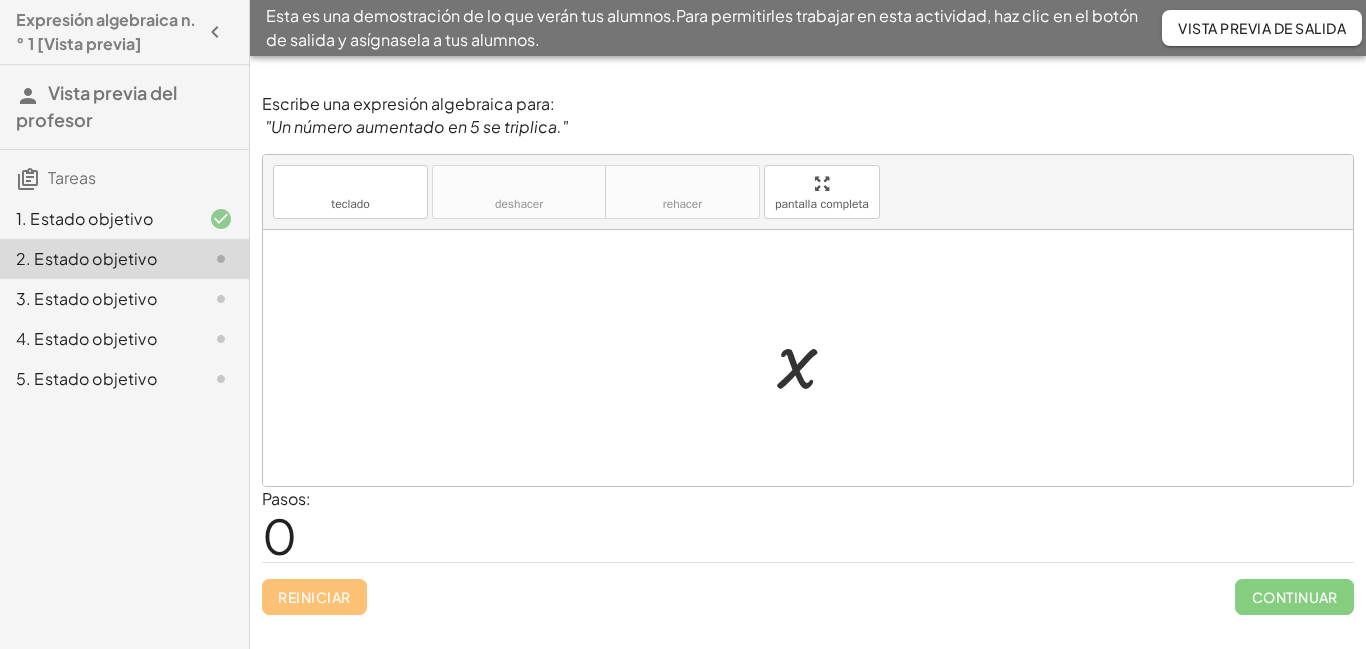 click at bounding box center [815, 358] 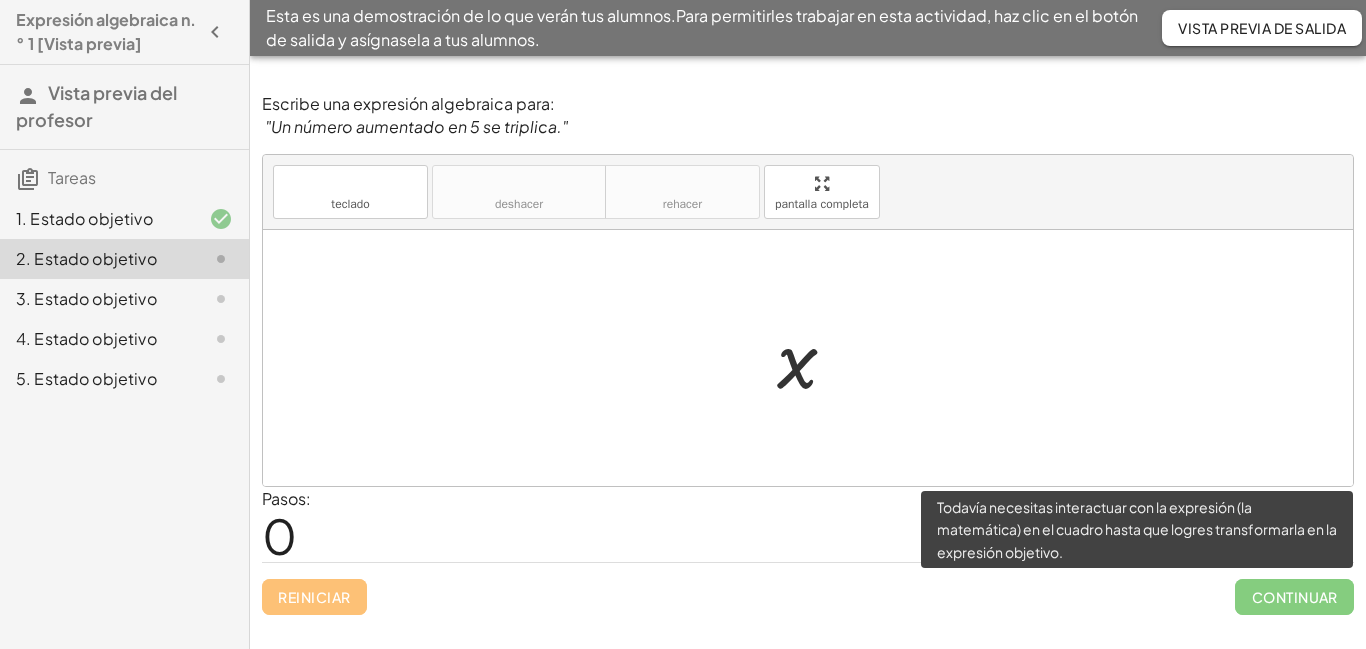 click on "Continuar" 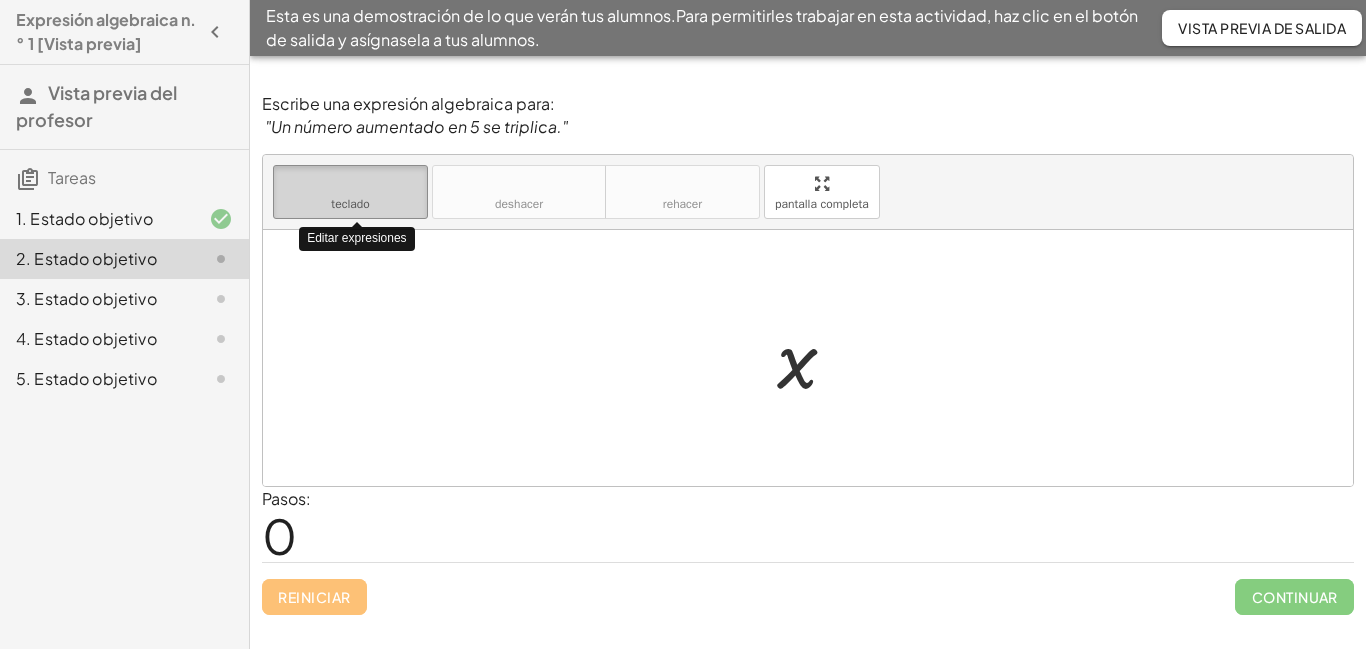 click on "teclado" at bounding box center [350, 204] 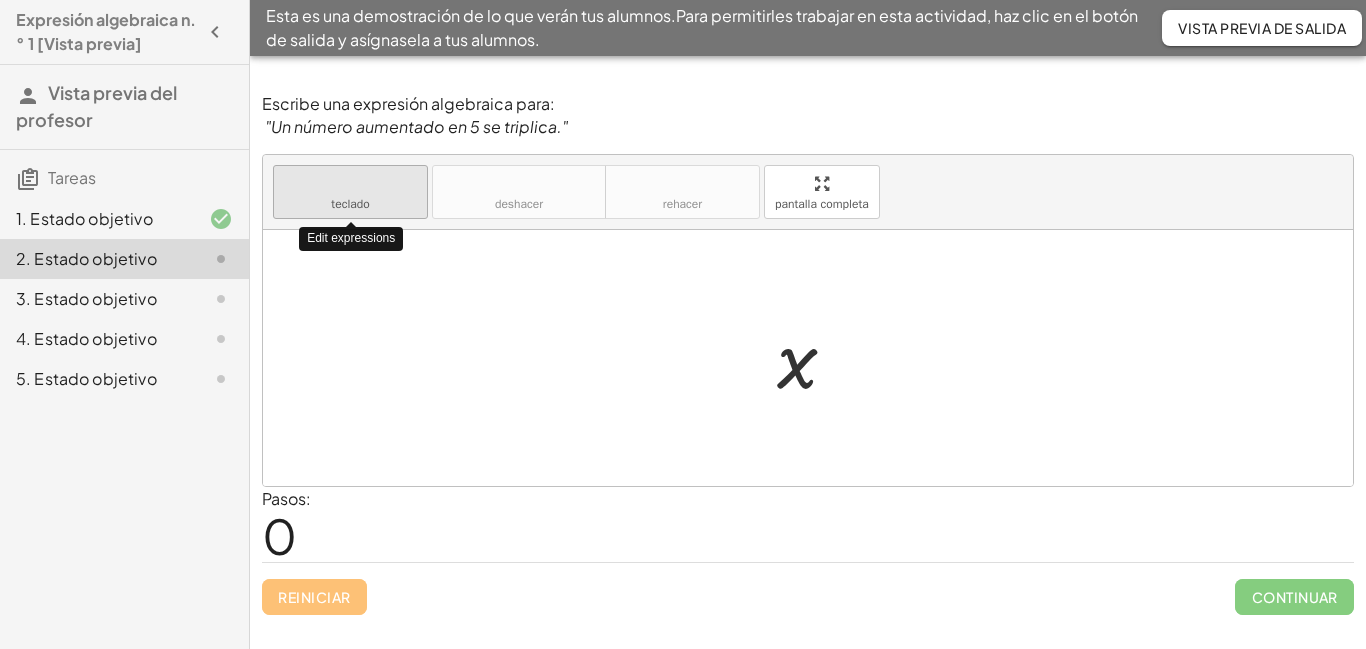 click on "teclado teclado" at bounding box center (350, 192) 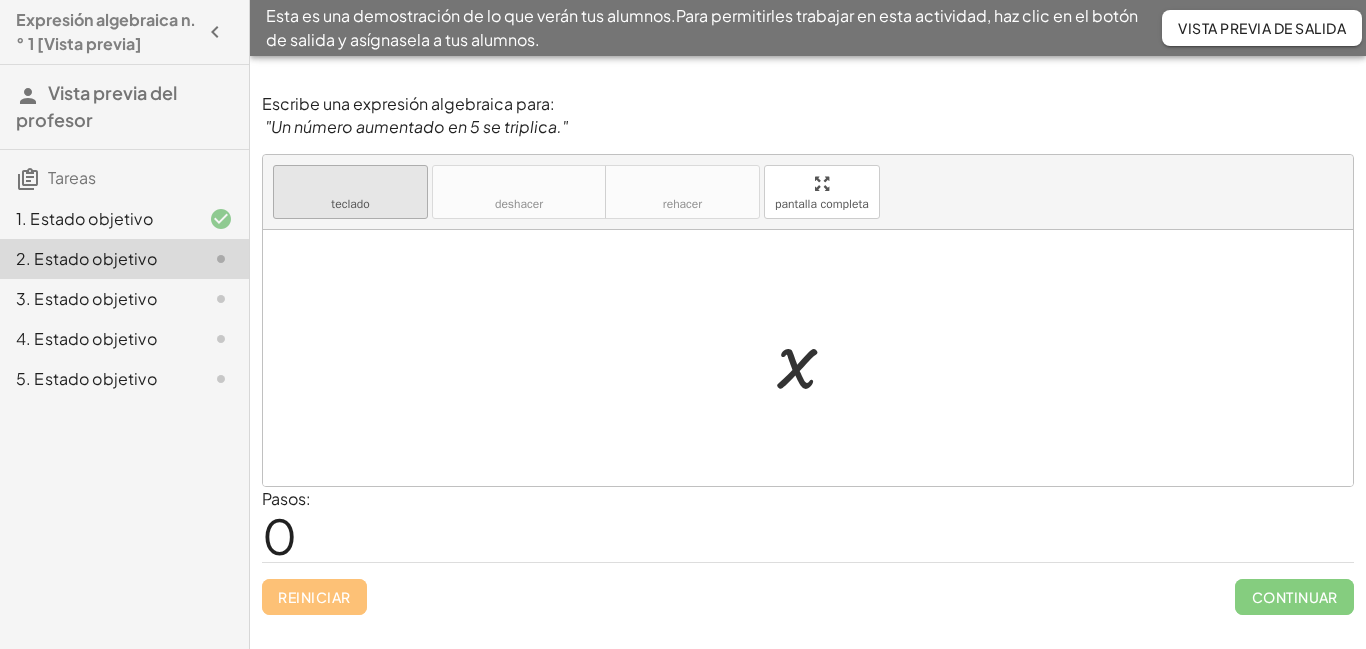 click on "teclado" at bounding box center [350, 204] 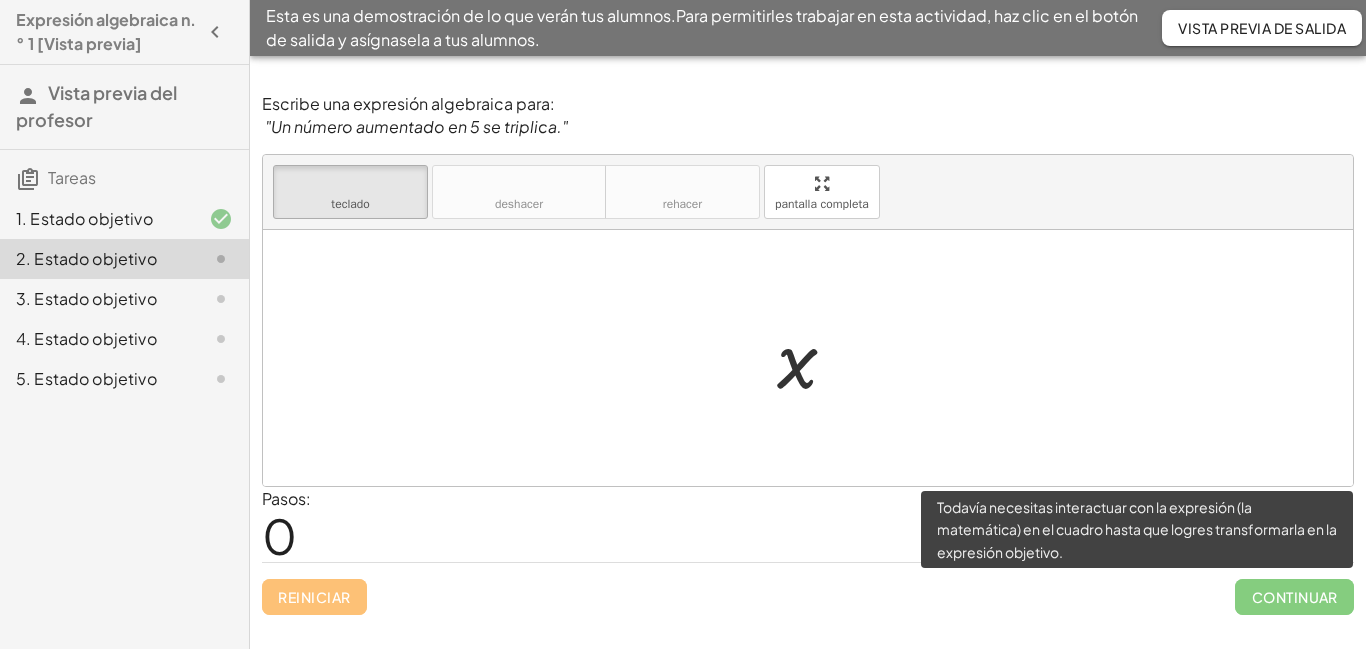 click on "Continuar" 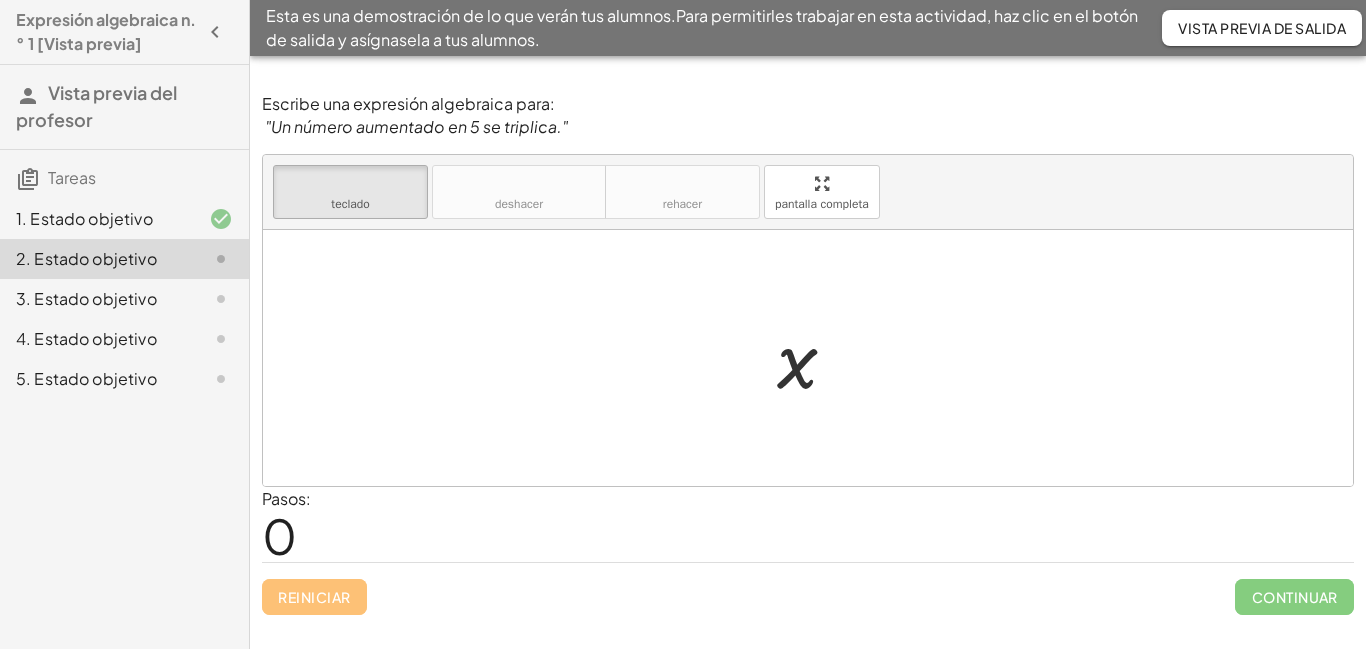 click on "Reiniciar Continuar" at bounding box center (808, 588) 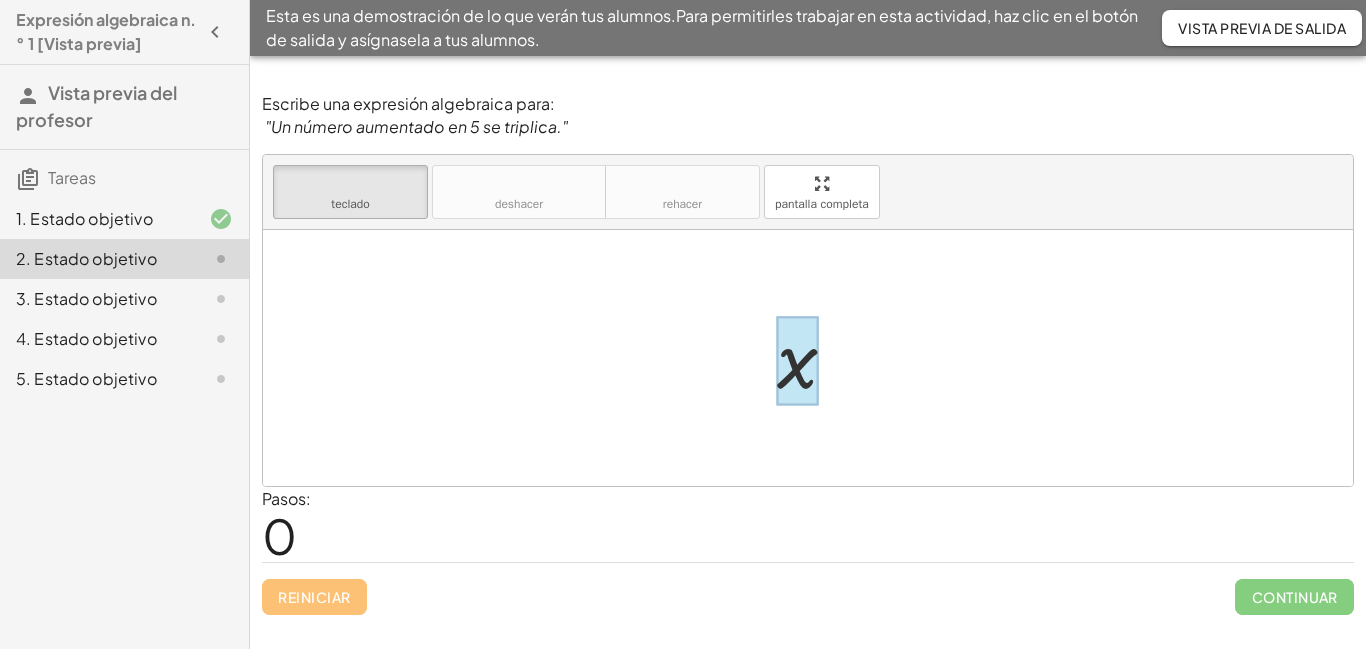 click at bounding box center [797, 360] 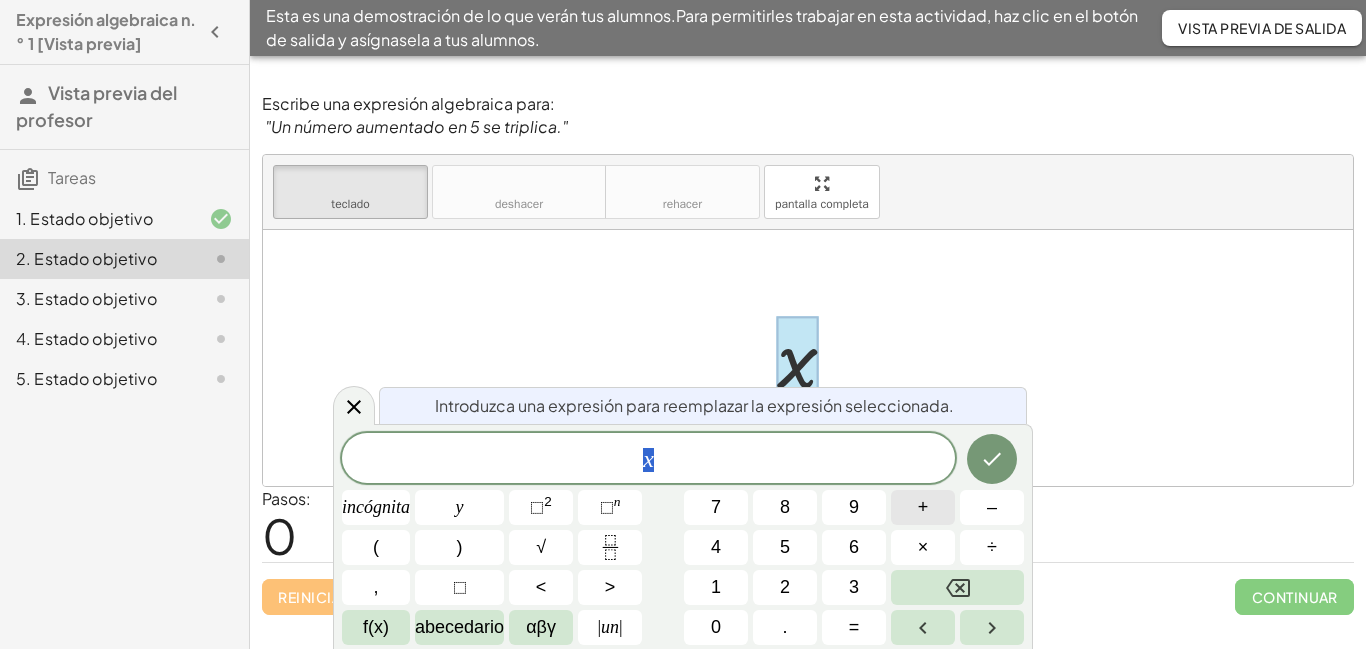 click on "+" at bounding box center (923, 507) 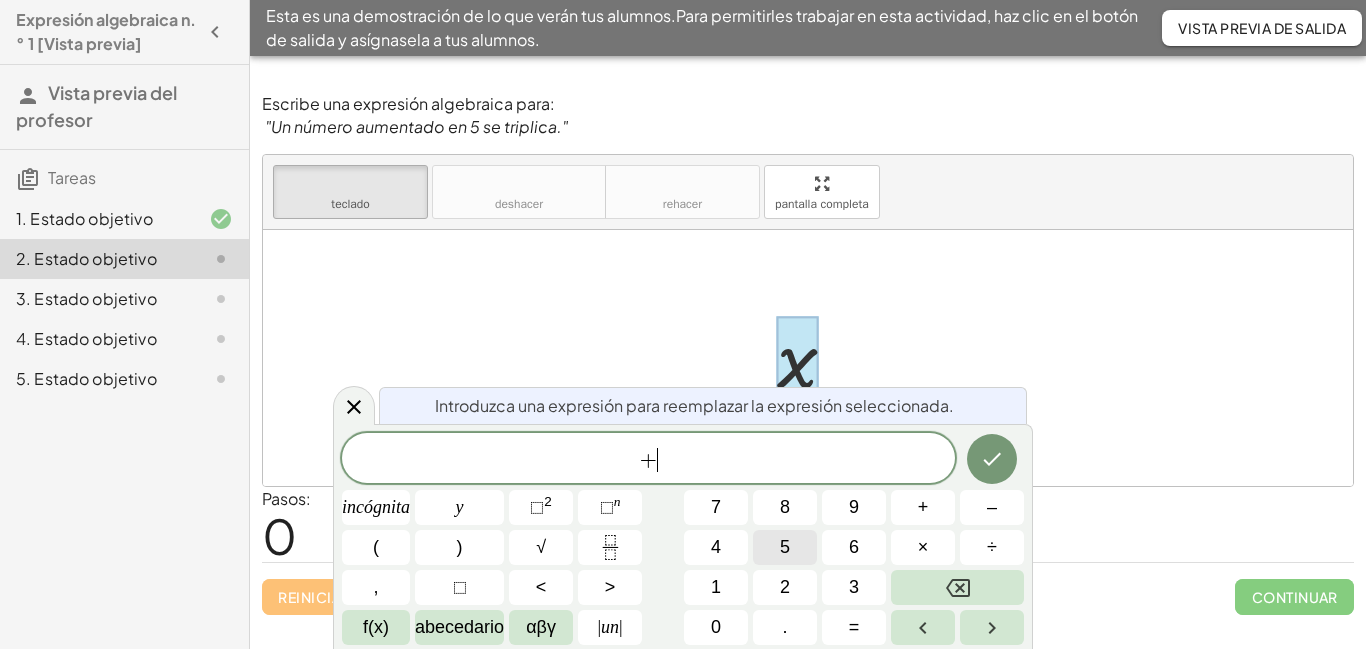 click on "5" at bounding box center (785, 547) 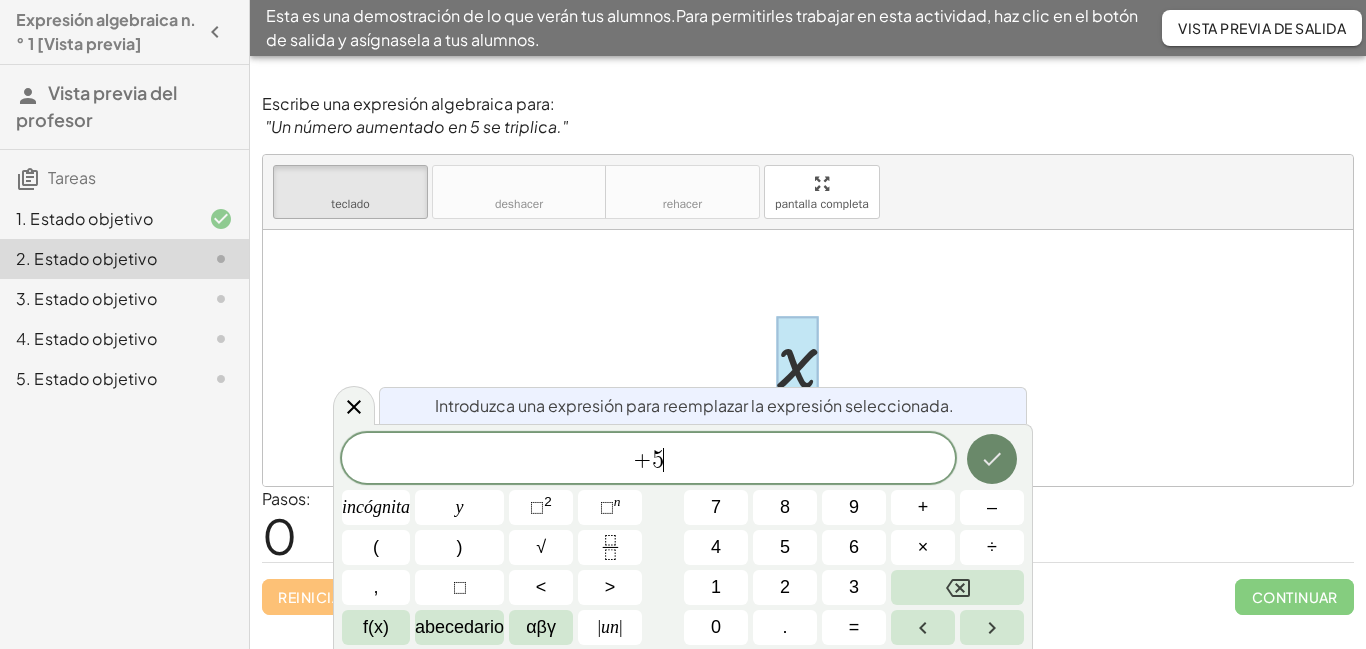 click at bounding box center (992, 459) 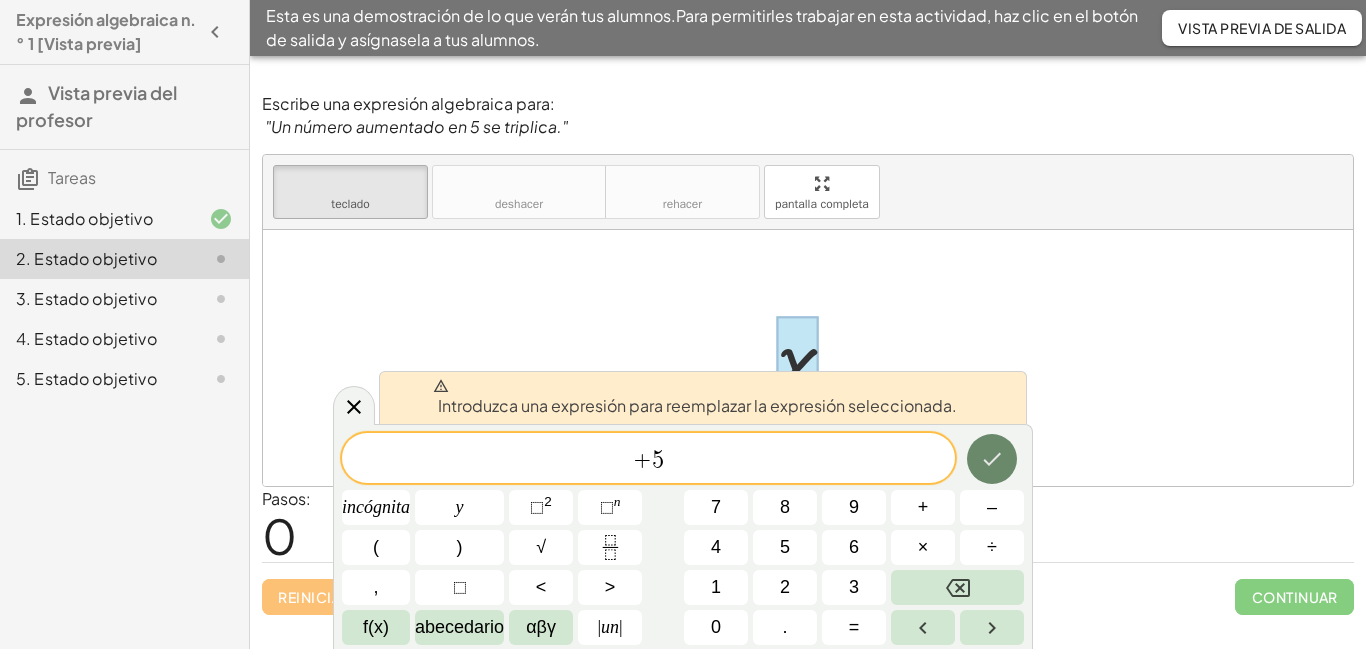 click at bounding box center [992, 459] 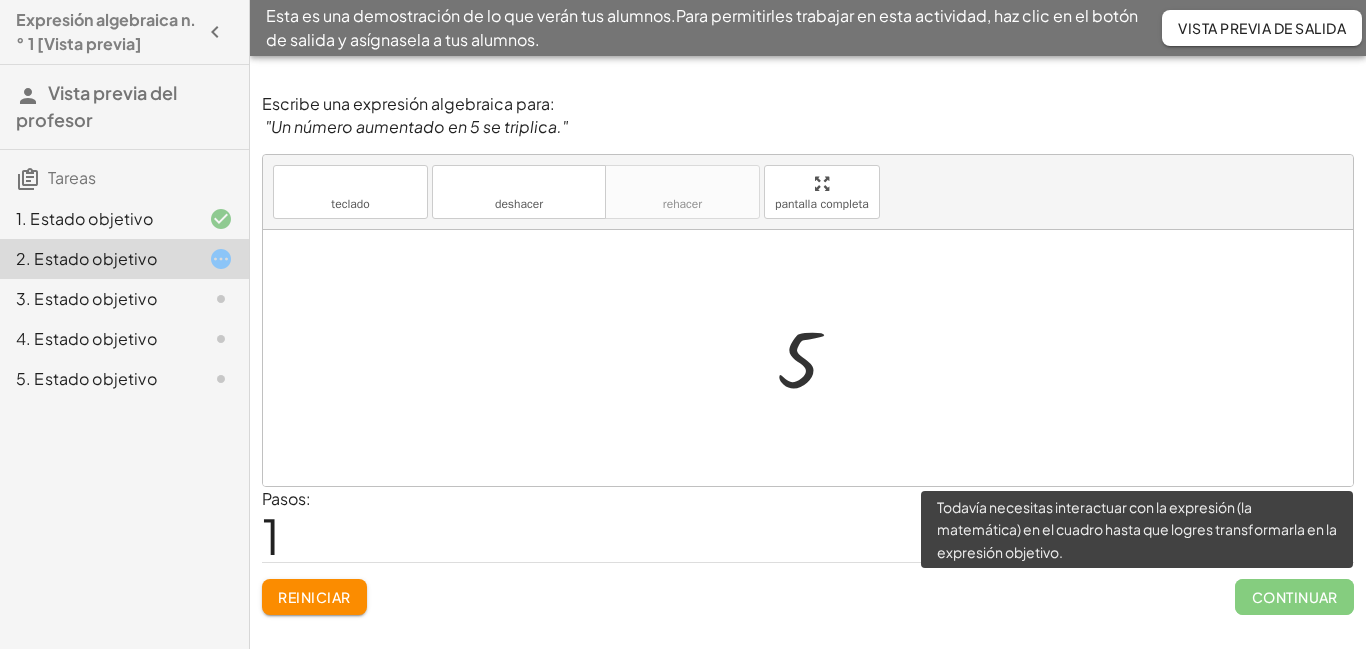 click on "Continuar" 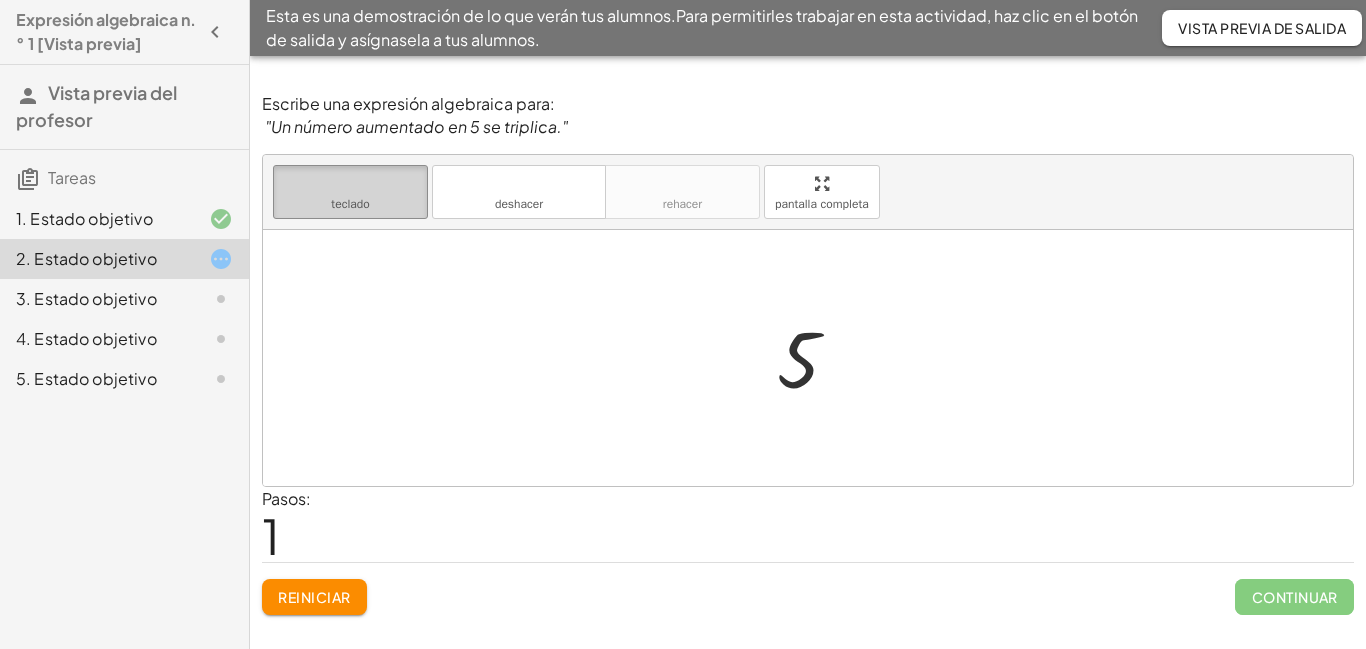click on "teclado" at bounding box center (350, 204) 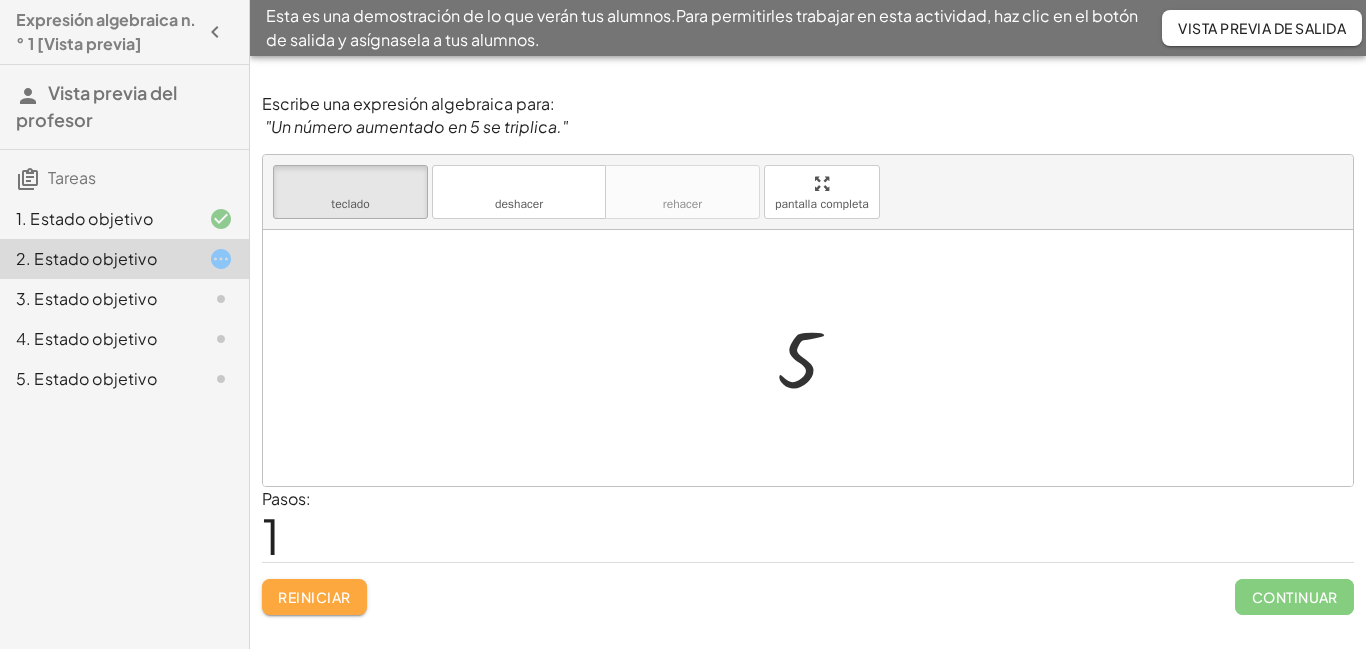 drag, startPoint x: 315, startPoint y: 597, endPoint x: 304, endPoint y: 579, distance: 21.095022 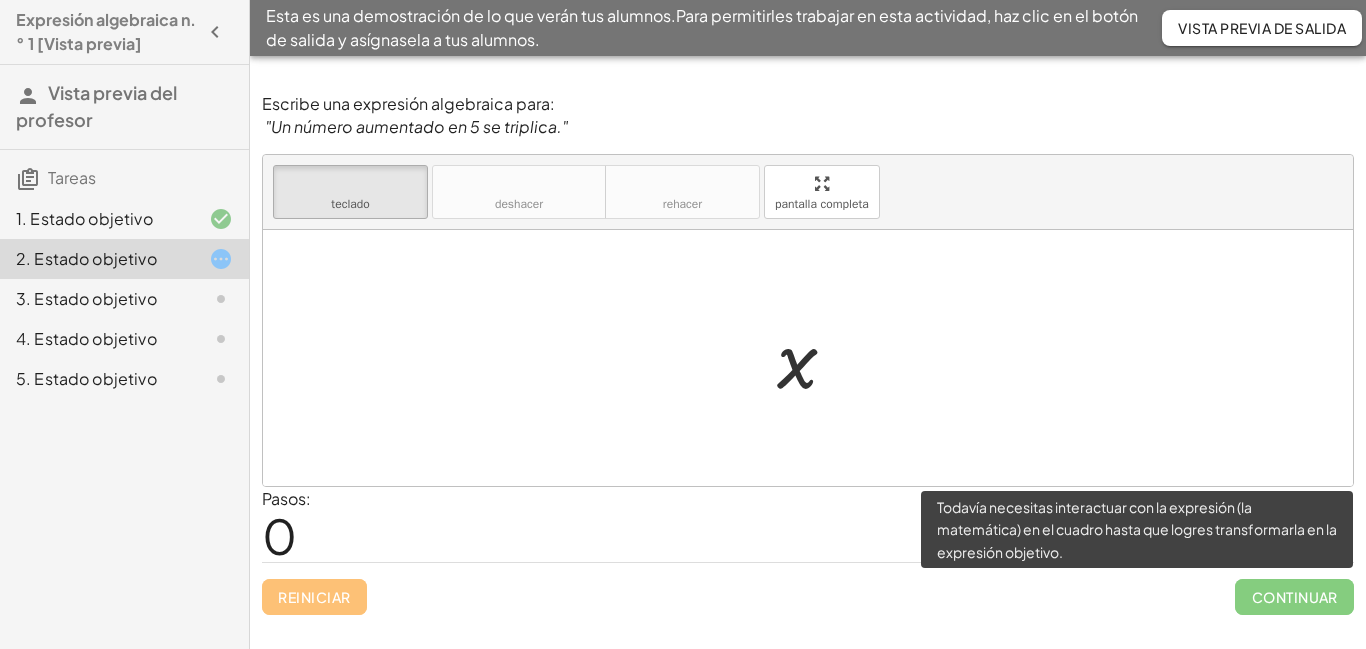 click on "Continuar" 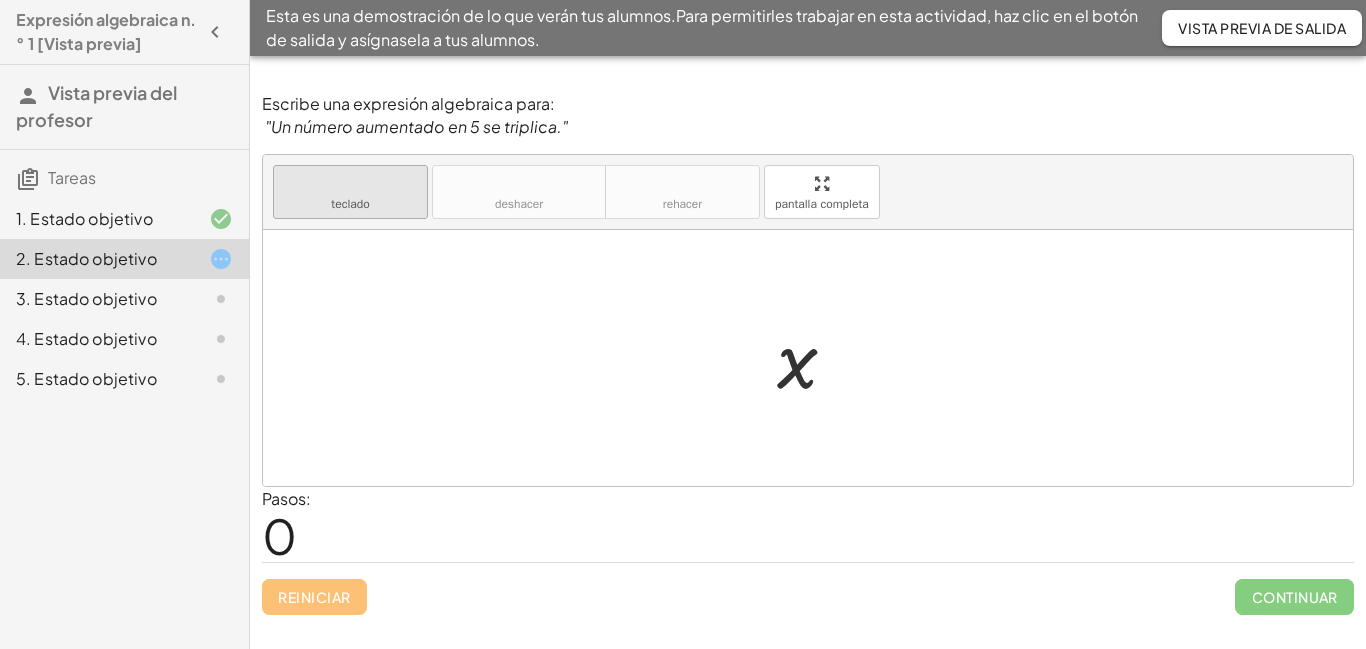 click on "teclado" at bounding box center [350, 204] 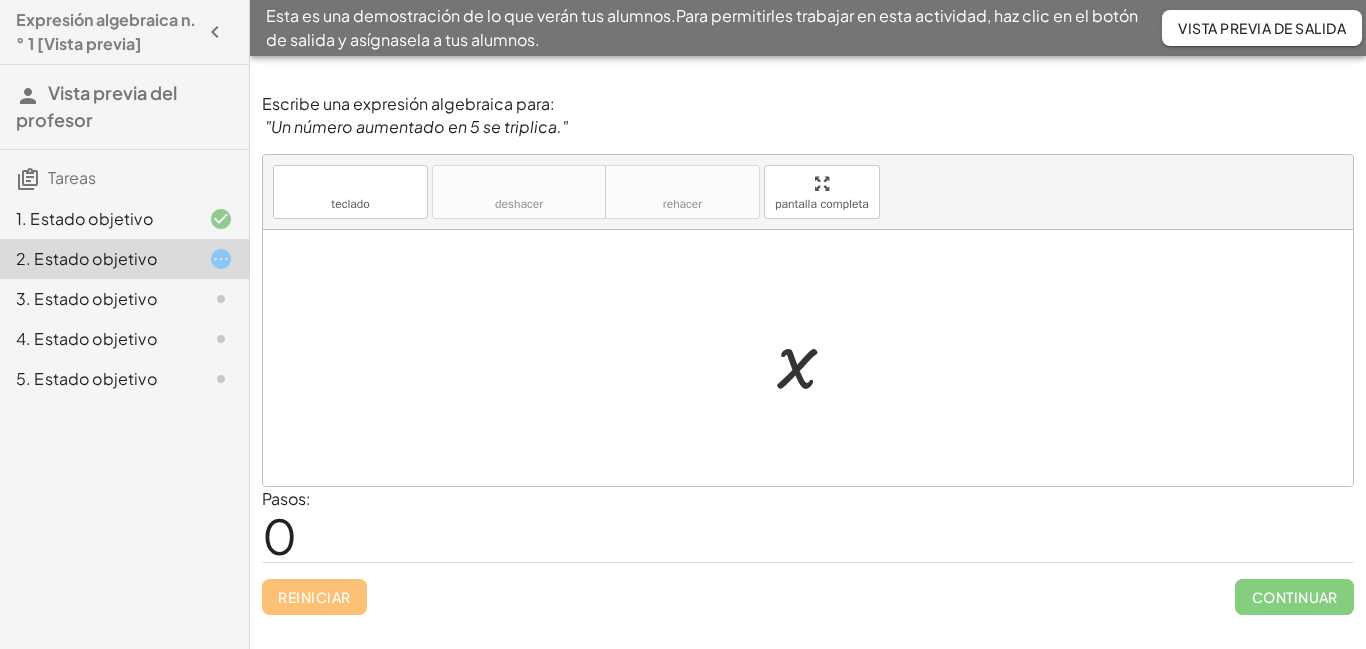 click at bounding box center (815, 358) 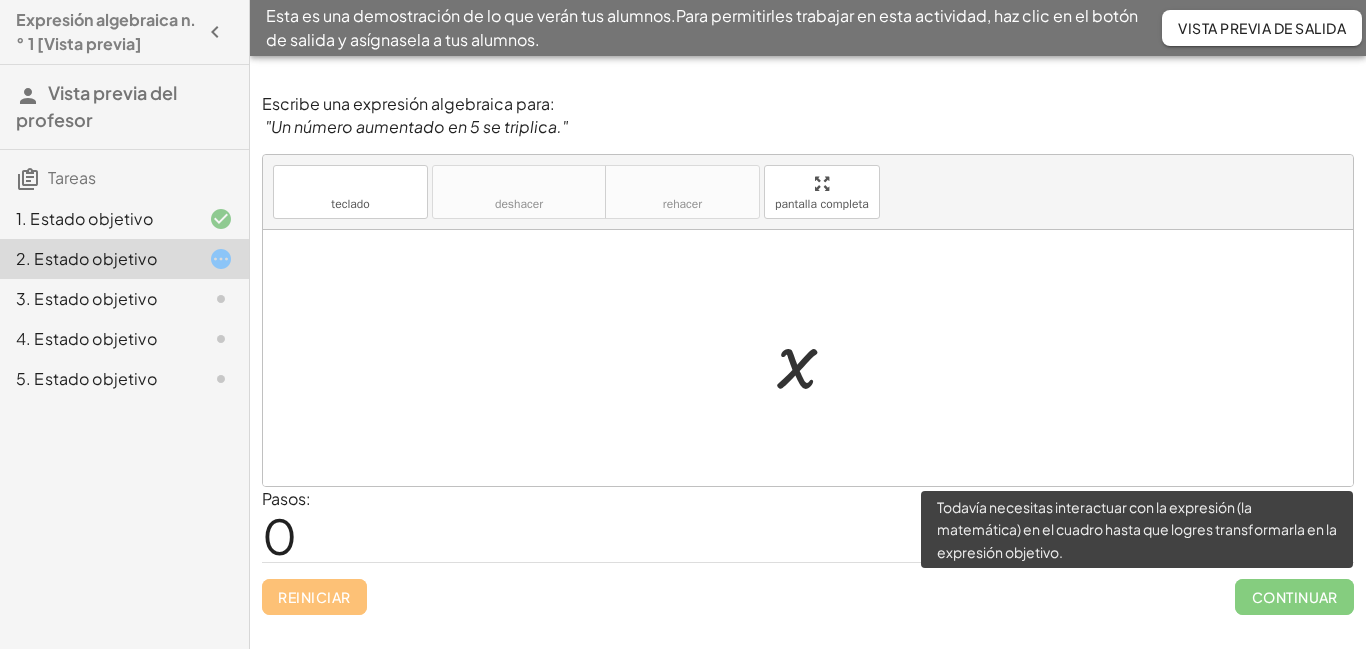 click on "Continuar" 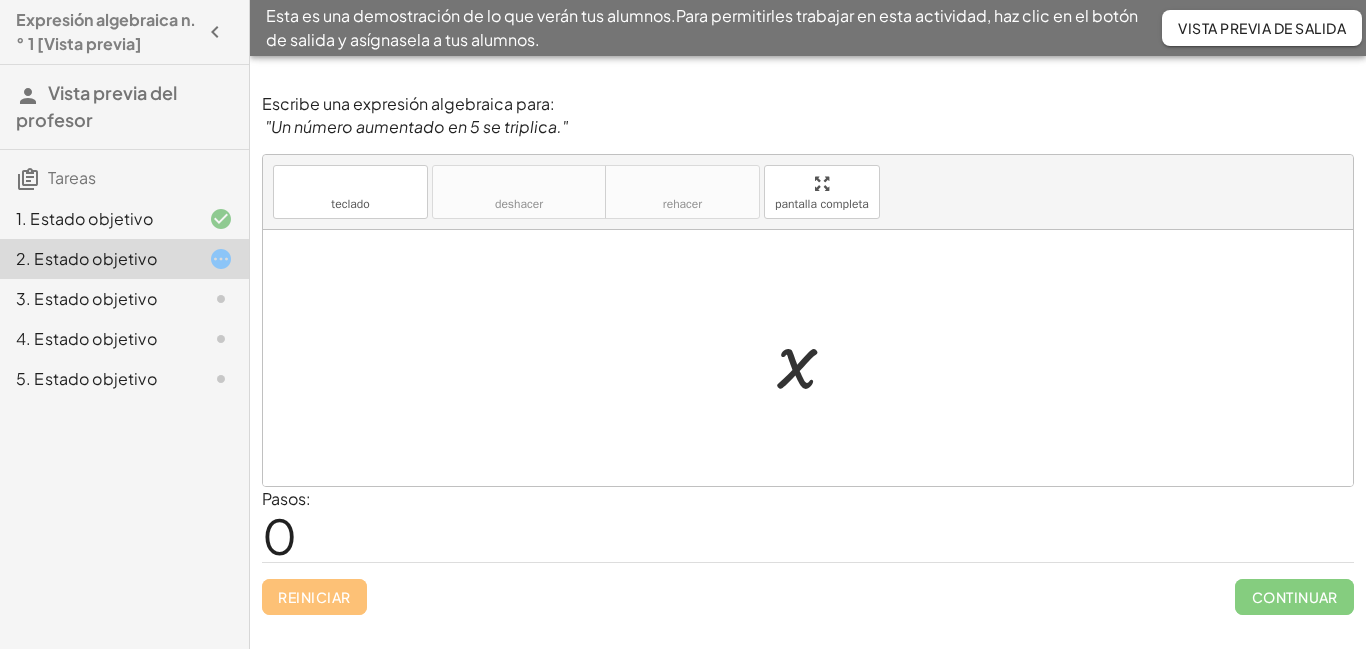 click at bounding box center [815, 358] 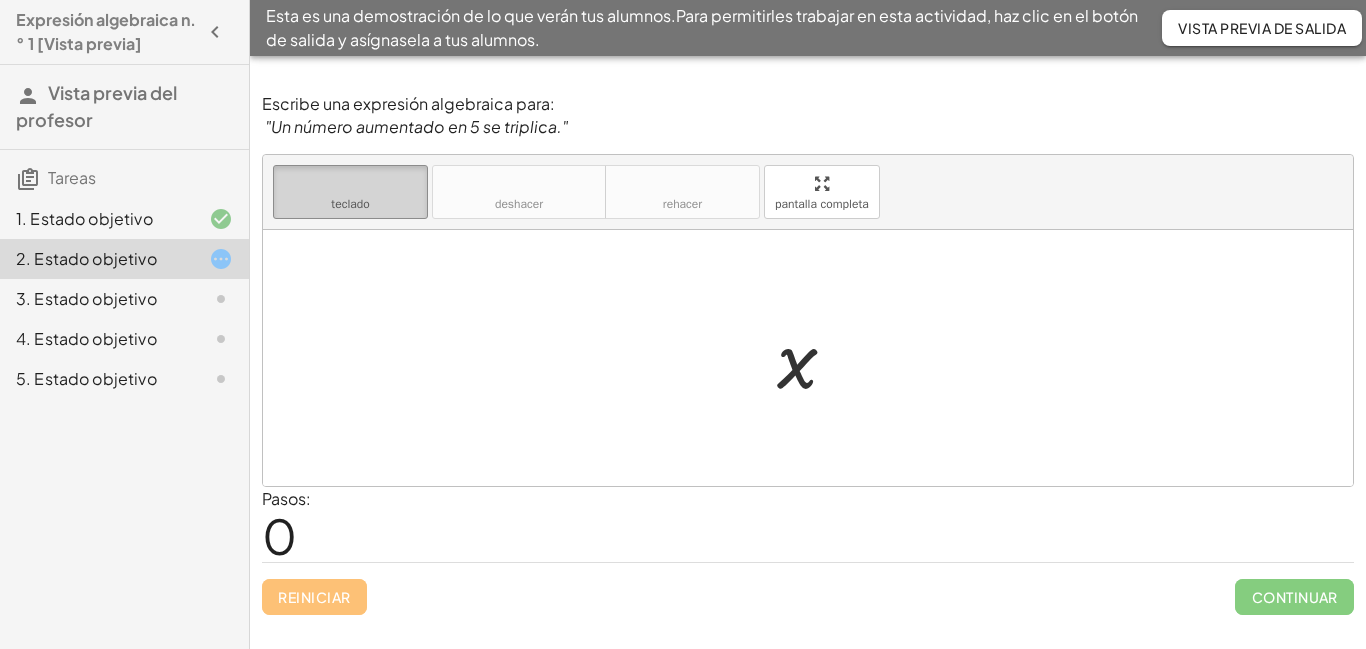 click on "teclado teclado" at bounding box center [350, 192] 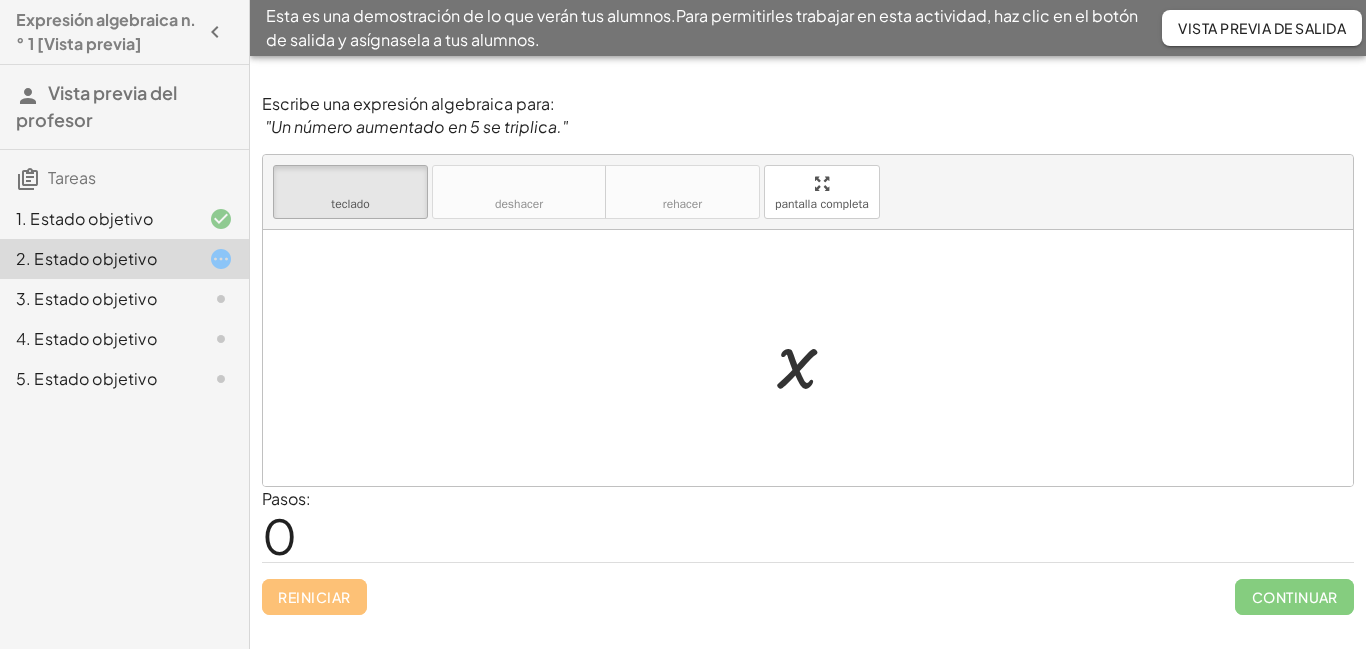 click on "Reiniciar Continuar" at bounding box center [808, 588] 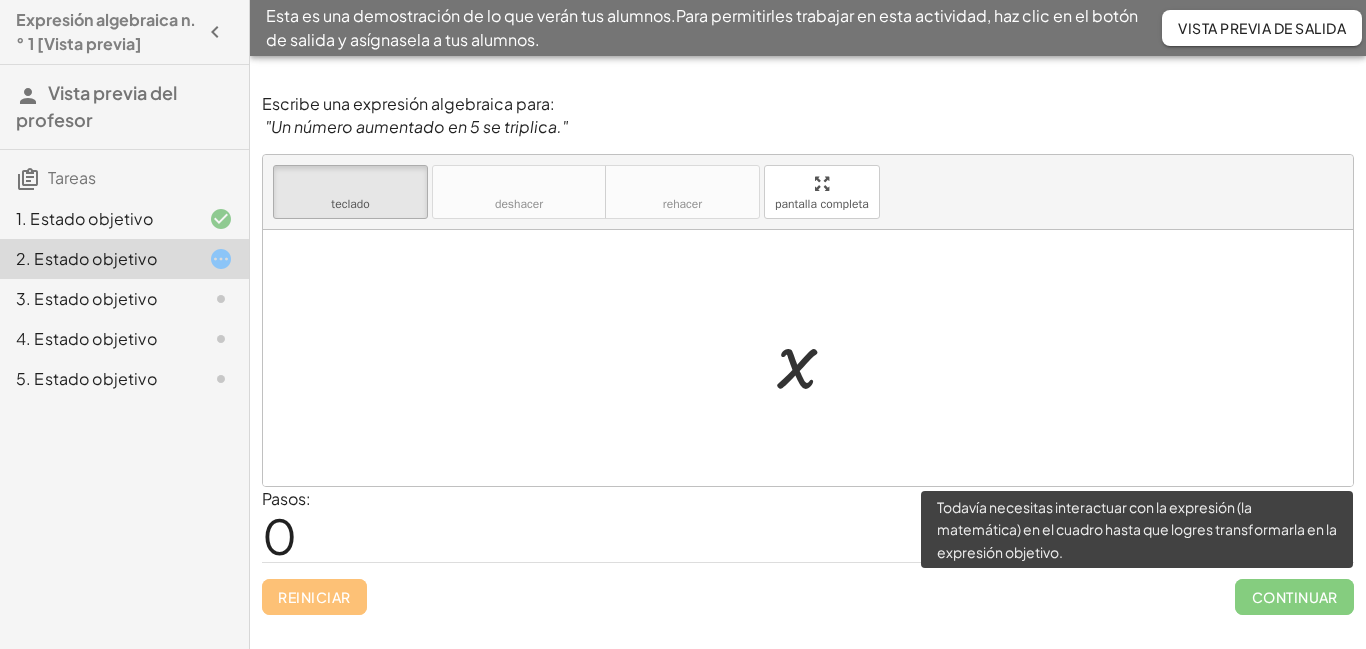 click on "Continuar" 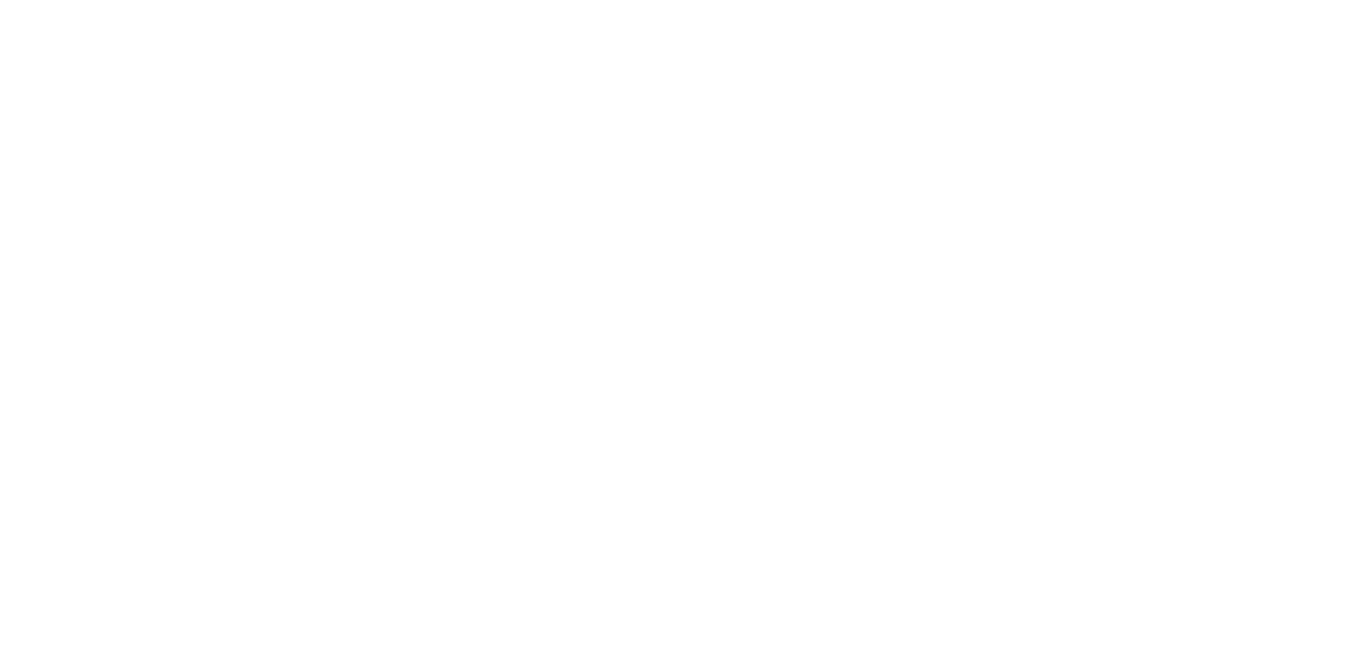 scroll, scrollTop: 0, scrollLeft: 0, axis: both 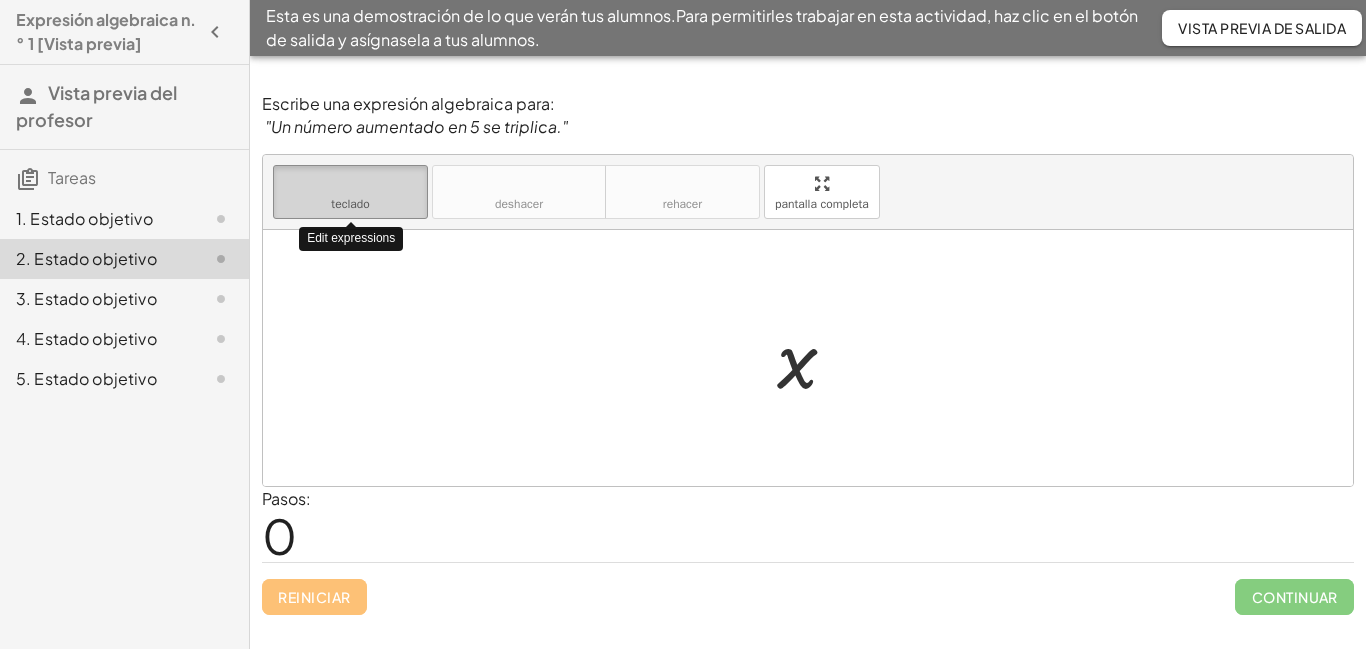 click on "teclado teclado" at bounding box center [350, 192] 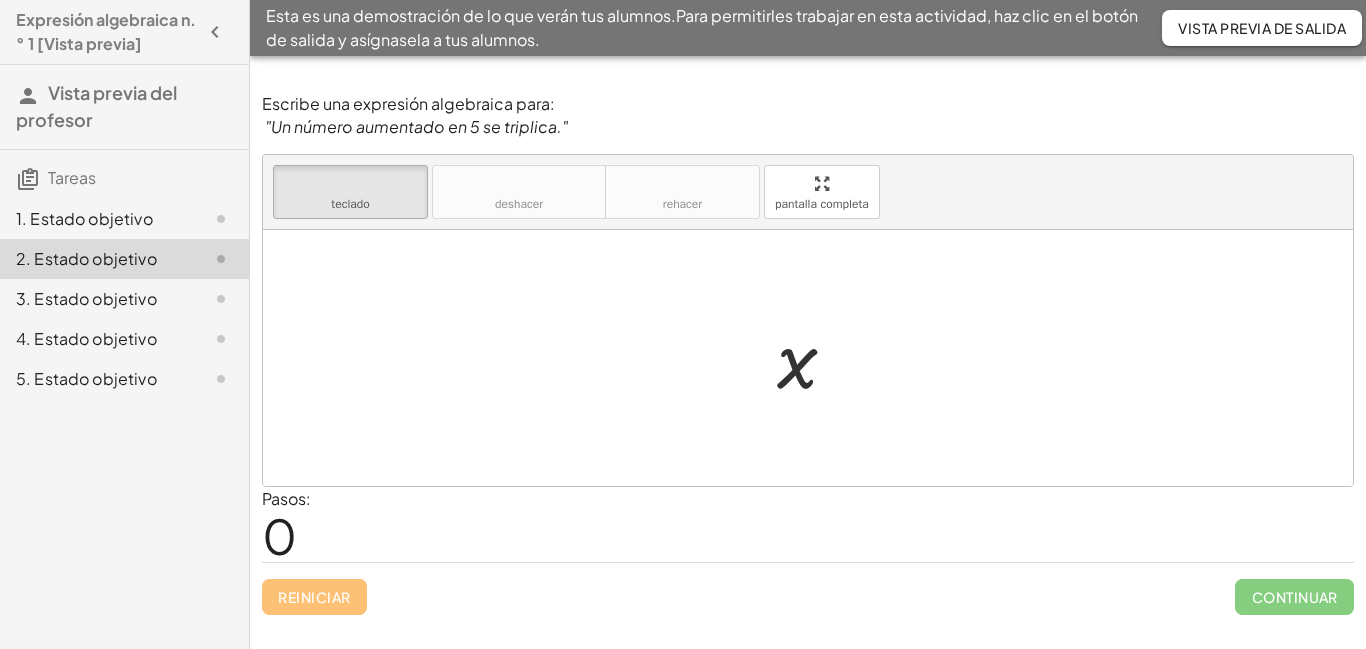 click at bounding box center [815, 358] 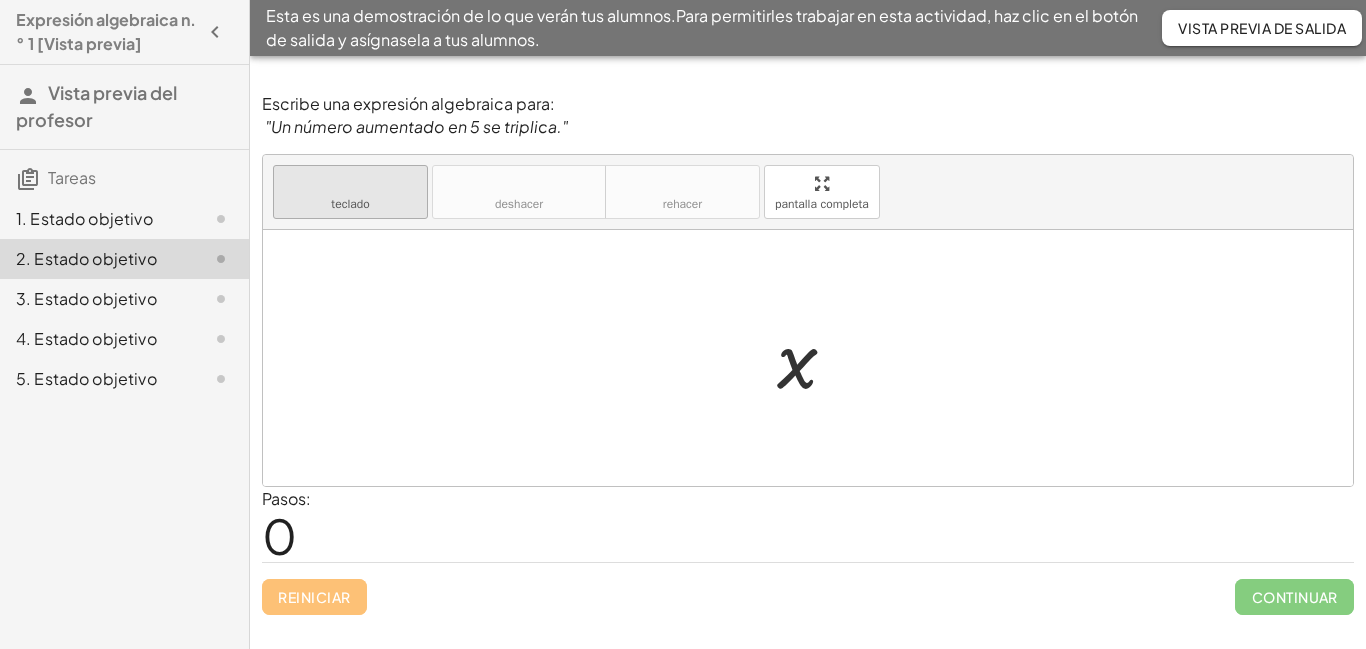 click on "teclado teclado" at bounding box center (350, 192) 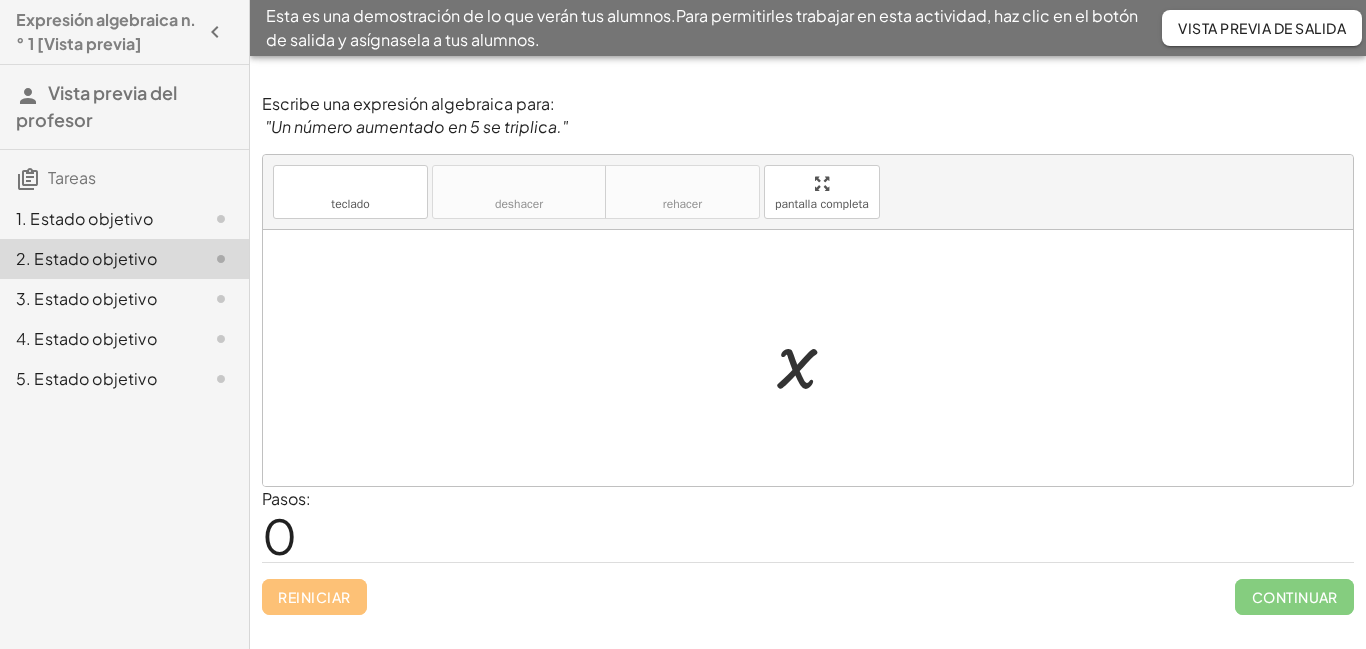 drag, startPoint x: 806, startPoint y: 210, endPoint x: 806, endPoint y: 297, distance: 87 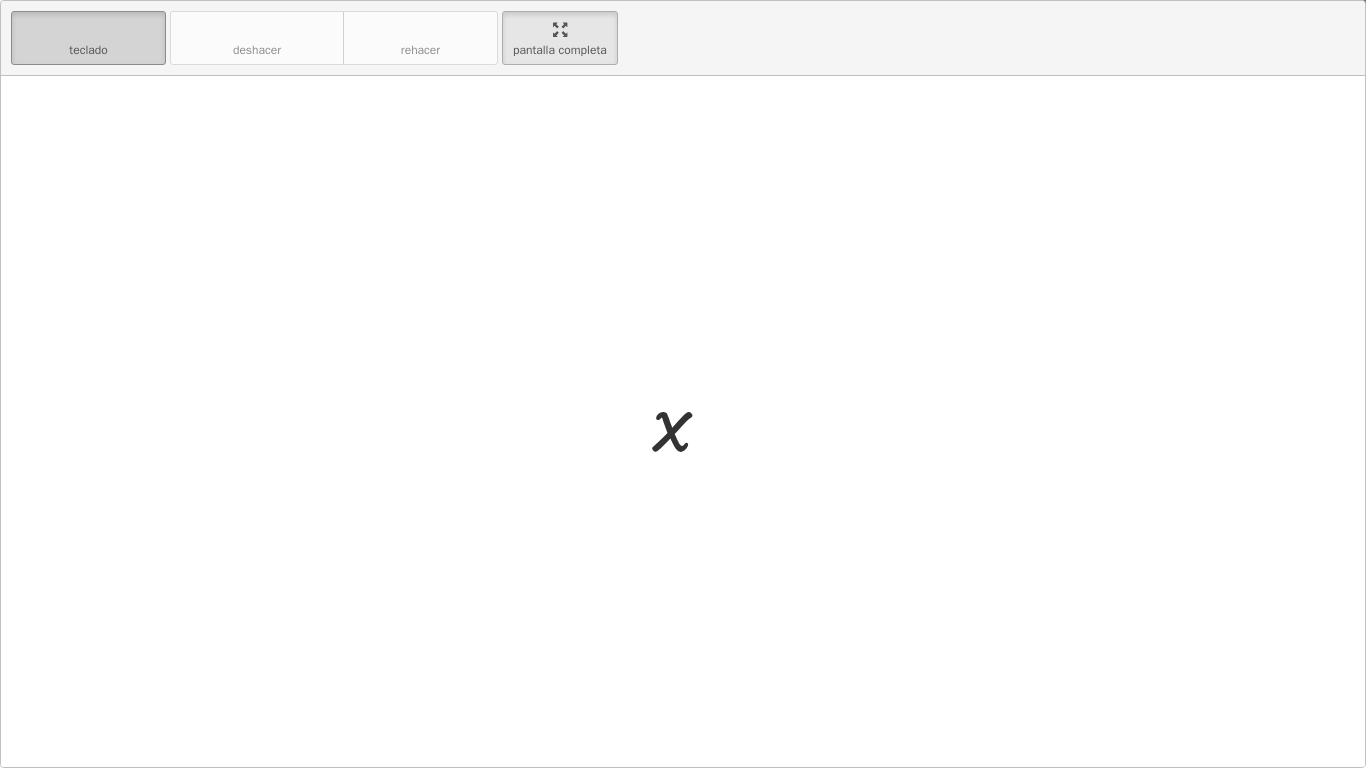 click on "teclado" at bounding box center [88, 50] 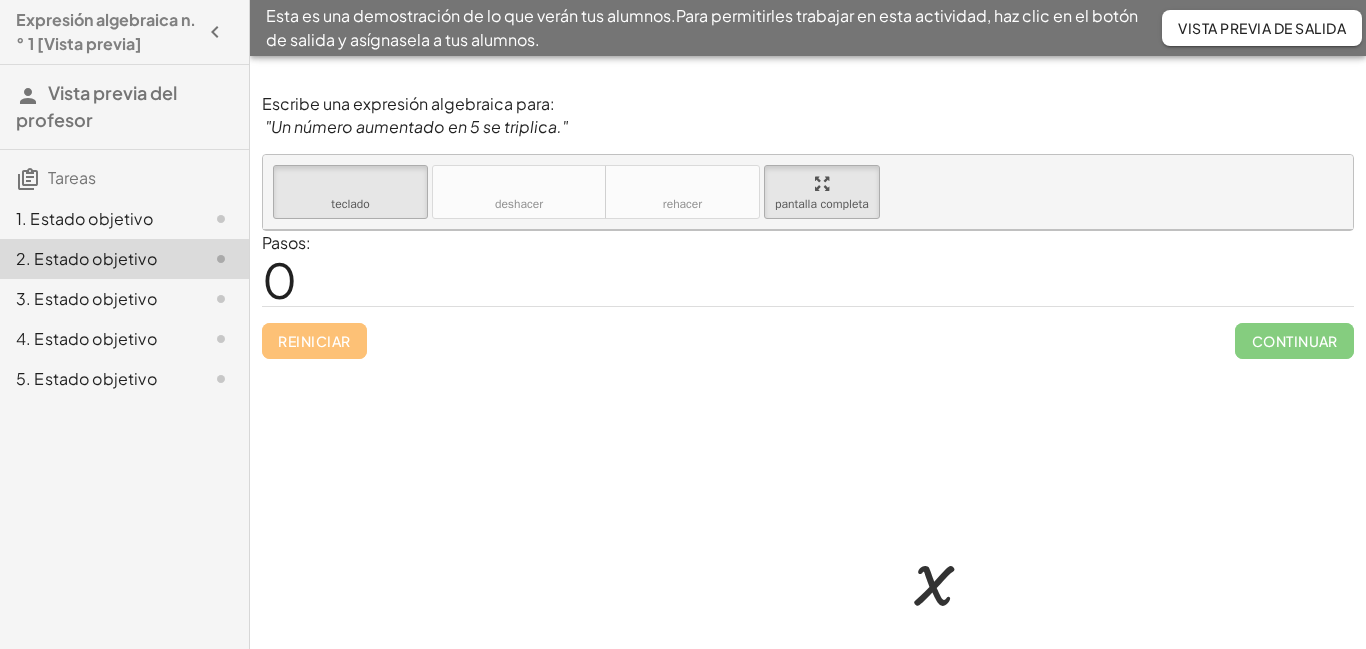 click at bounding box center (808, 515) 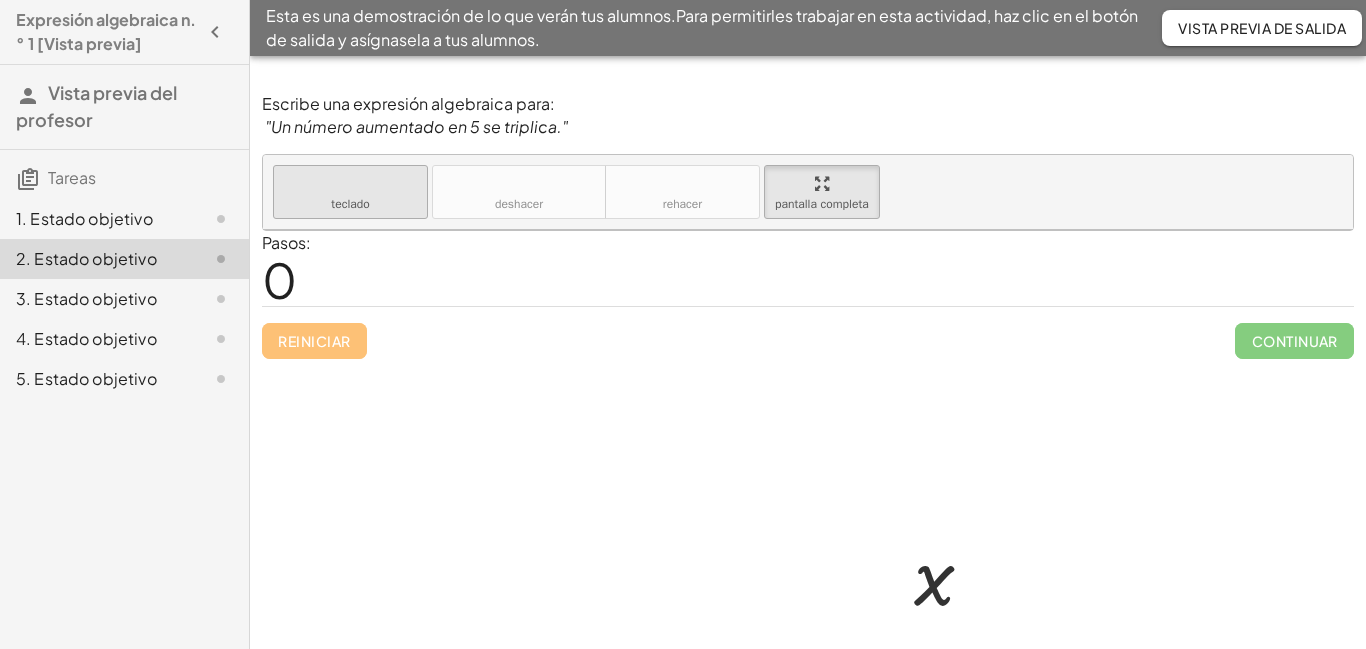 click on "teclado teclado" at bounding box center [350, 192] 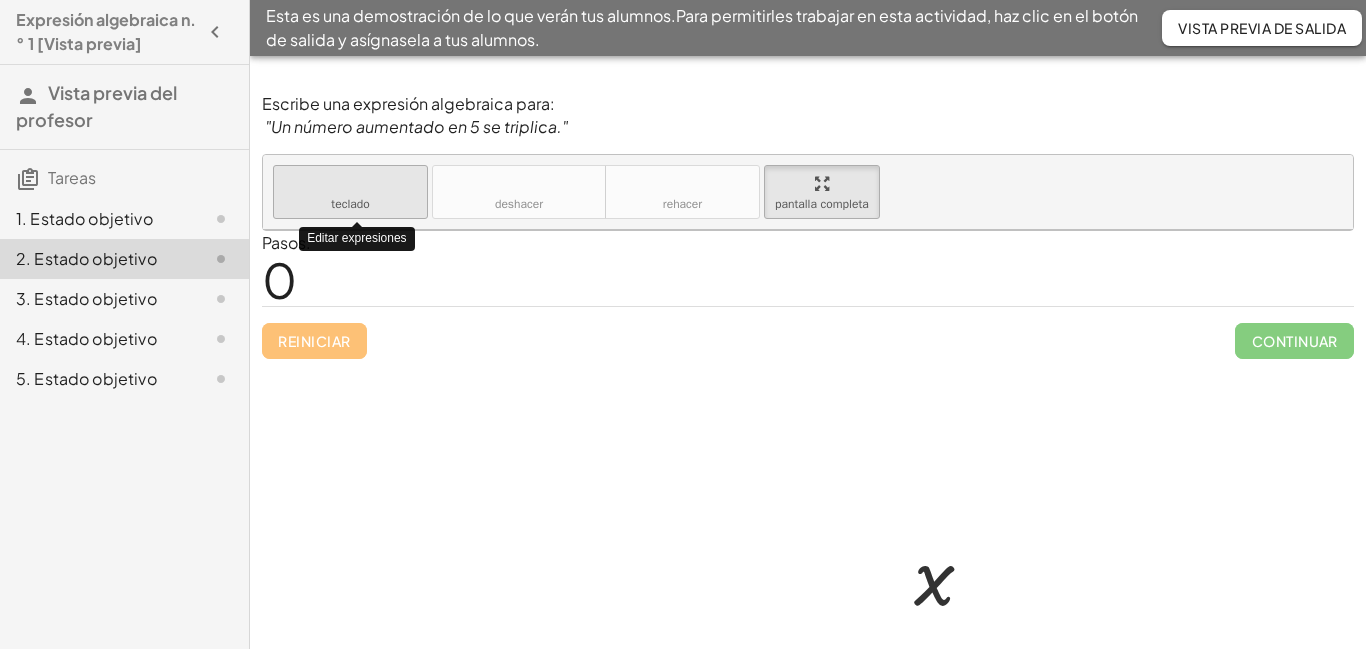 click on "teclado teclado" at bounding box center [350, 192] 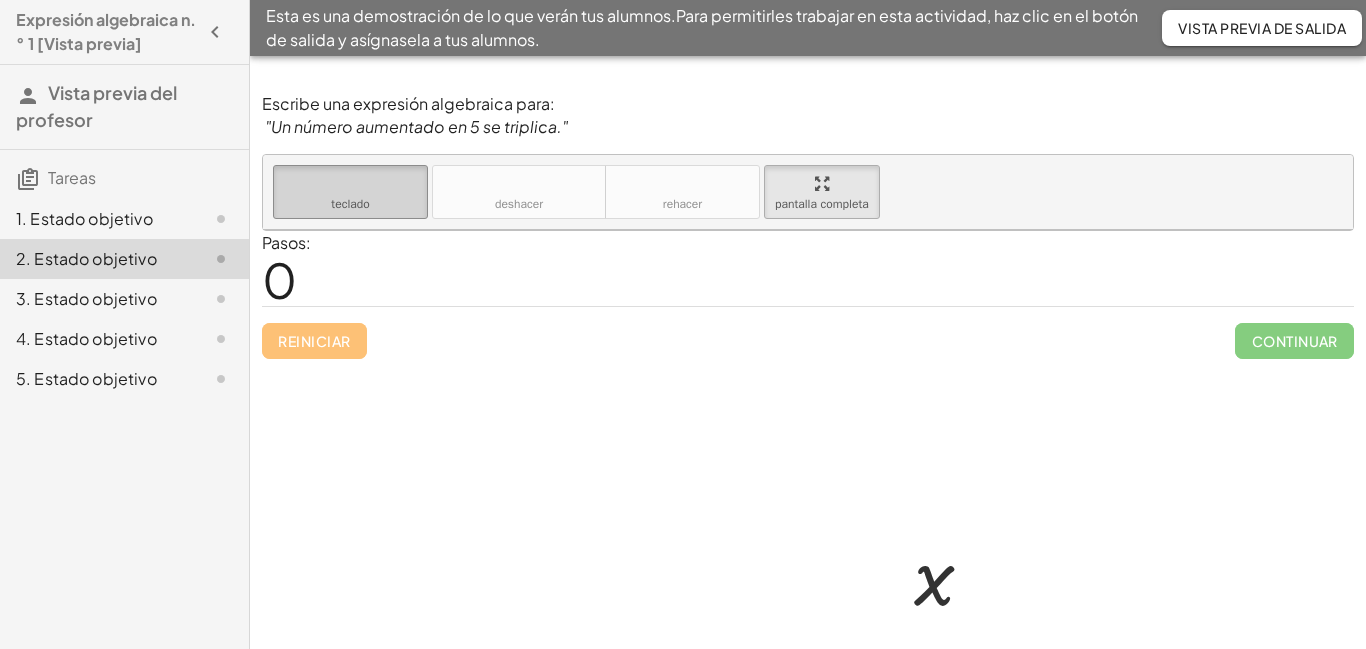 click on "teclado teclado" at bounding box center (350, 192) 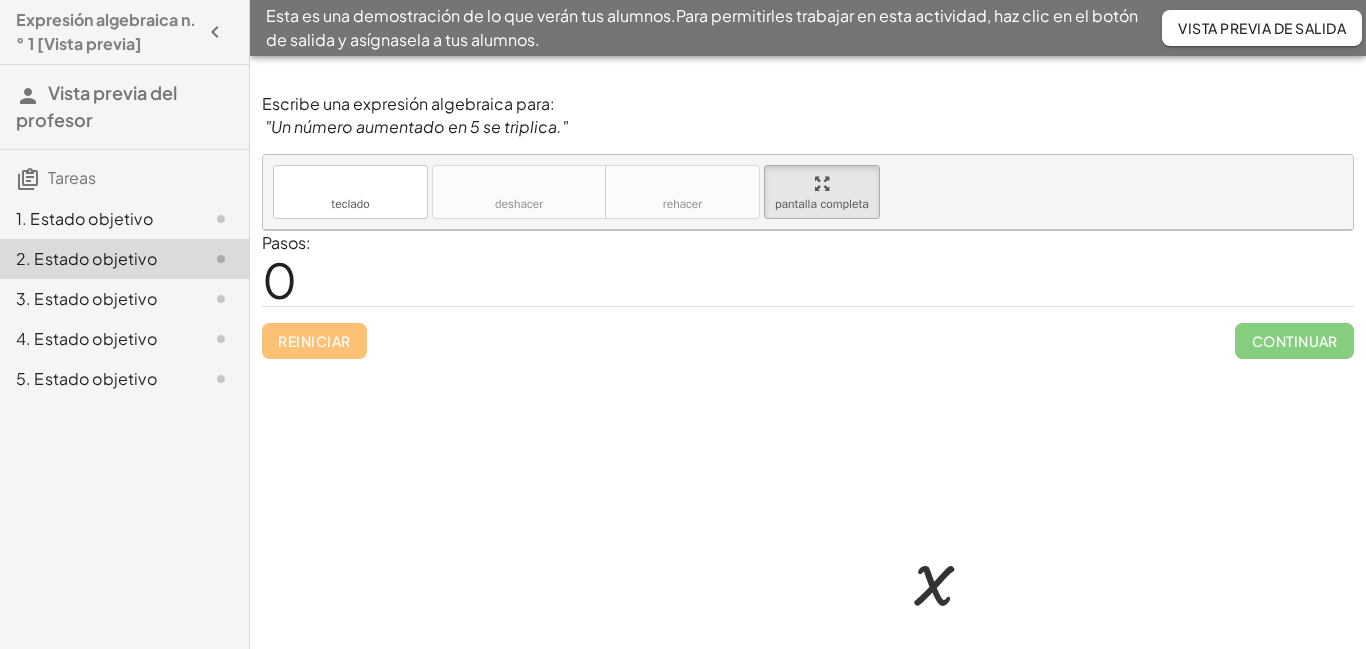click at bounding box center (808, 515) 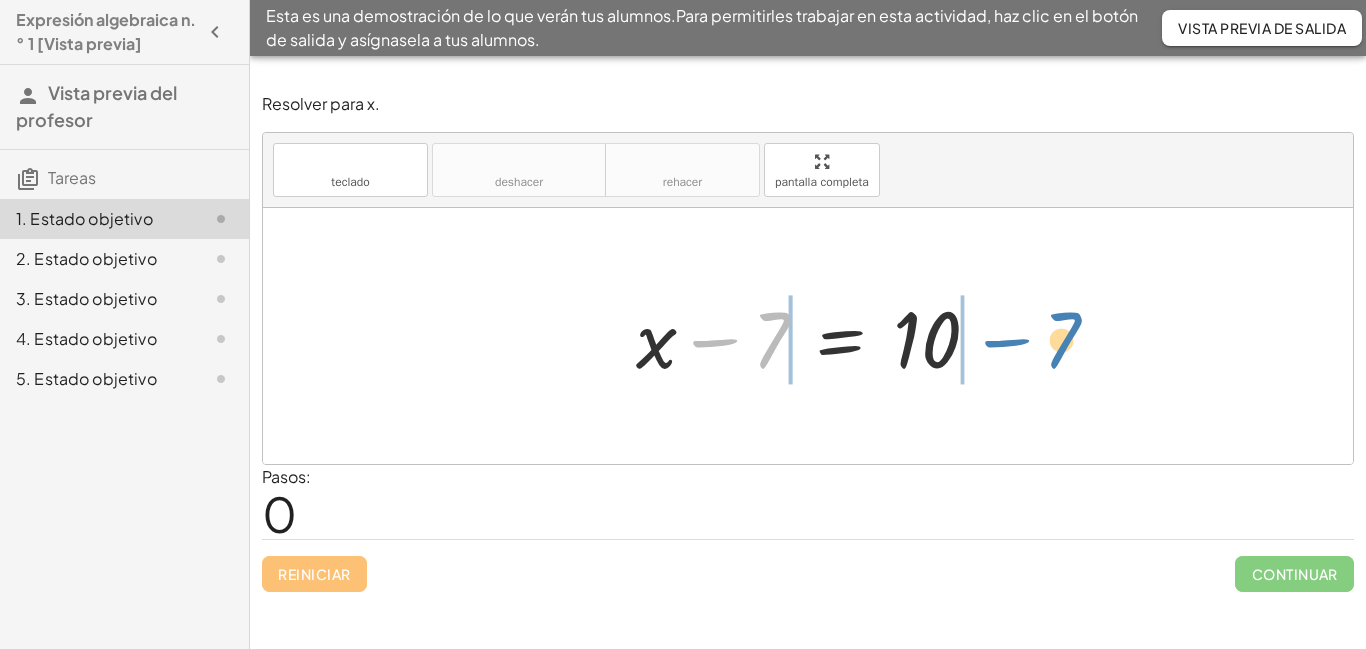 drag, startPoint x: 802, startPoint y: 289, endPoint x: 1003, endPoint y: 332, distance: 205.54805 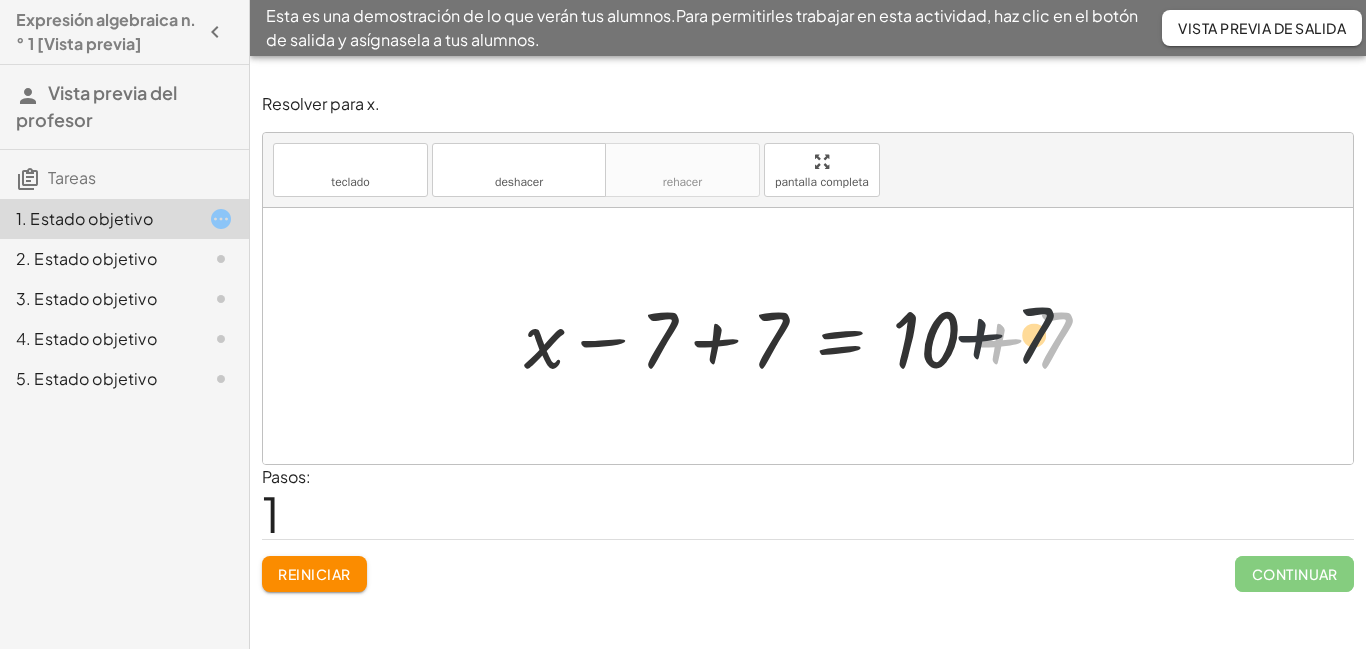 drag, startPoint x: 1000, startPoint y: 345, endPoint x: 977, endPoint y: 342, distance: 23.194826 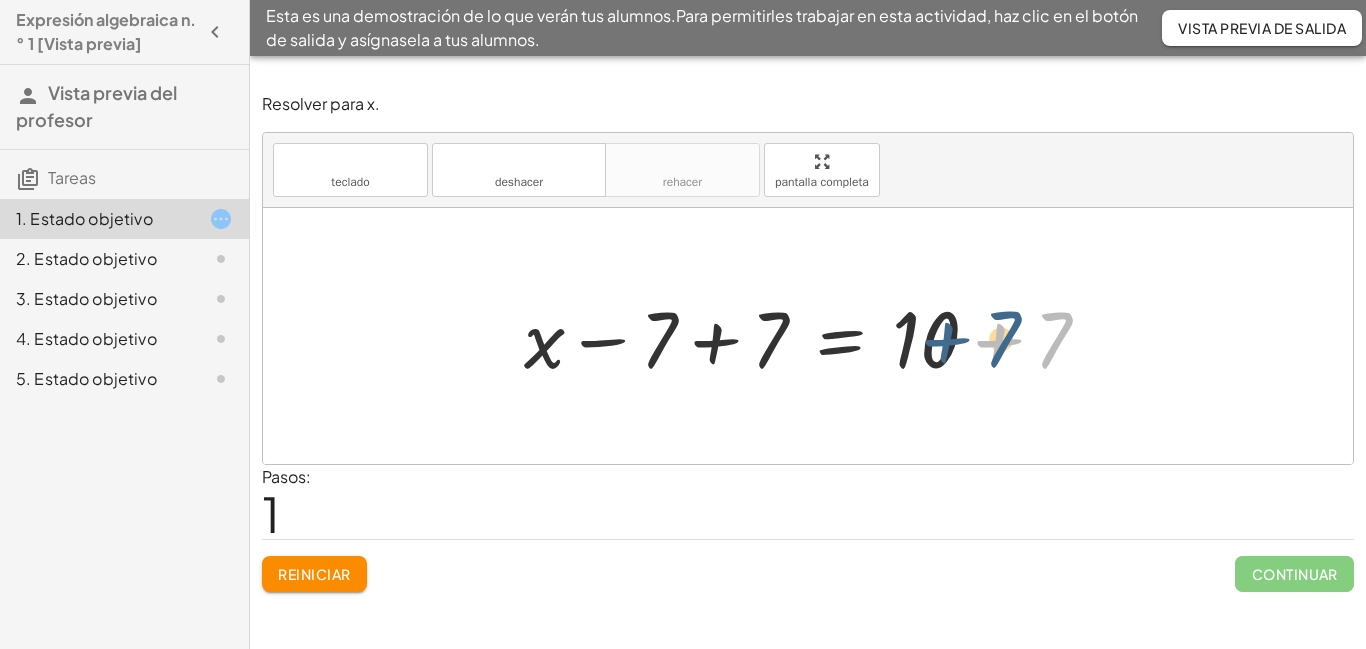 drag, startPoint x: 986, startPoint y: 336, endPoint x: 917, endPoint y: 335, distance: 69.00725 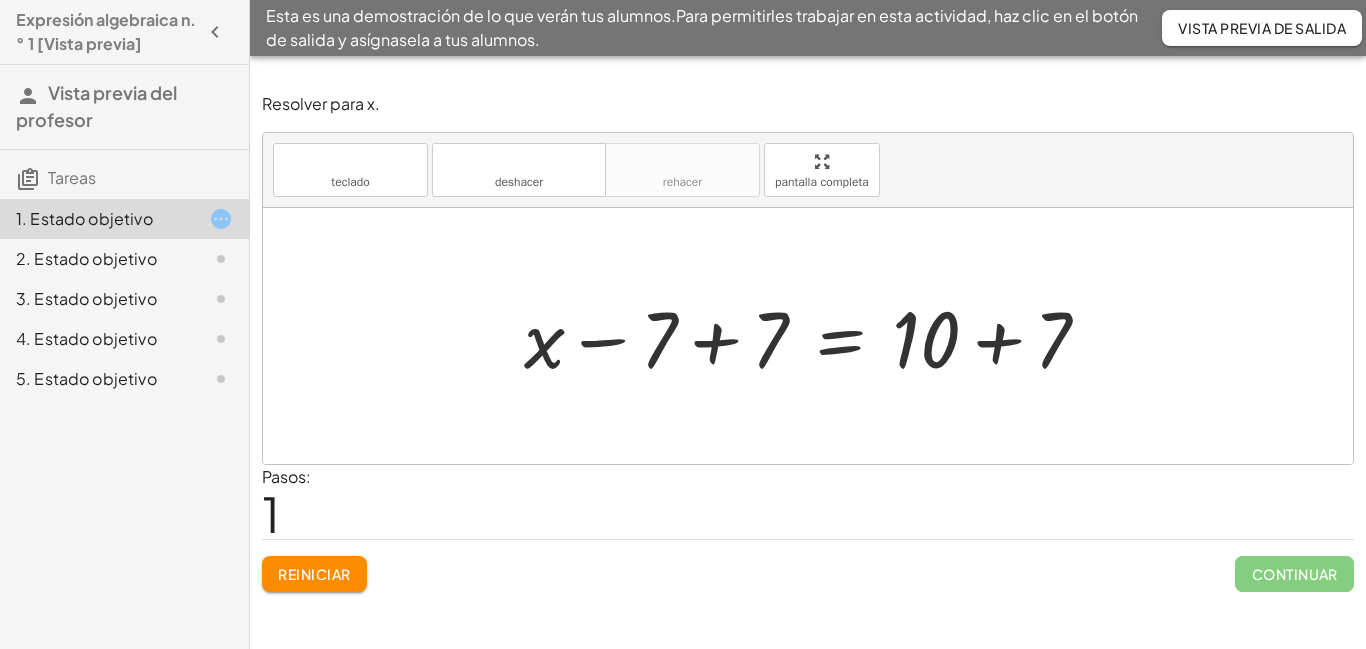 click at bounding box center (815, 336) 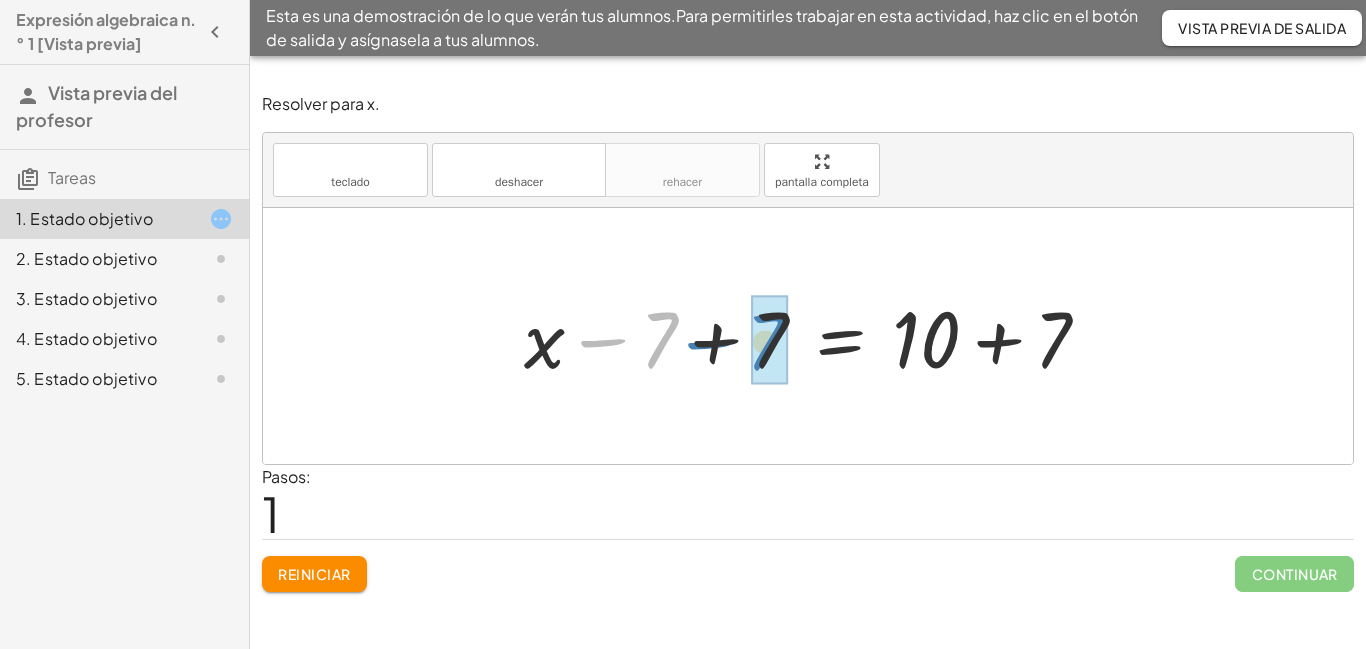 drag, startPoint x: 599, startPoint y: 340, endPoint x: 705, endPoint y: 333, distance: 106.23088 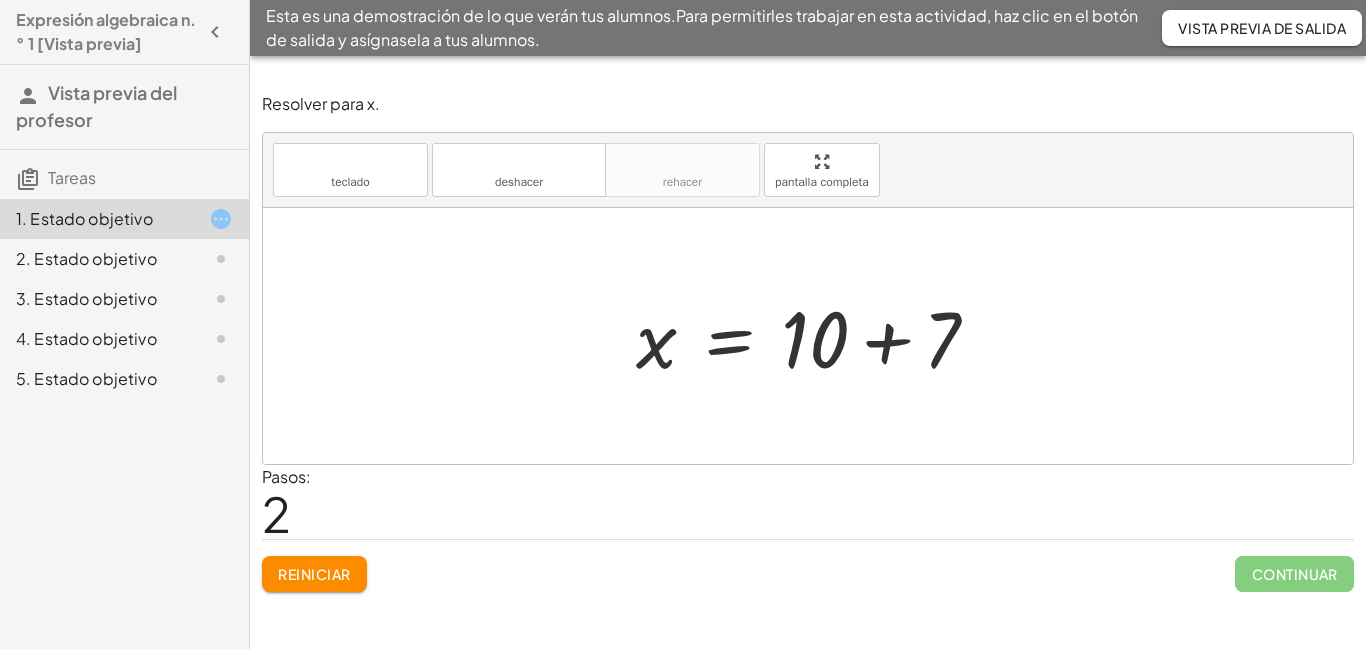 drag, startPoint x: 953, startPoint y: 340, endPoint x: 902, endPoint y: 344, distance: 51.156624 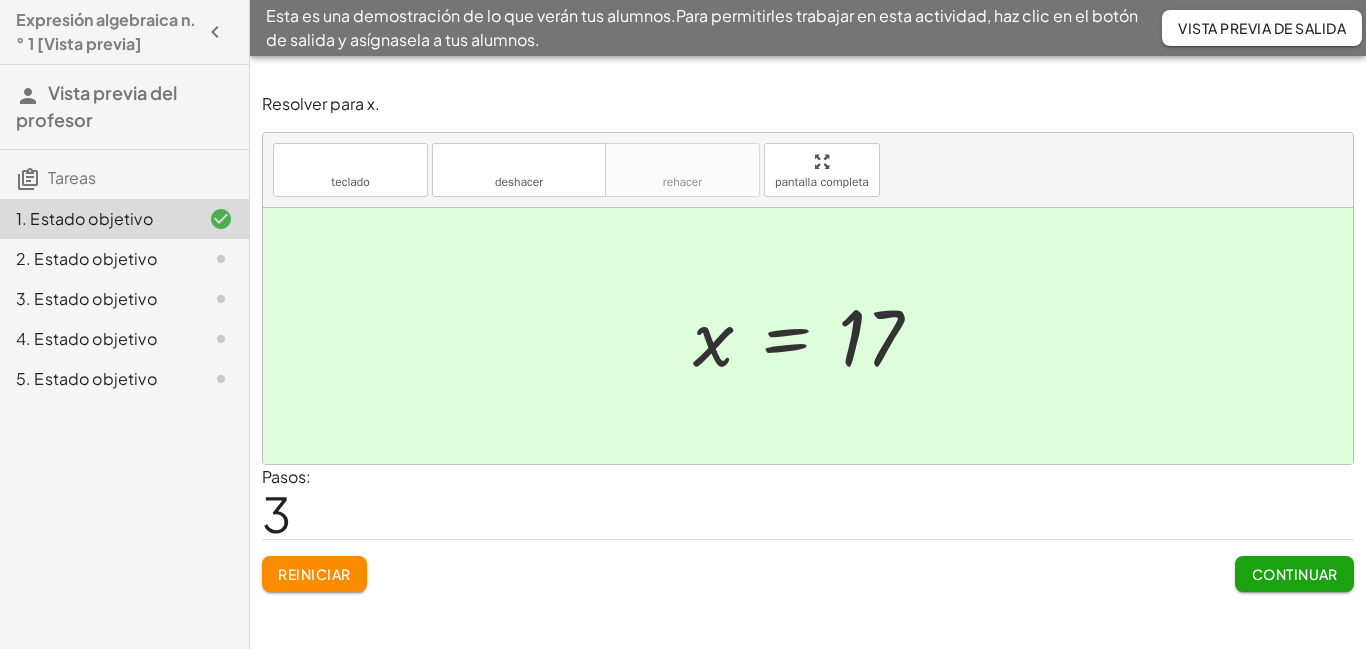 click on "Continuar" at bounding box center [1295, 574] 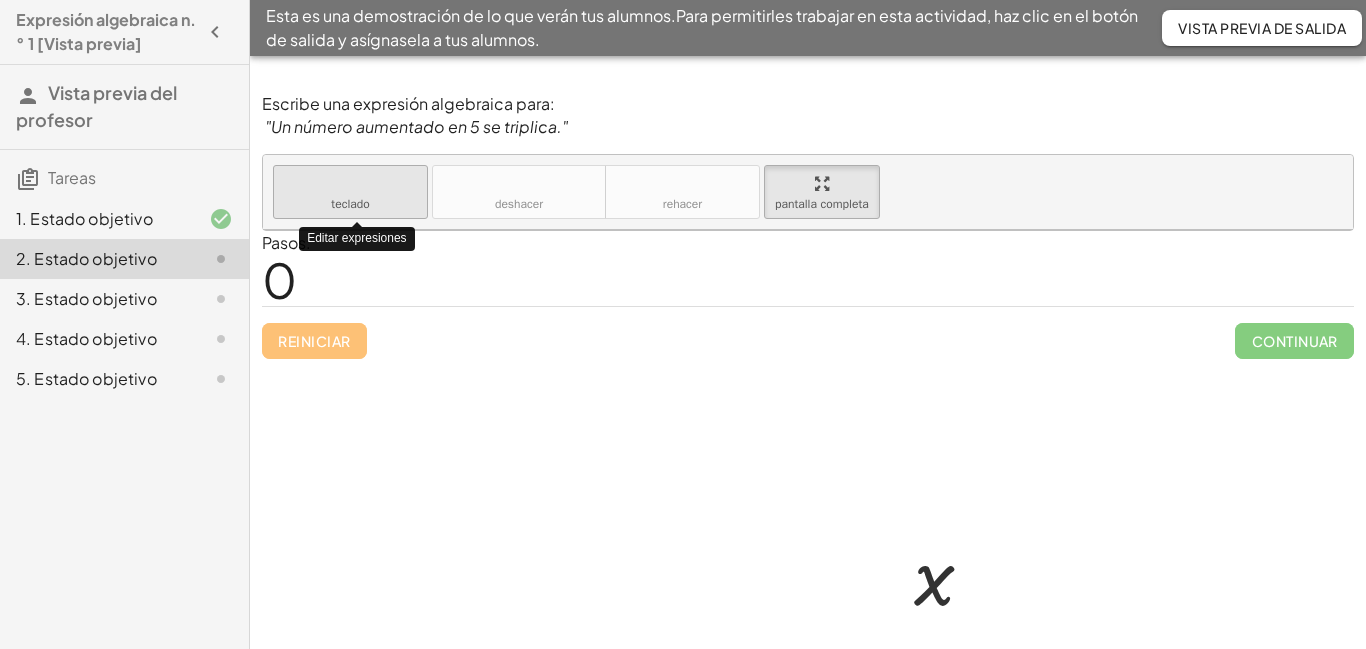 click on "teclado teclado" at bounding box center (350, 192) 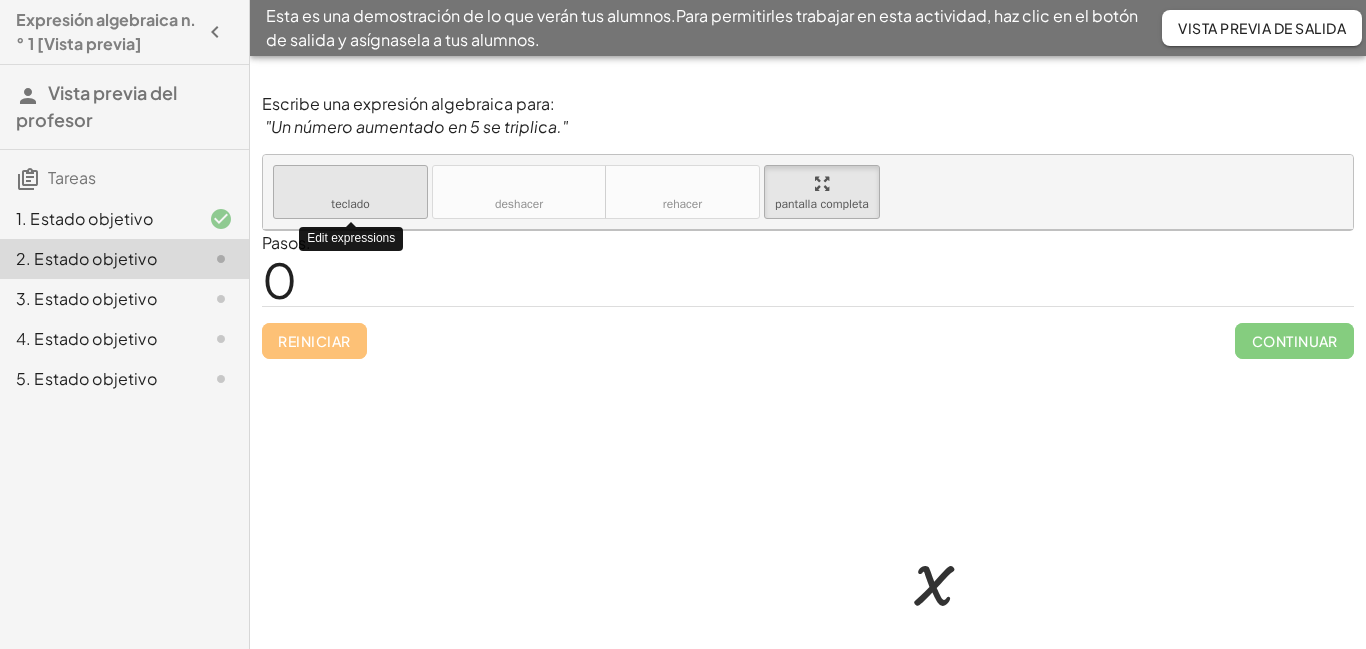 click on "teclado" at bounding box center [350, 204] 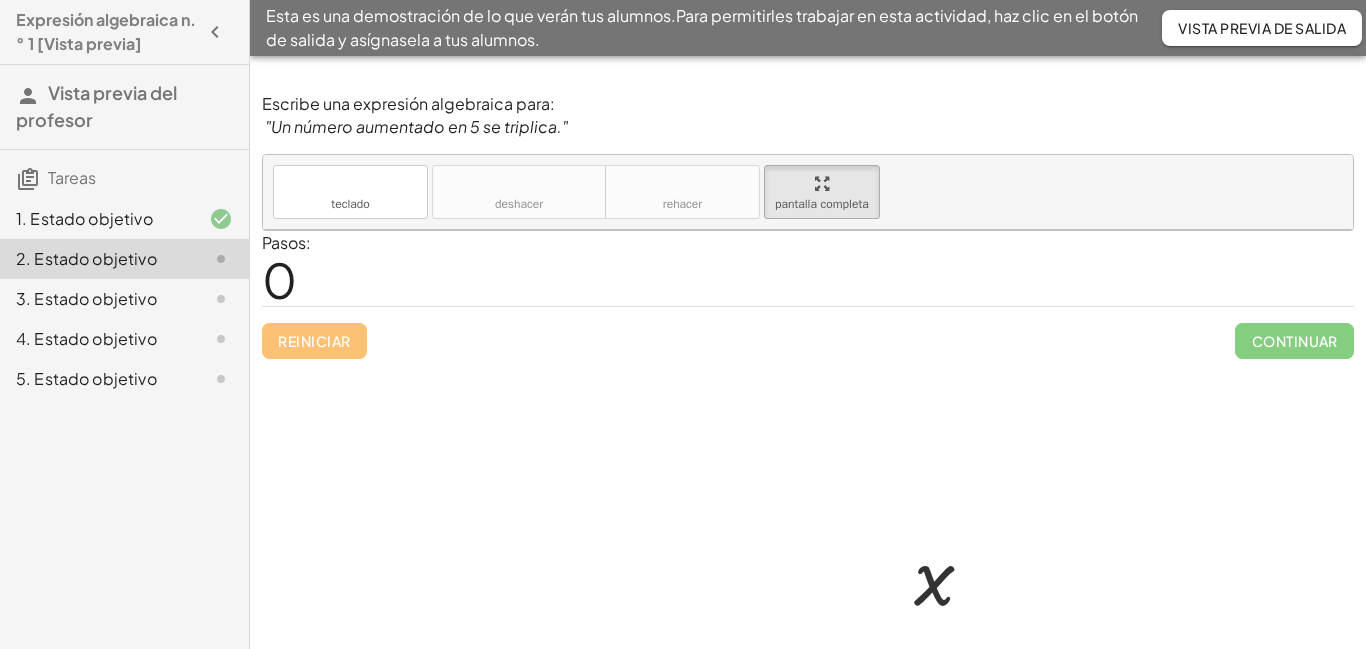 click at bounding box center (808, 515) 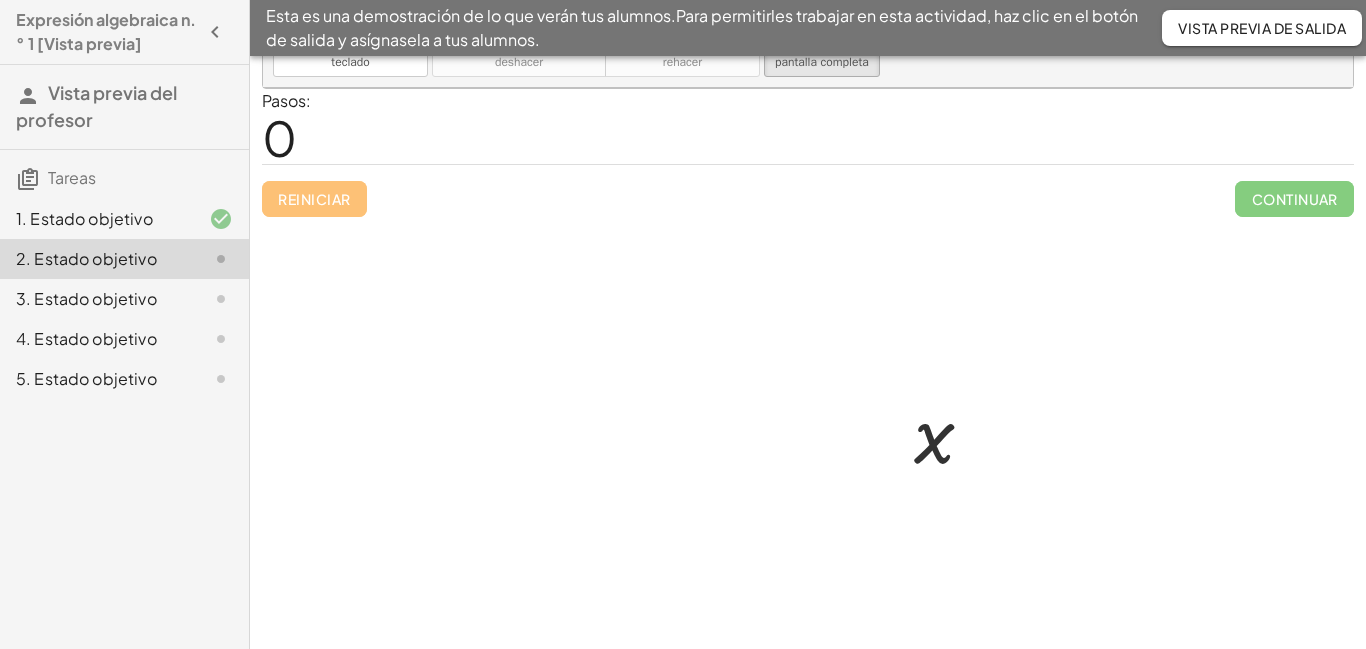 scroll, scrollTop: 151, scrollLeft: 0, axis: vertical 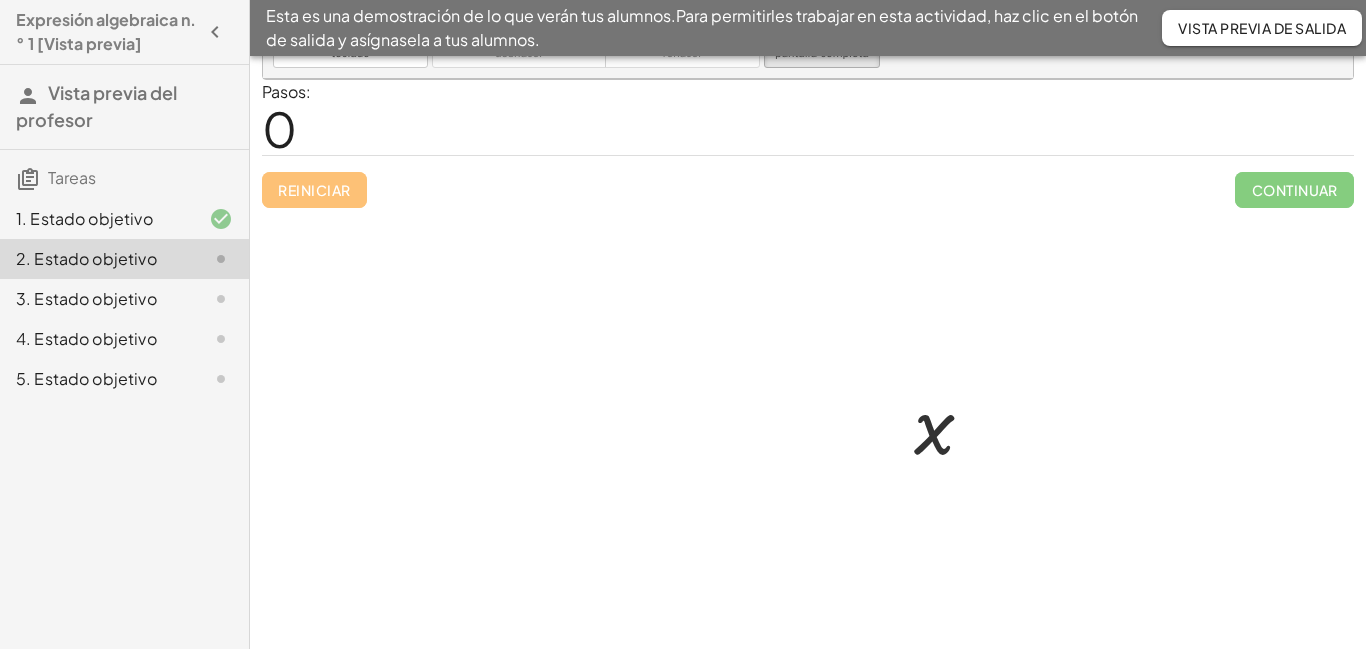 click at bounding box center [808, 364] 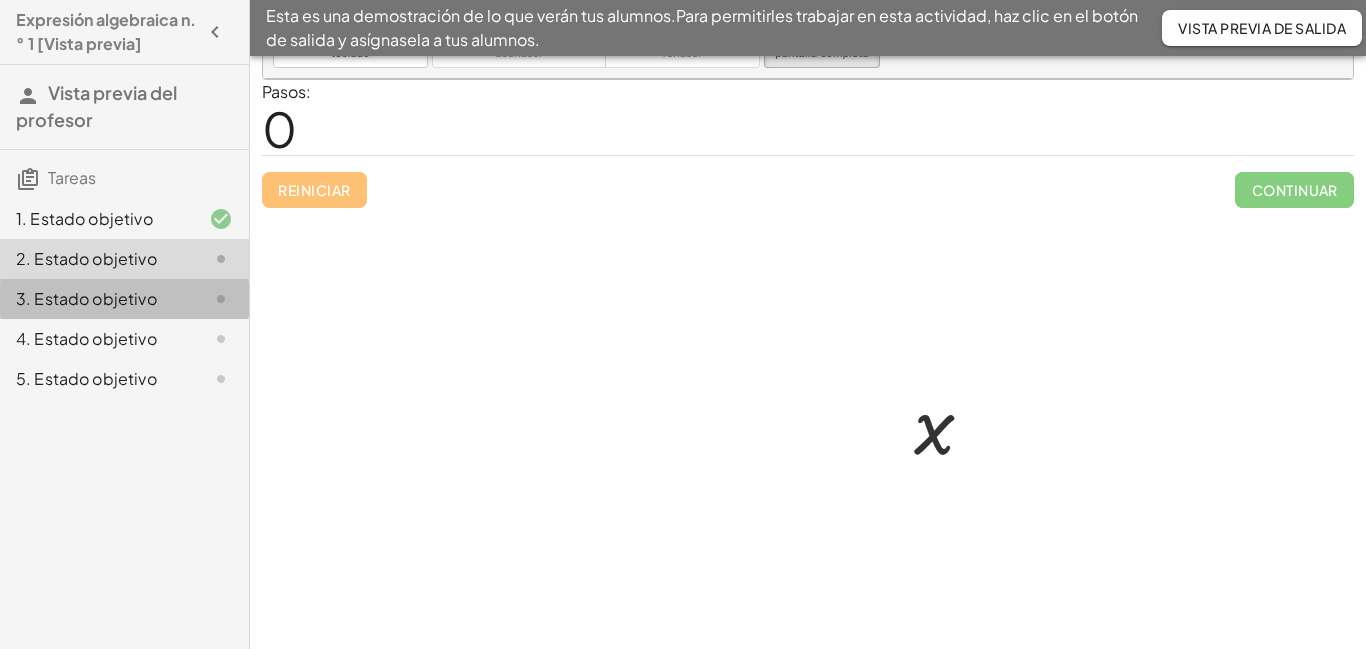 click 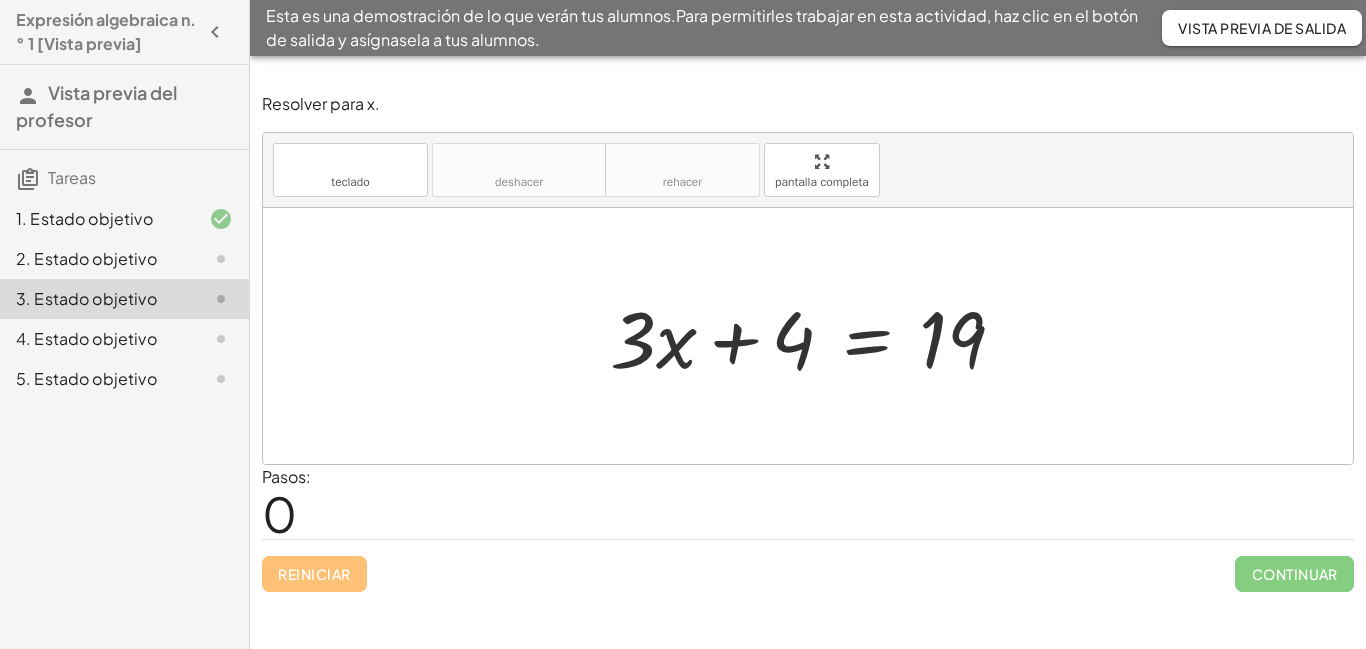 scroll, scrollTop: 0, scrollLeft: 0, axis: both 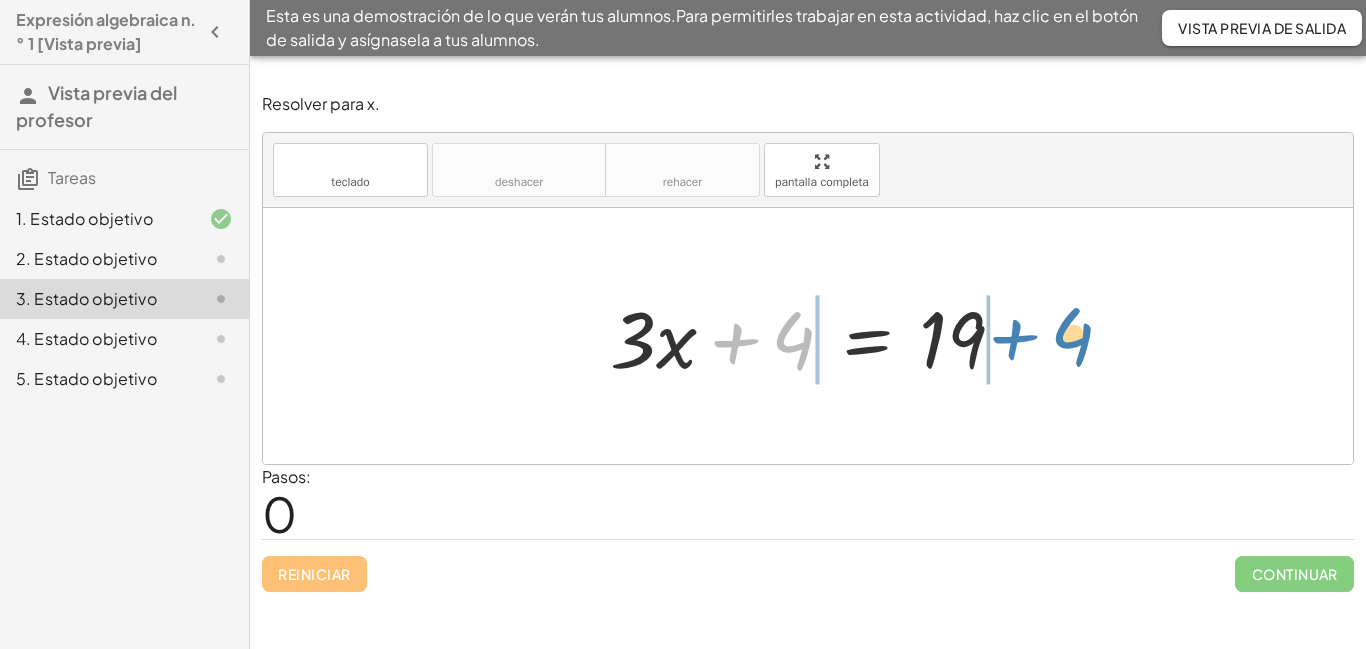 drag, startPoint x: 733, startPoint y: 342, endPoint x: 1012, endPoint y: 338, distance: 279.0287 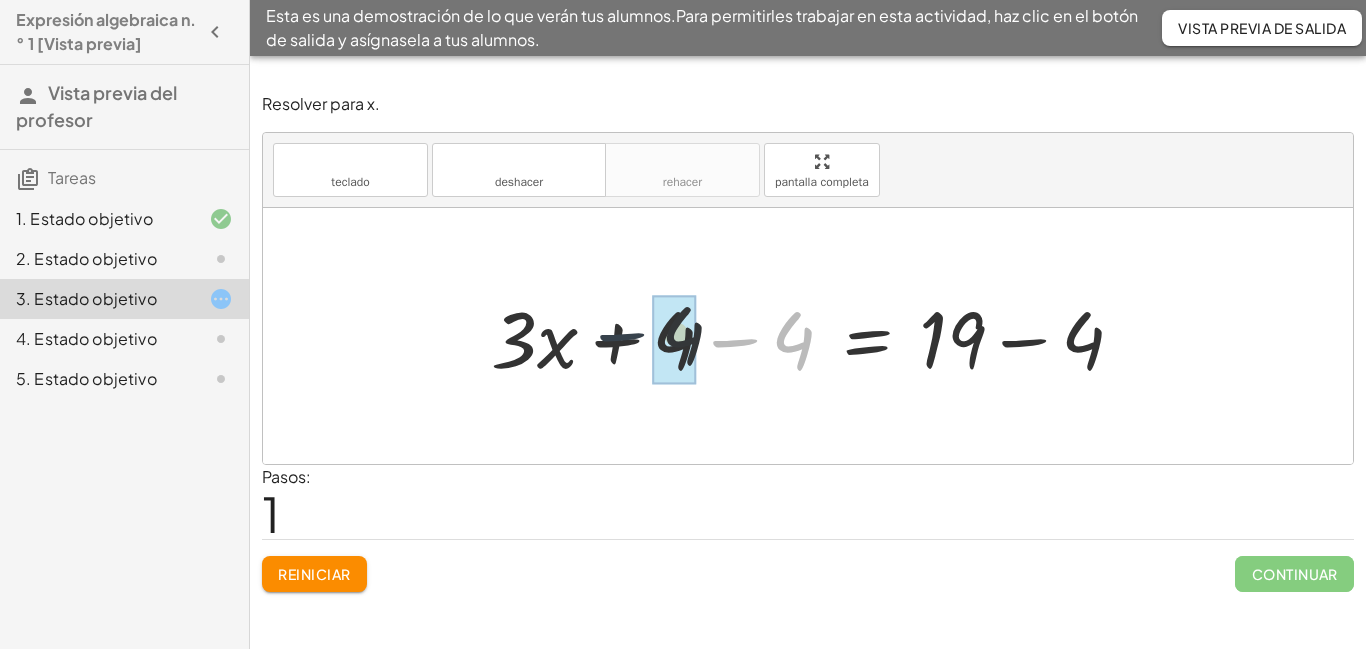 drag, startPoint x: 754, startPoint y: 339, endPoint x: 643, endPoint y: 340, distance: 111.0045 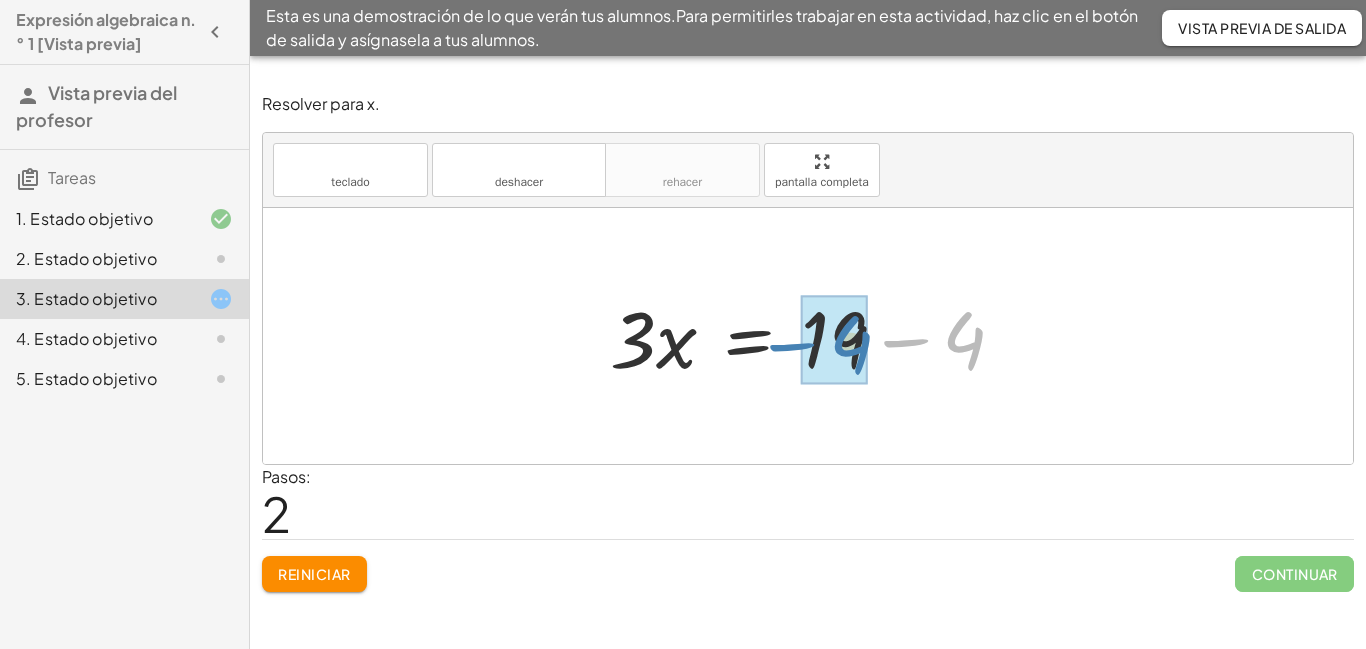 drag, startPoint x: 960, startPoint y: 349, endPoint x: 851, endPoint y: 347, distance: 109.01835 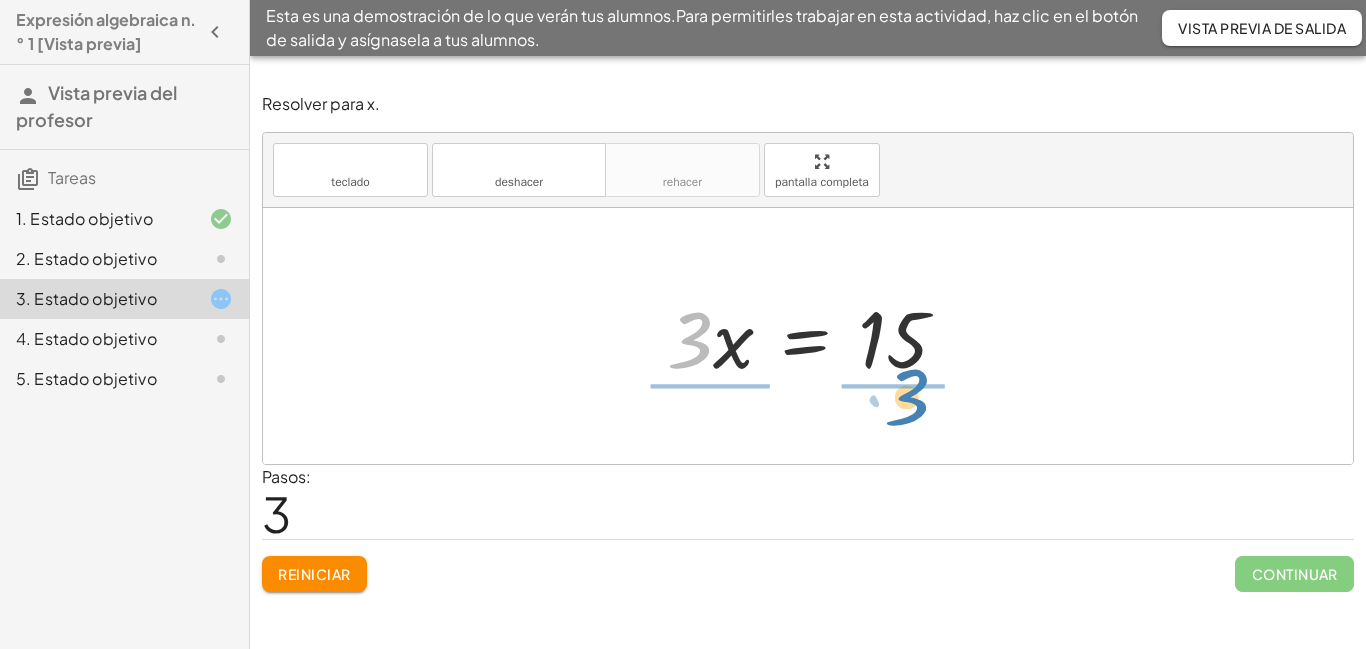 drag, startPoint x: 713, startPoint y: 371, endPoint x: 949, endPoint y: 392, distance: 236.93248 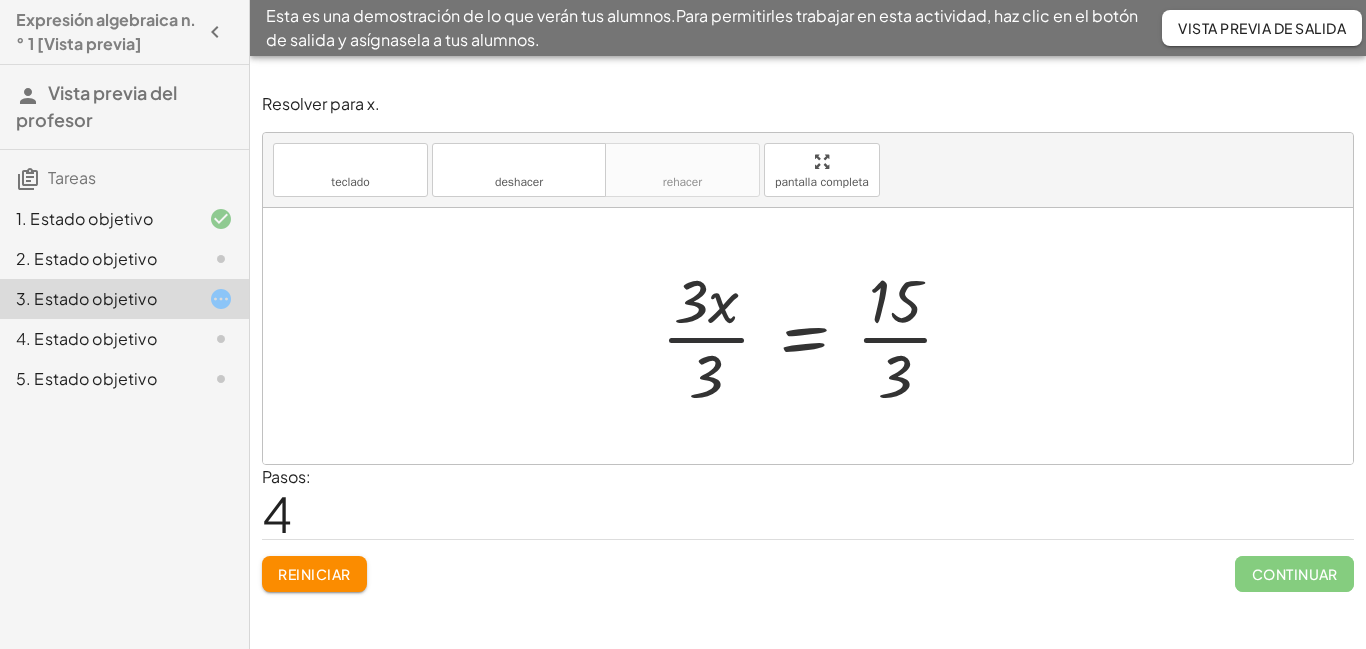click at bounding box center (815, 336) 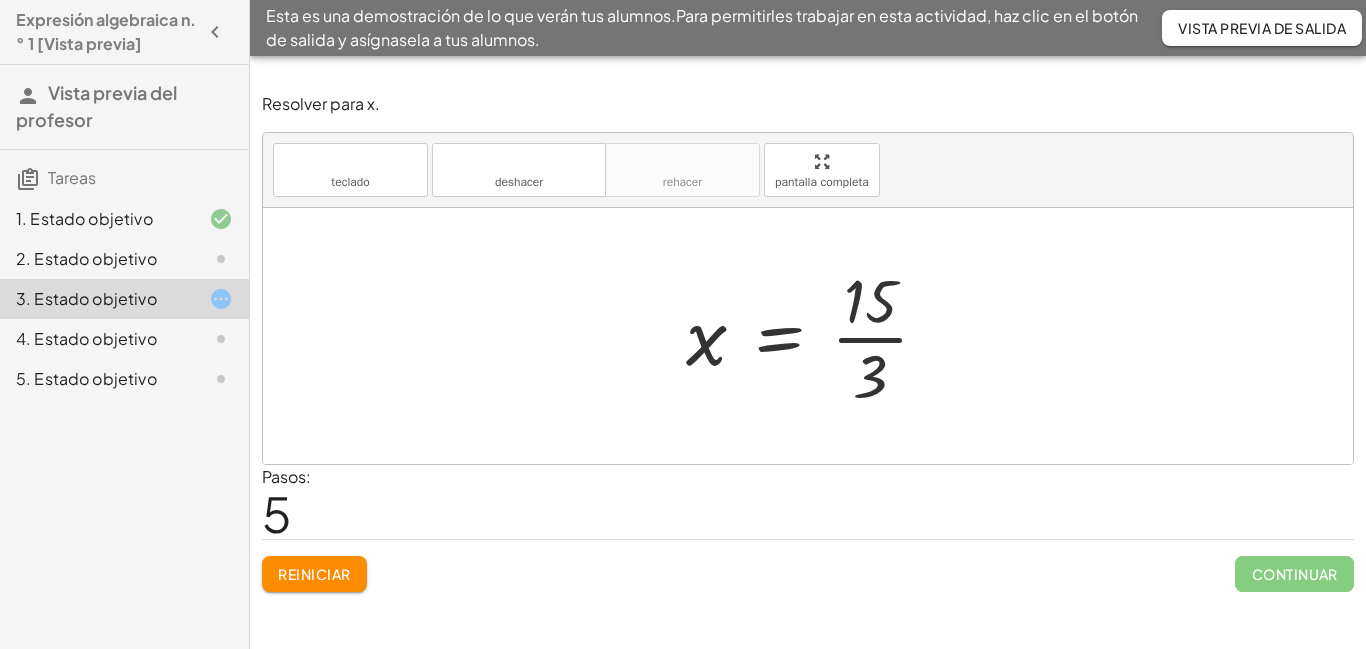 click at bounding box center (815, 336) 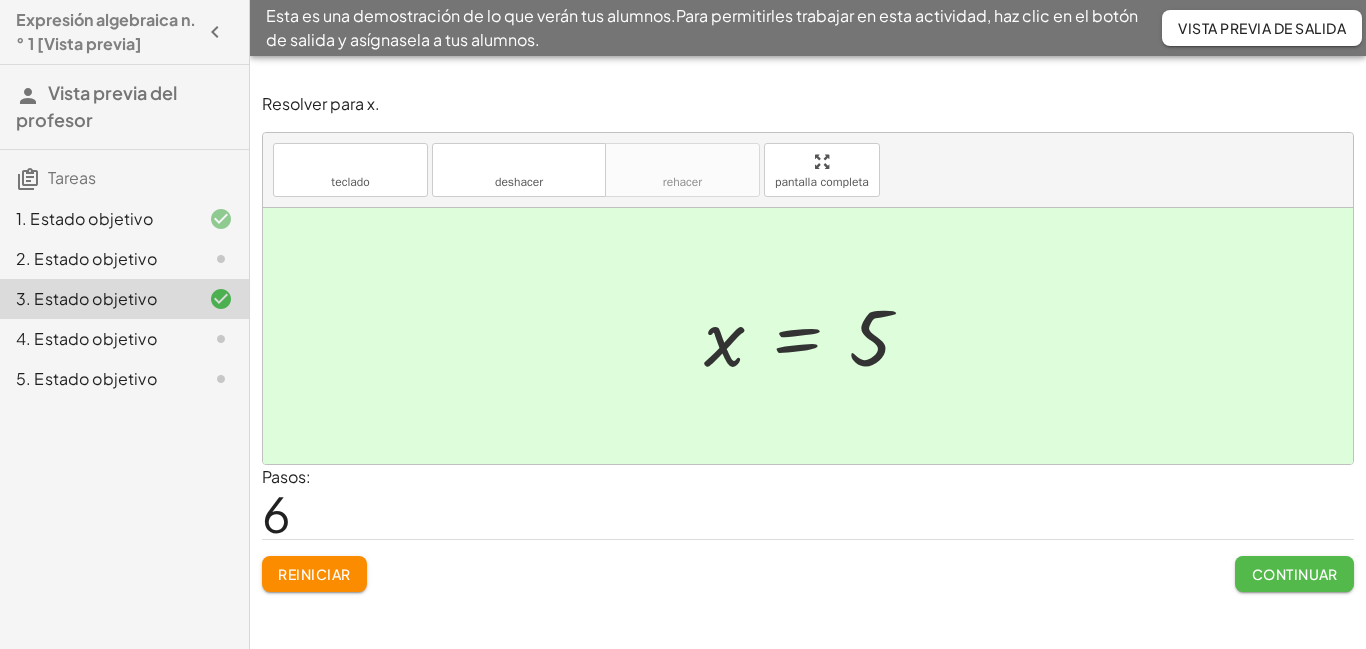 click on "Continuar" at bounding box center (1294, 574) 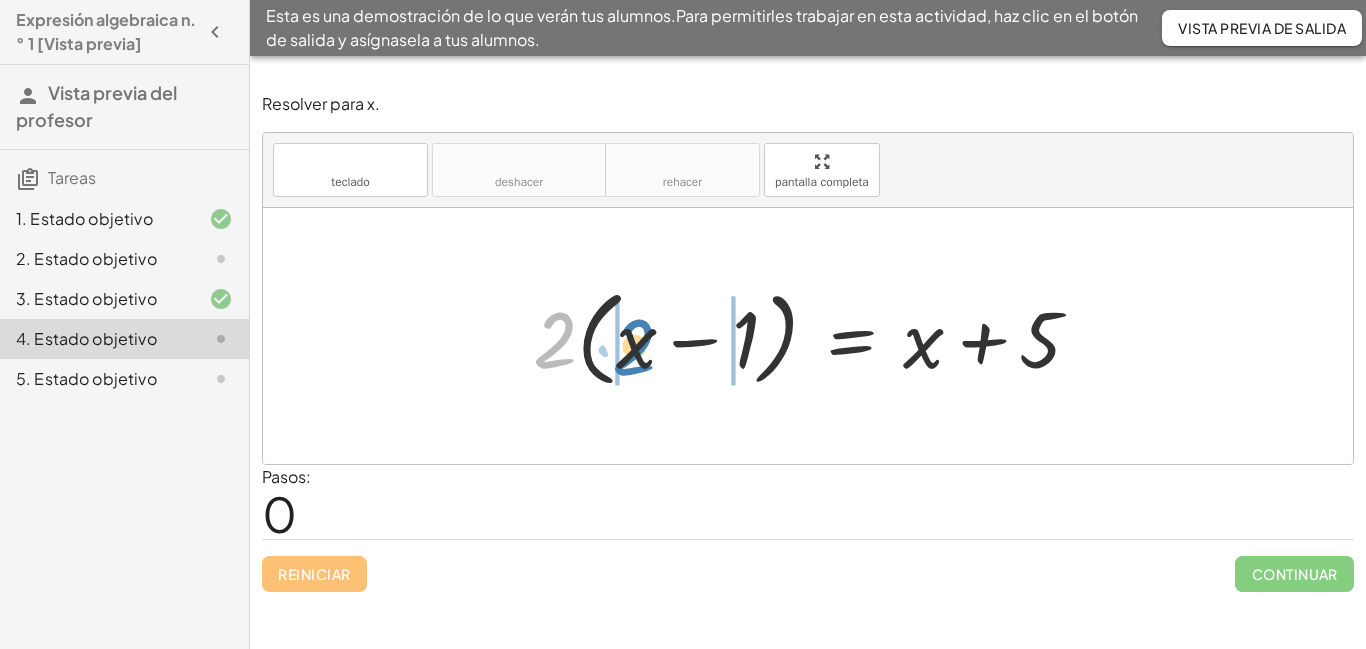 drag, startPoint x: 587, startPoint y: 386, endPoint x: 623, endPoint y: 372, distance: 38.626415 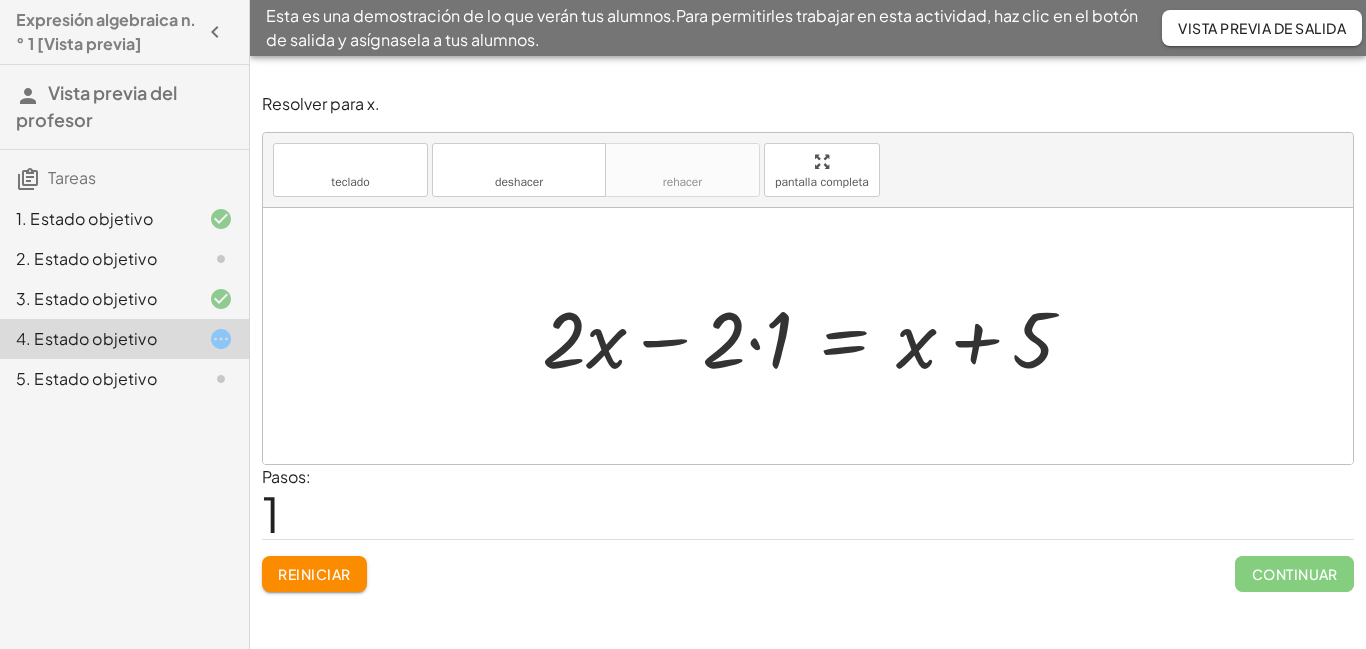 click at bounding box center [816, 336] 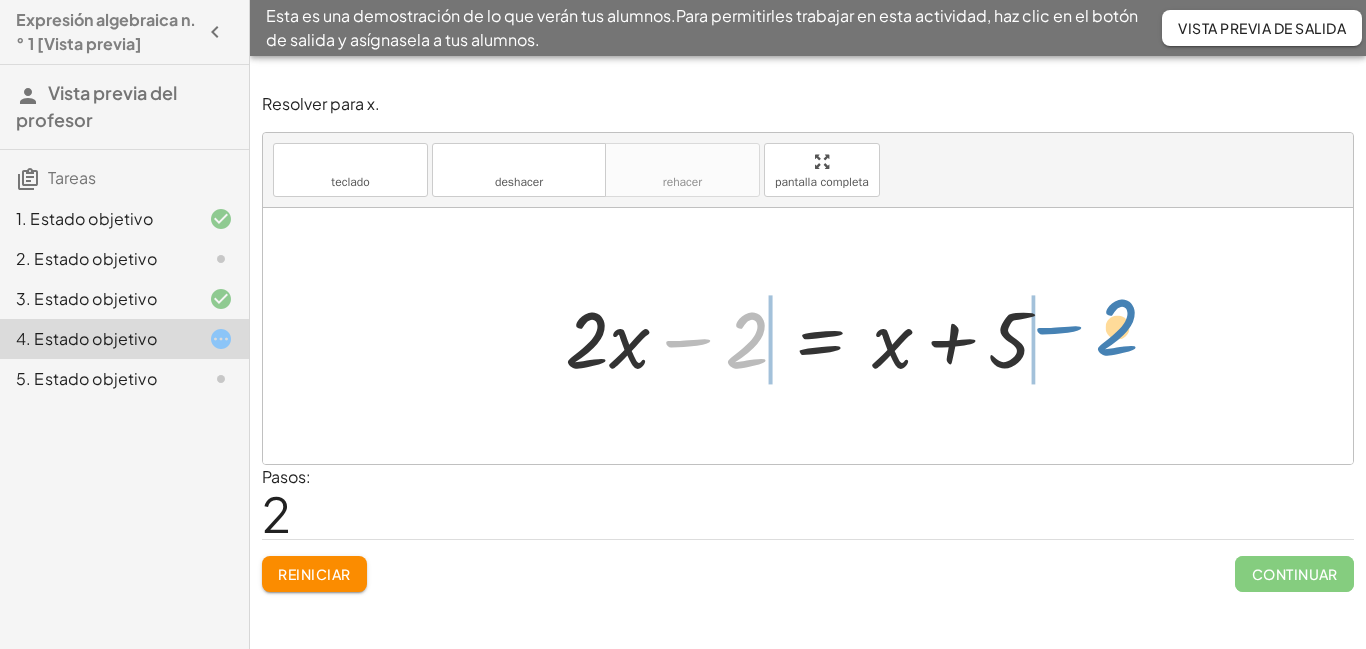 drag, startPoint x: 734, startPoint y: 360, endPoint x: 1105, endPoint y: 347, distance: 371.2277 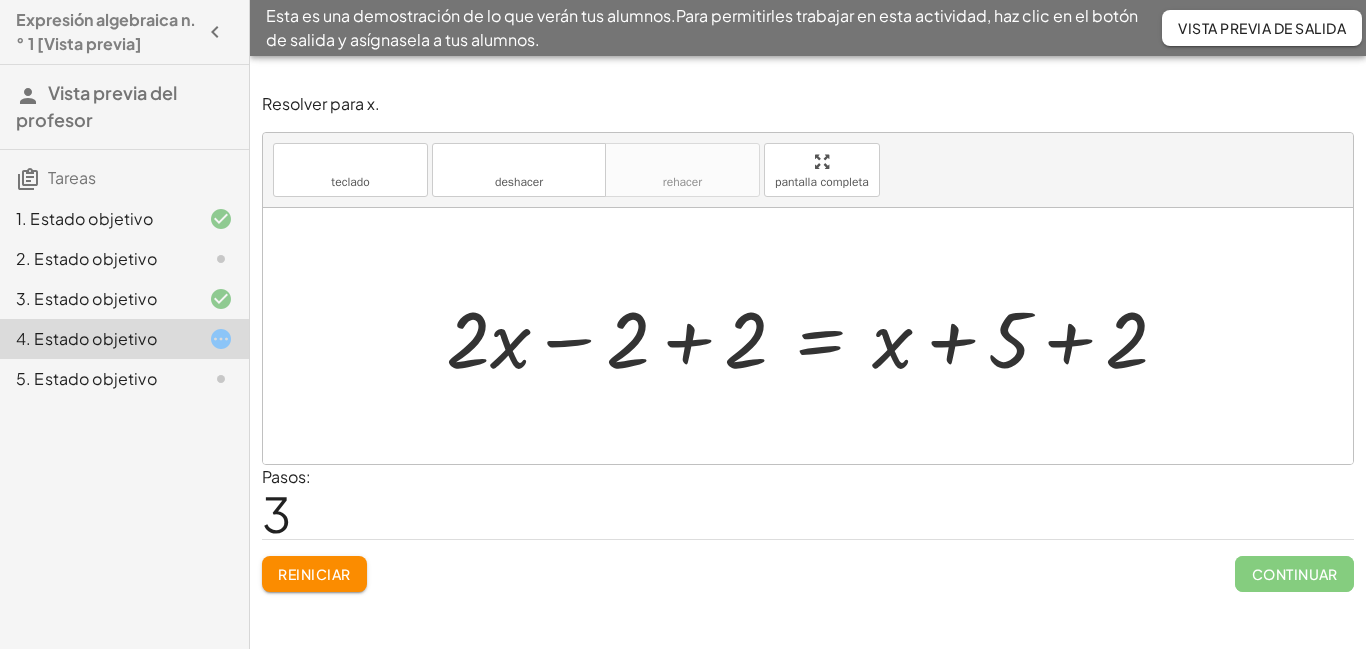click at bounding box center (815, 336) 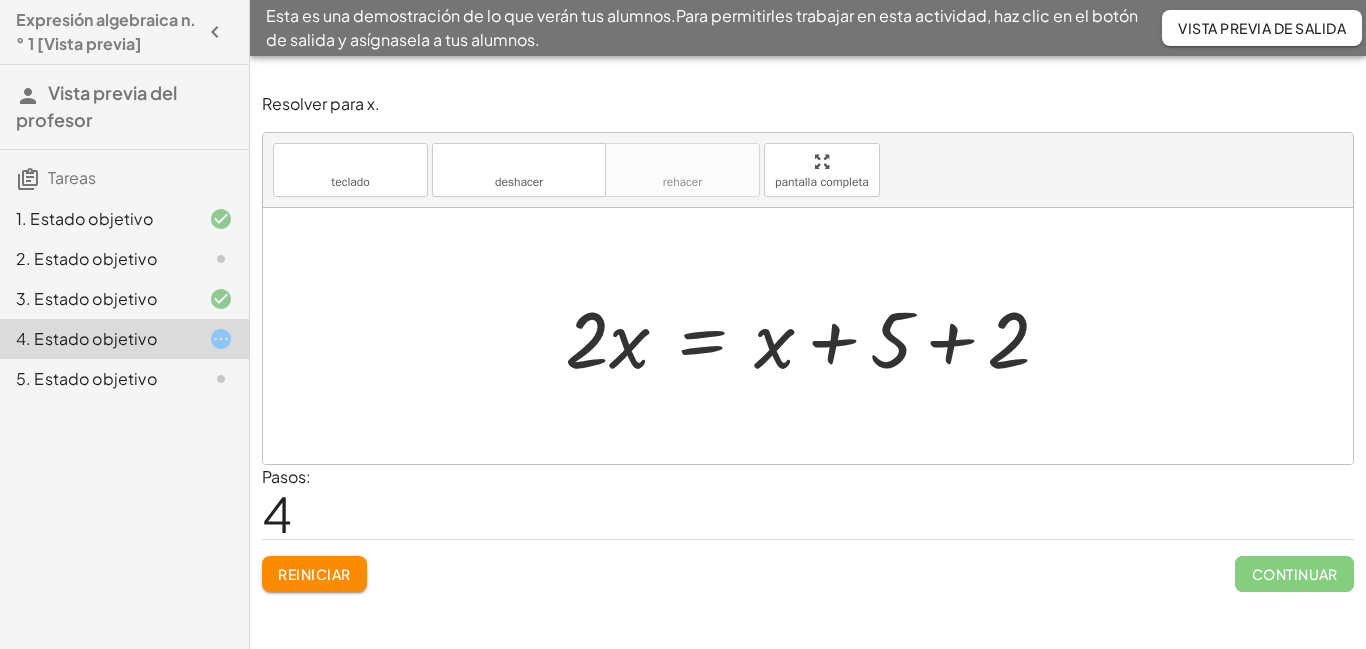 click at bounding box center [815, 336] 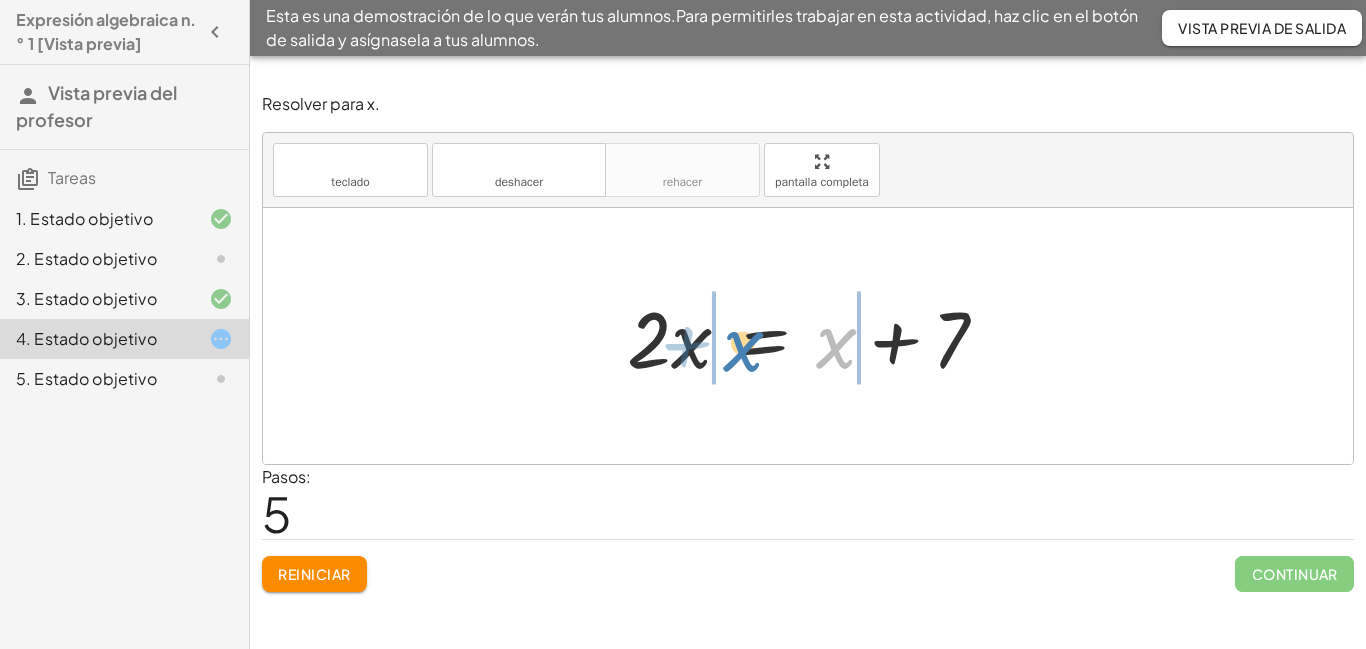 drag, startPoint x: 838, startPoint y: 352, endPoint x: 745, endPoint y: 355, distance: 93.04838 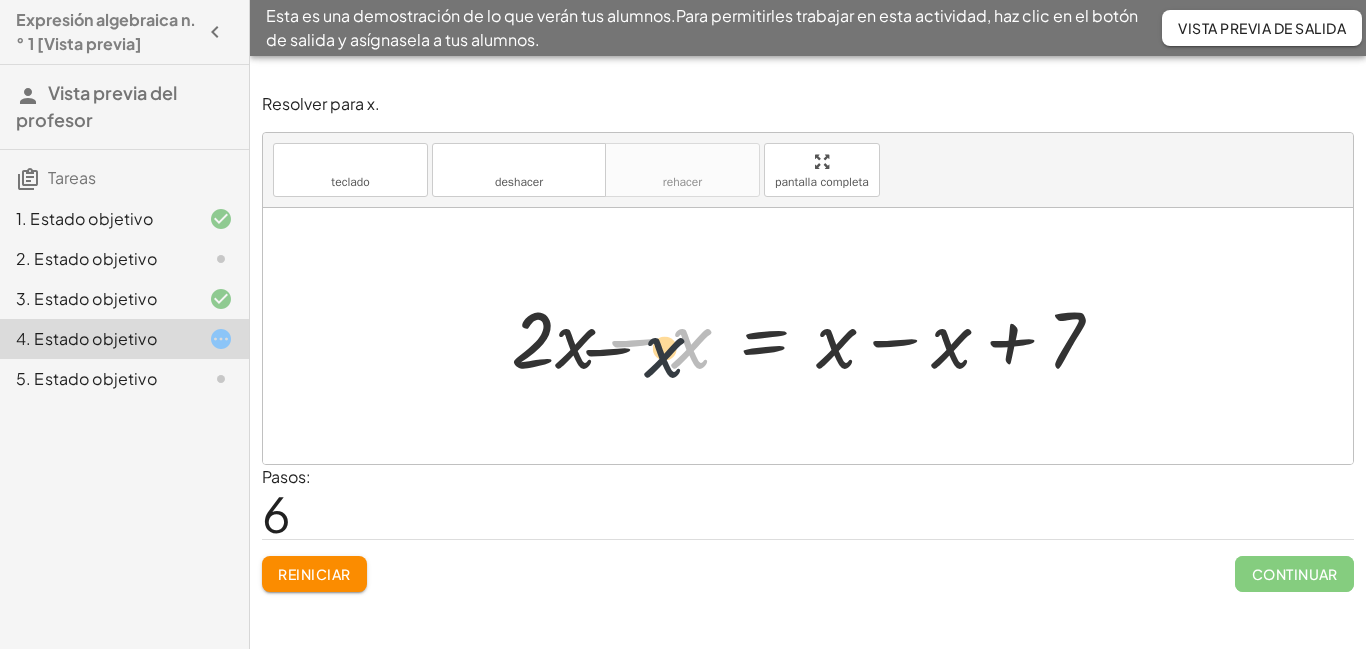 drag, startPoint x: 618, startPoint y: 375, endPoint x: 596, endPoint y: 372, distance: 22.203604 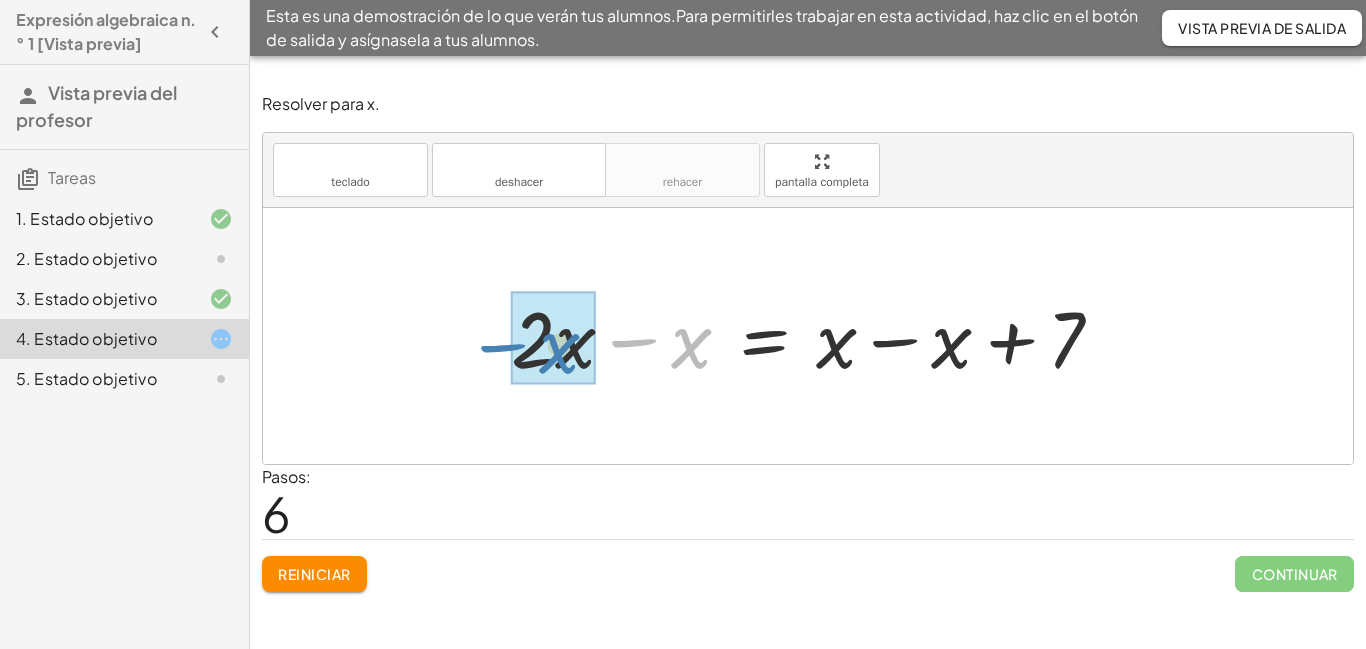 drag, startPoint x: 689, startPoint y: 350, endPoint x: 561, endPoint y: 352, distance: 128.01562 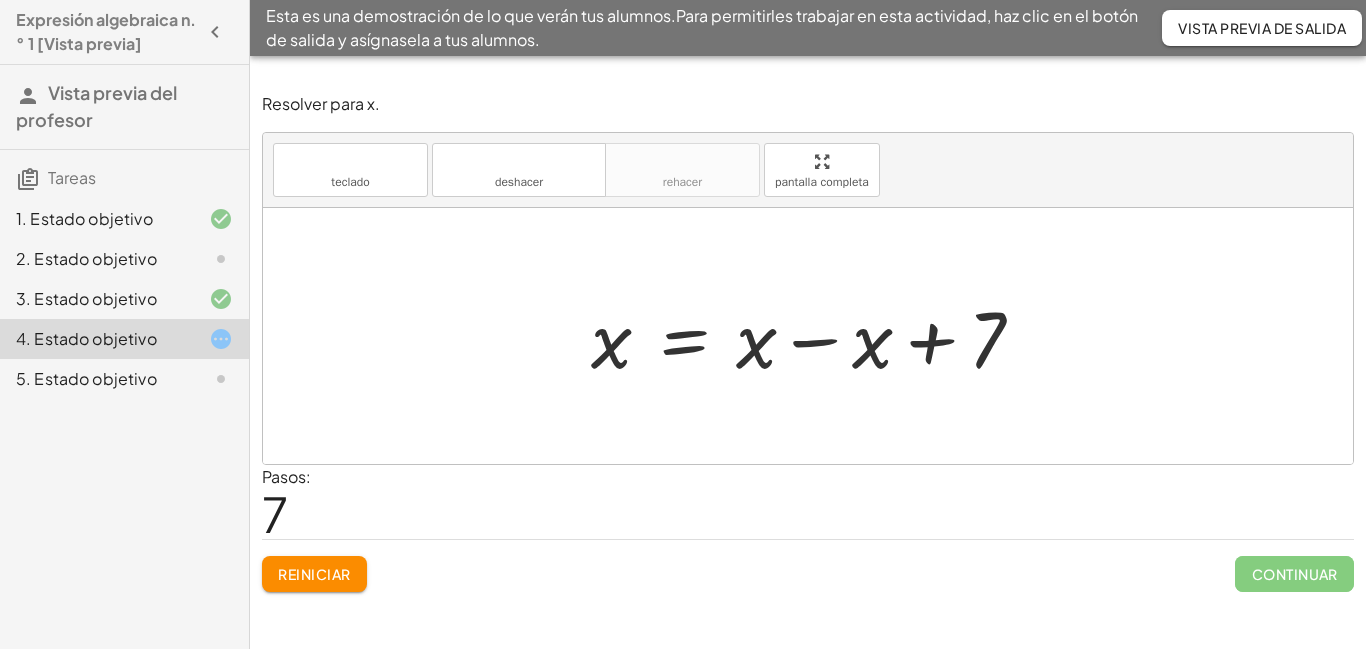 click at bounding box center [815, 336] 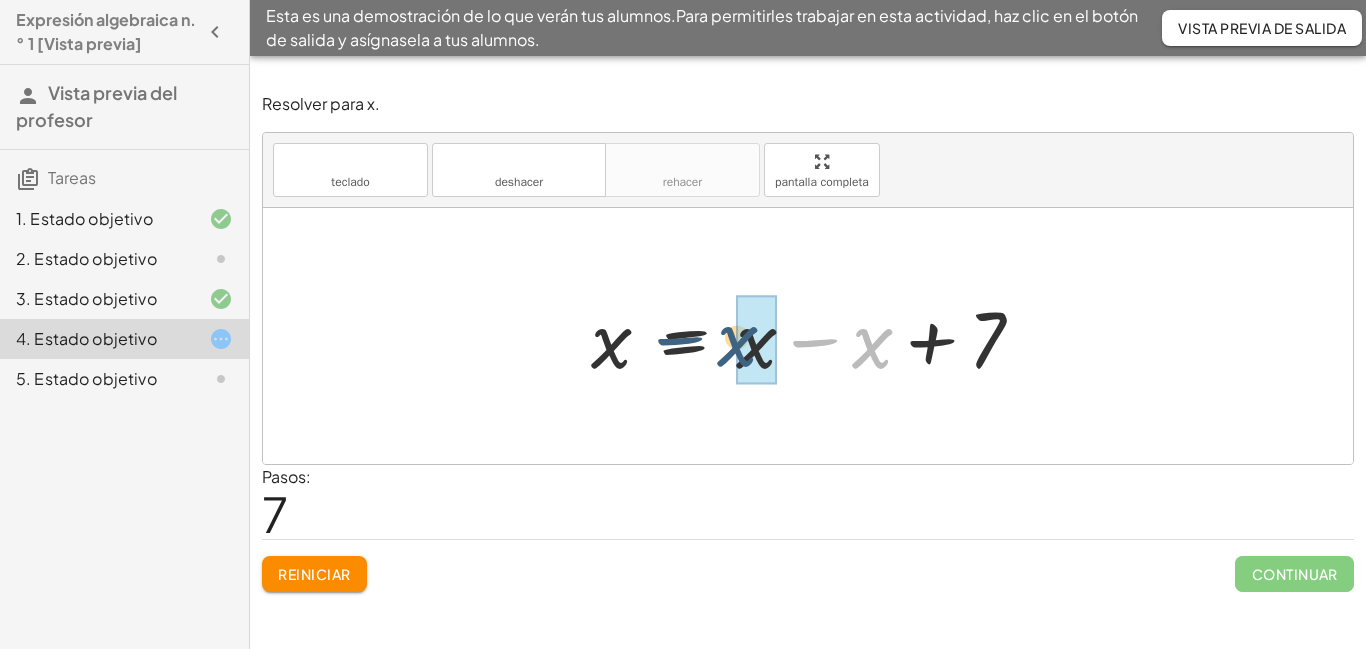 drag, startPoint x: 746, startPoint y: 351, endPoint x: 757, endPoint y: 349, distance: 11.18034 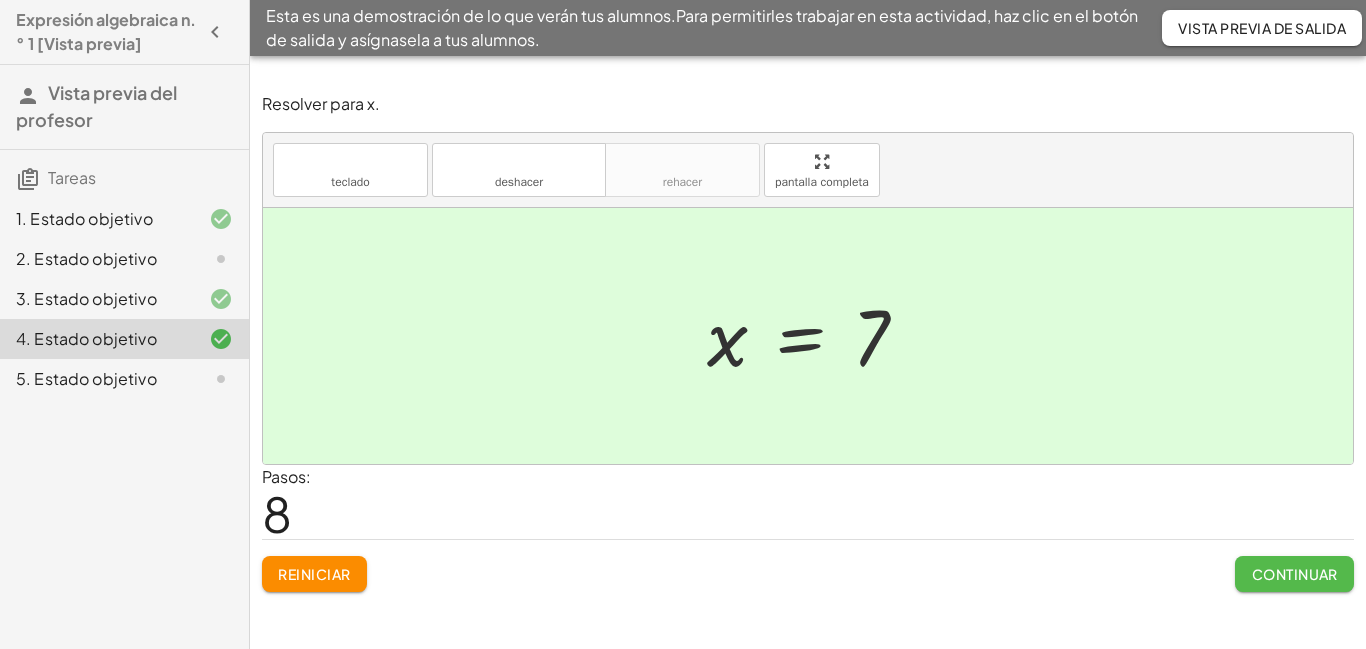 click on "Continuar" at bounding box center [1295, 574] 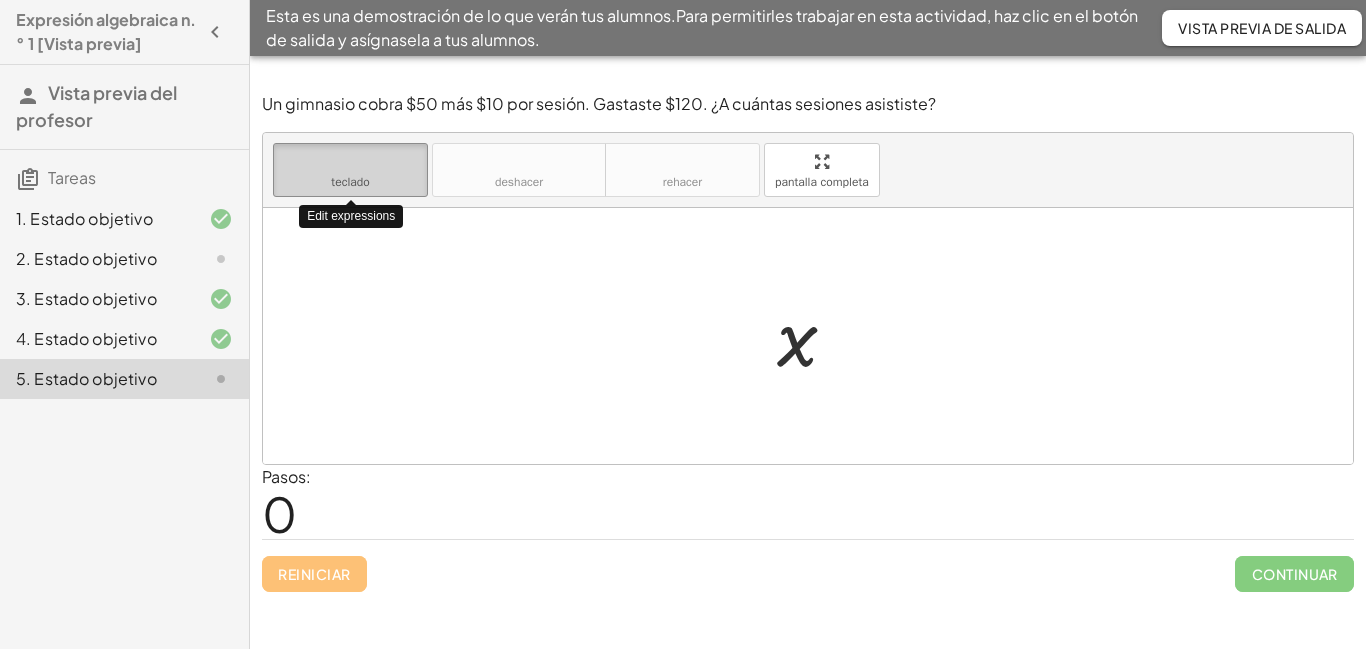click on "teclado" at bounding box center [350, 162] 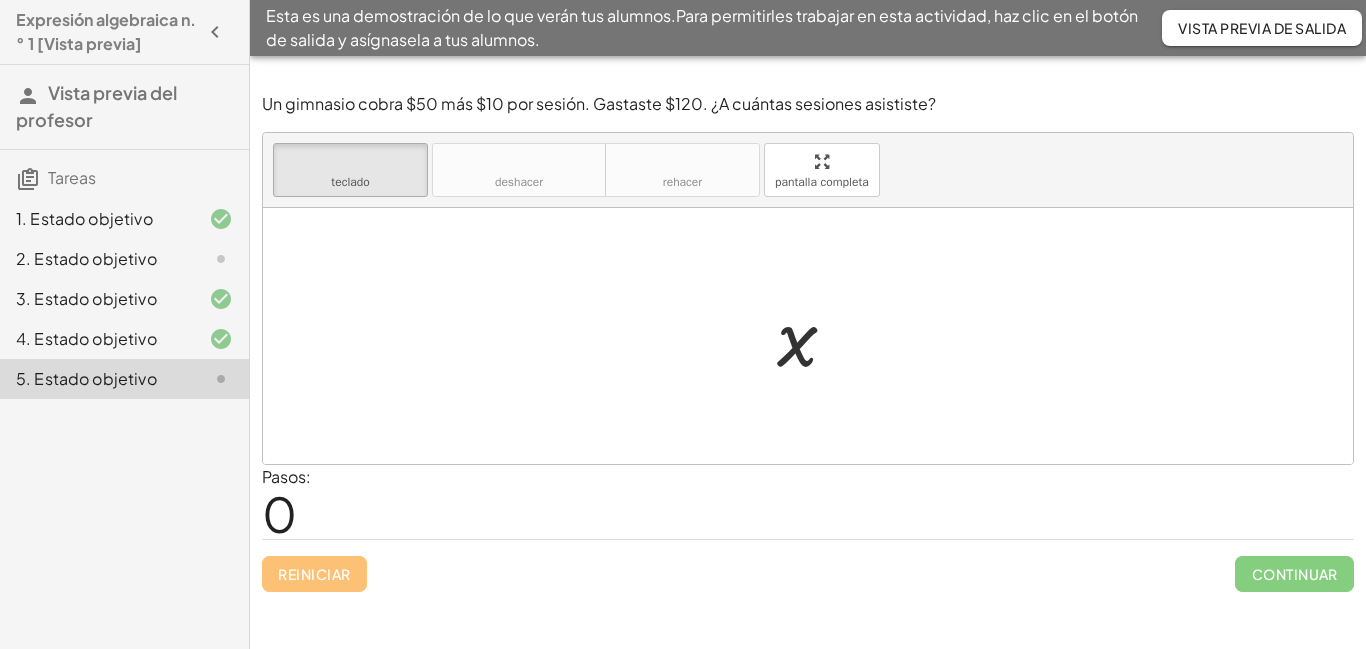 click at bounding box center [808, 336] 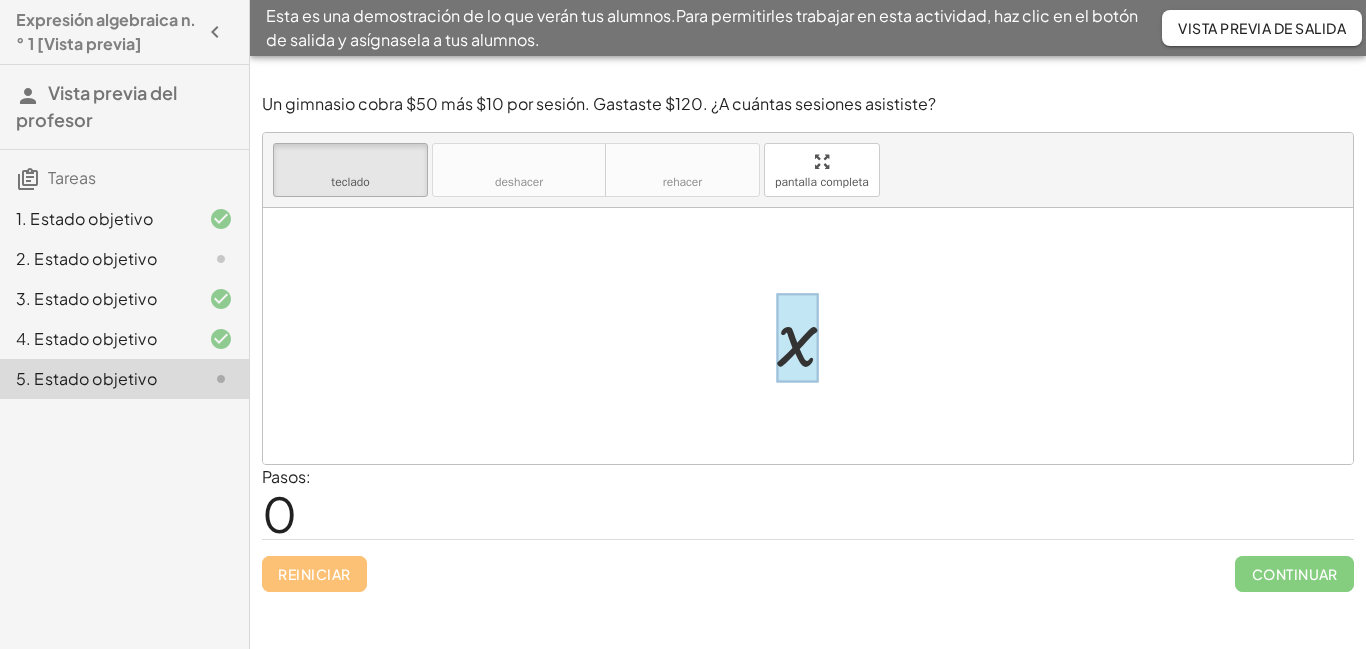 click at bounding box center (797, 338) 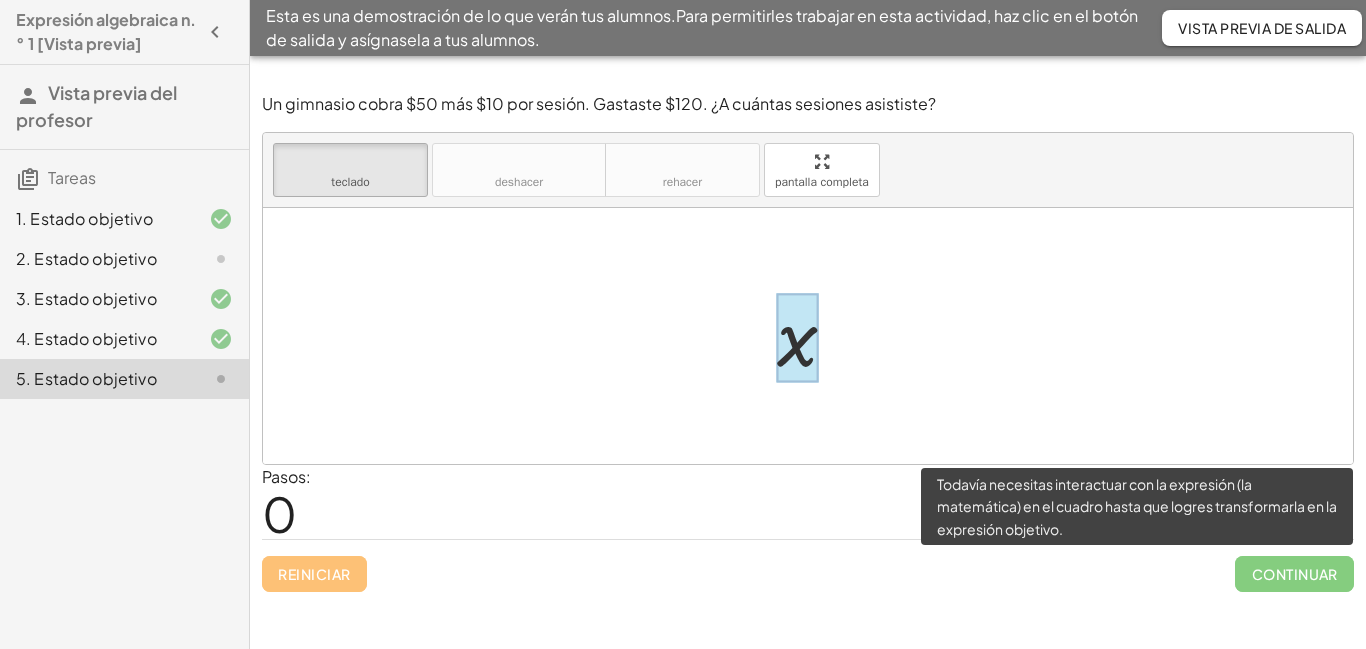 click on "Continuar" 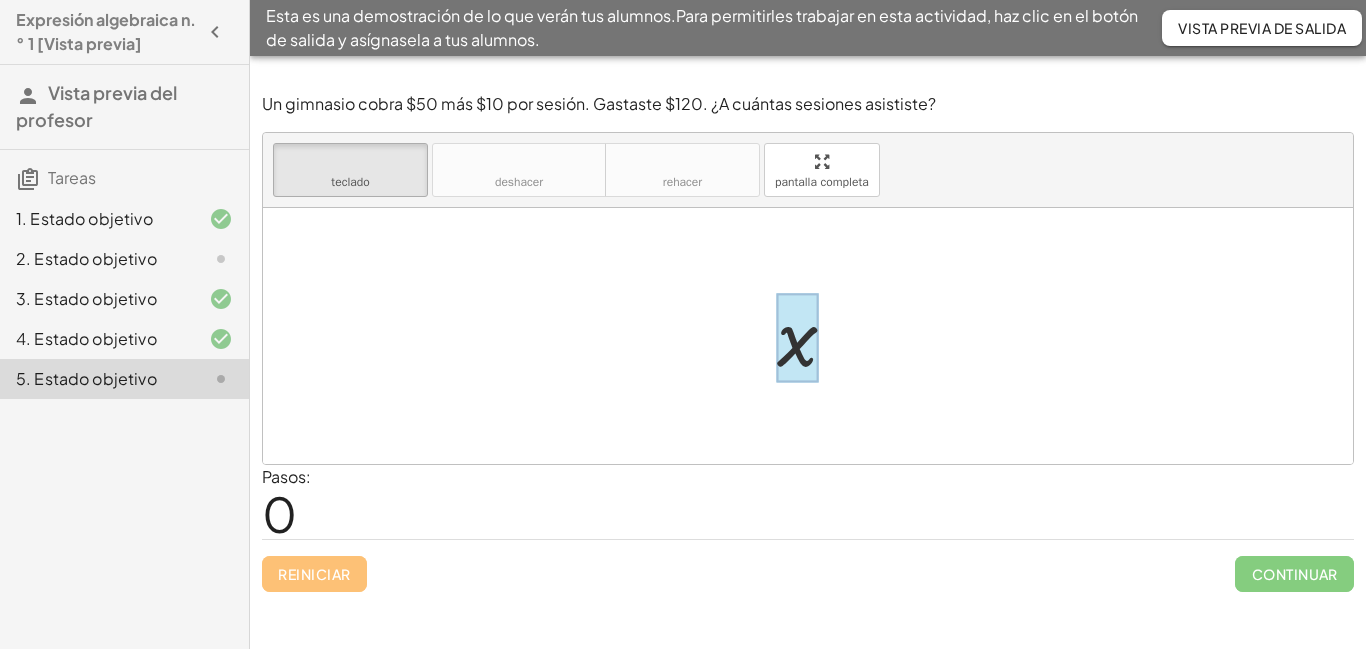 click at bounding box center [797, 338] 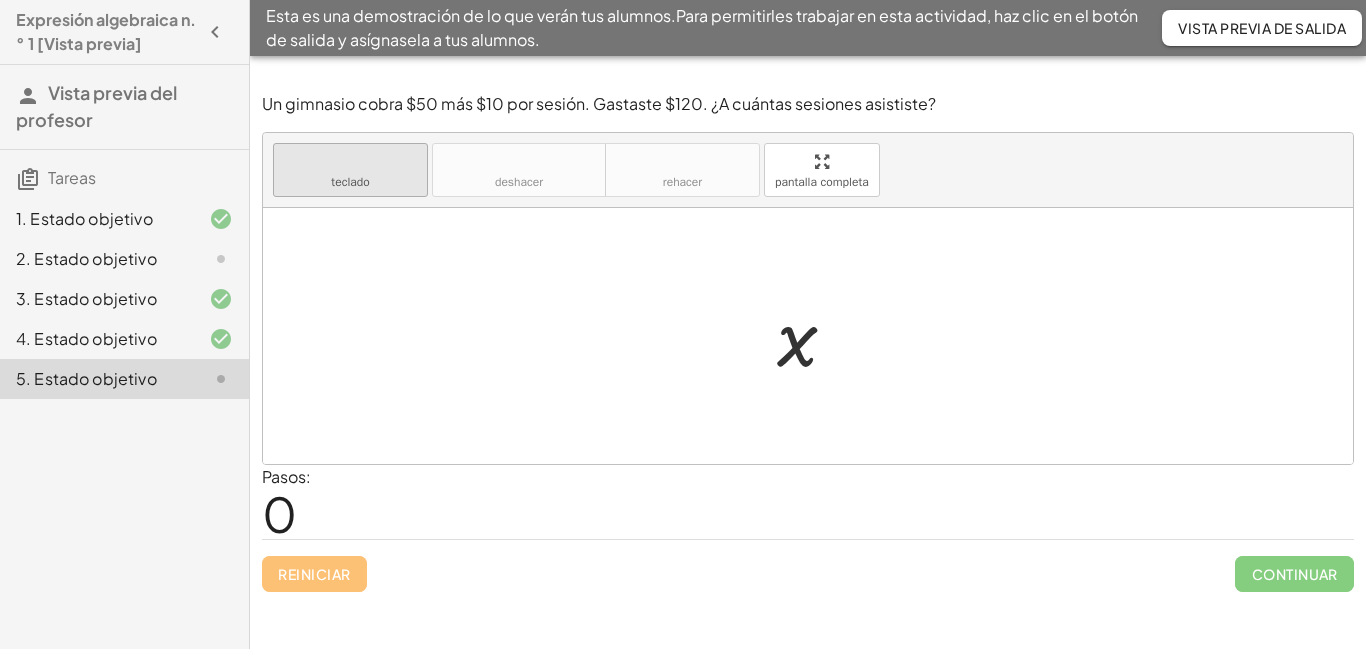 click on "teclado teclado" at bounding box center (350, 170) 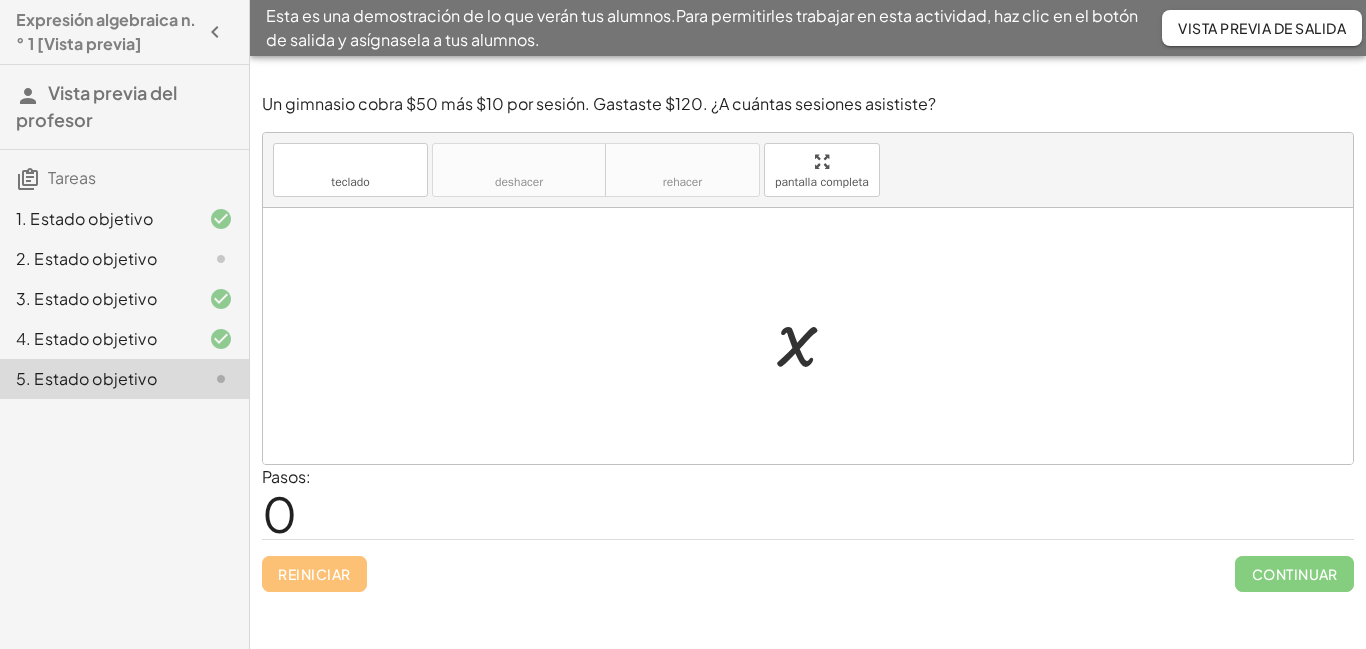 click at bounding box center (815, 336) 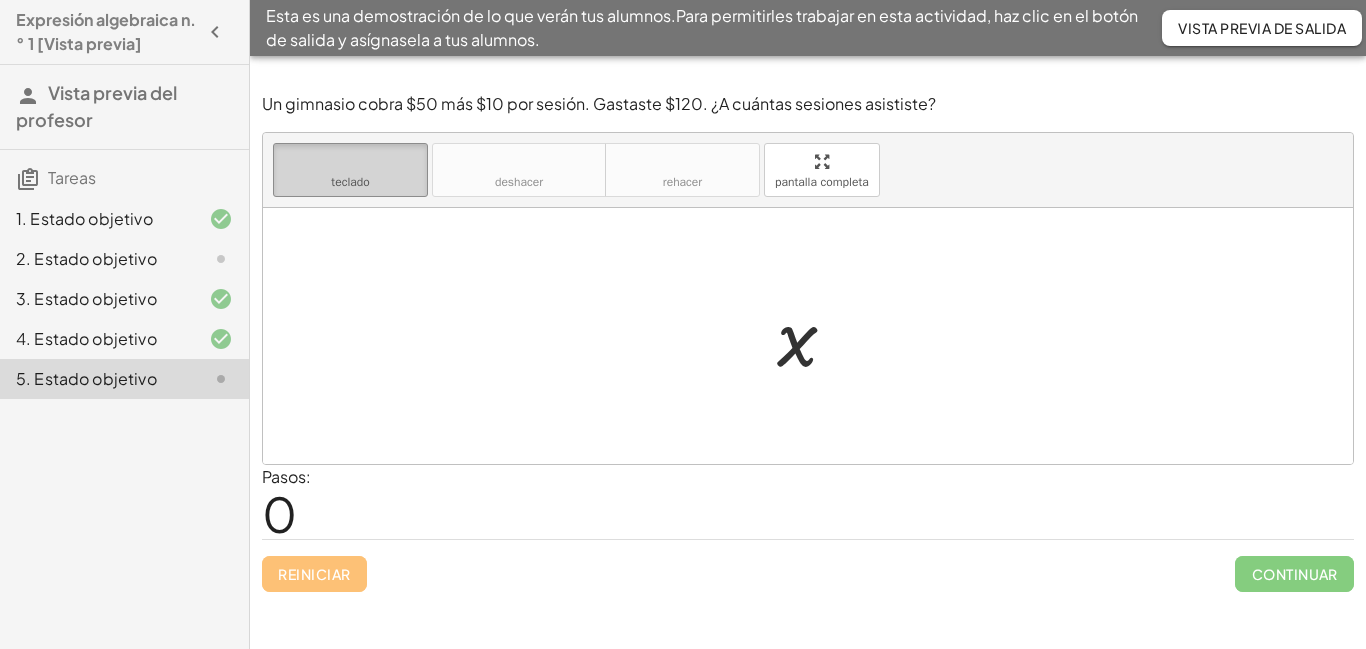 click on "teclado" at bounding box center (350, 162) 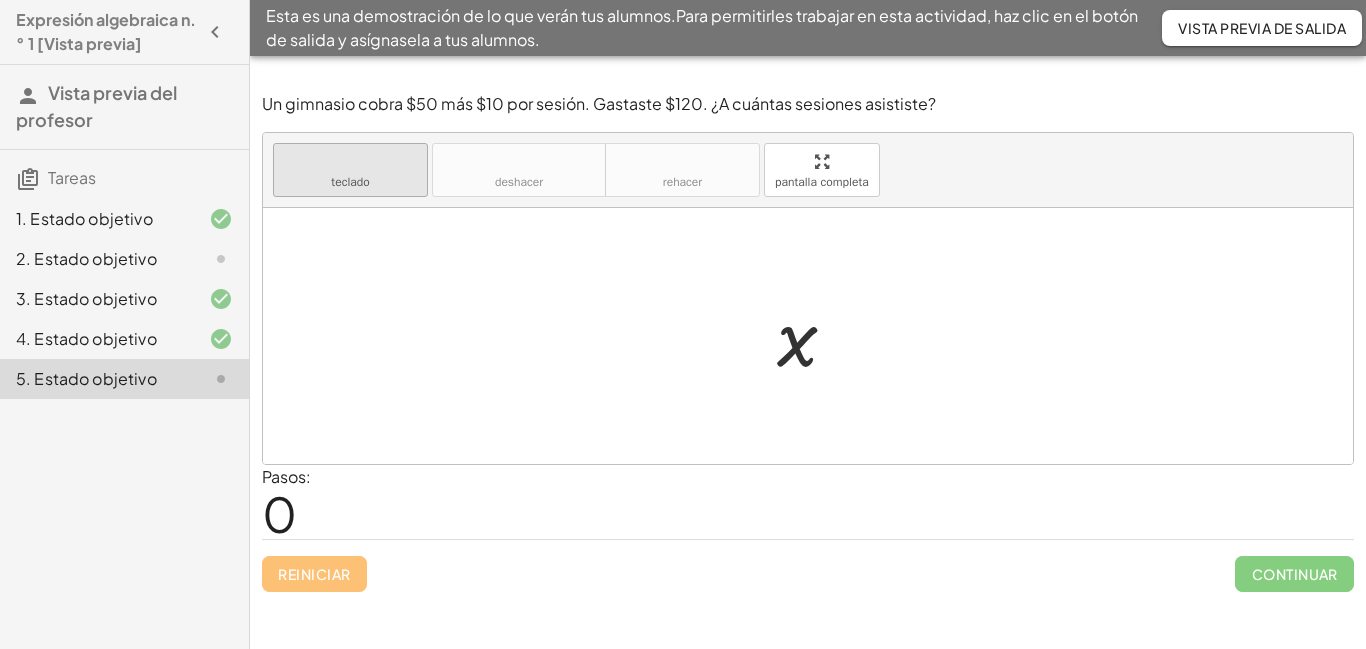 click on "teclado" at bounding box center (350, 182) 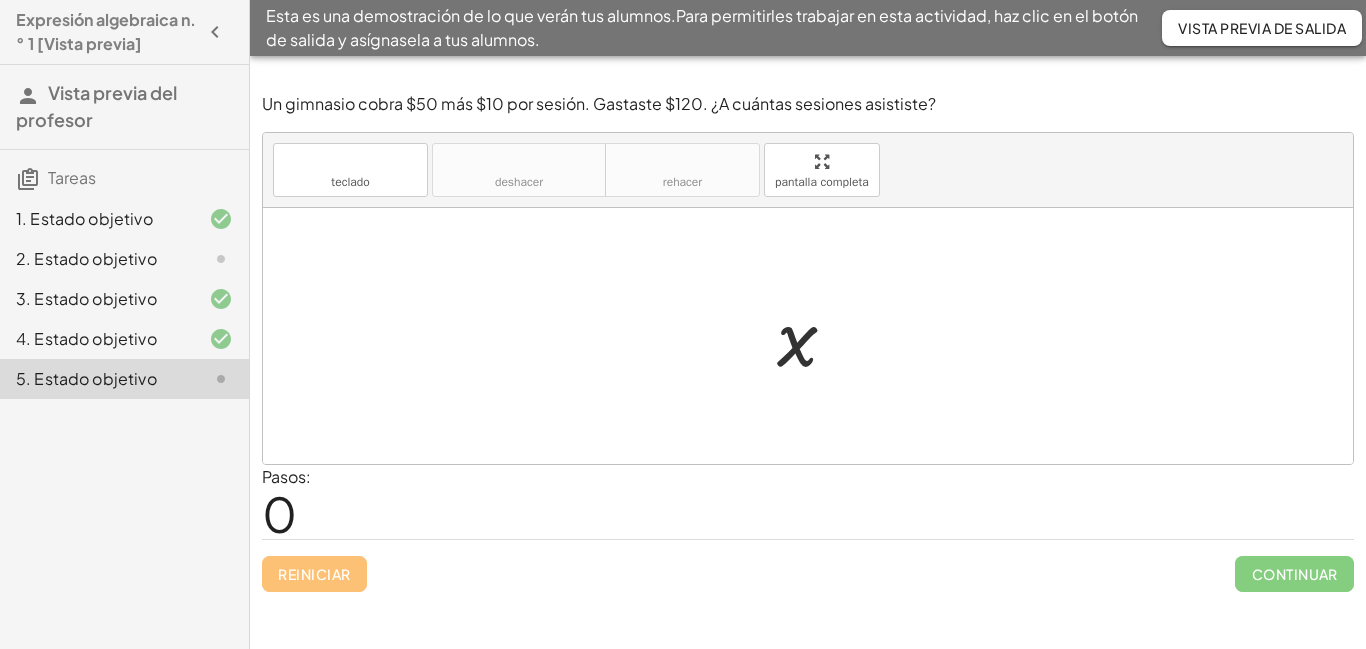 click at bounding box center [815, 336] 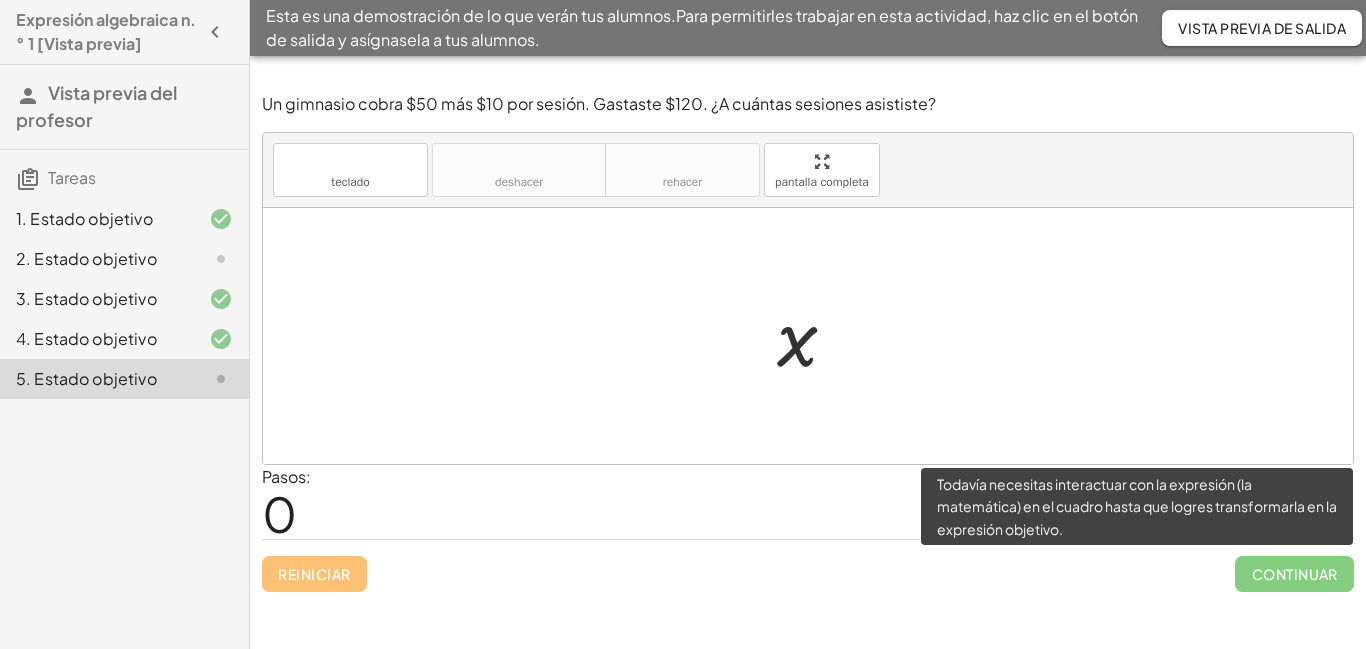 click on "Continuar" 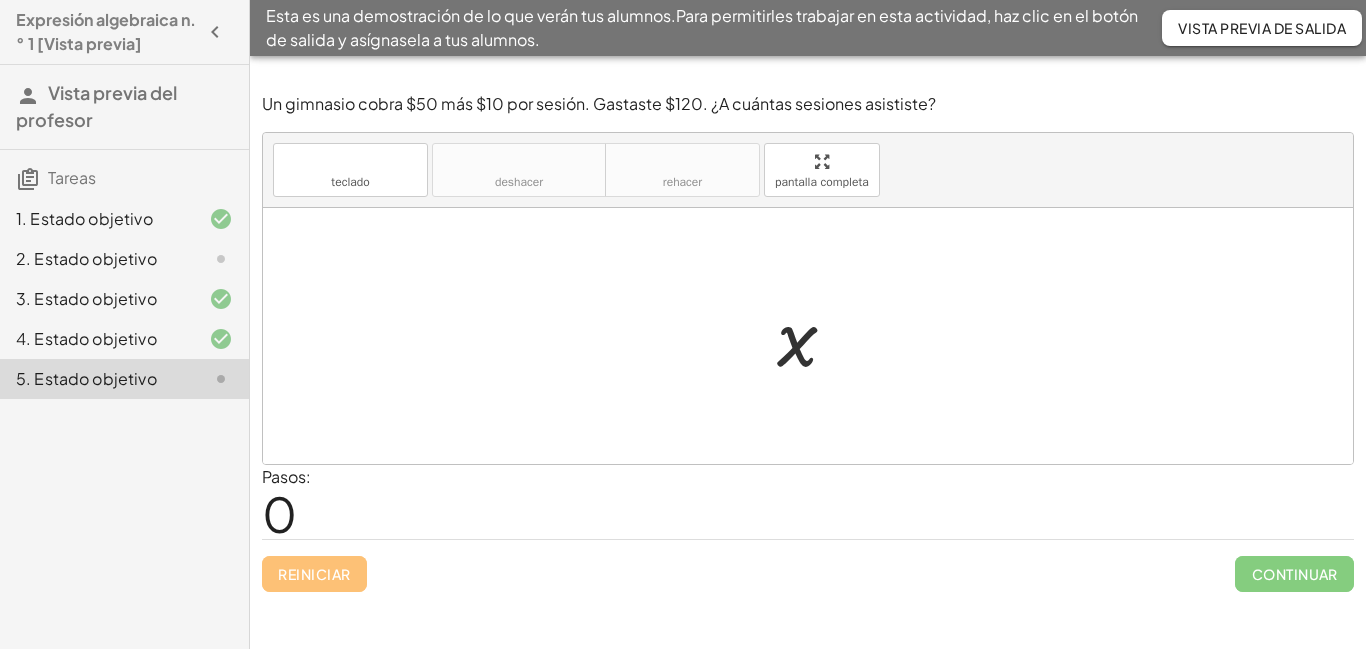 click at bounding box center (815, 336) 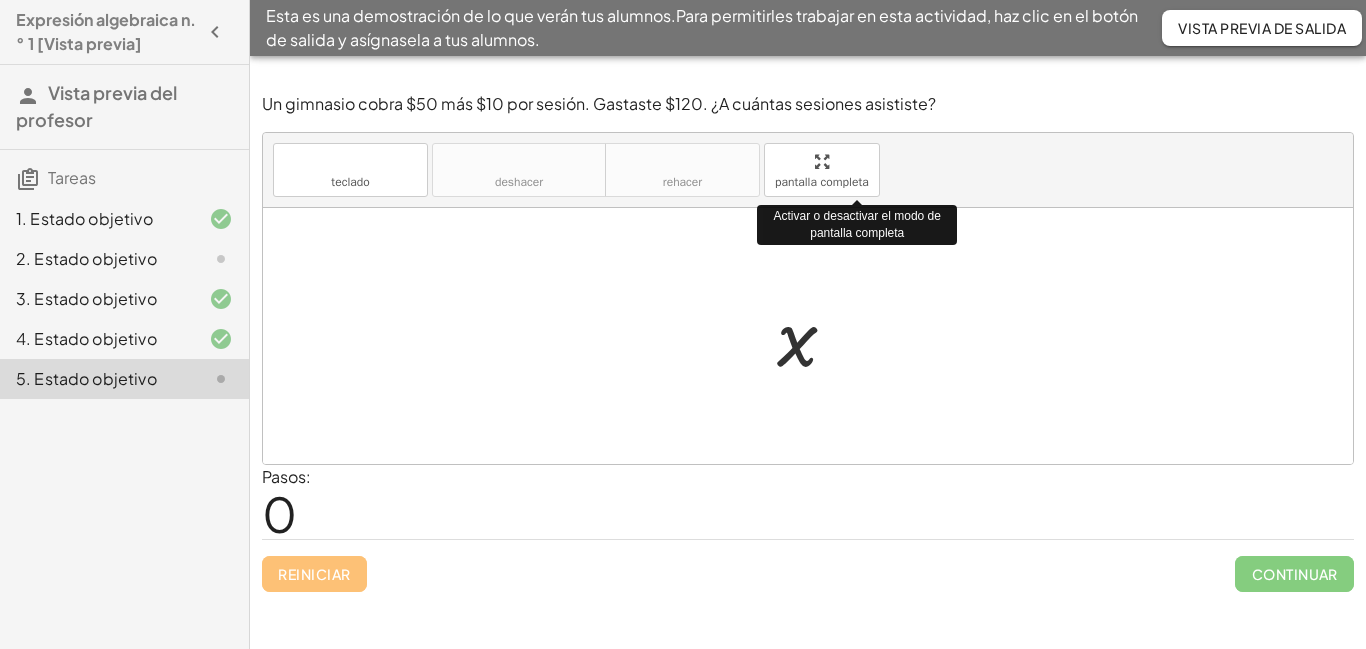 drag, startPoint x: 803, startPoint y: 184, endPoint x: 803, endPoint y: 271, distance: 87 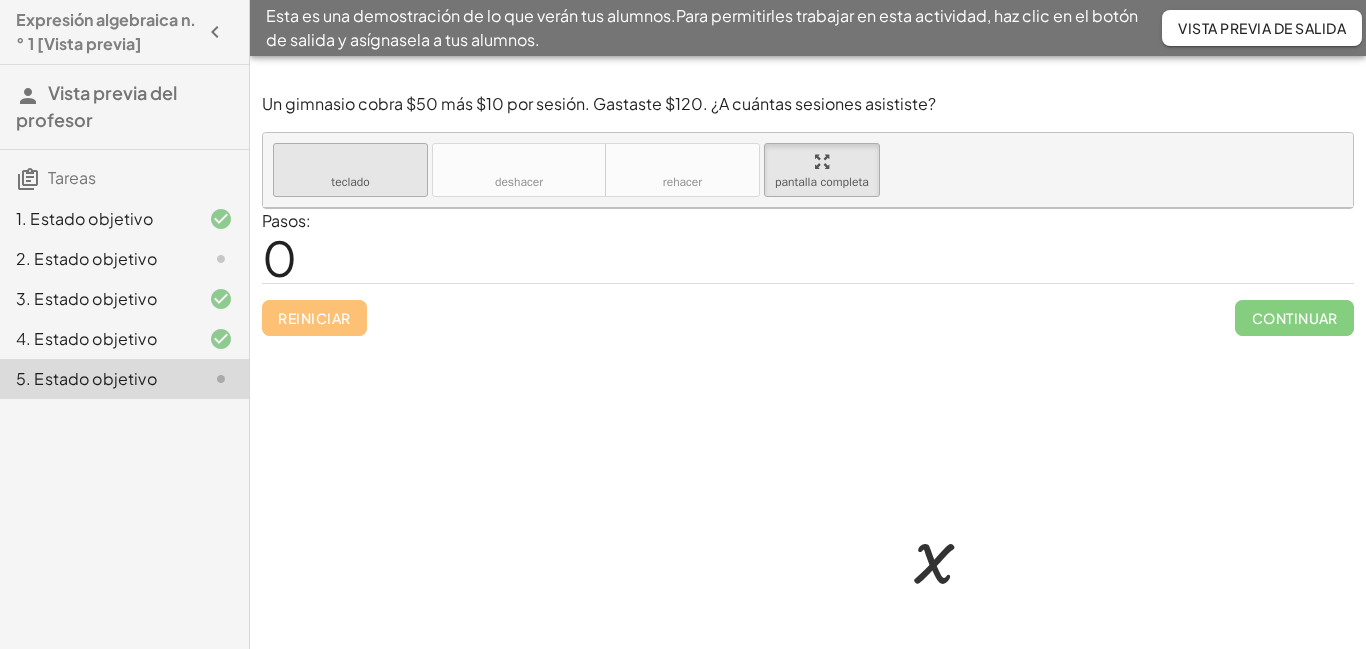 click on "teclado teclado" at bounding box center [350, 170] 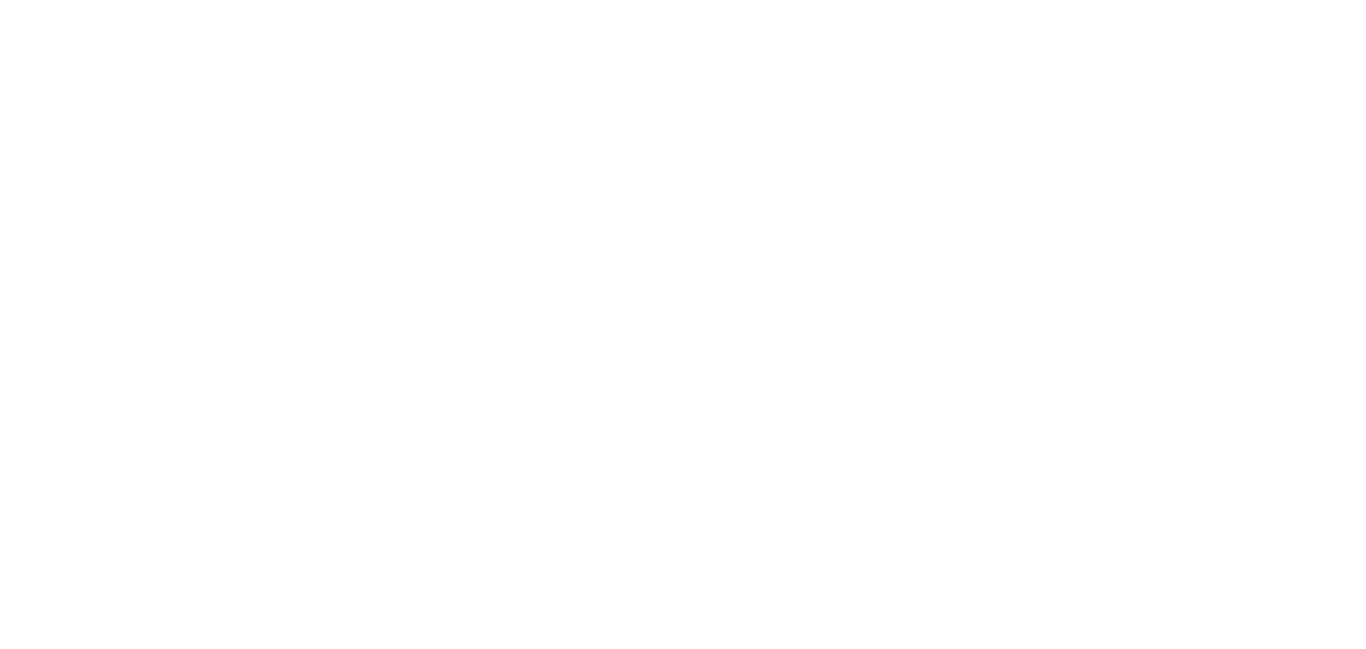 scroll, scrollTop: 0, scrollLeft: 0, axis: both 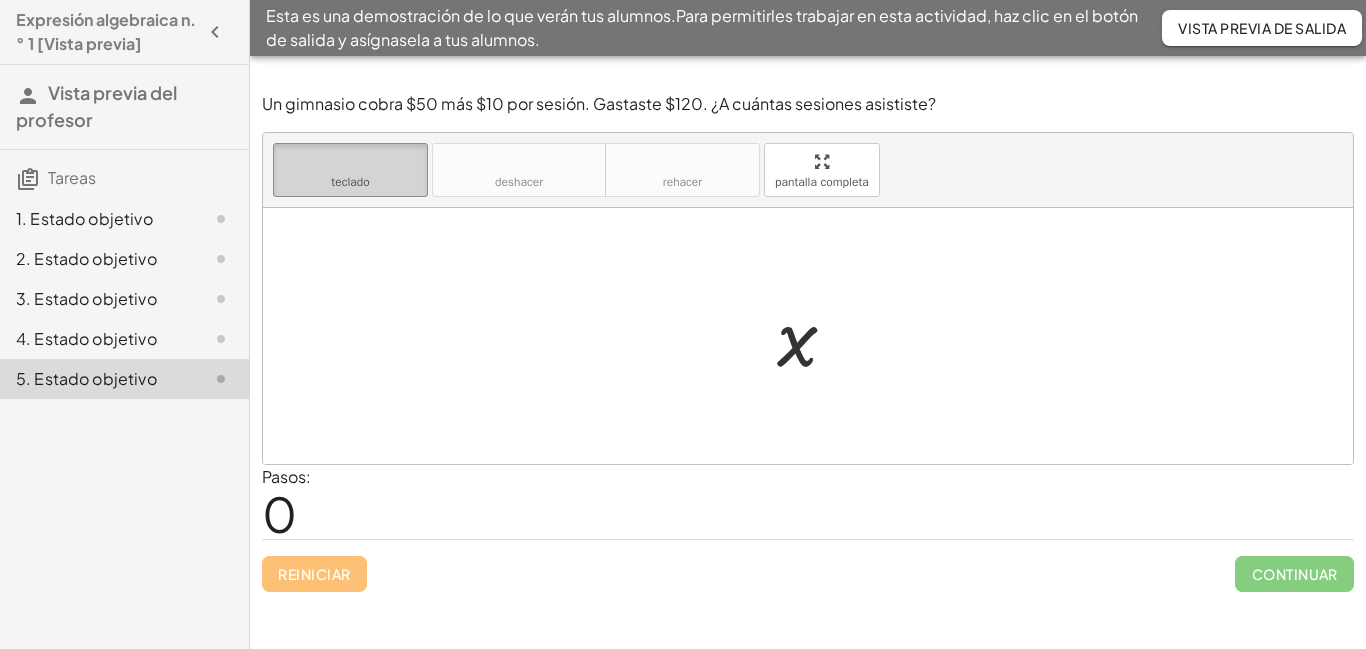 click on "teclado" at bounding box center (350, 182) 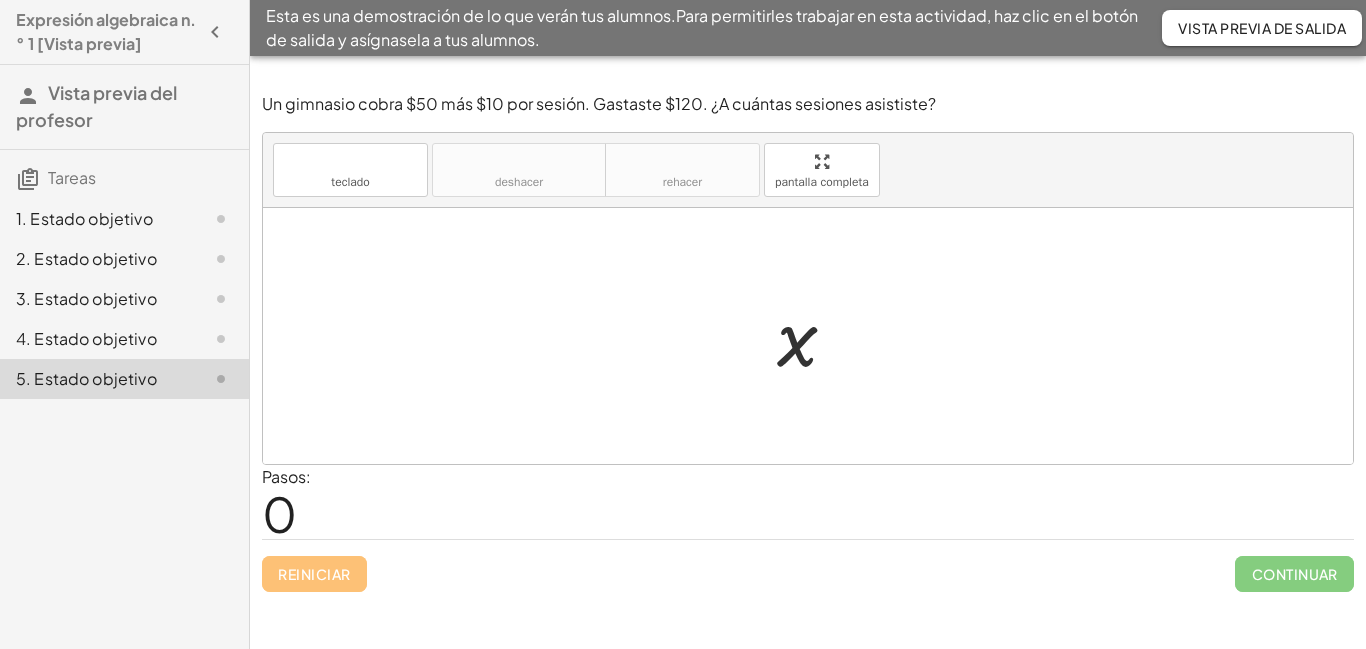 click on "Reiniciar Continuar" at bounding box center (808, 565) 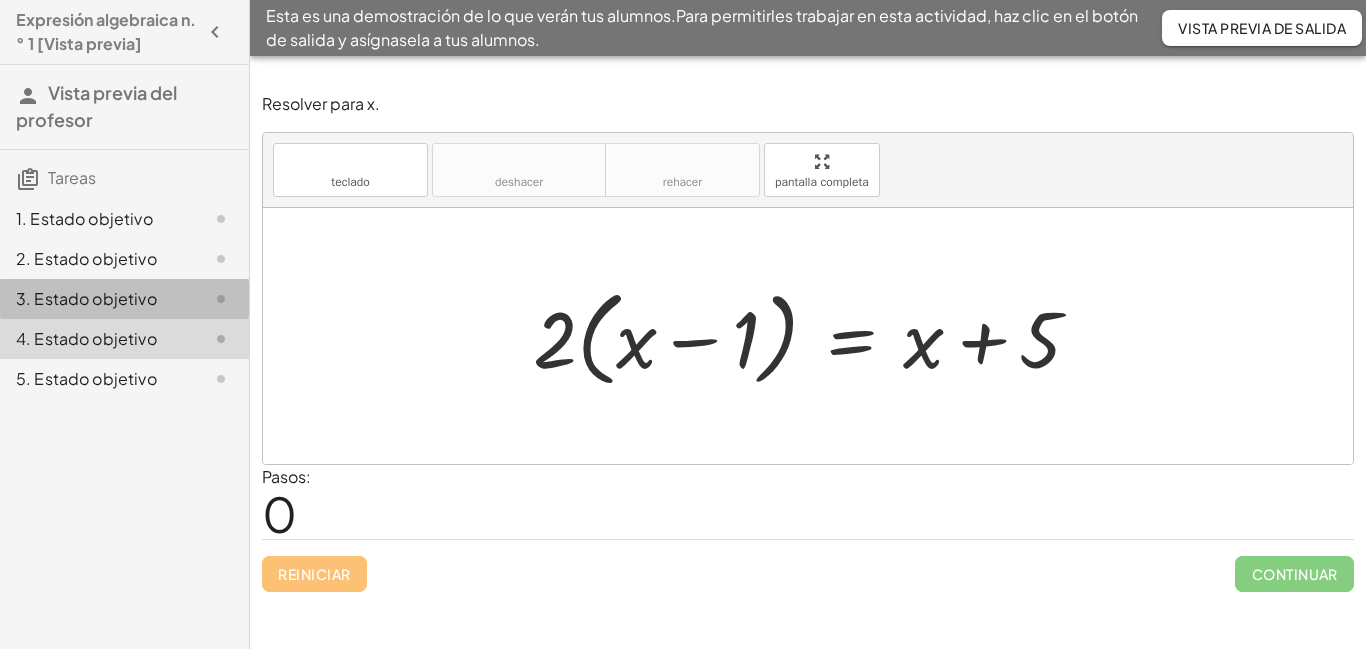 click on "3. Estado objetivo" 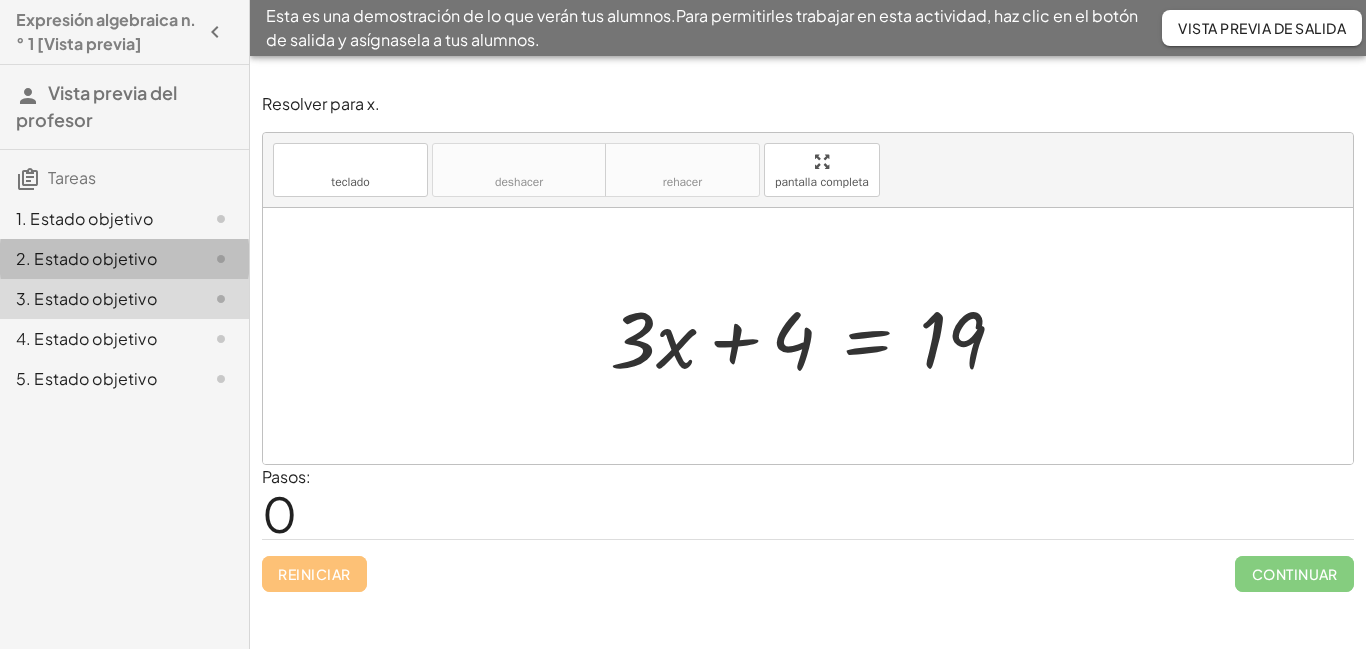 click on "2. Estado objetivo" at bounding box center (86, 258) 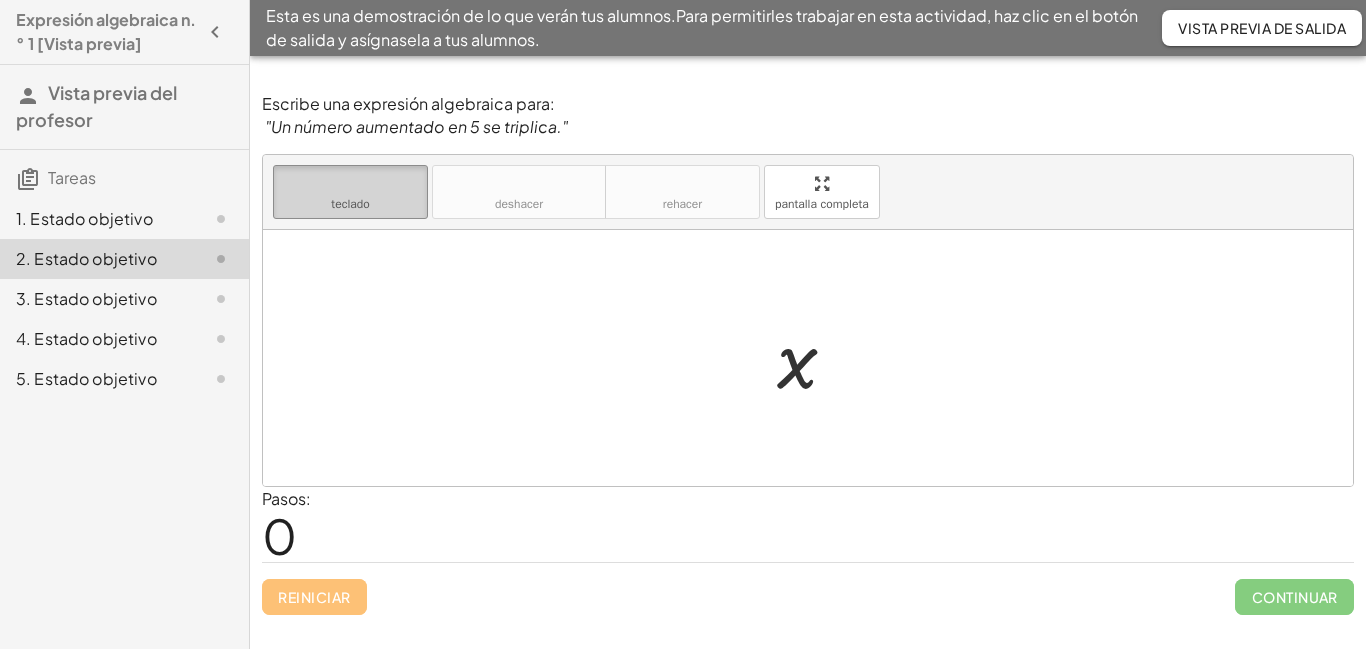 click on "teclado teclado" at bounding box center [350, 192] 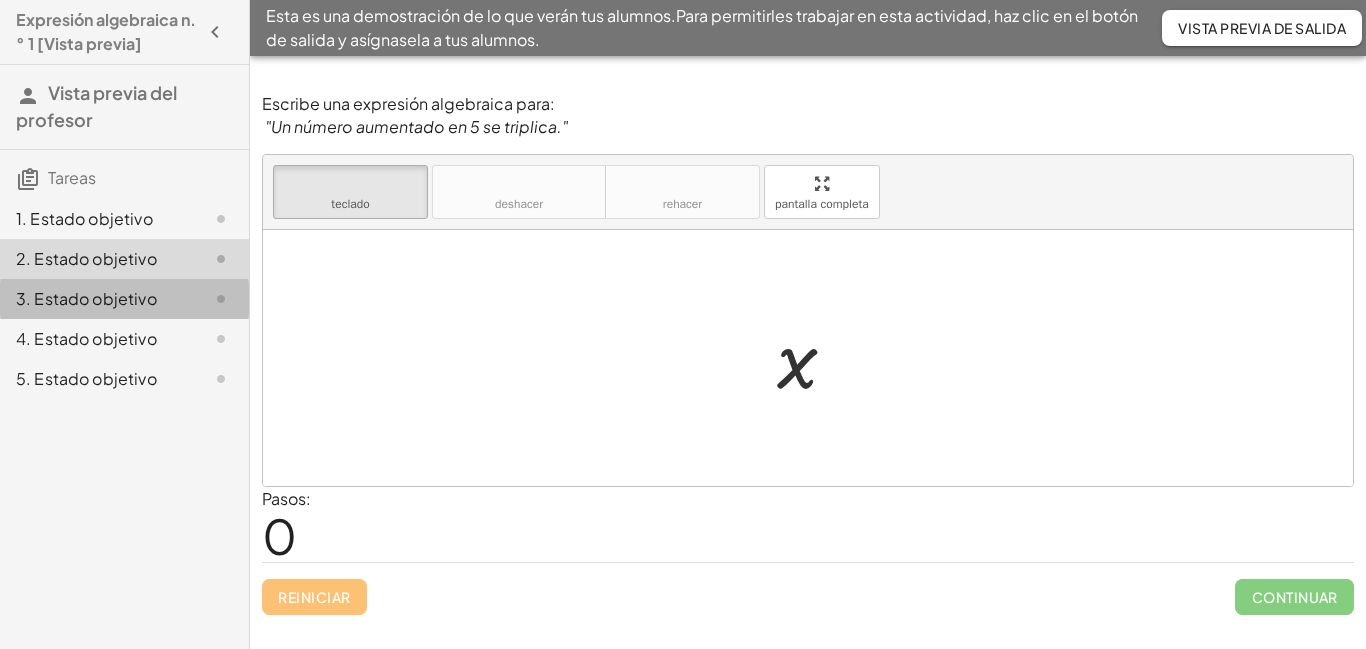 click 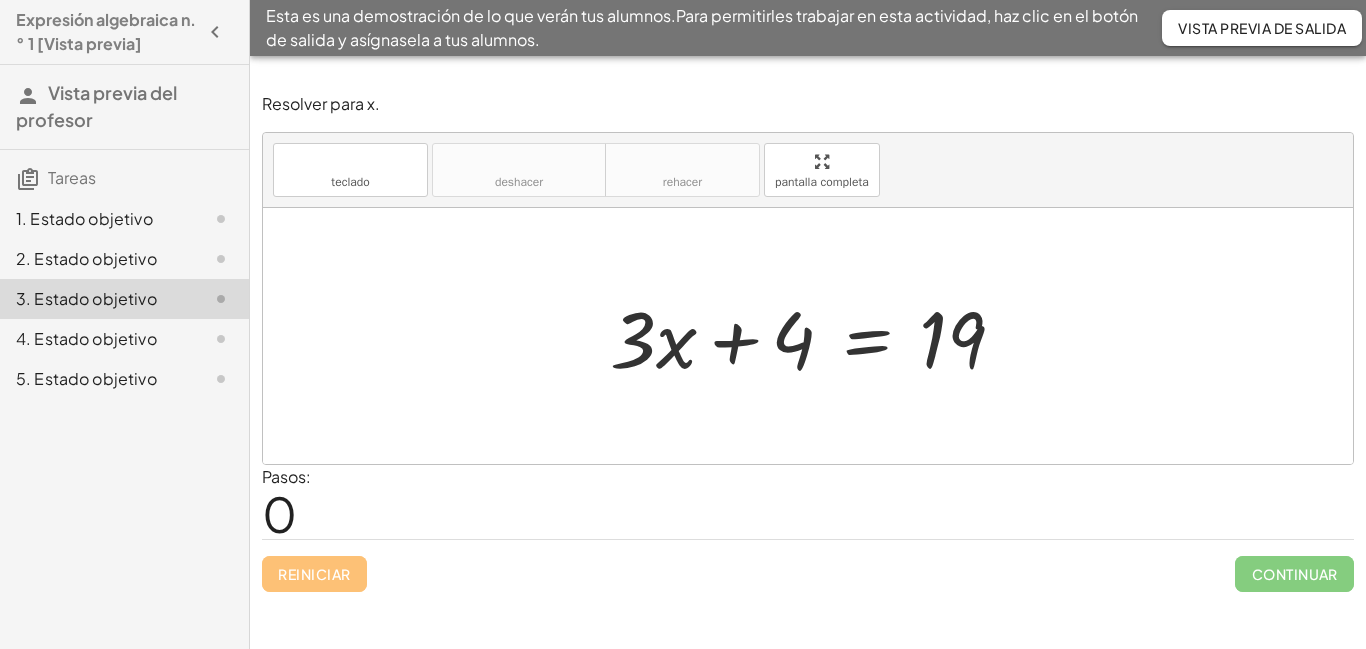 click 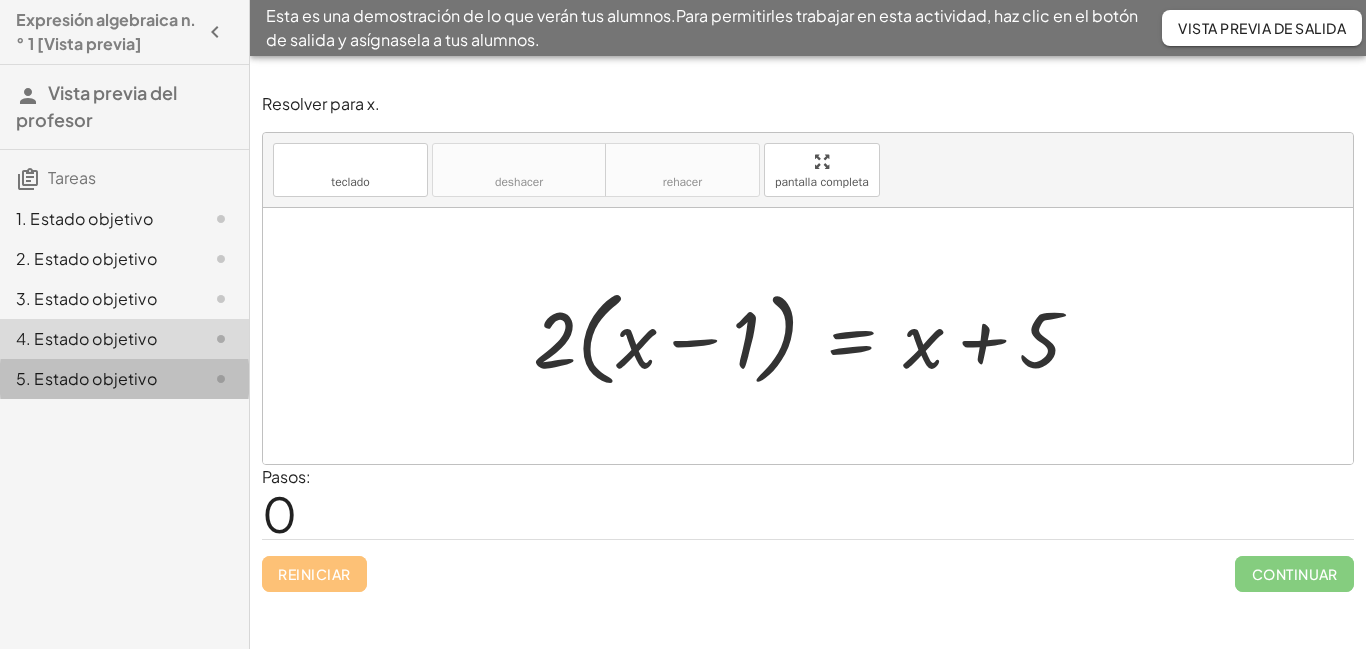 click 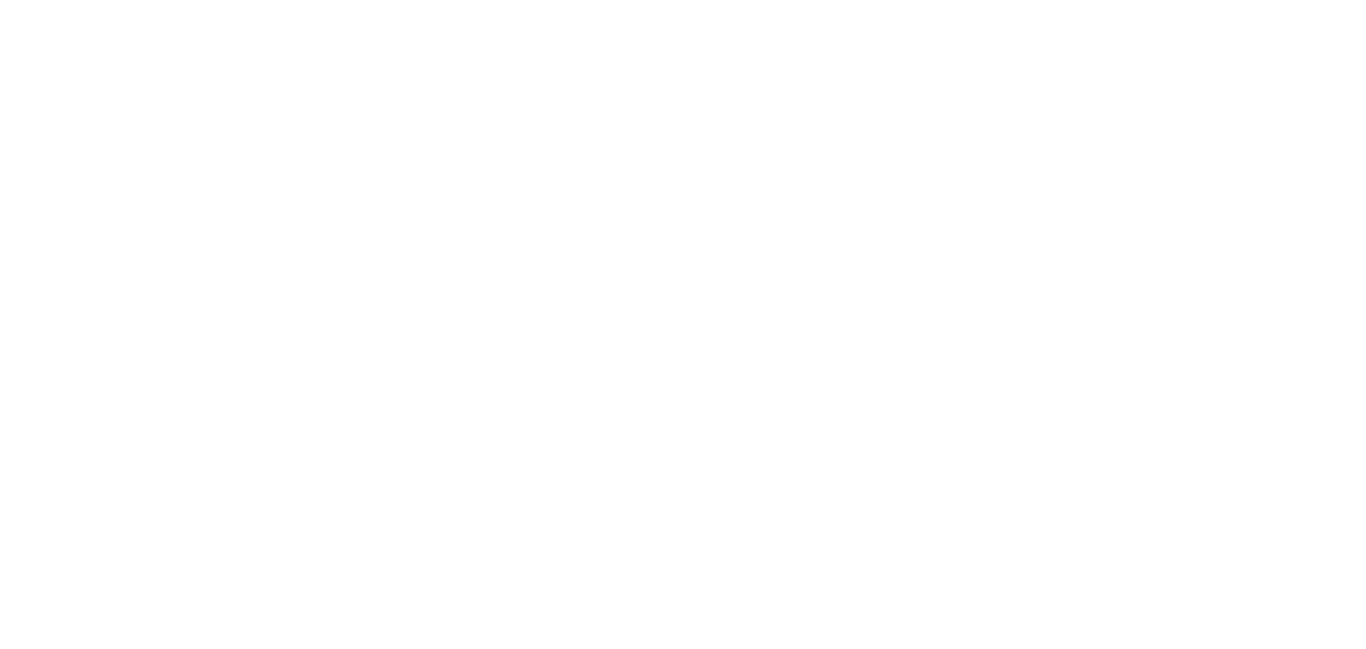 scroll, scrollTop: 0, scrollLeft: 0, axis: both 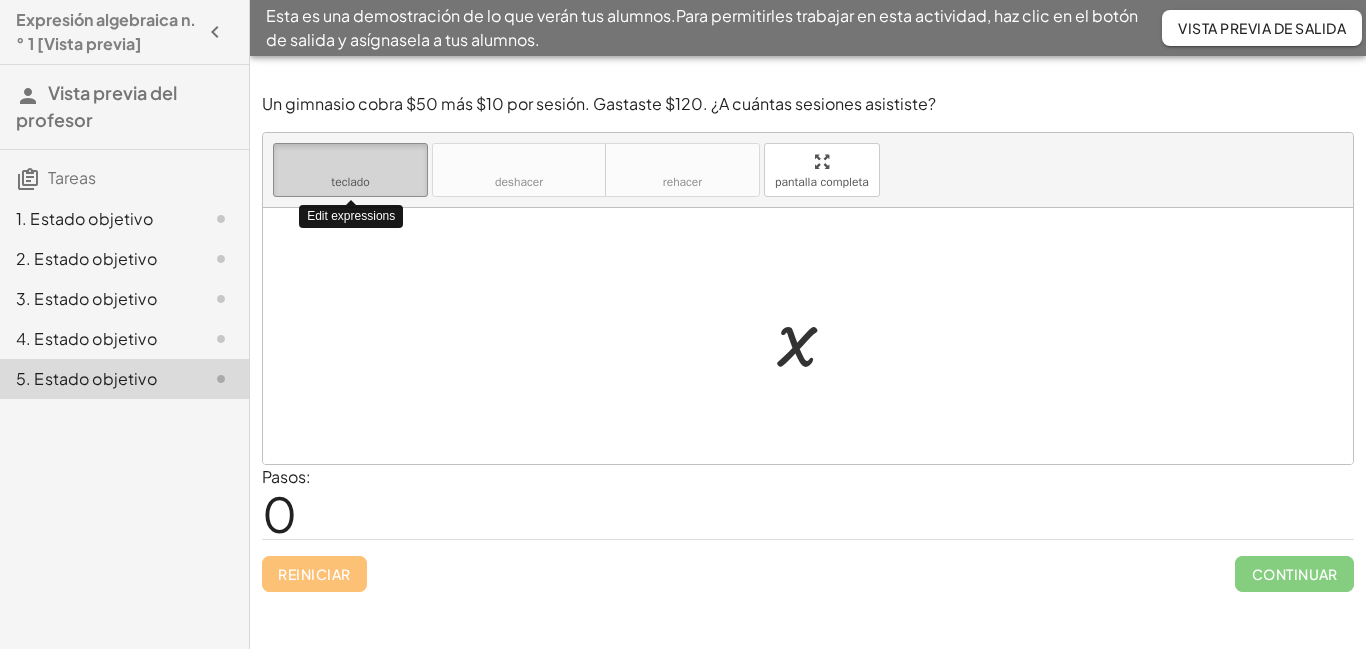 click on "teclado" at bounding box center [350, 182] 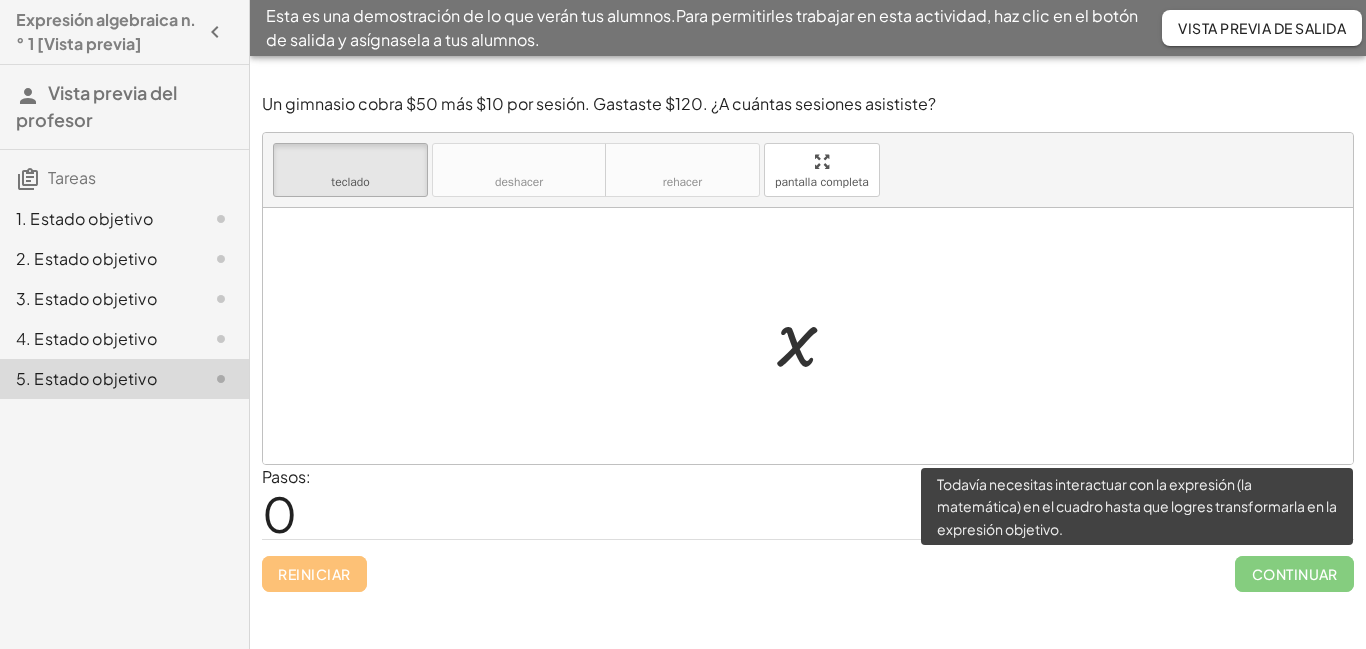 click on "Continuar" 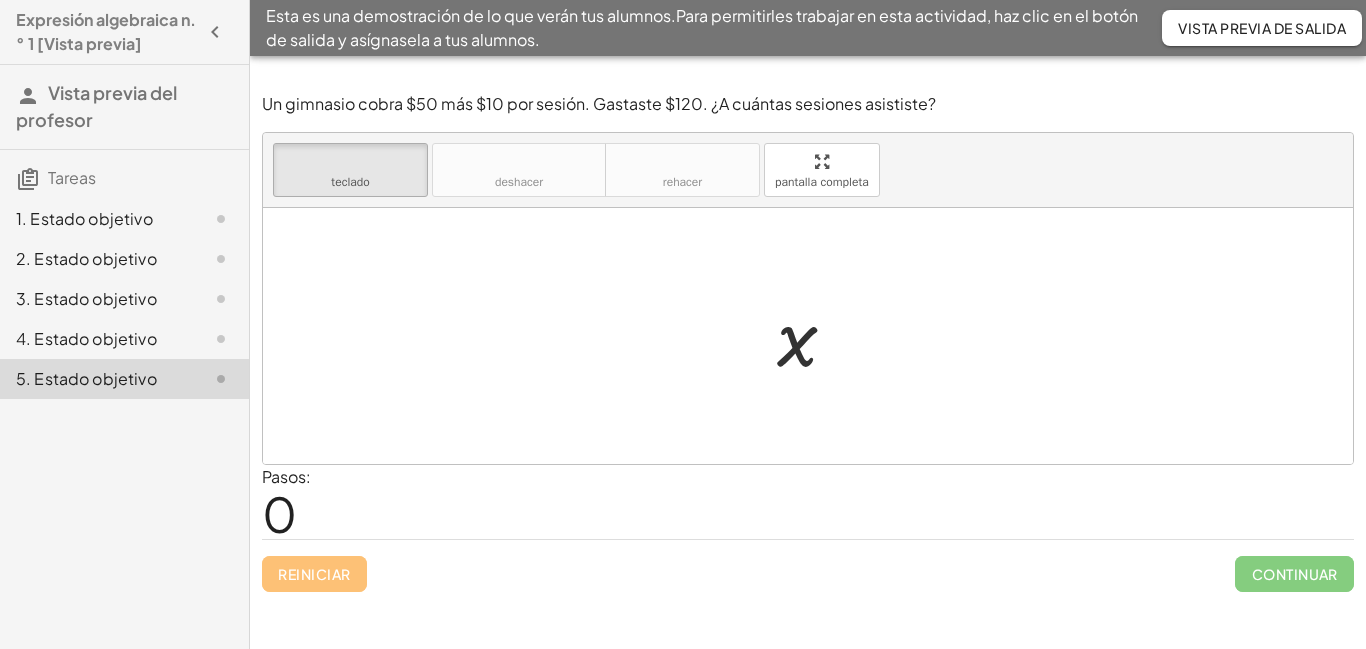 click on "Expresión algebraica n.° 1 [Vista previa]" at bounding box center [106, 31] 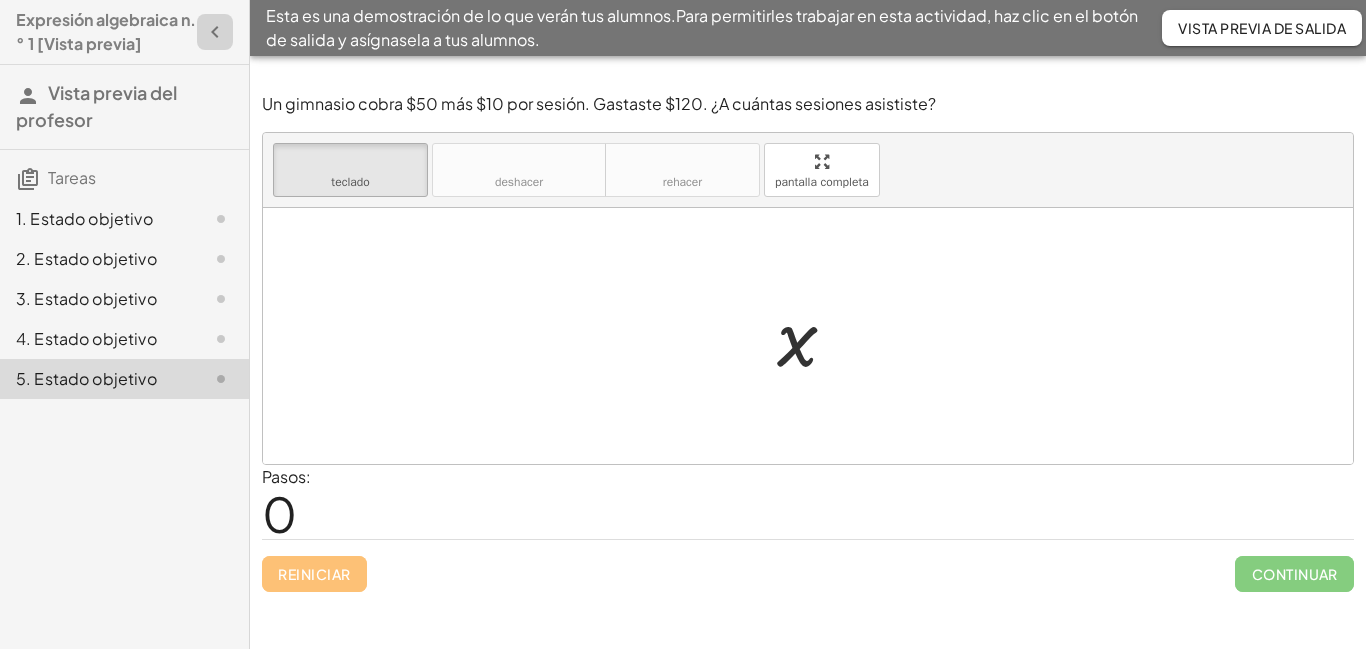 click 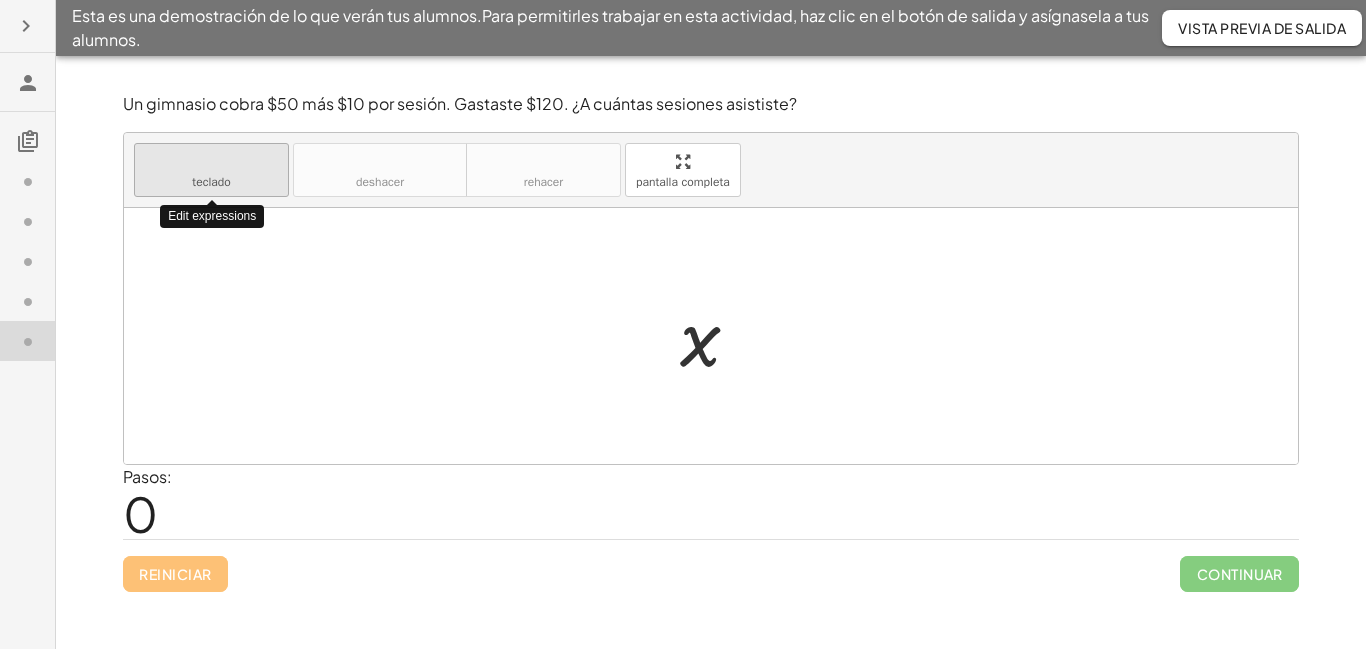 click on "teclado teclado" at bounding box center [211, 170] 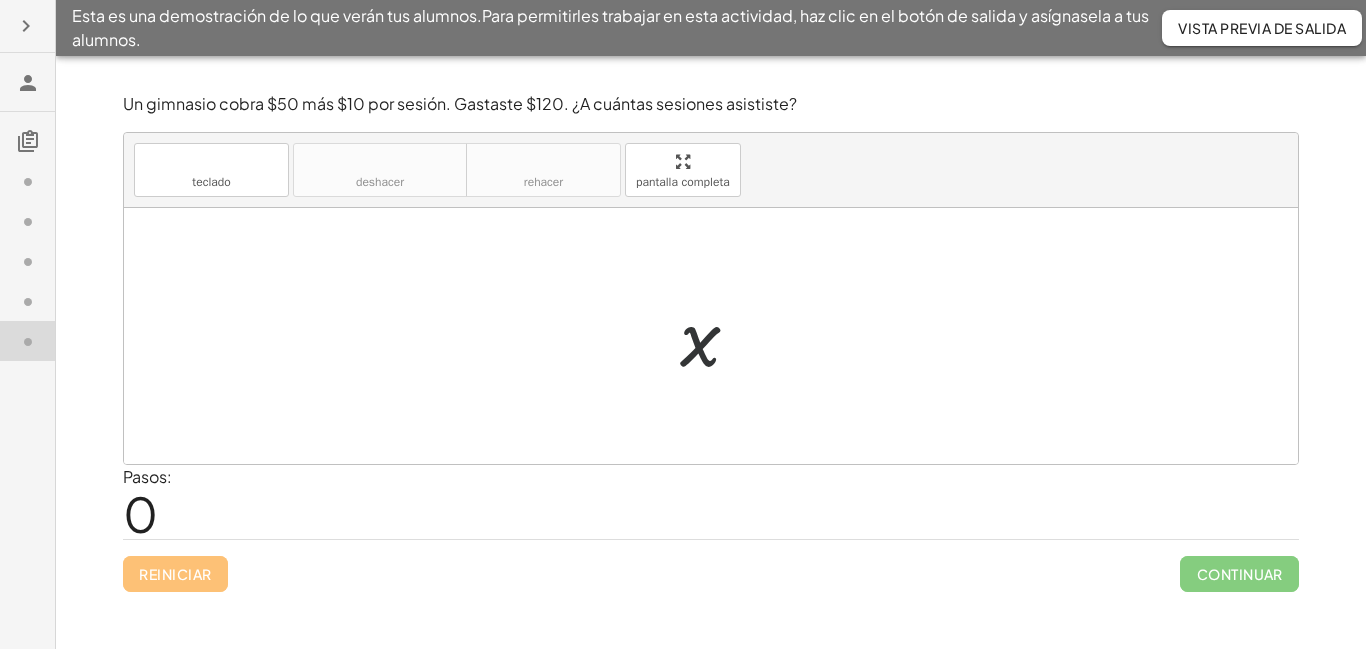 click at bounding box center [718, 336] 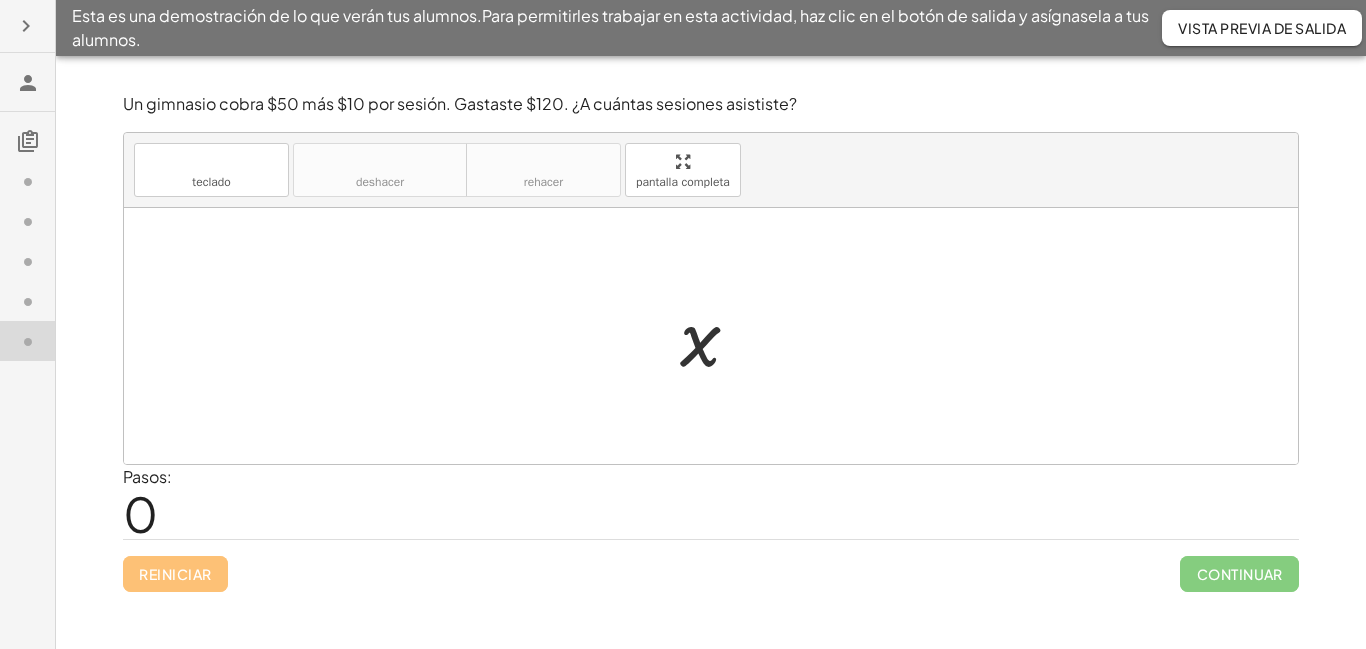 click at bounding box center (718, 336) 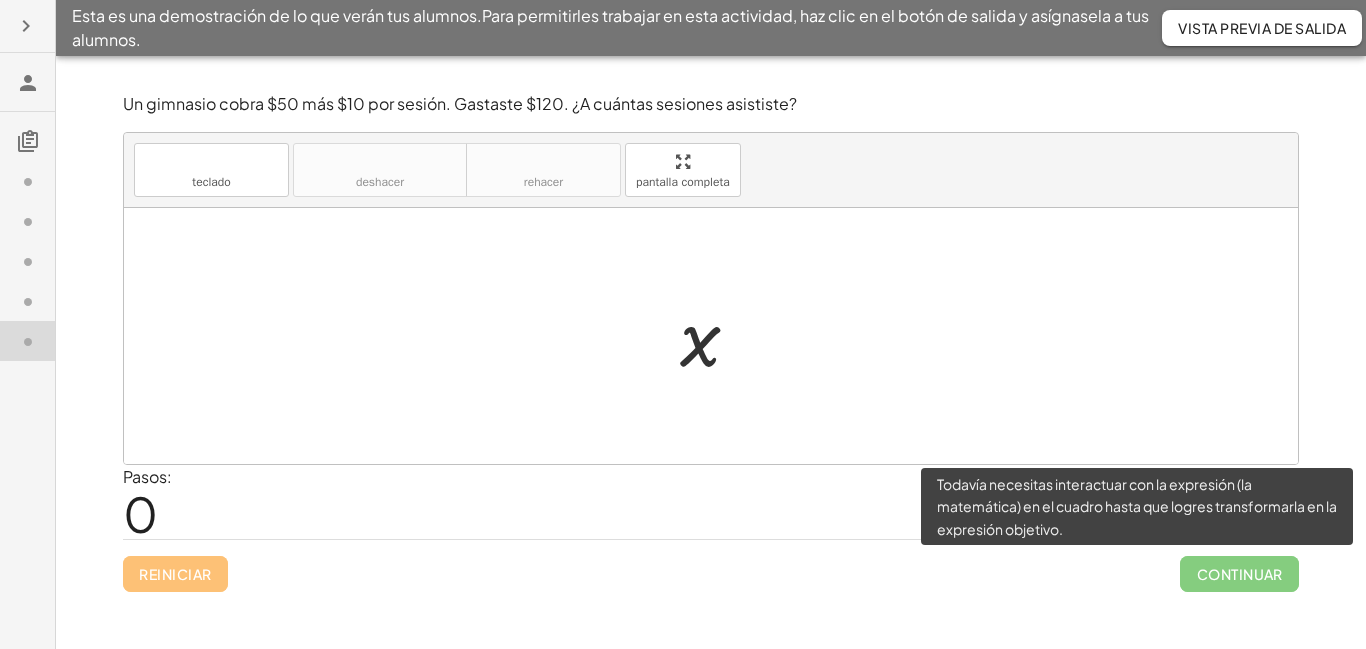 click on "Continuar" 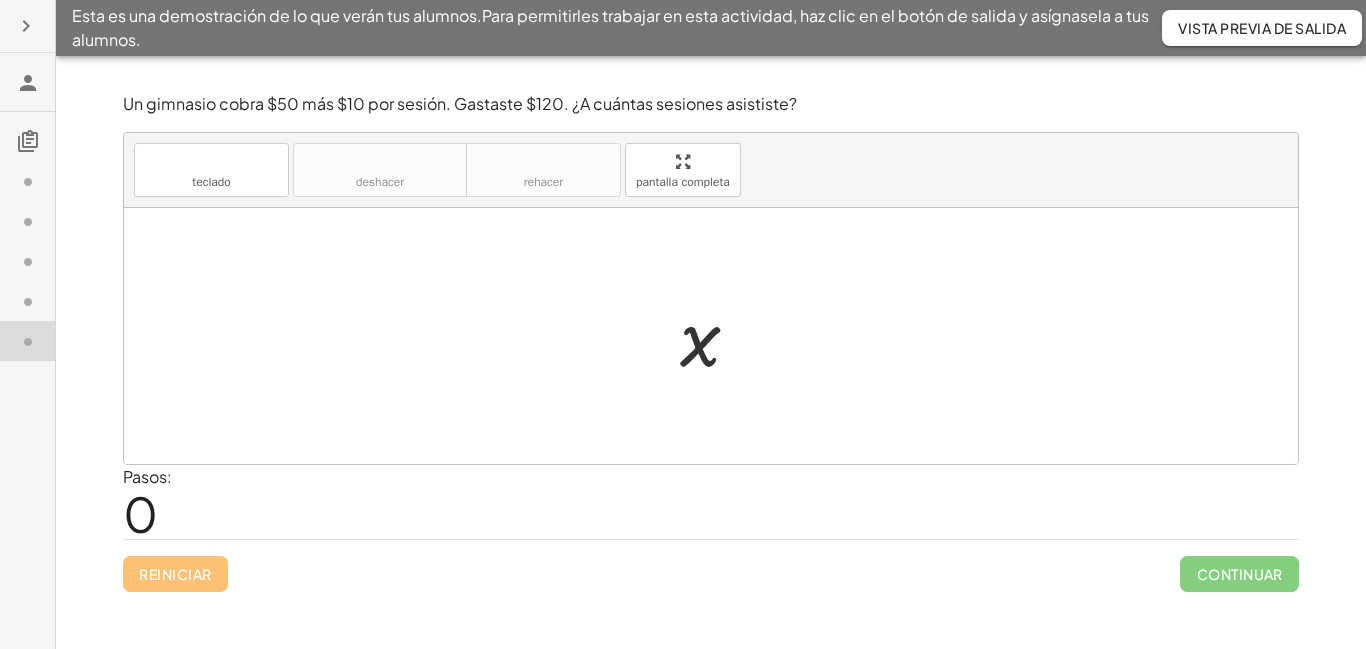 click at bounding box center [718, 336] 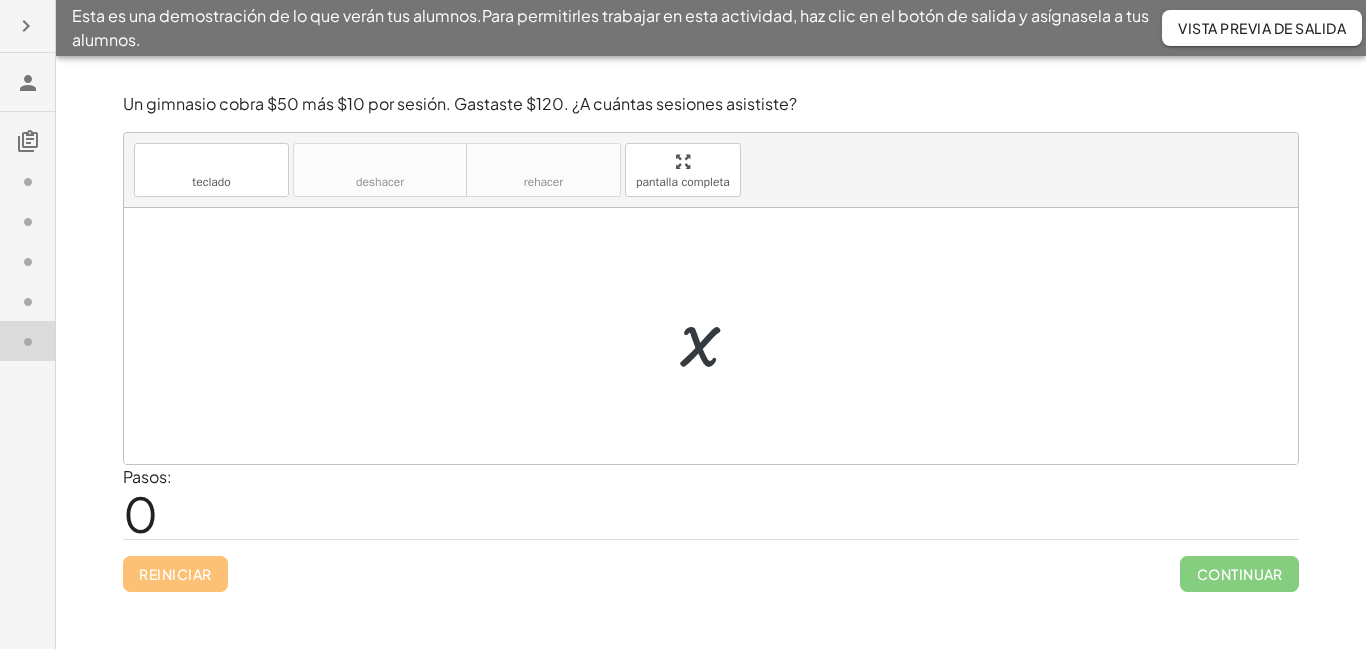 drag, startPoint x: 701, startPoint y: 344, endPoint x: 677, endPoint y: 343, distance: 24.020824 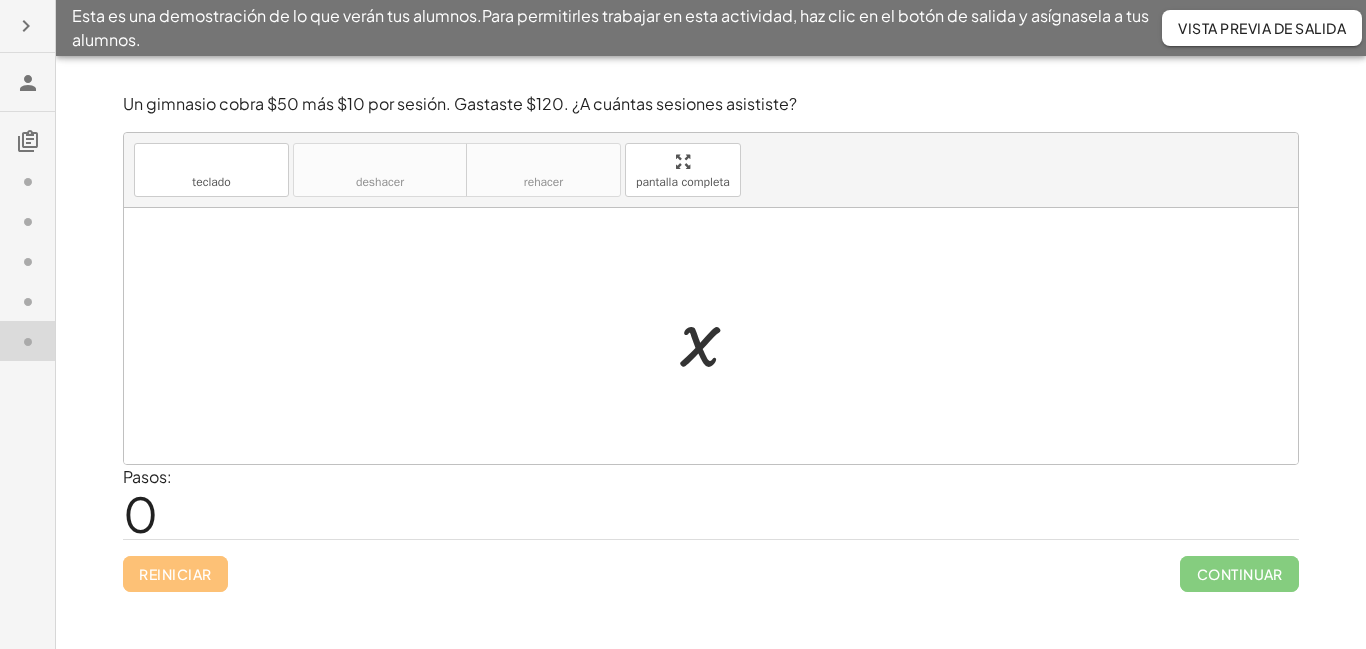drag, startPoint x: 692, startPoint y: 347, endPoint x: 677, endPoint y: 348, distance: 15.033297 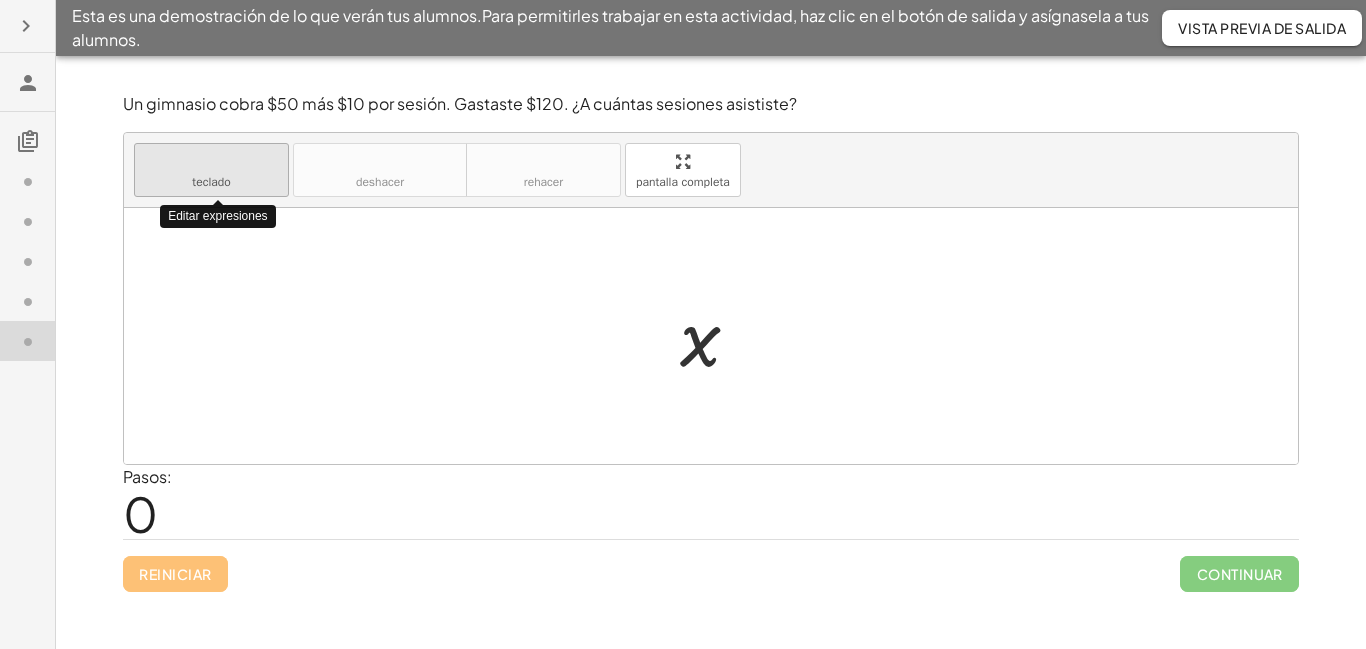 click on "teclado teclado" at bounding box center (211, 170) 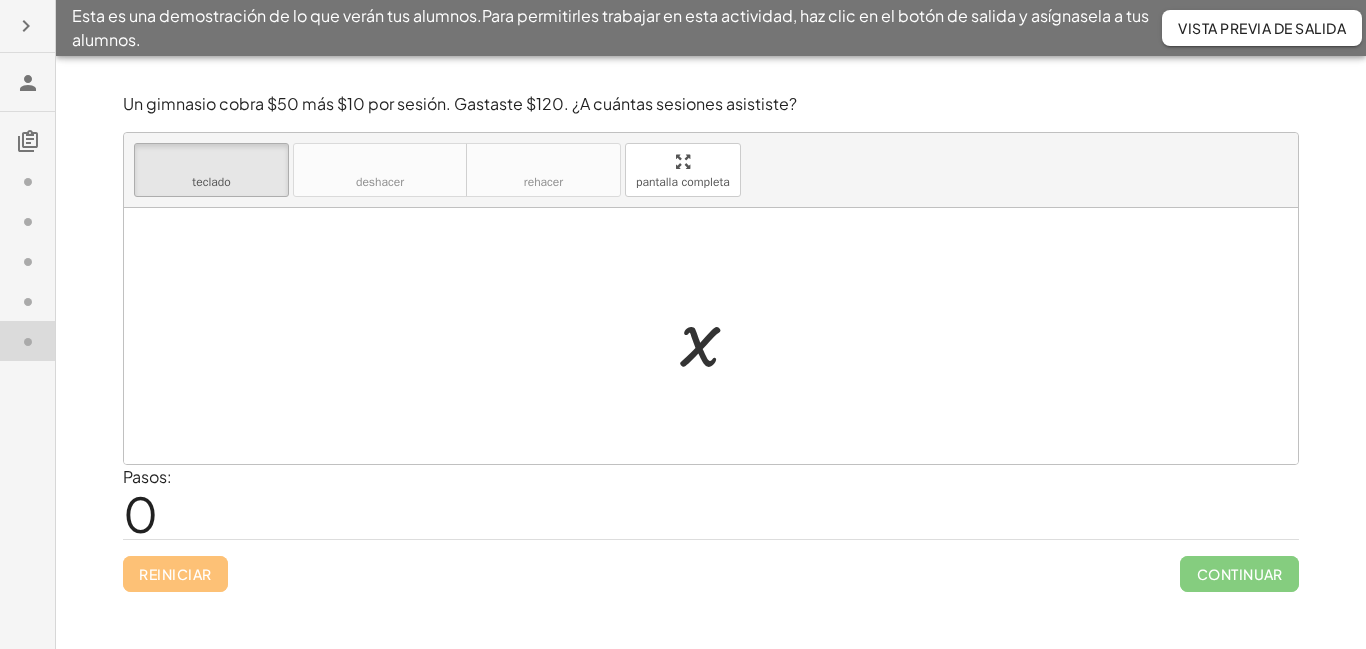 click on "Reiniciar Continuar" at bounding box center [711, 565] 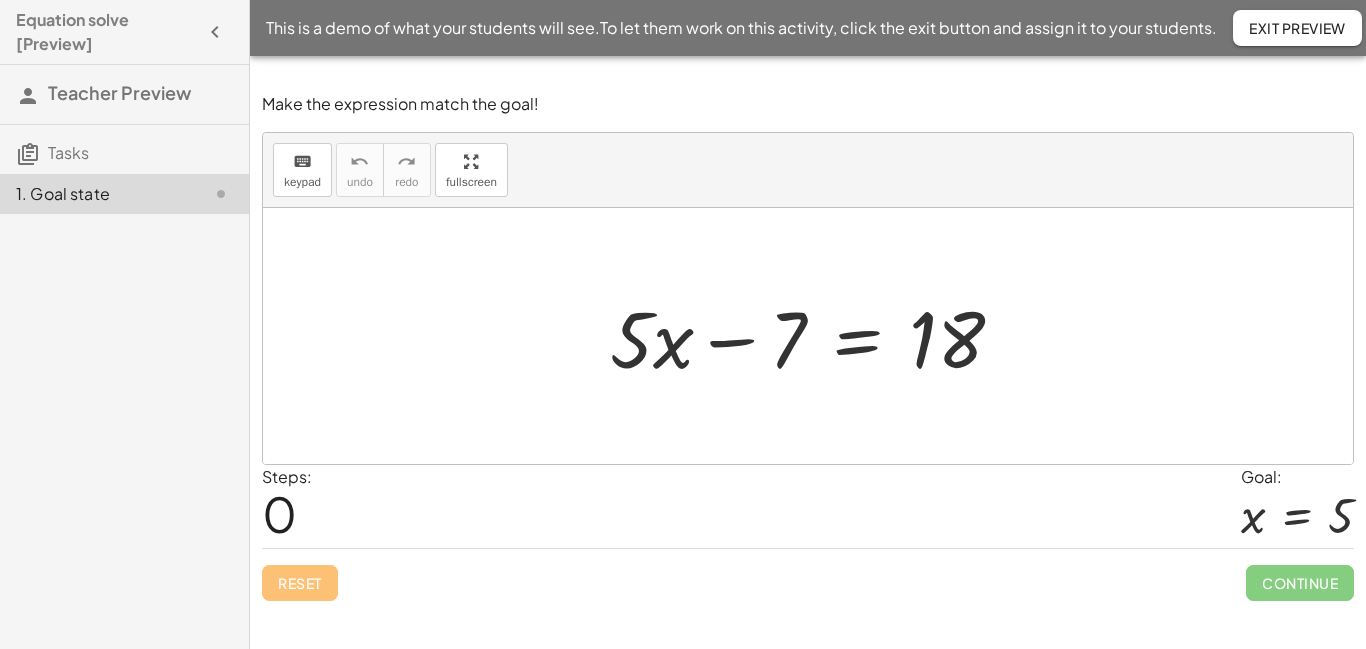 scroll, scrollTop: 0, scrollLeft: 0, axis: both 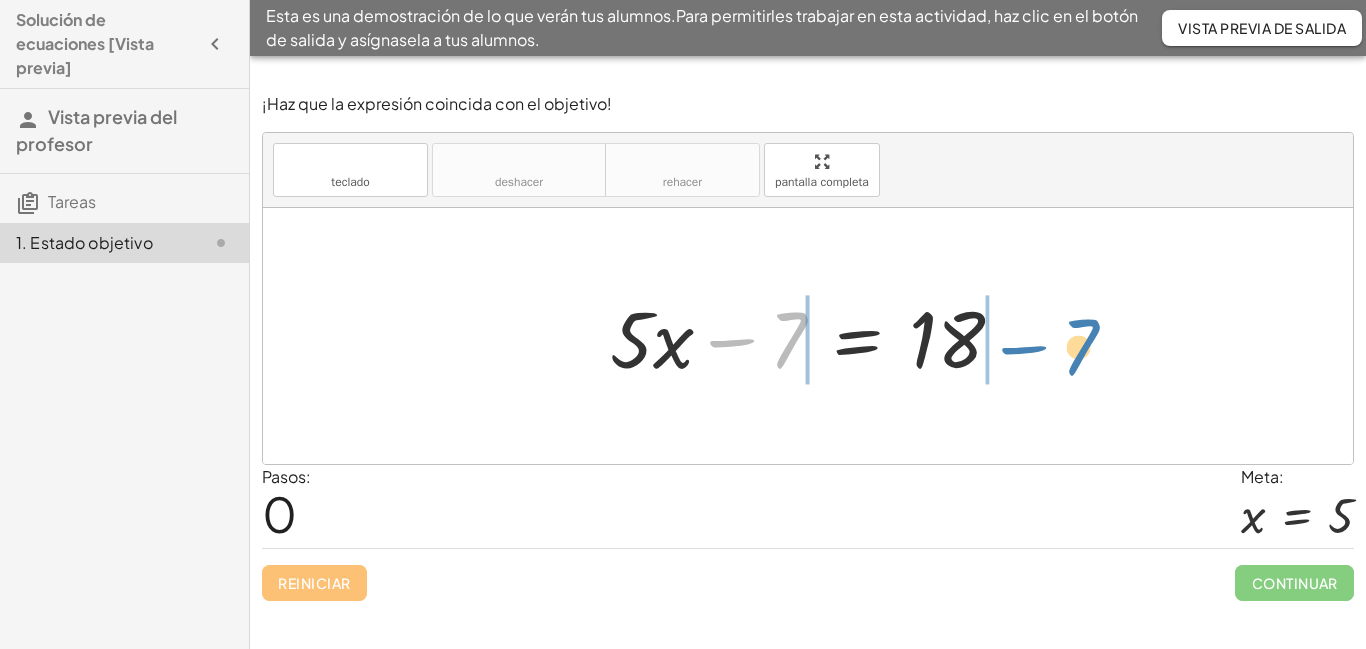 drag, startPoint x: 781, startPoint y: 354, endPoint x: 1076, endPoint y: 358, distance: 295.02713 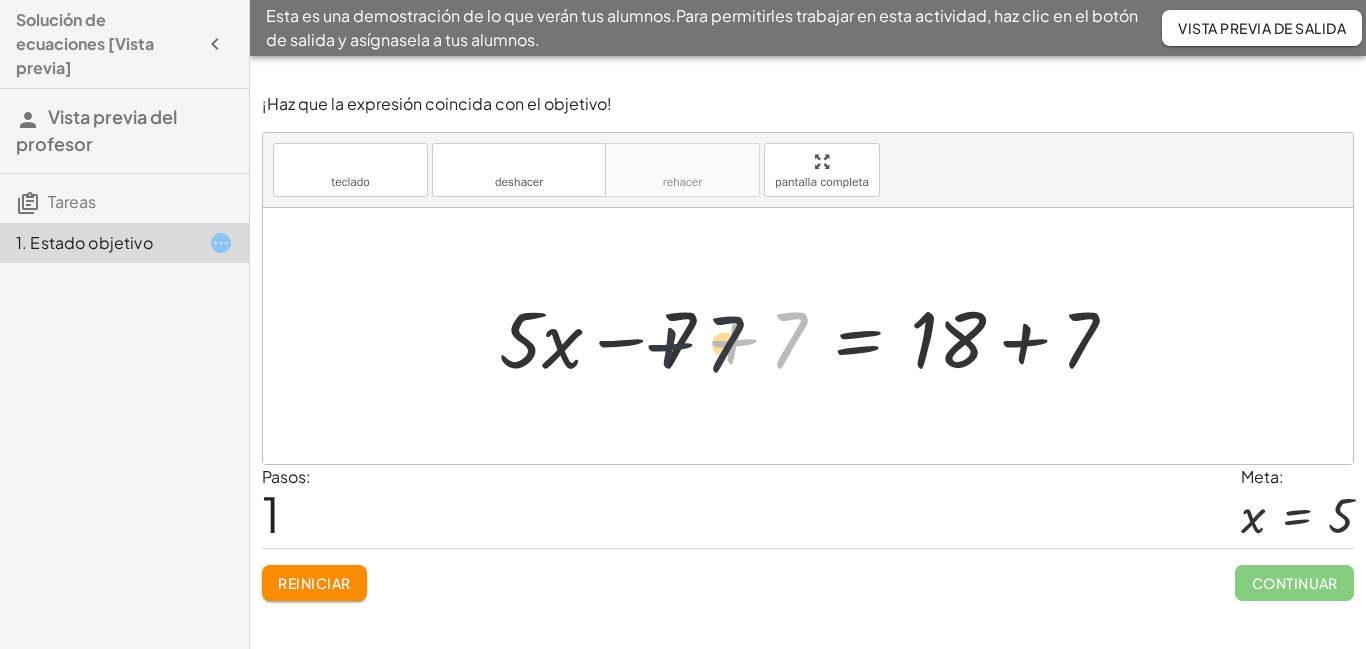 drag, startPoint x: 728, startPoint y: 339, endPoint x: 657, endPoint y: 341, distance: 71.02816 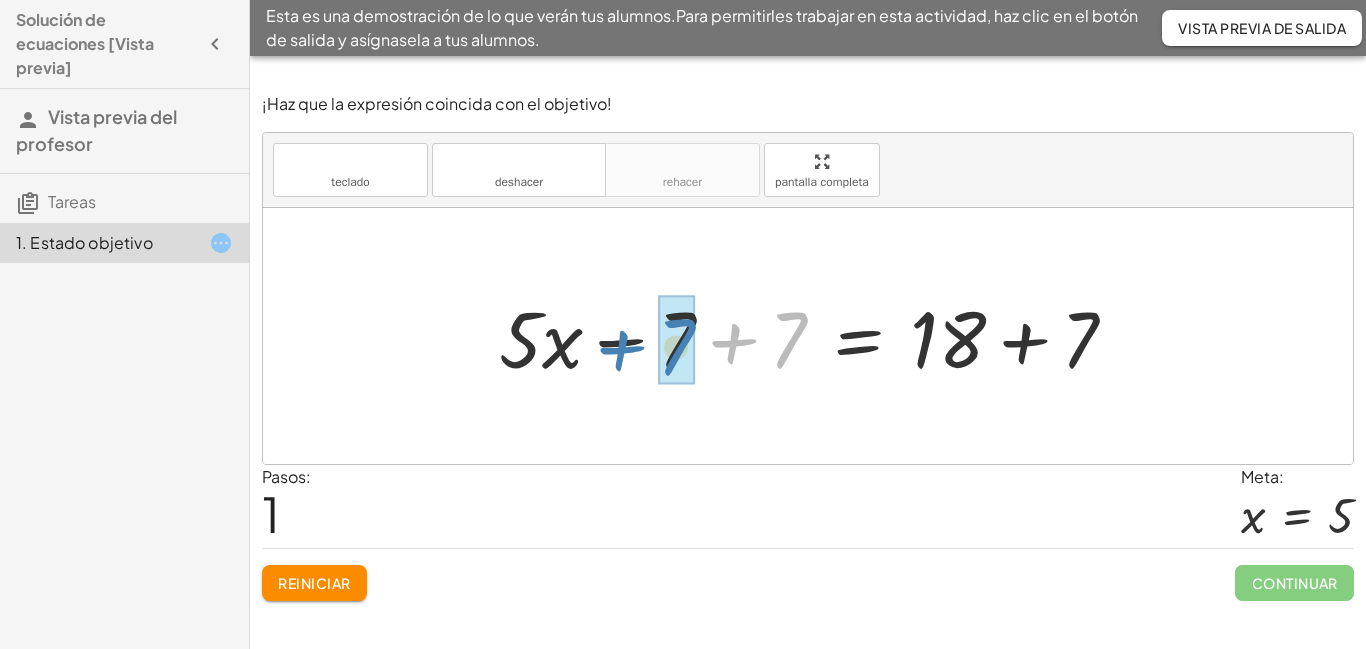 drag, startPoint x: 593, startPoint y: 333, endPoint x: 606, endPoint y: 350, distance: 21.400934 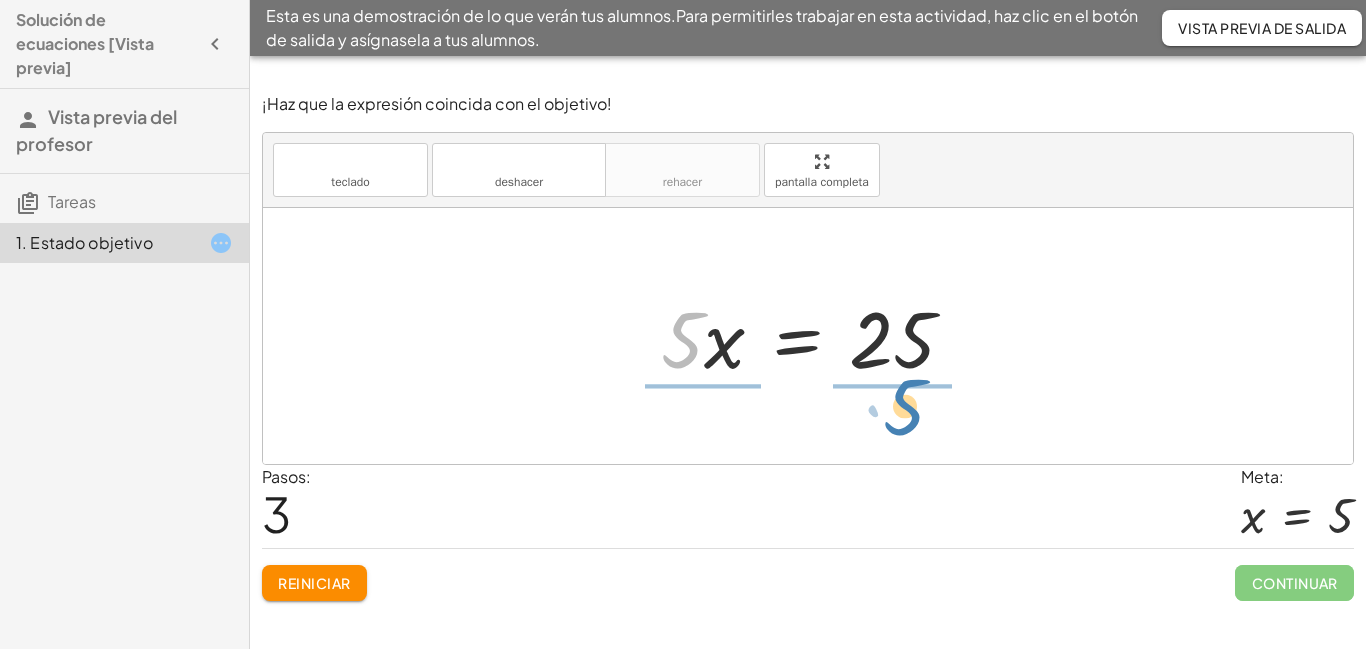 drag, startPoint x: 683, startPoint y: 362, endPoint x: 901, endPoint y: 418, distance: 225.07776 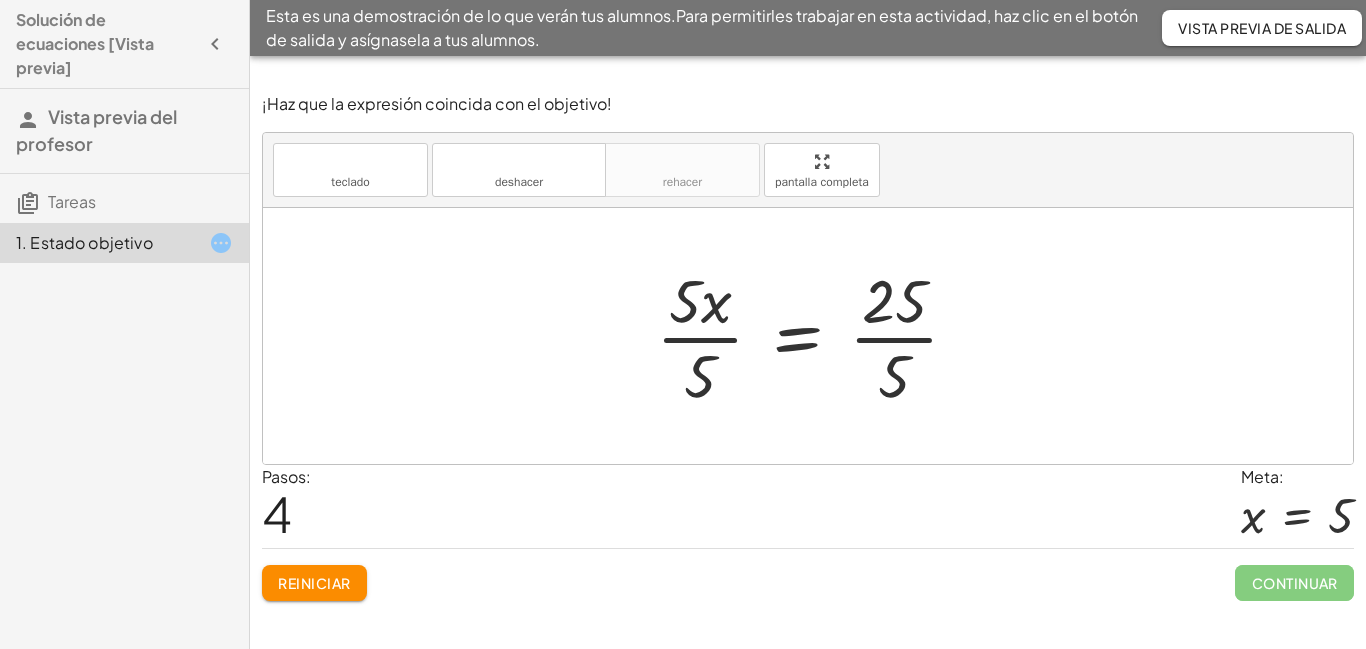 drag, startPoint x: 712, startPoint y: 337, endPoint x: 721, endPoint y: 342, distance: 10.29563 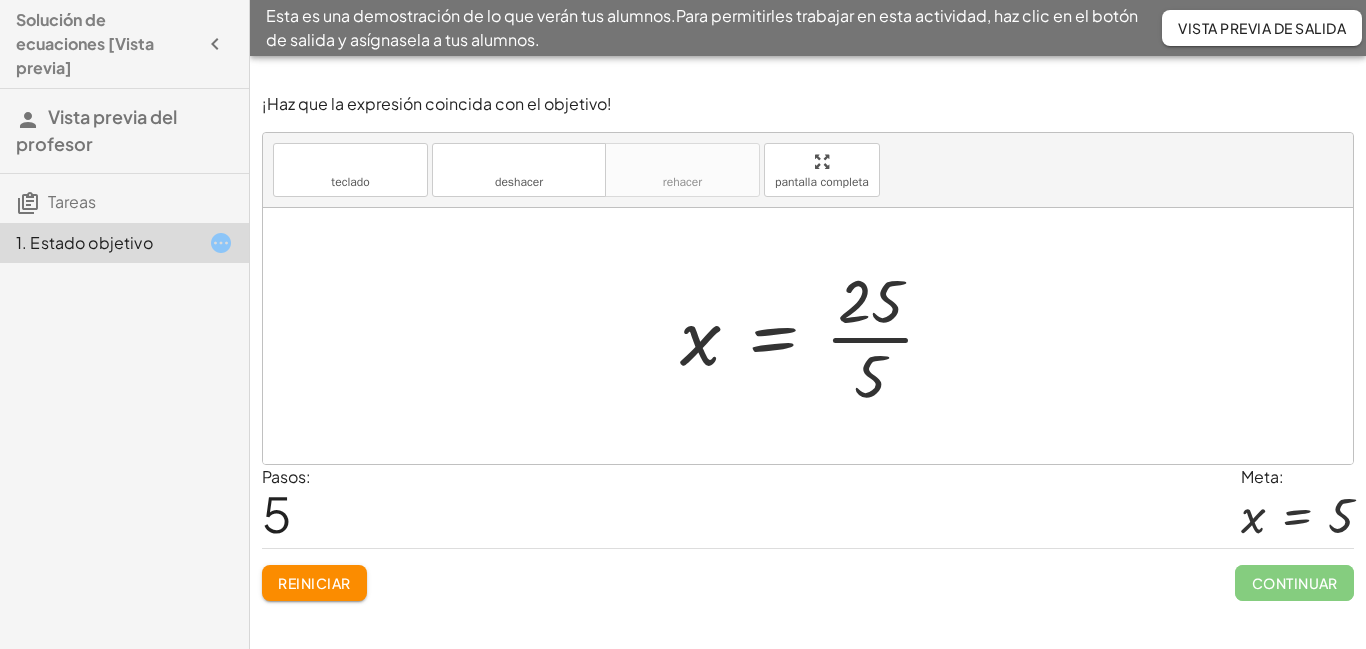 click at bounding box center (815, 336) 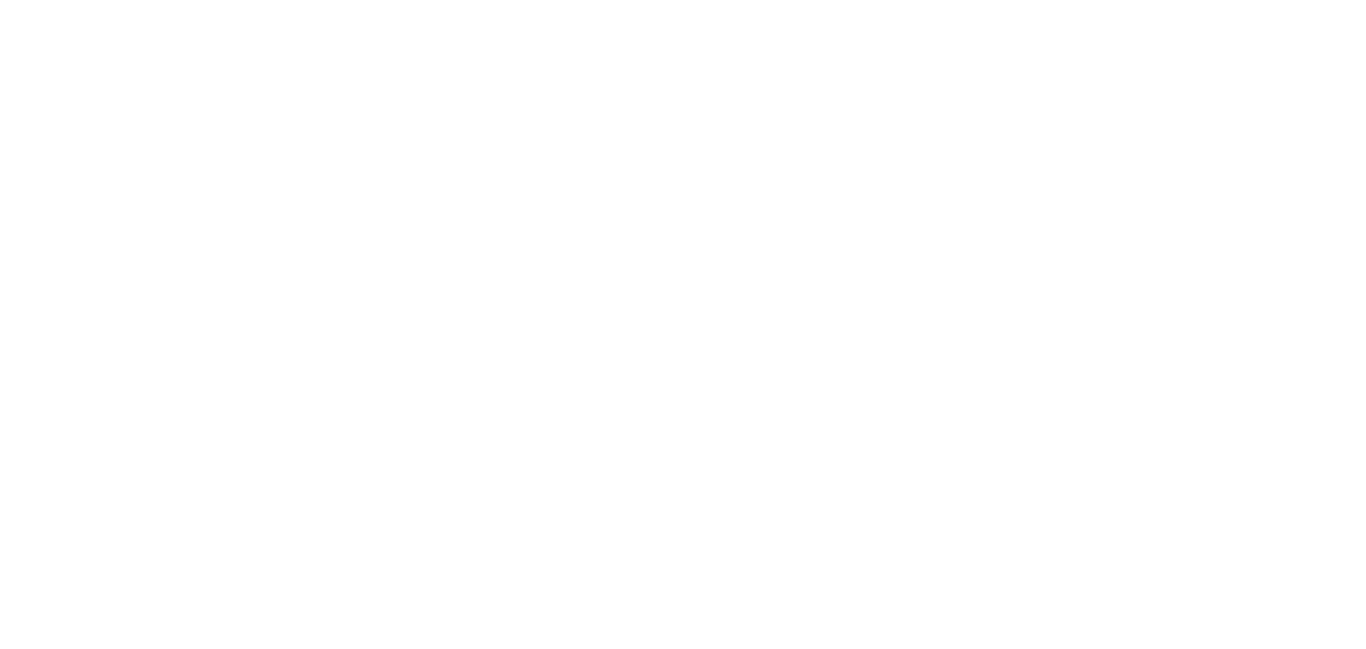 scroll, scrollTop: 0, scrollLeft: 0, axis: both 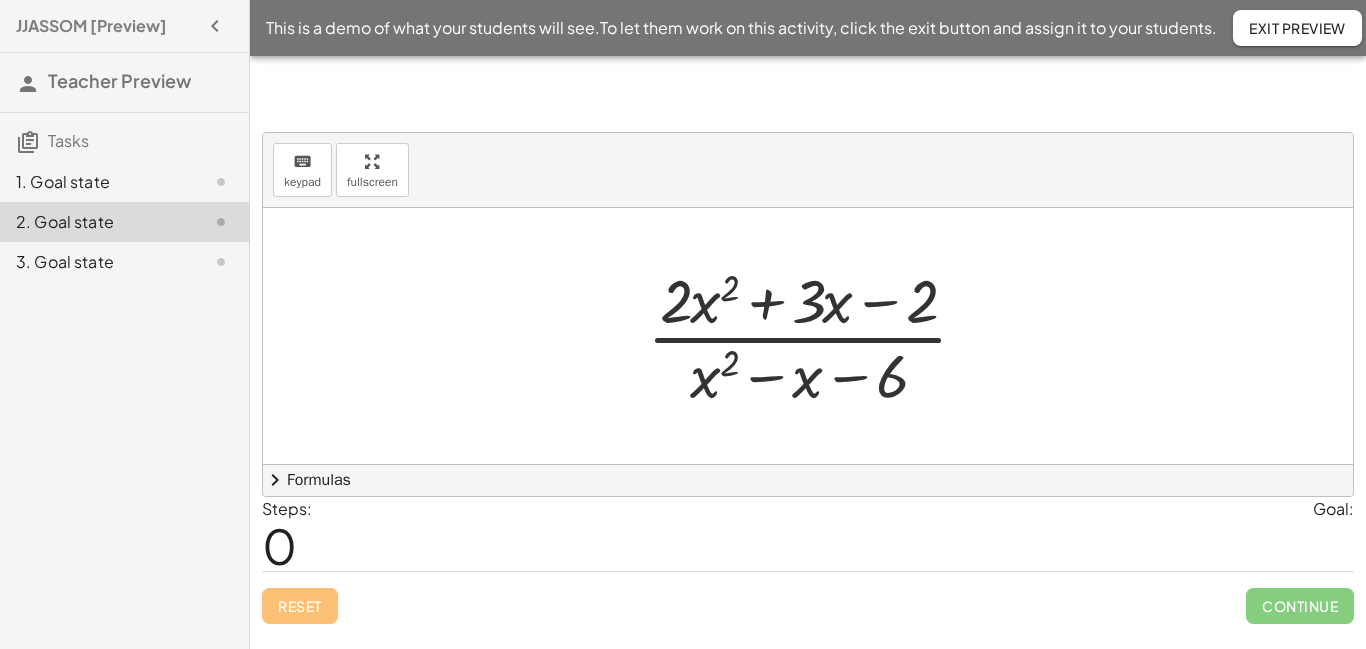 click at bounding box center [815, 336] 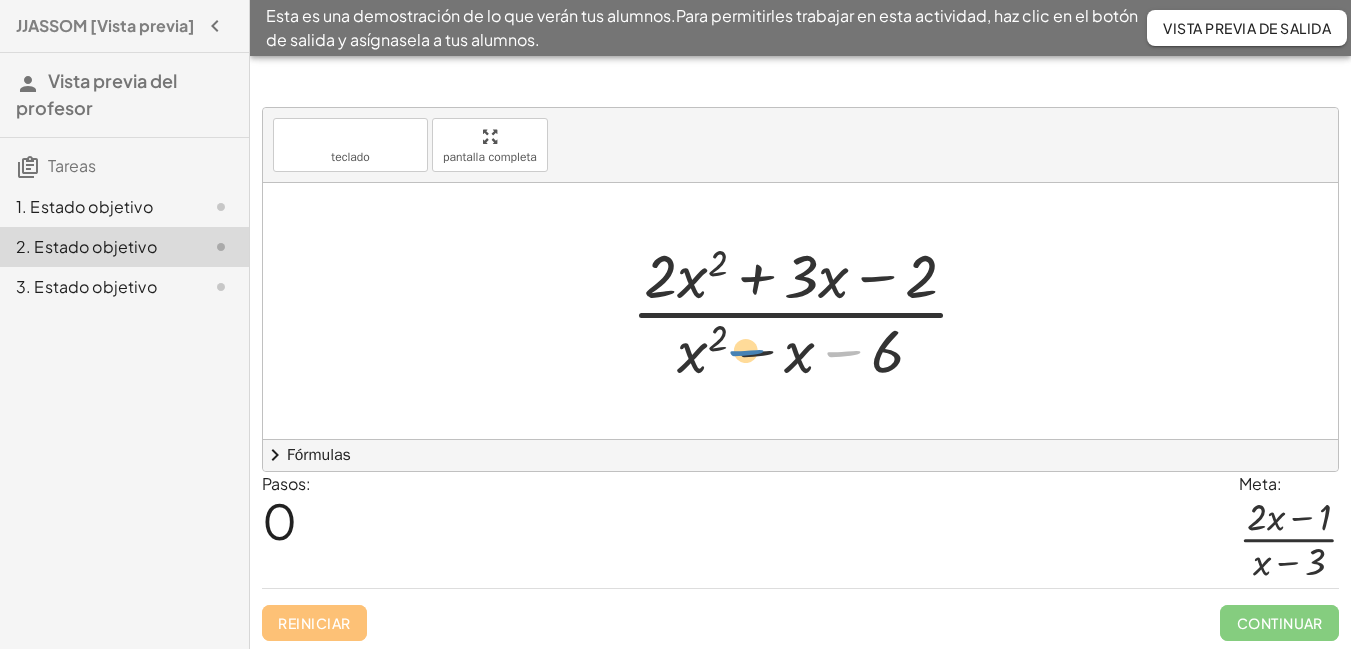drag, startPoint x: 843, startPoint y: 354, endPoint x: 747, endPoint y: 353, distance: 96.00521 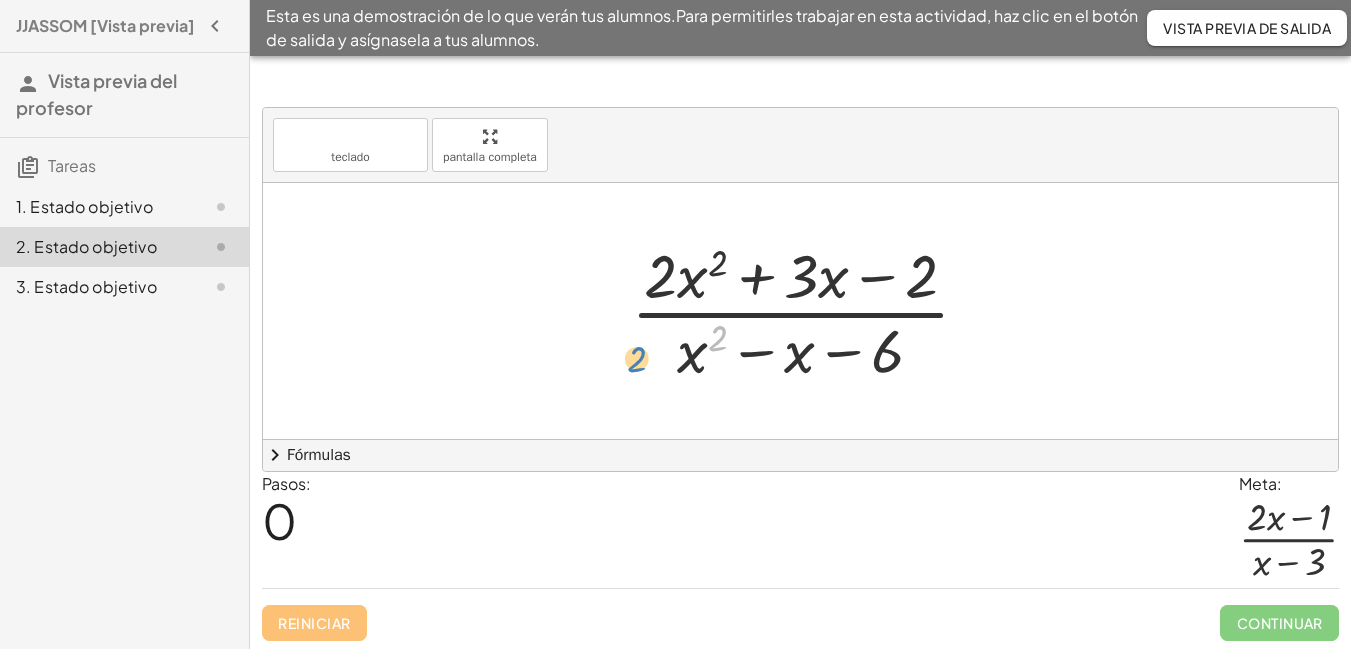 drag, startPoint x: 715, startPoint y: 341, endPoint x: 634, endPoint y: 362, distance: 83.677956 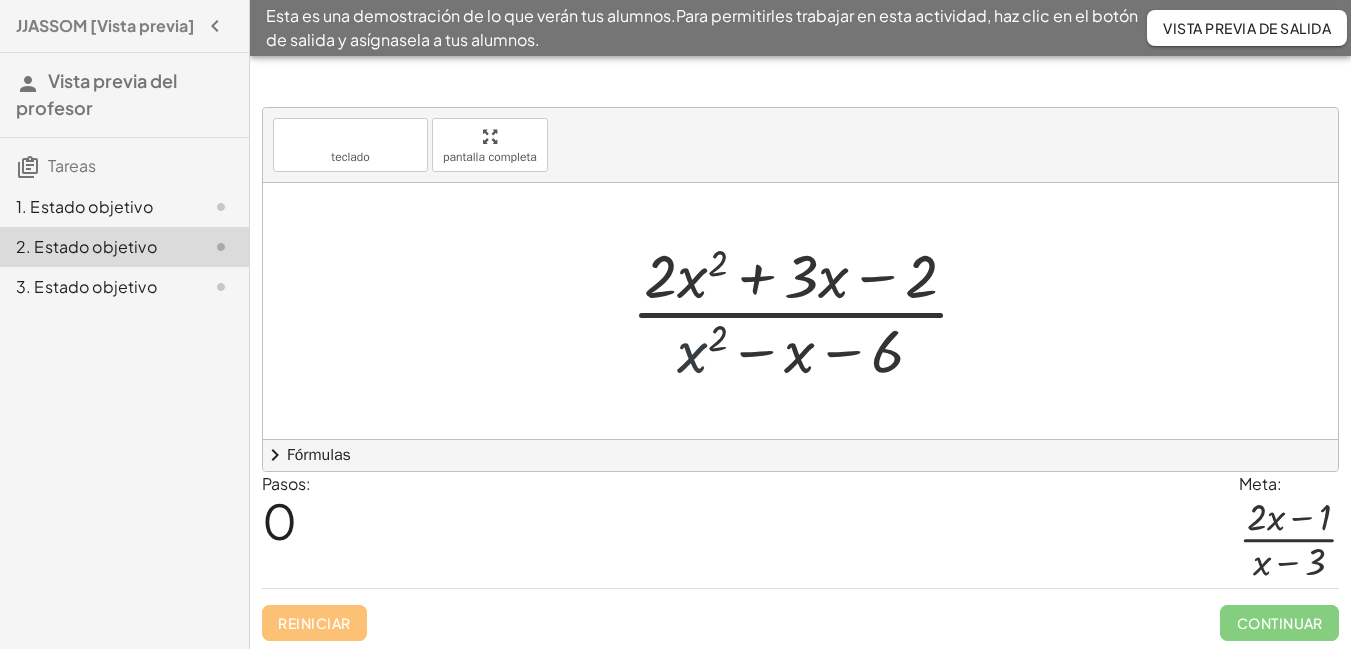drag, startPoint x: 692, startPoint y: 353, endPoint x: 703, endPoint y: 373, distance: 22.825424 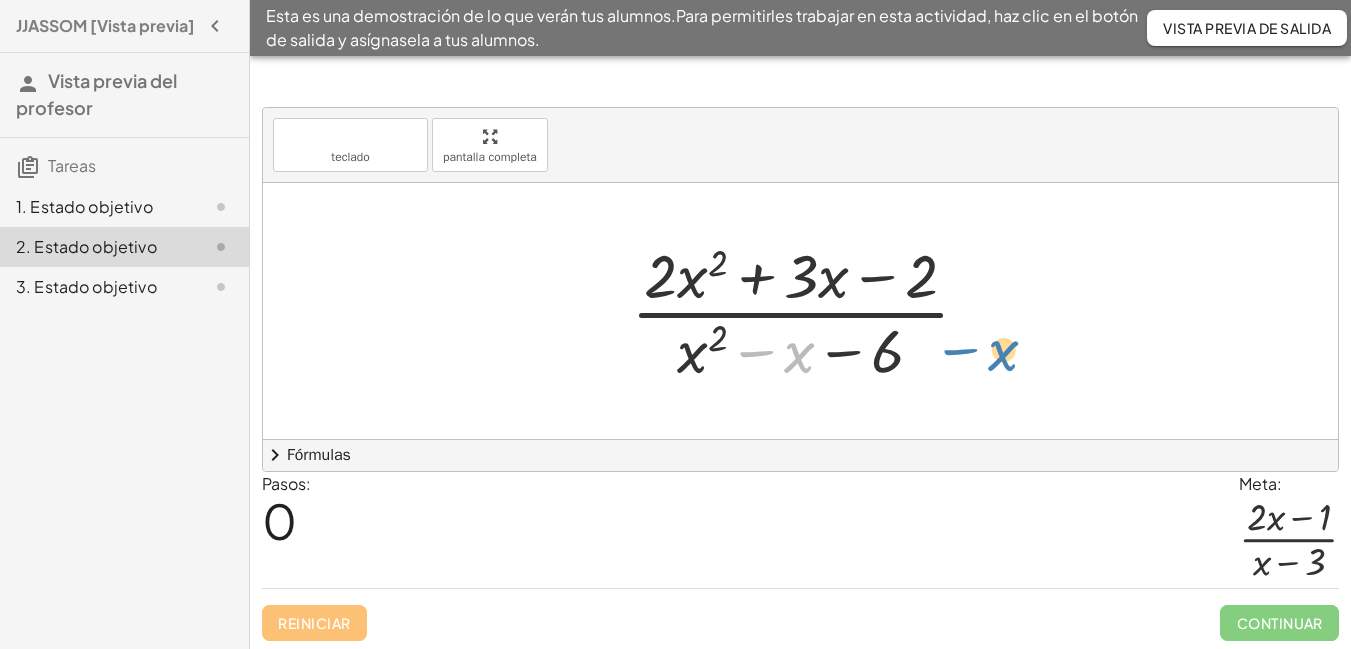 drag, startPoint x: 793, startPoint y: 359, endPoint x: 982, endPoint y: 351, distance: 189.16924 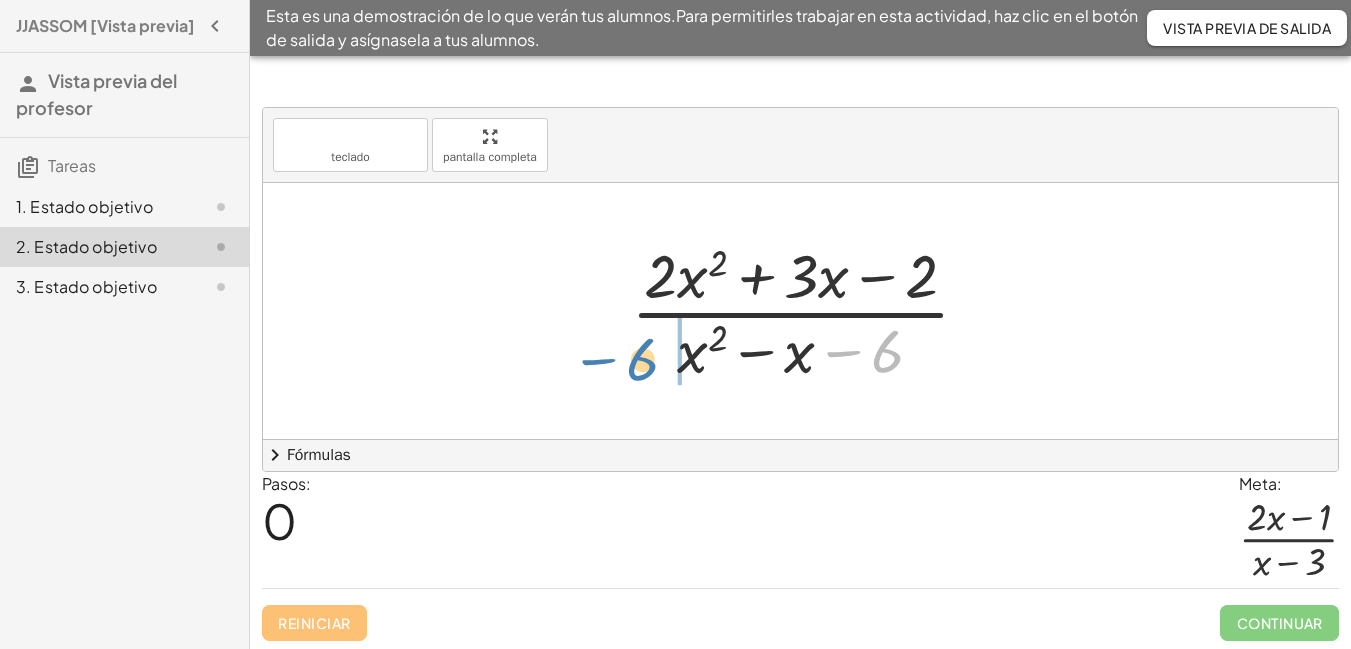 drag, startPoint x: 843, startPoint y: 384, endPoint x: 651, endPoint y: 358, distance: 193.75243 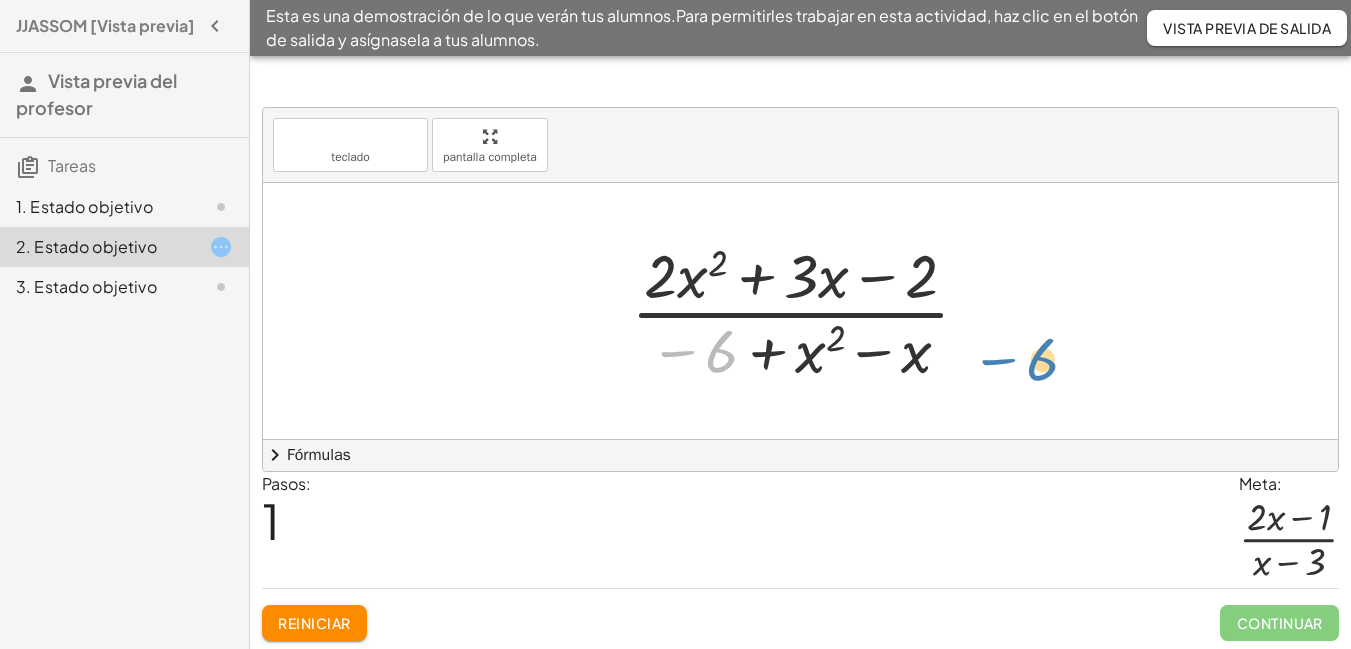 drag, startPoint x: 719, startPoint y: 364, endPoint x: 1026, endPoint y: 376, distance: 307.23444 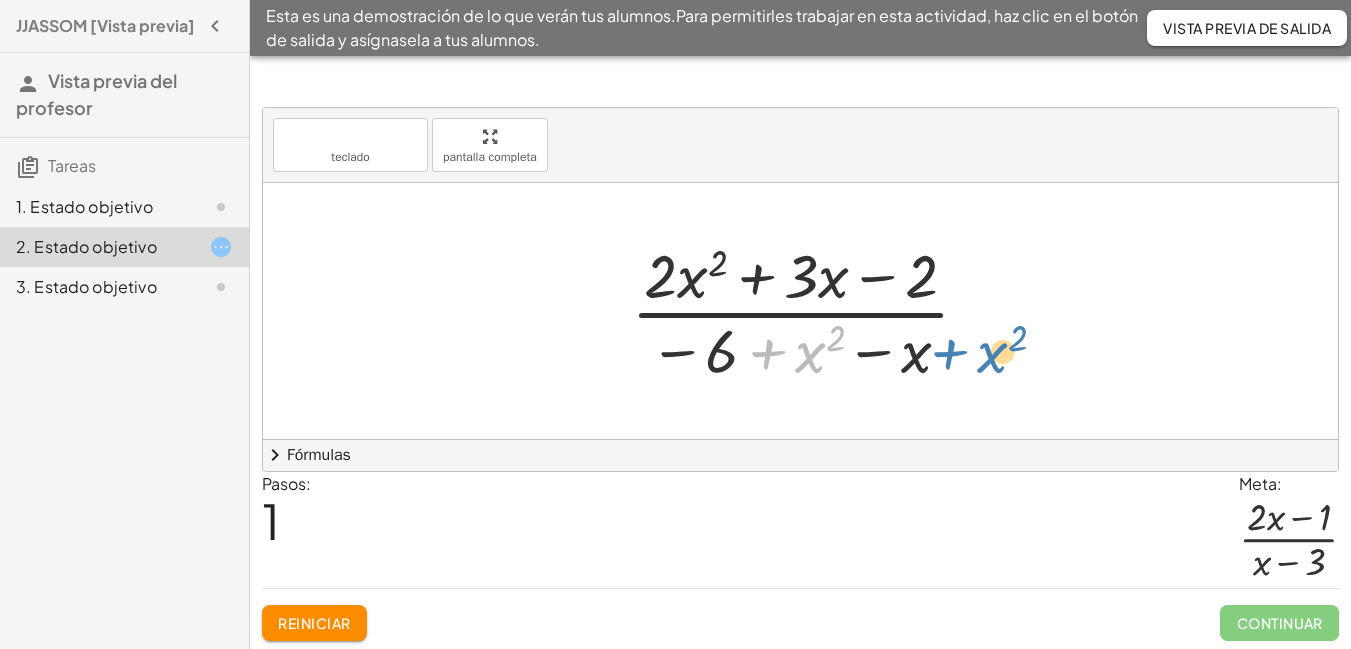 drag, startPoint x: 806, startPoint y: 355, endPoint x: 987, endPoint y: 355, distance: 181 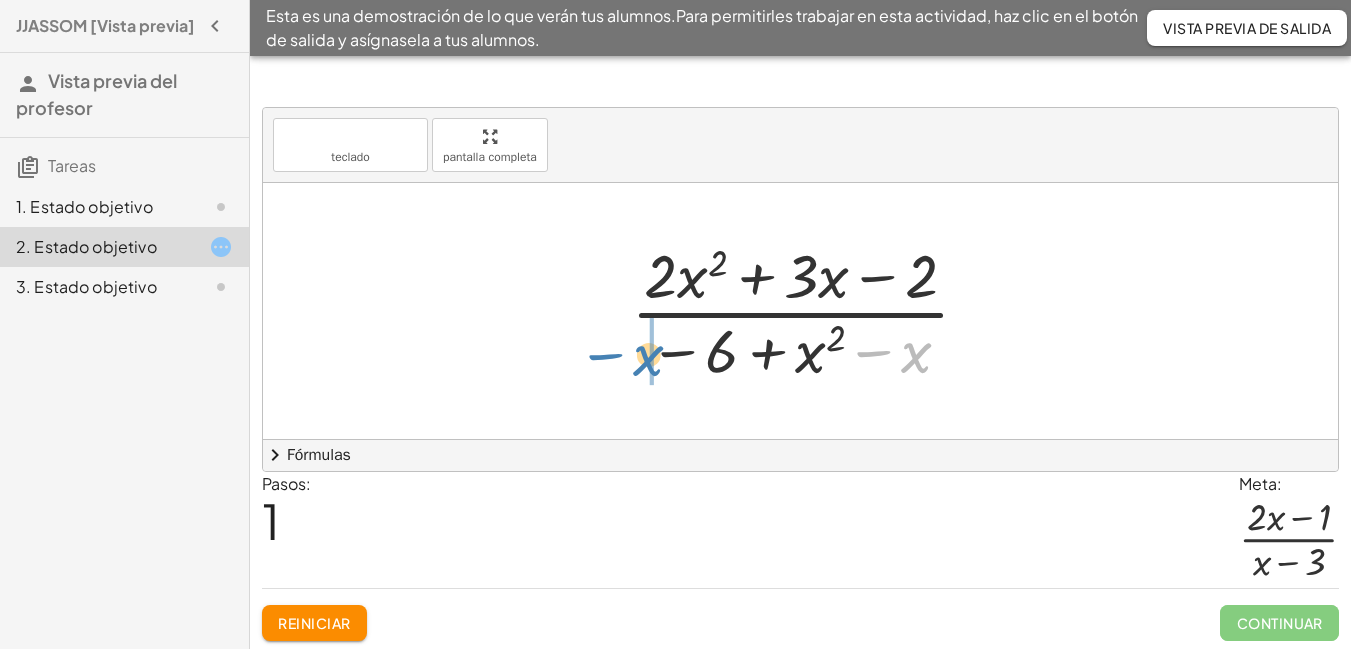 drag, startPoint x: 918, startPoint y: 358, endPoint x: 643, endPoint y: 359, distance: 275.00183 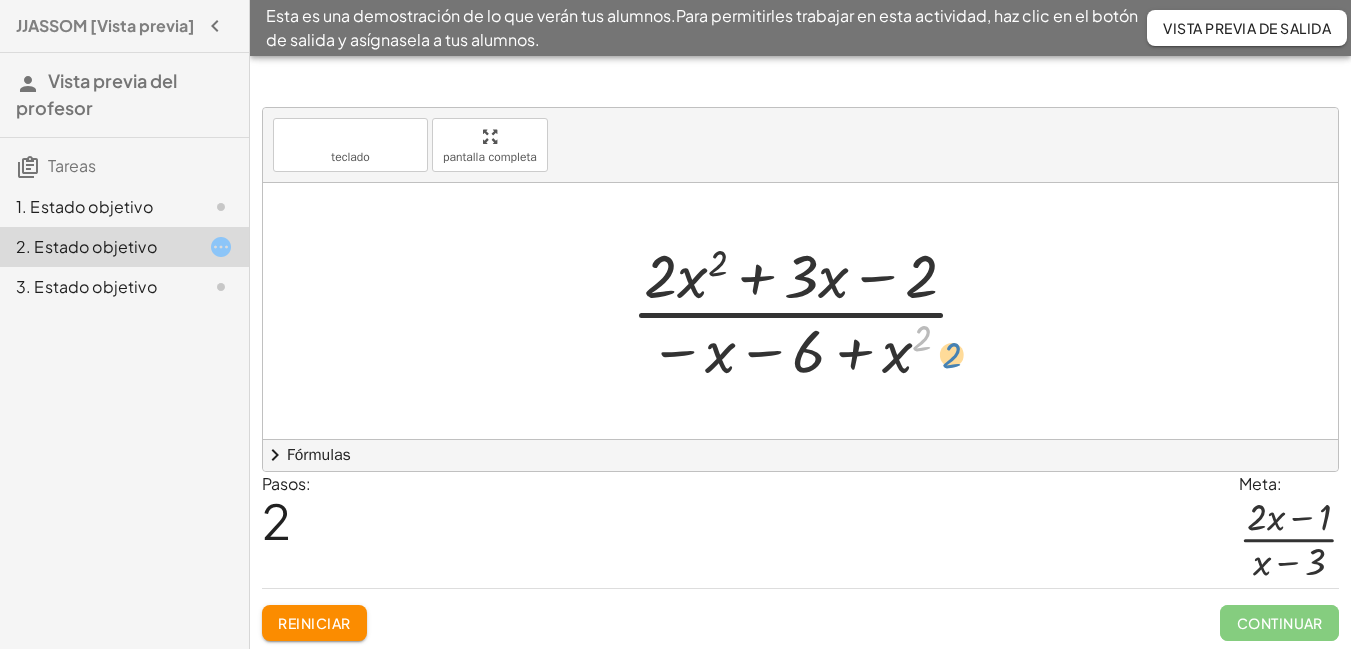 drag, startPoint x: 930, startPoint y: 360, endPoint x: 972, endPoint y: 361, distance: 42.0119 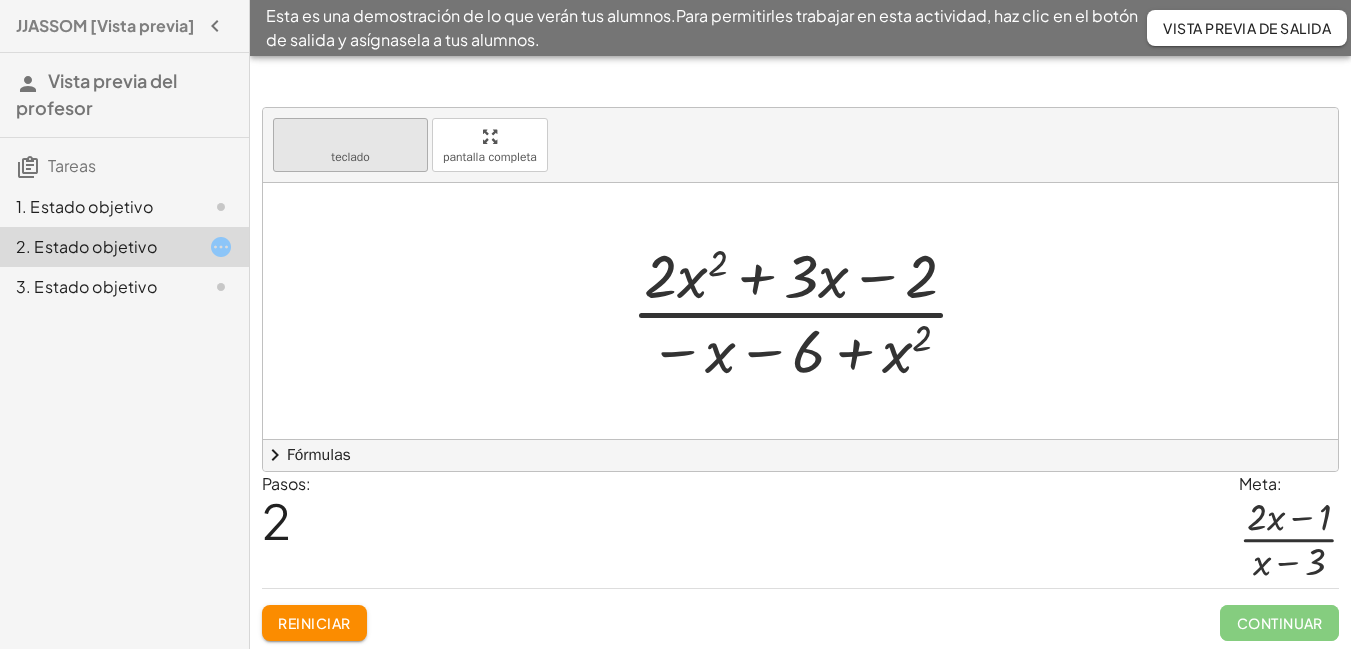 click on "teclado" at bounding box center [350, 157] 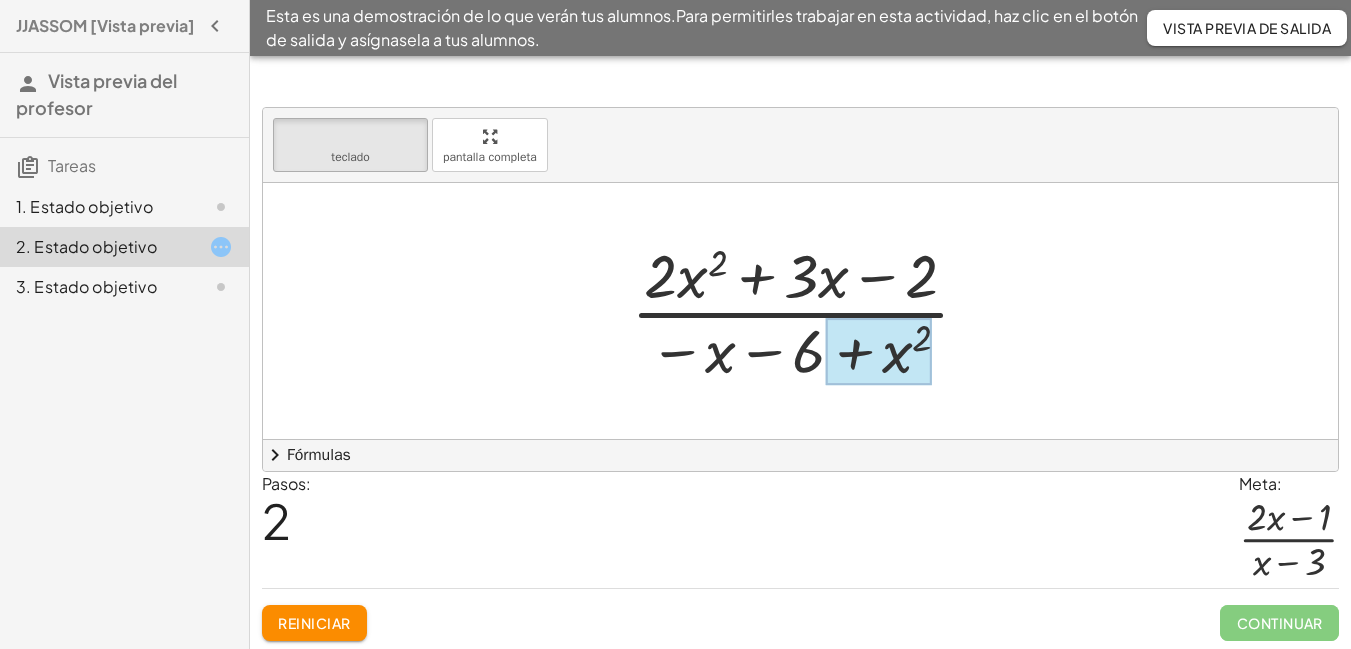 click at bounding box center [879, 351] 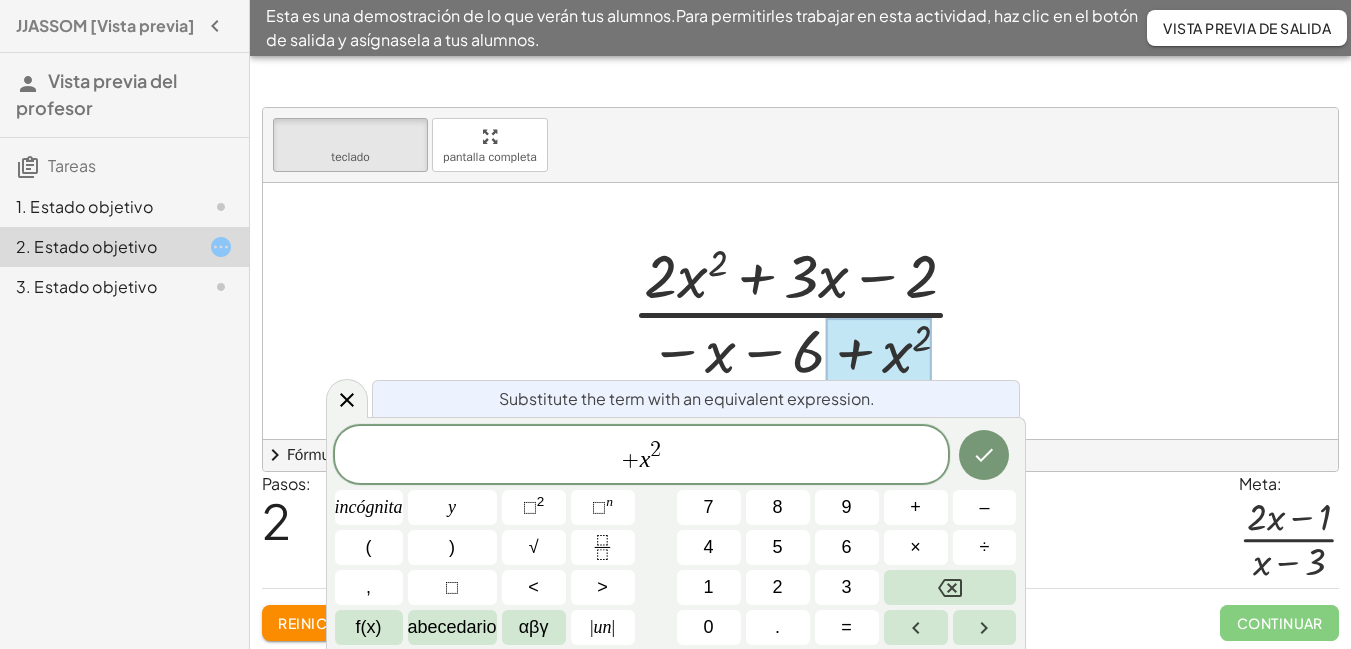 click at bounding box center (808, 311) 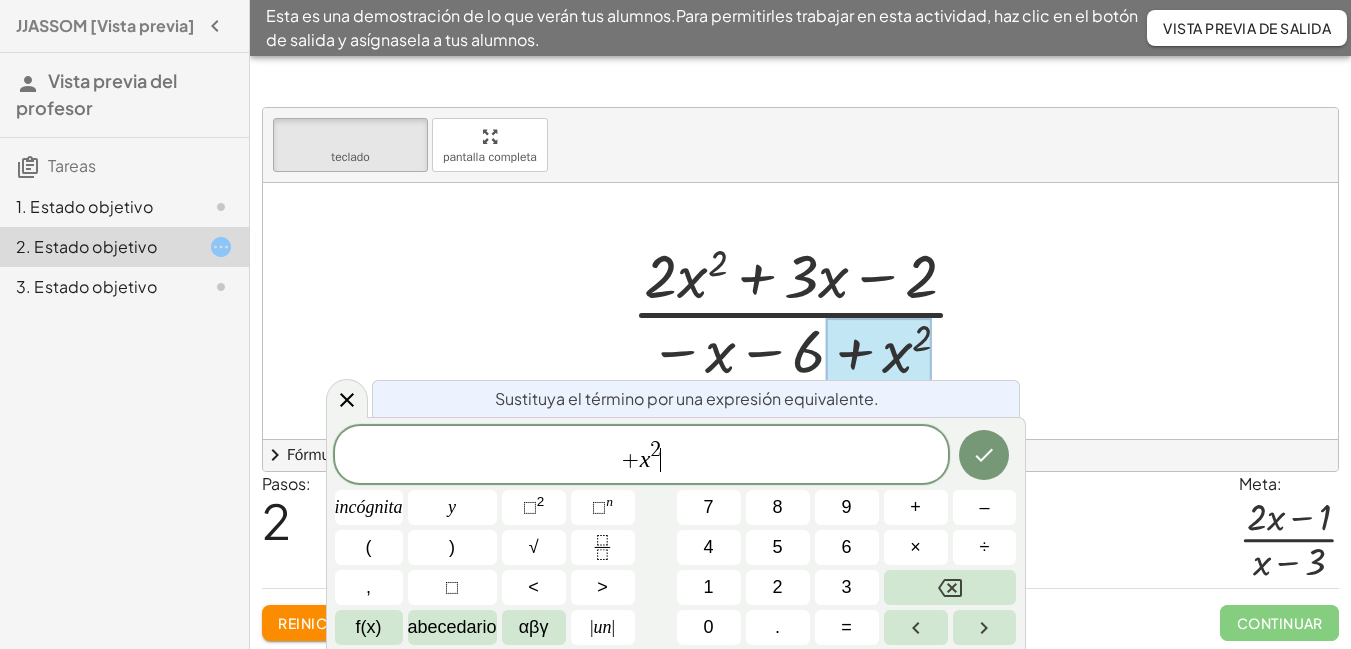 click on "+ x 2 ​" at bounding box center (641, 456) 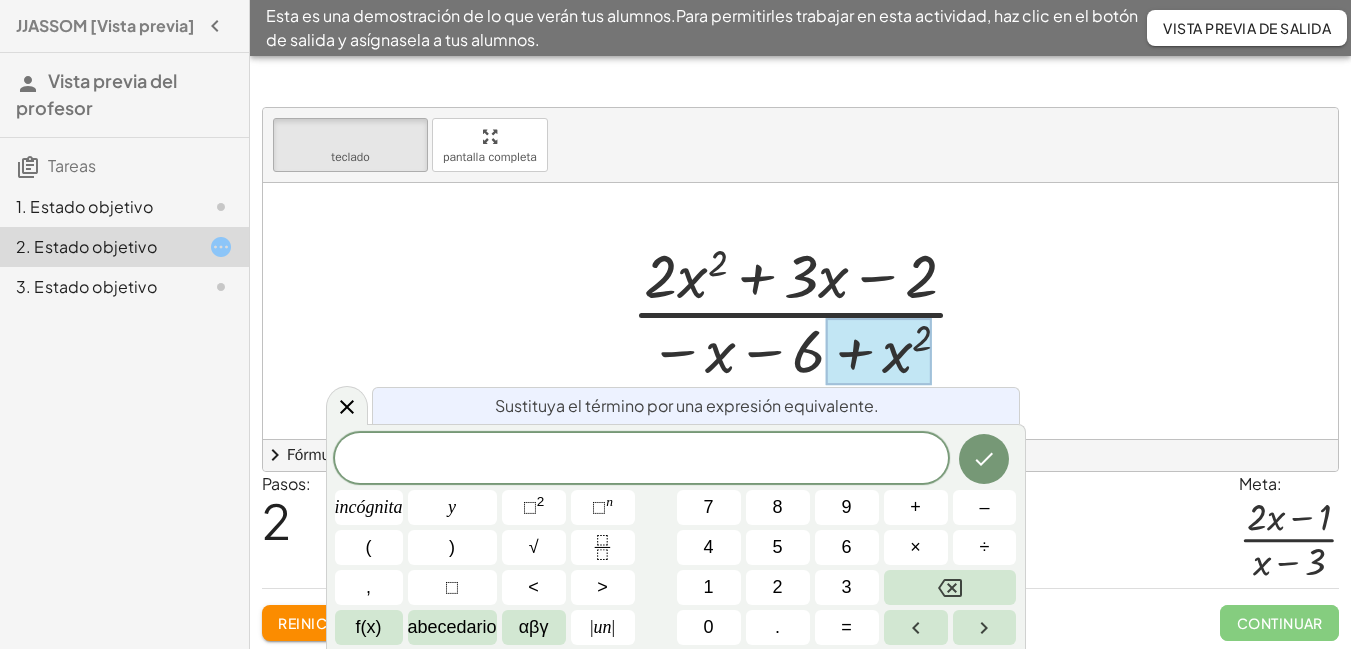 scroll, scrollTop: 4, scrollLeft: 0, axis: vertical 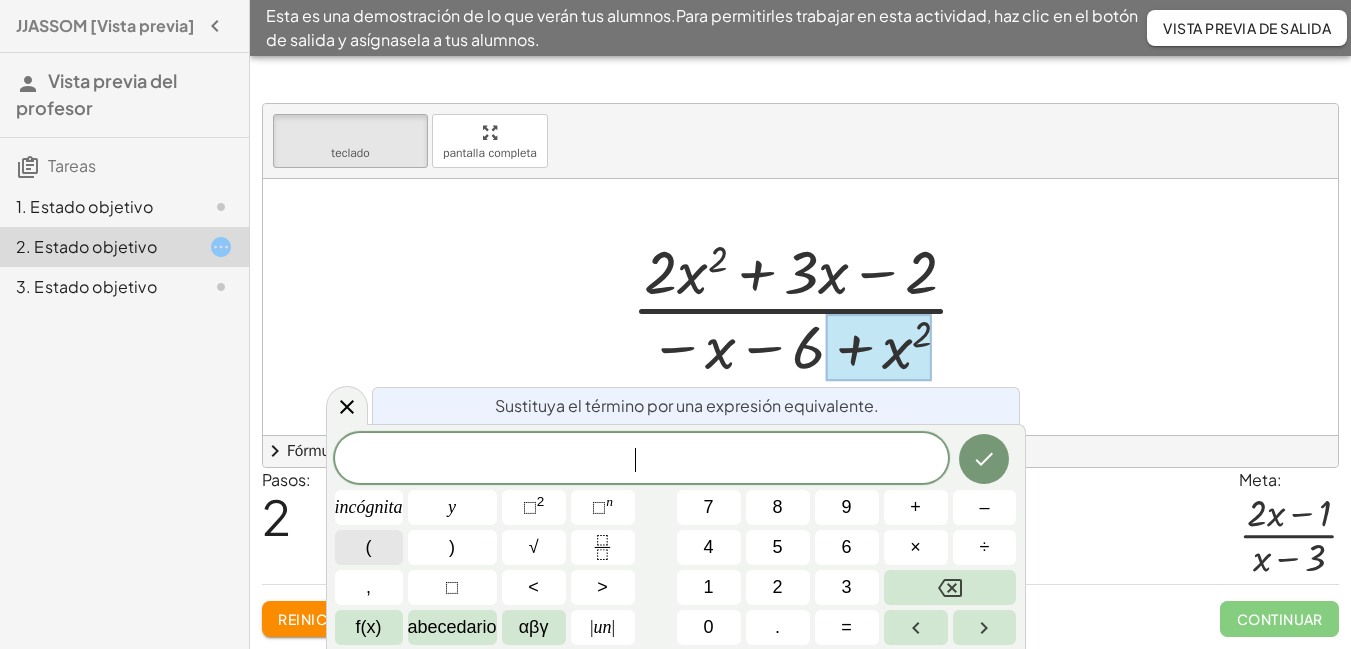click on "(" at bounding box center [369, 547] 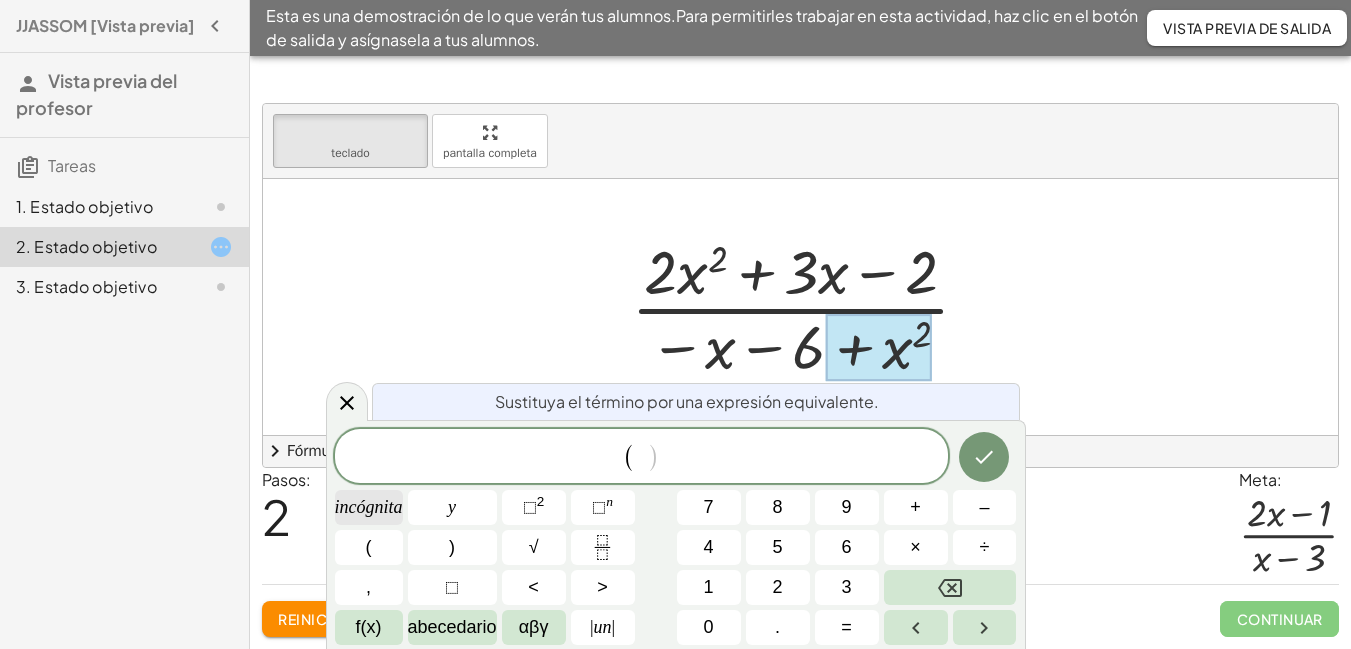 click on "incógnita" at bounding box center [369, 507] 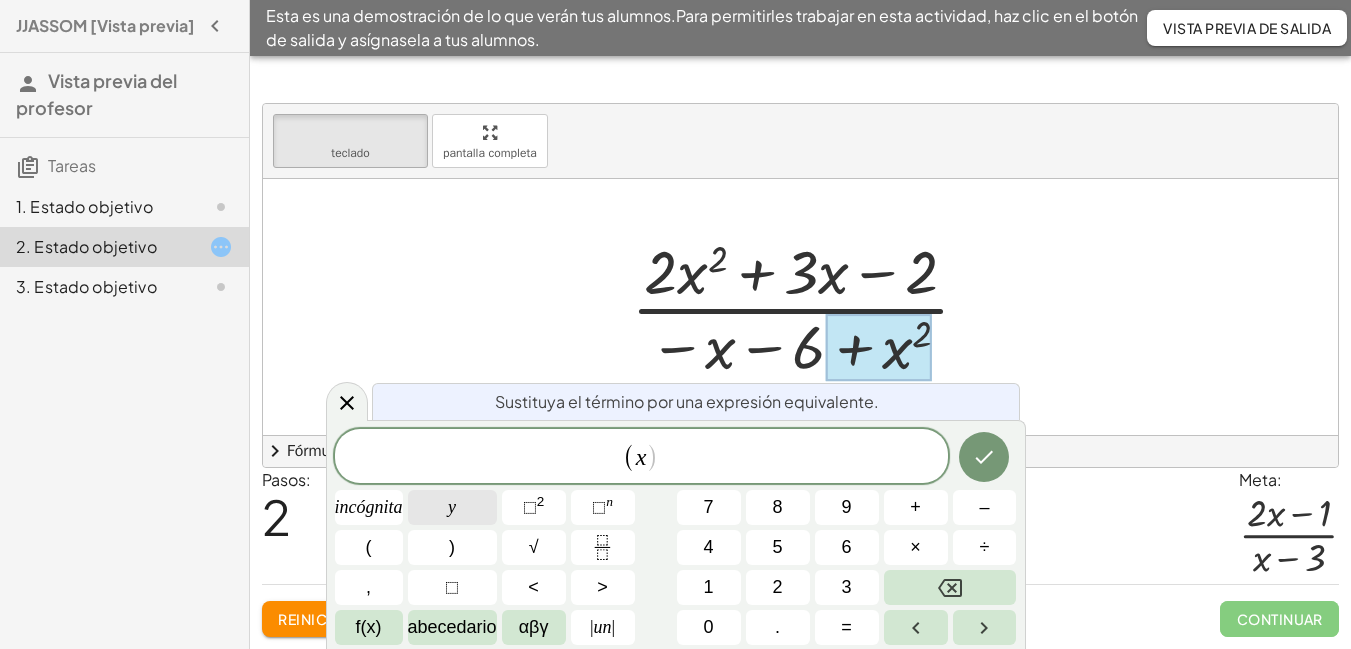click on "y" at bounding box center (452, 507) 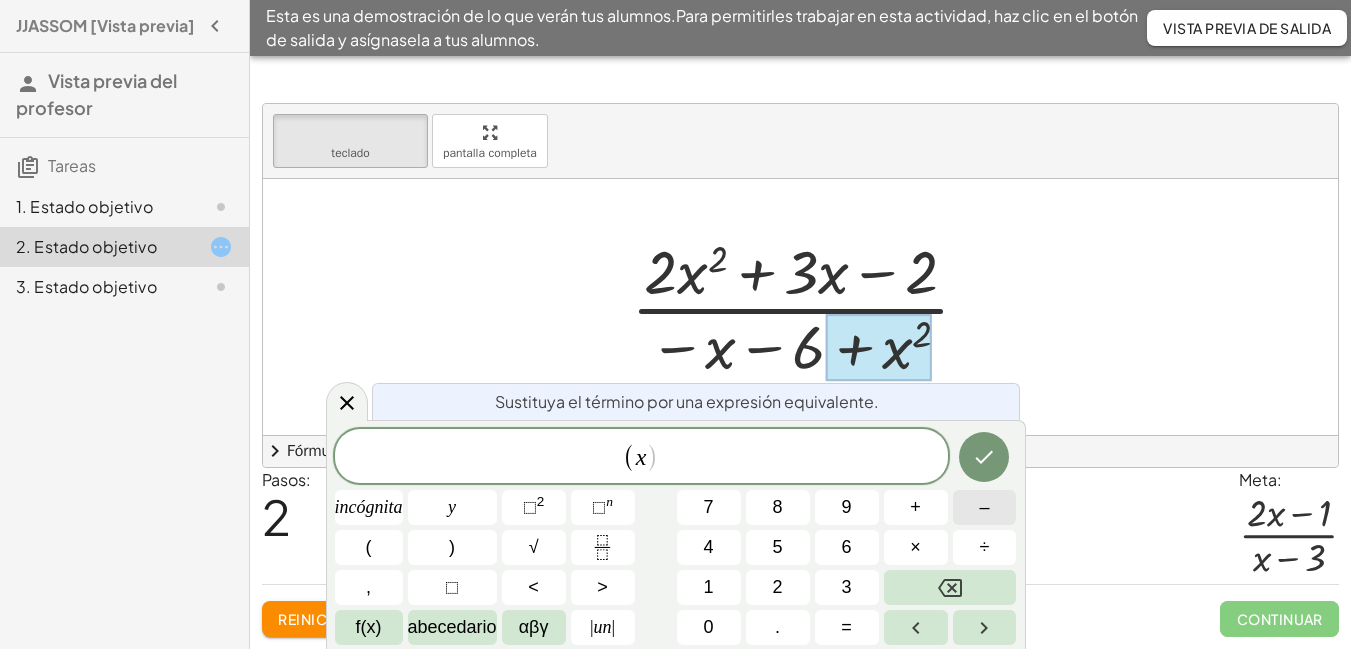 click on "–" at bounding box center [985, 507] 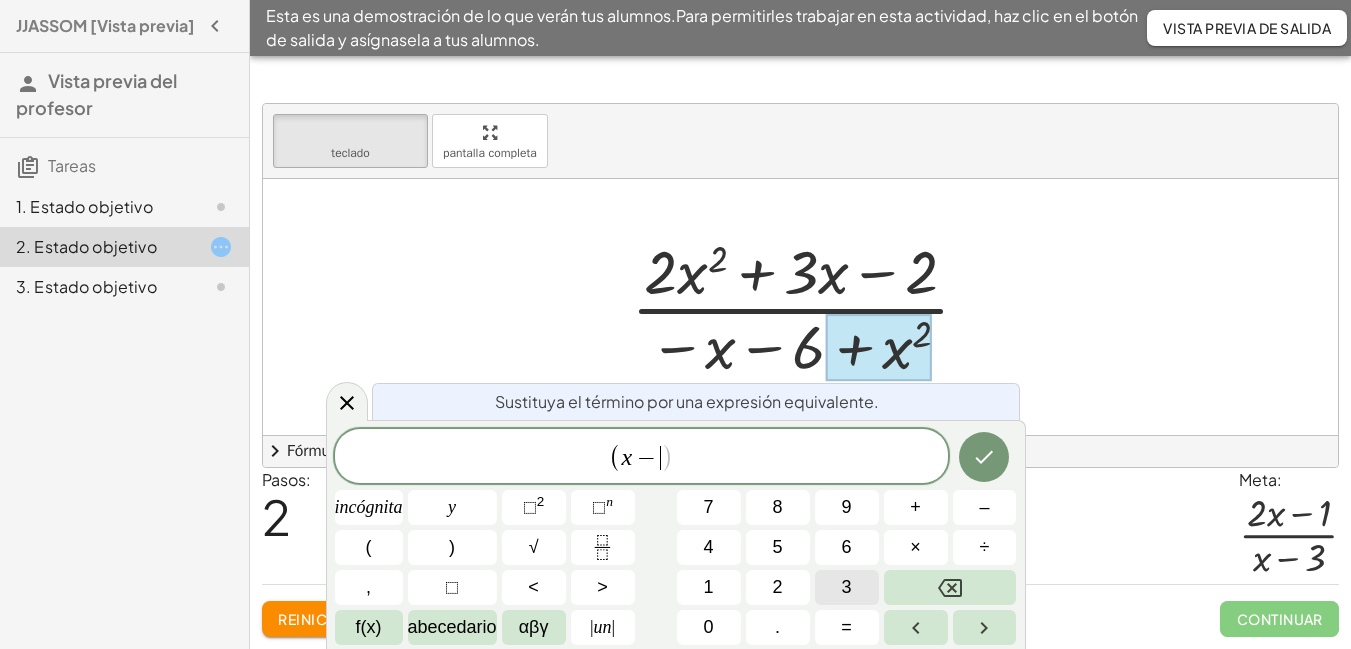 click on "3" at bounding box center [847, 587] 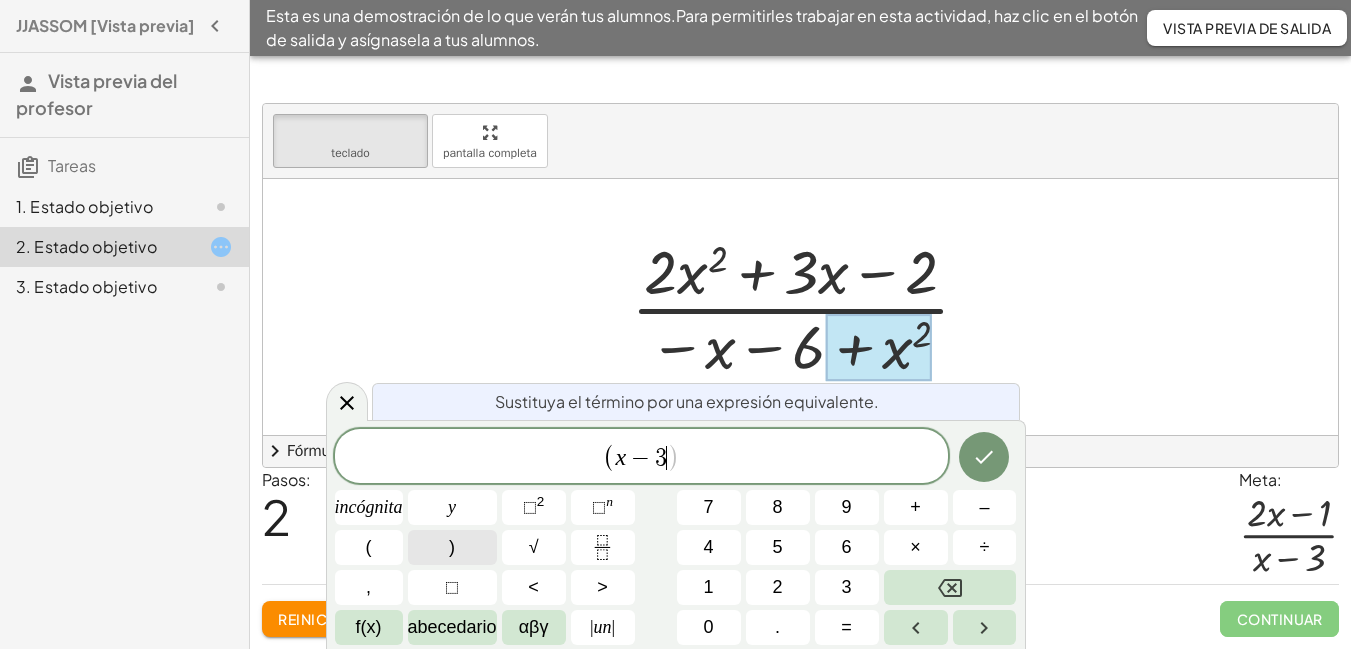 click on ")" at bounding box center (452, 547) 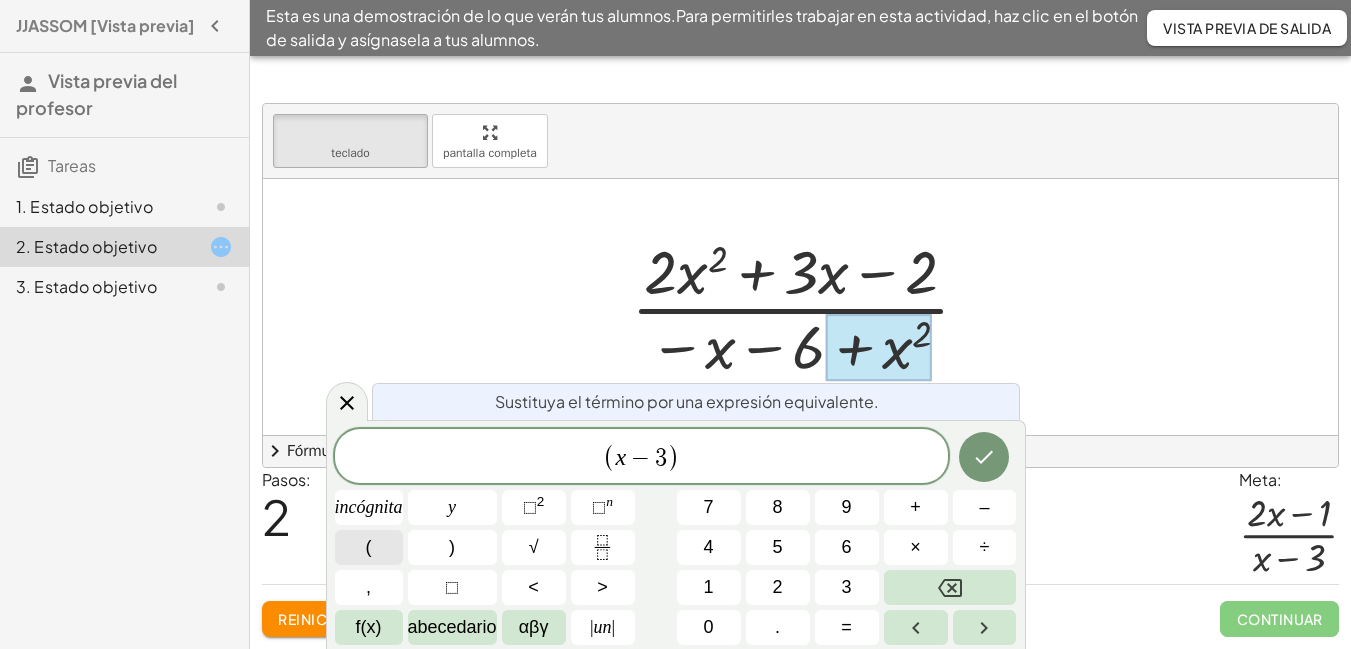 click on "(" at bounding box center (369, 547) 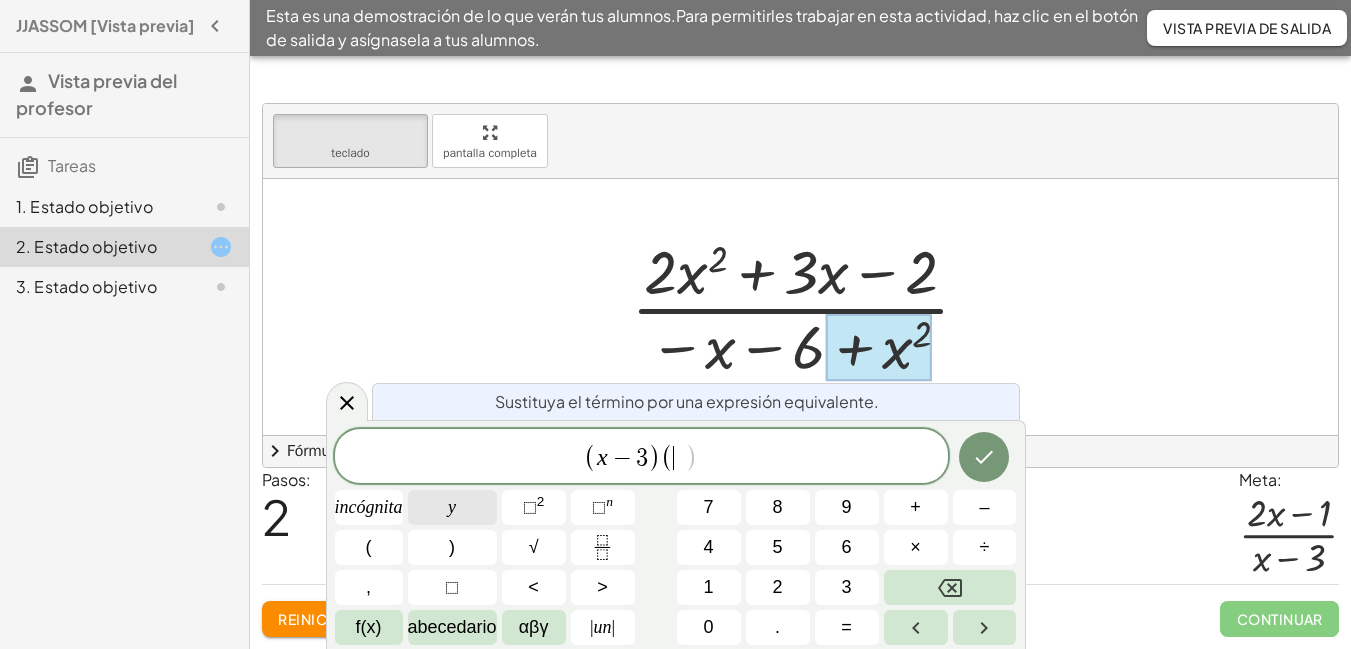 click on "y" at bounding box center [452, 507] 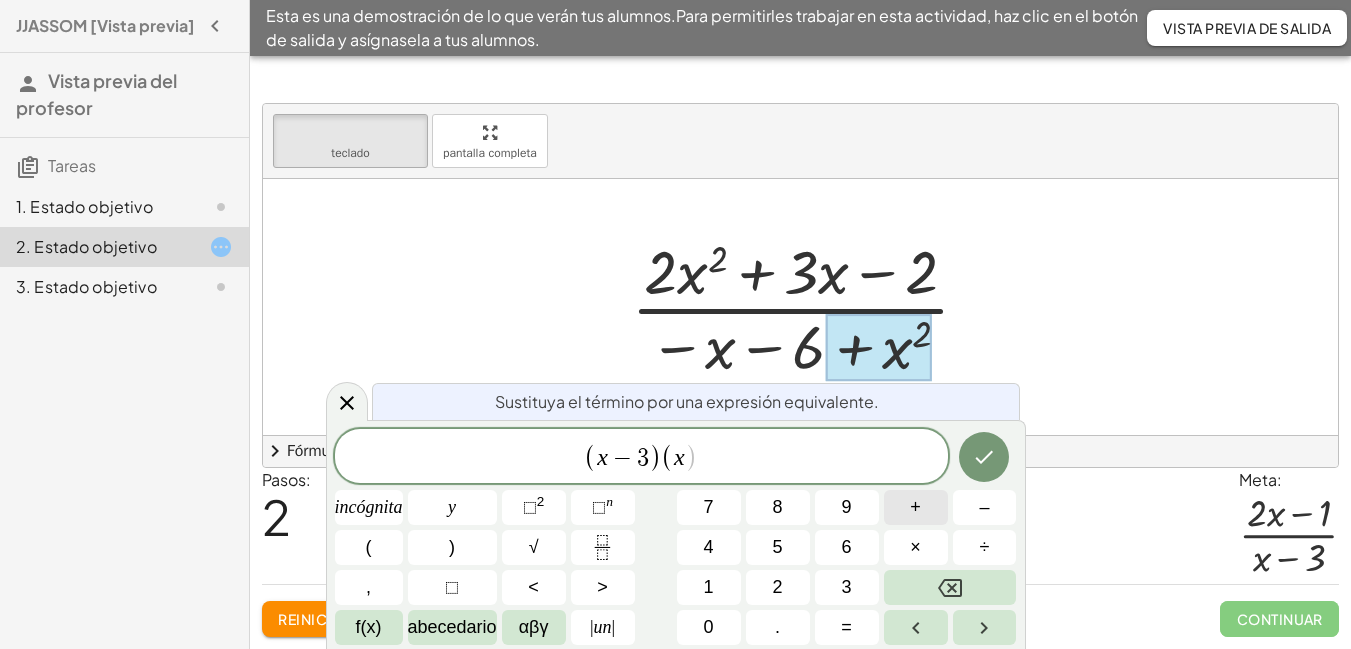 click on "+" at bounding box center [915, 507] 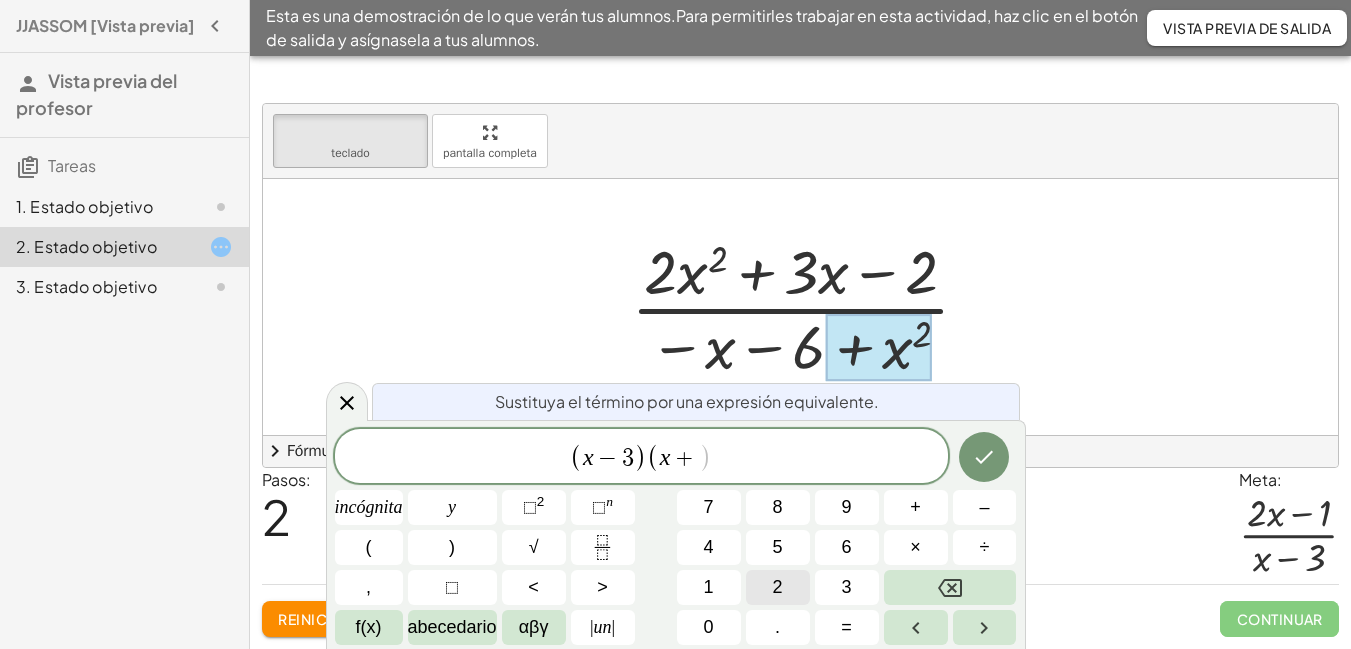 click on "2" at bounding box center (778, 587) 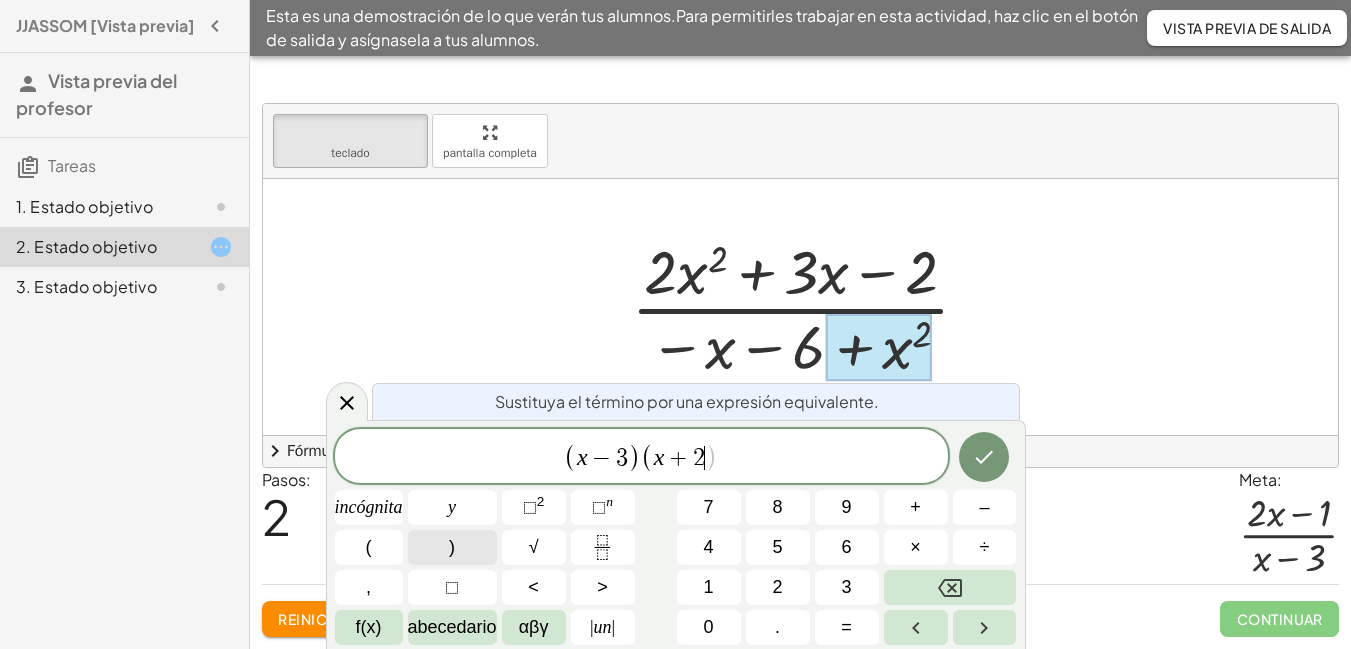 click on ")" at bounding box center (452, 547) 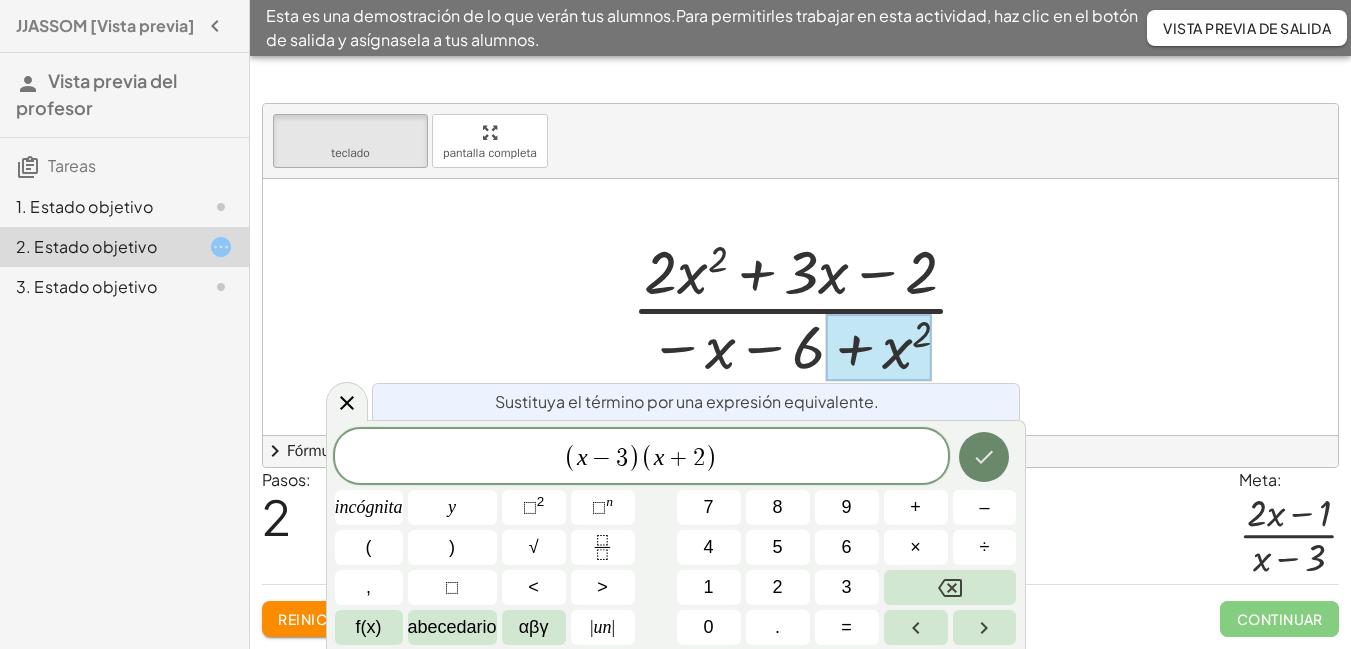 click 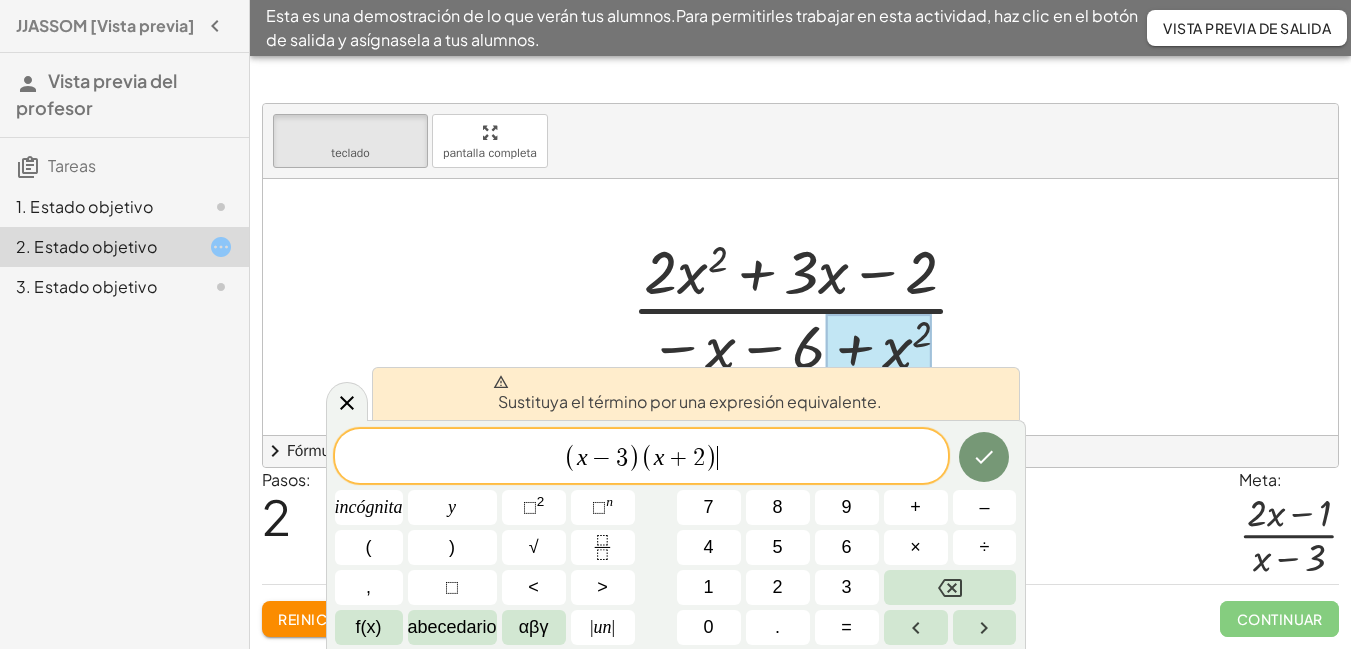 click on "Continuar" 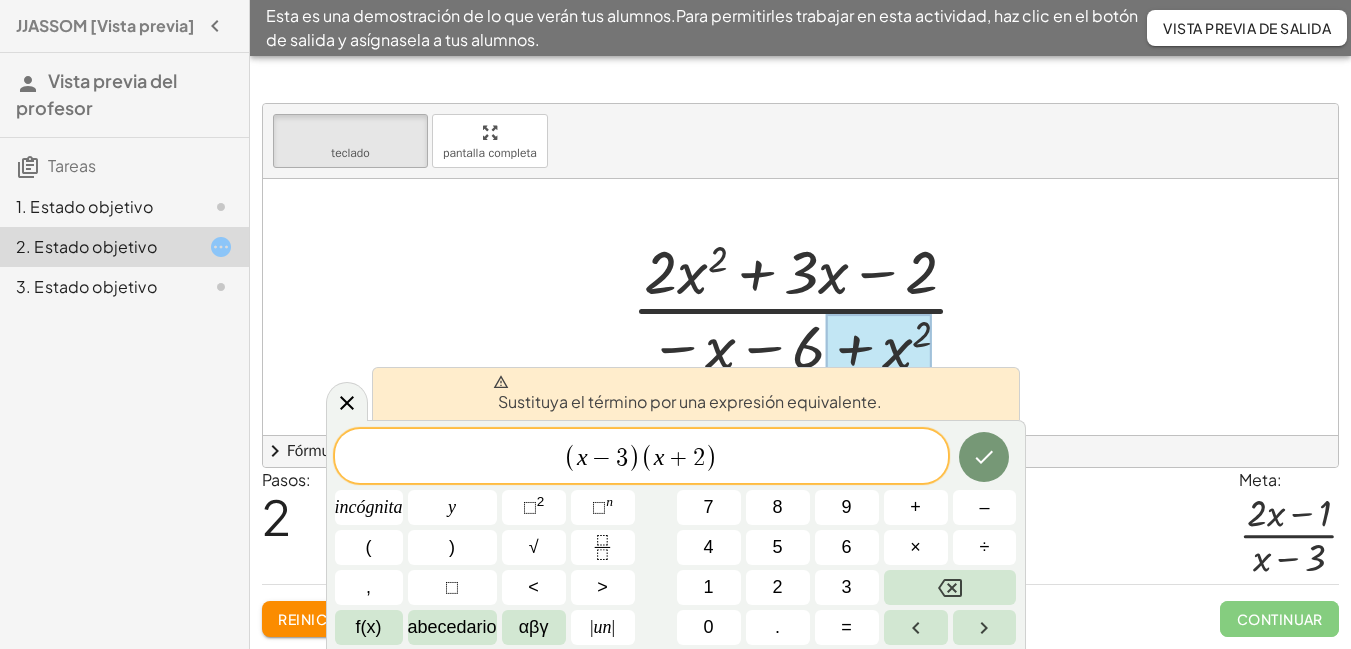 click at bounding box center [984, 457] 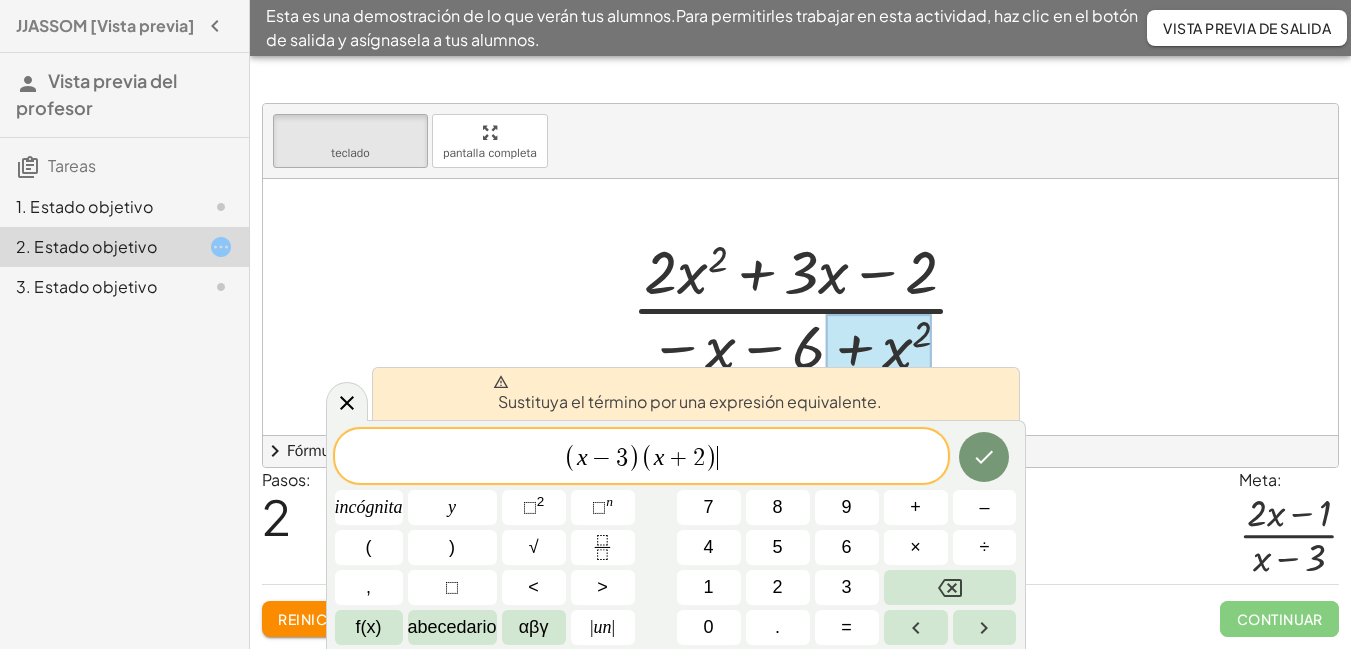 click at bounding box center (808, 307) 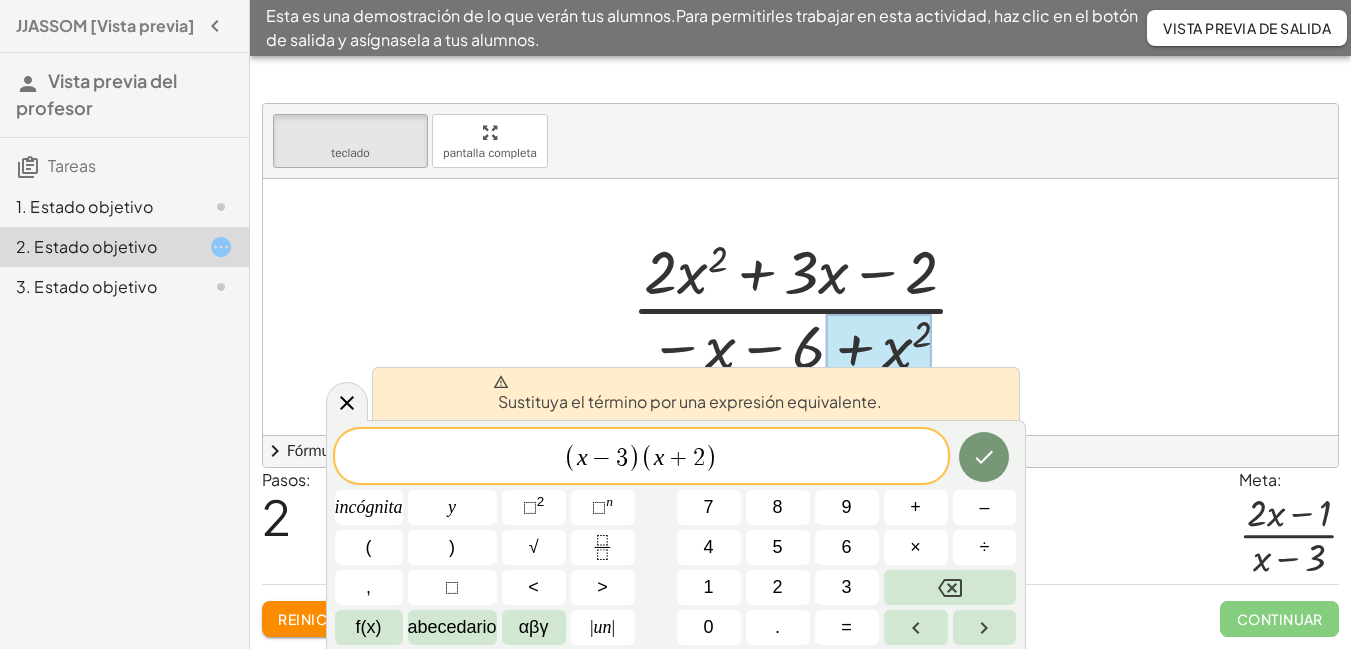 drag, startPoint x: 708, startPoint y: 353, endPoint x: 664, endPoint y: 336, distance: 47.169907 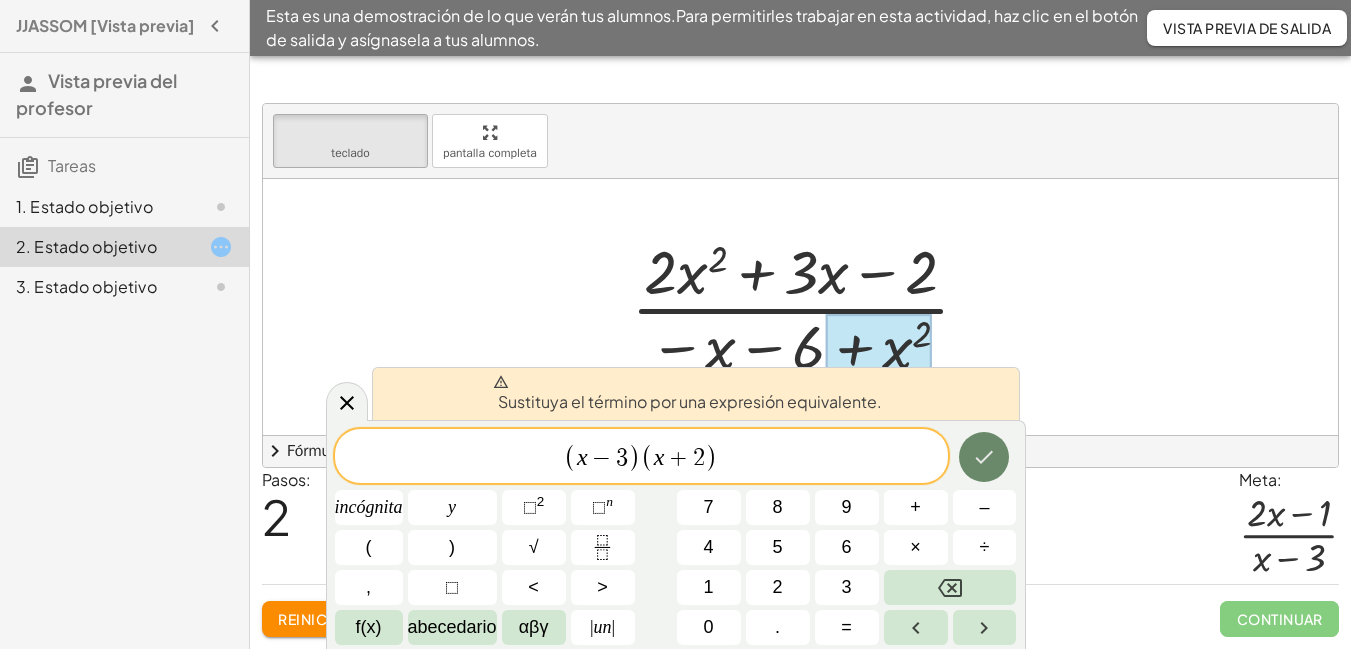click 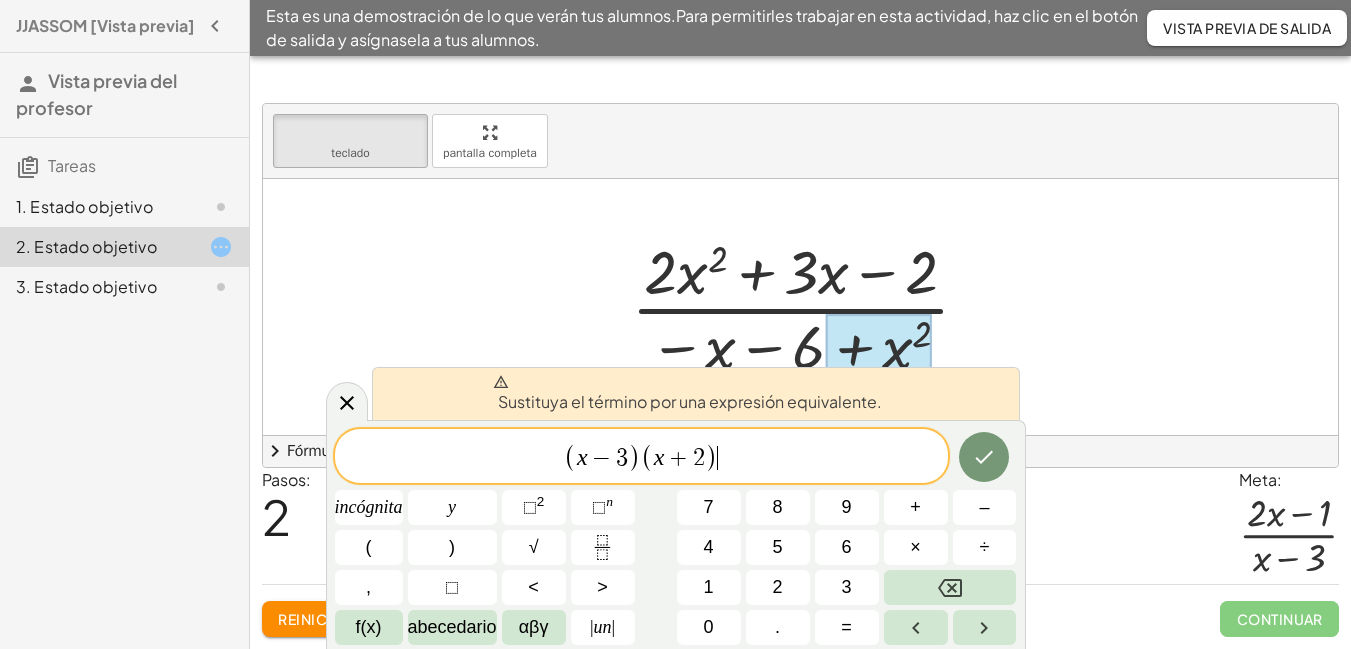 click at bounding box center [808, 307] 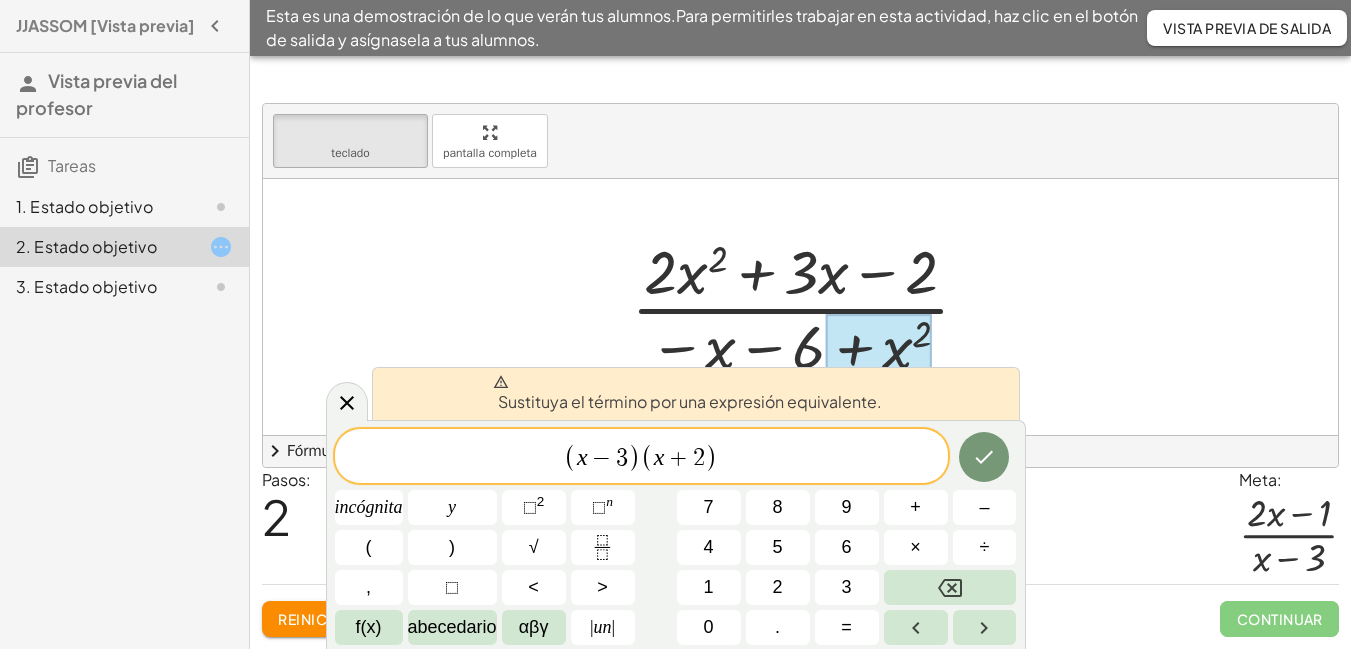 click at bounding box center (808, 307) 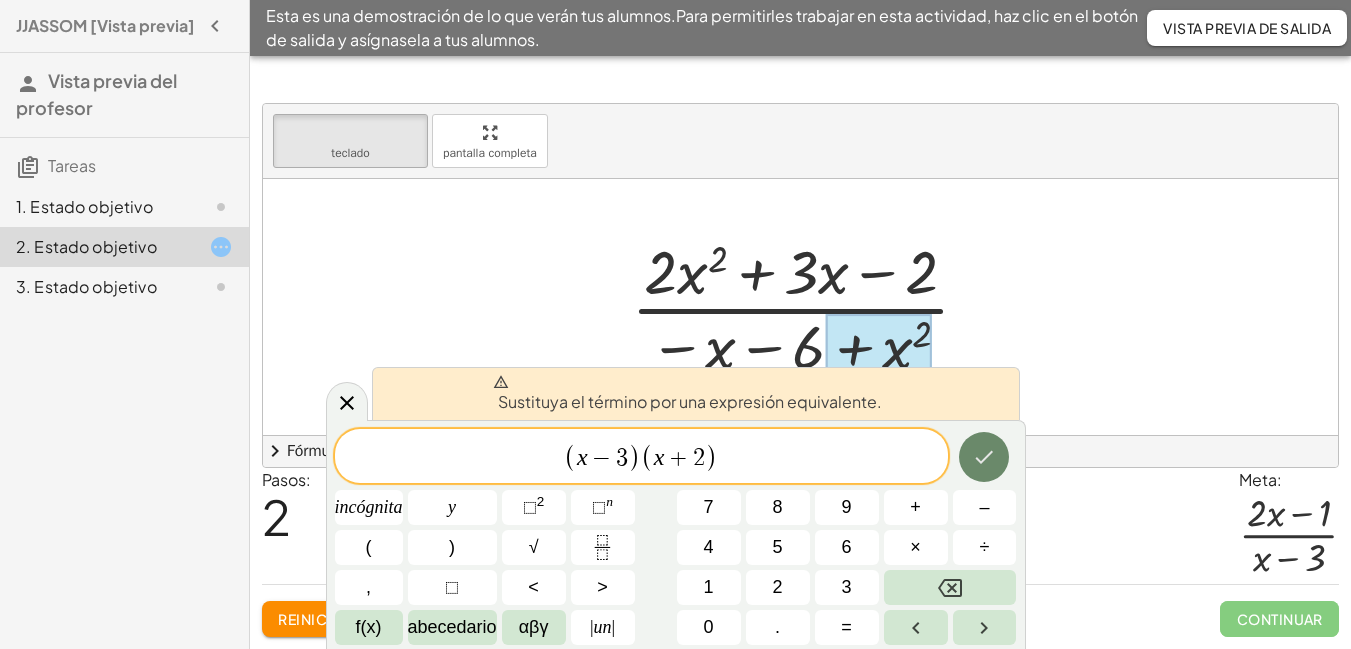 click at bounding box center [984, 457] 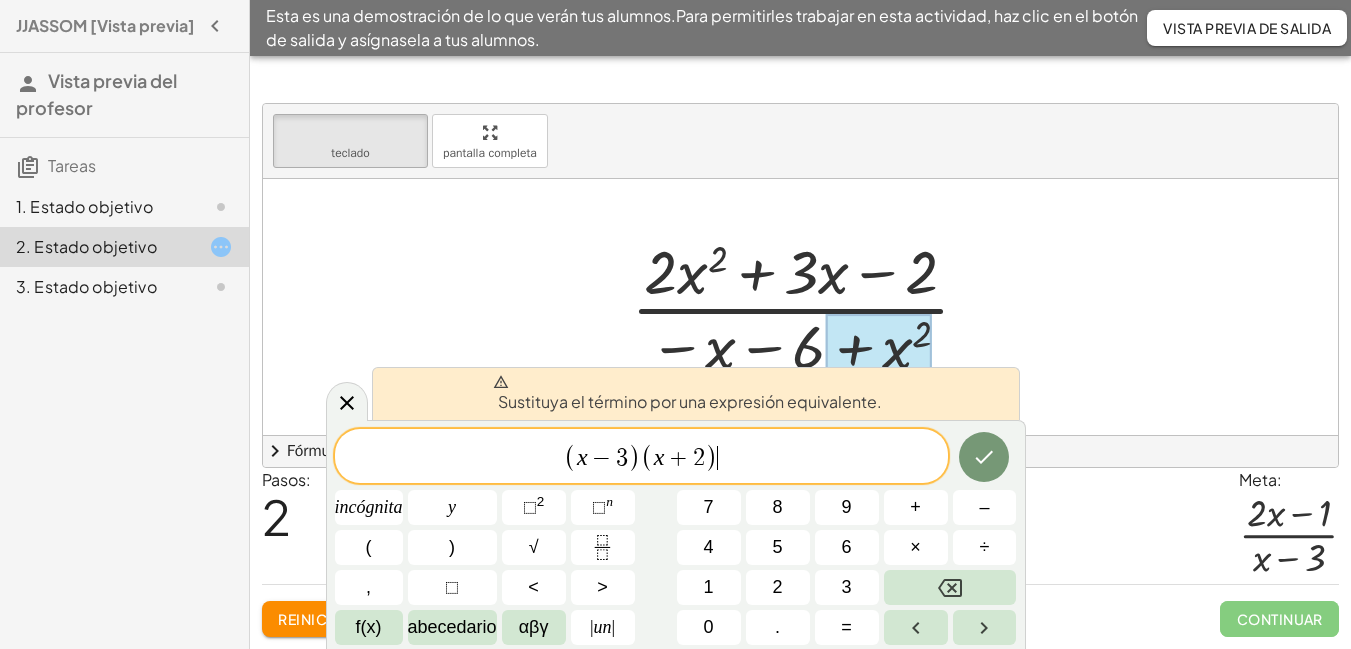drag, startPoint x: 1254, startPoint y: 615, endPoint x: 1245, endPoint y: 598, distance: 19.235384 